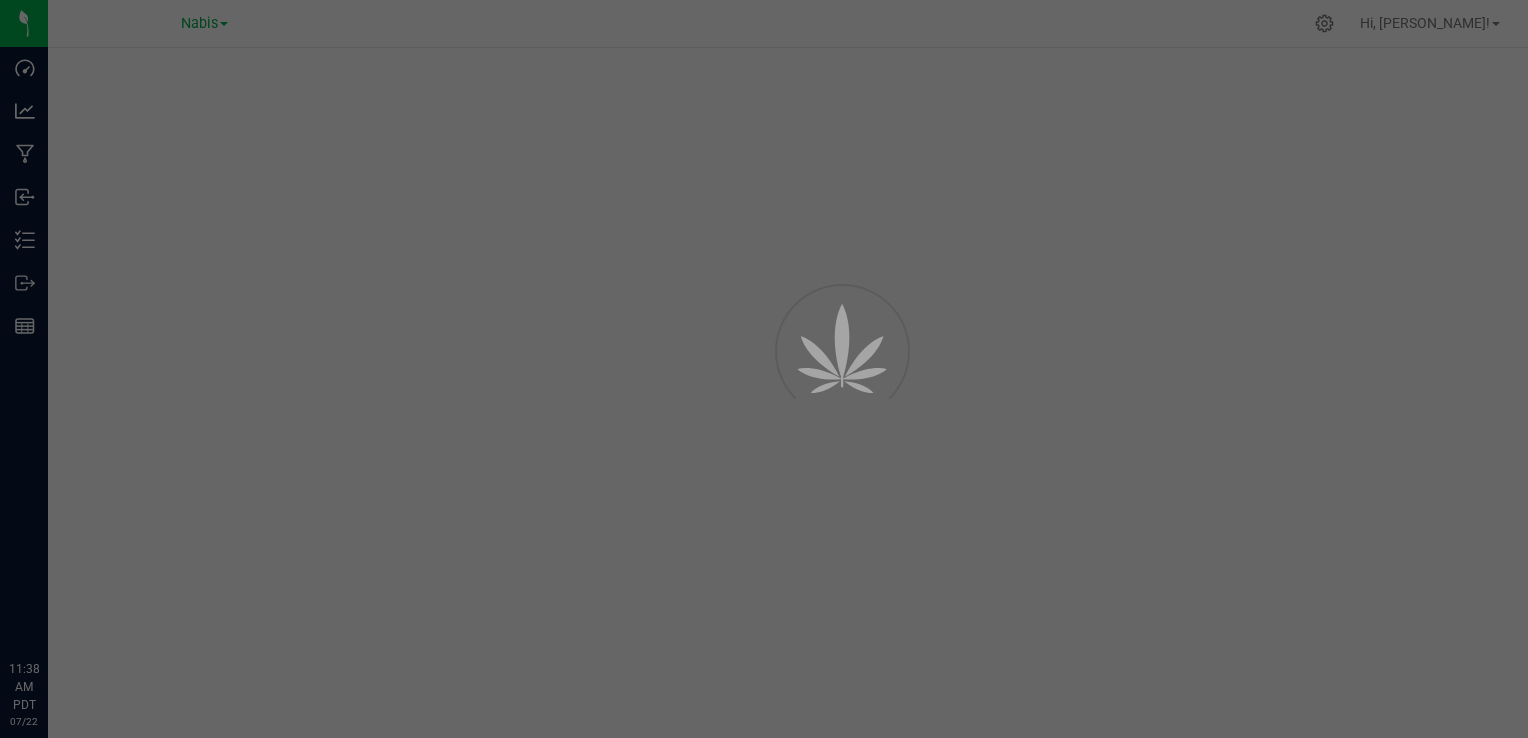 scroll, scrollTop: 0, scrollLeft: 0, axis: both 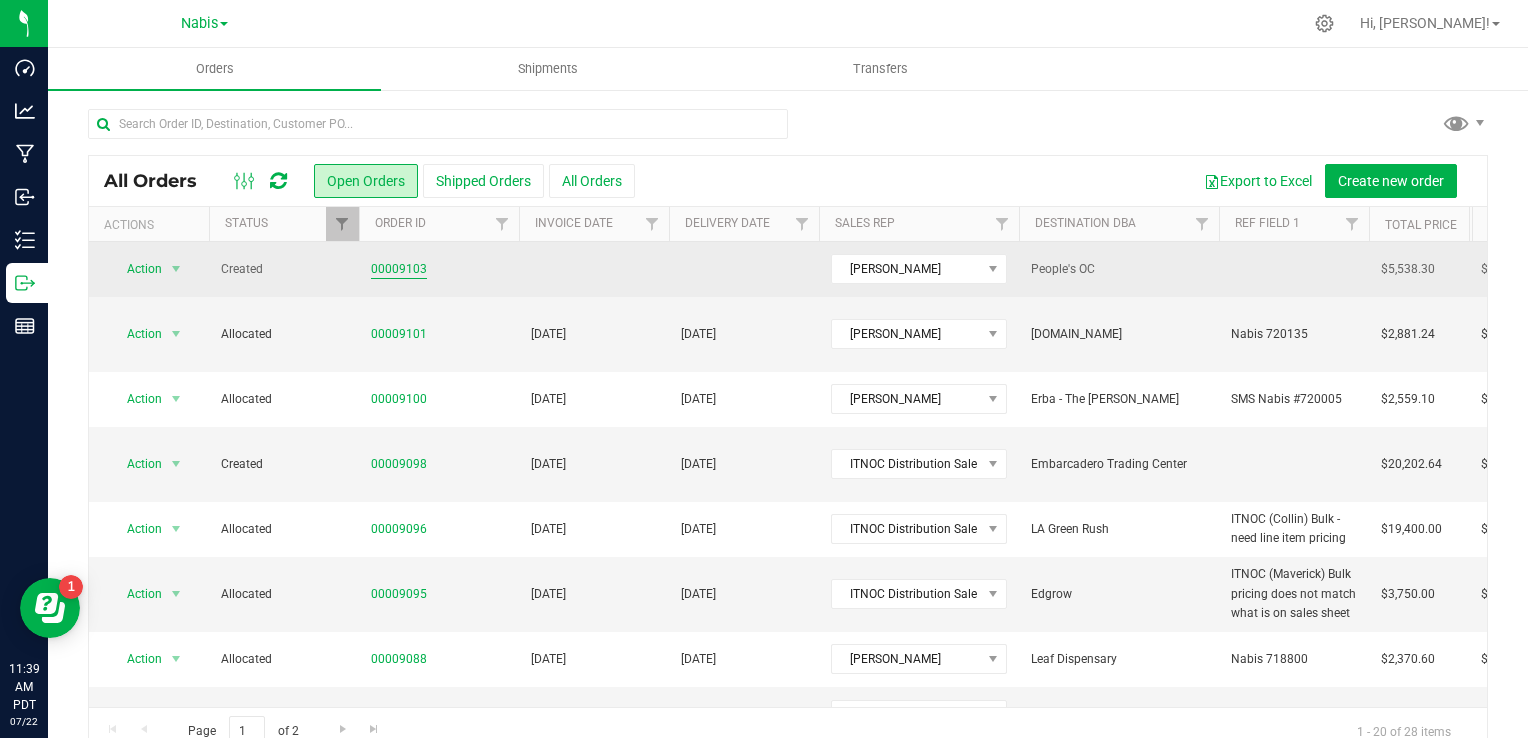 click on "00009103" at bounding box center [399, 269] 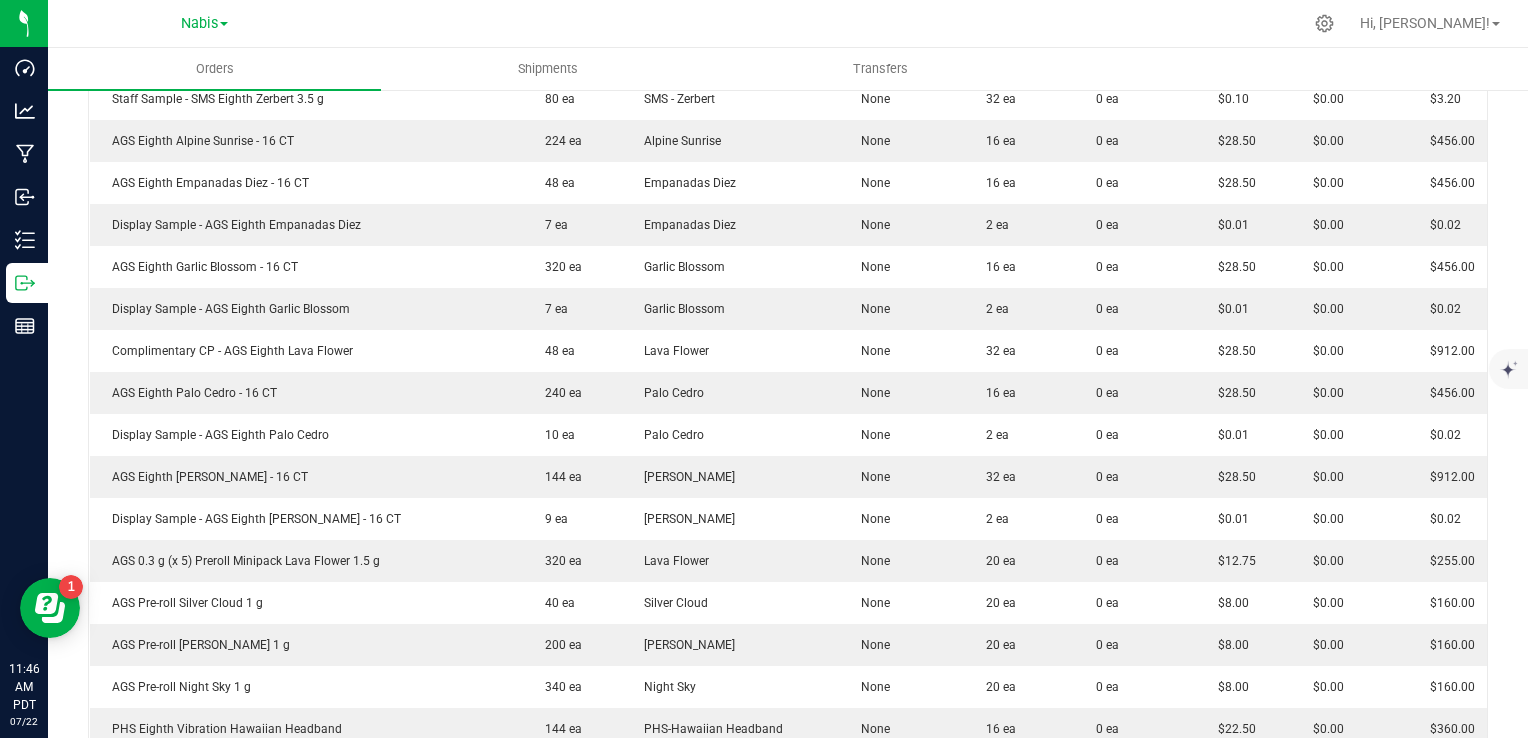 scroll, scrollTop: 0, scrollLeft: 0, axis: both 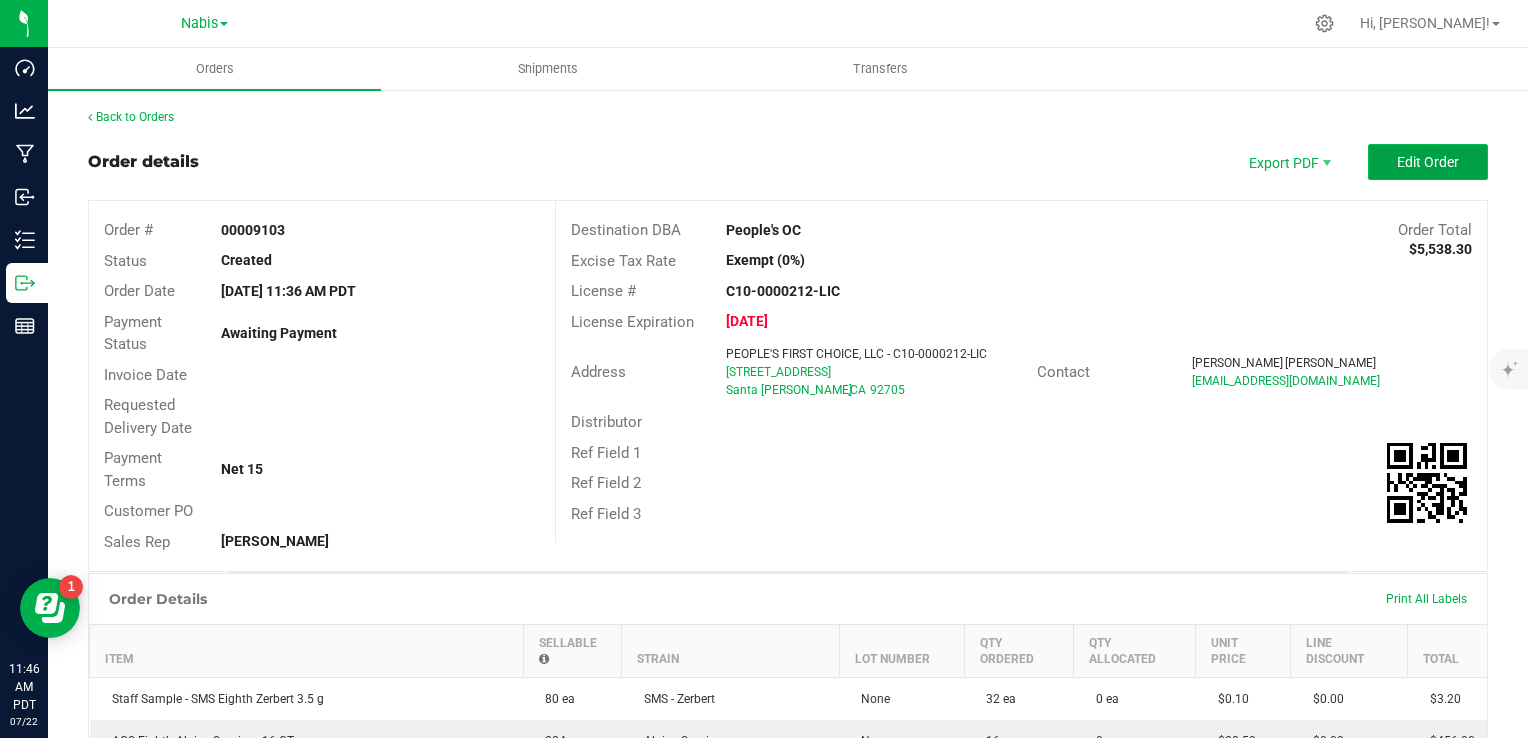 click on "Edit Order" at bounding box center (1428, 162) 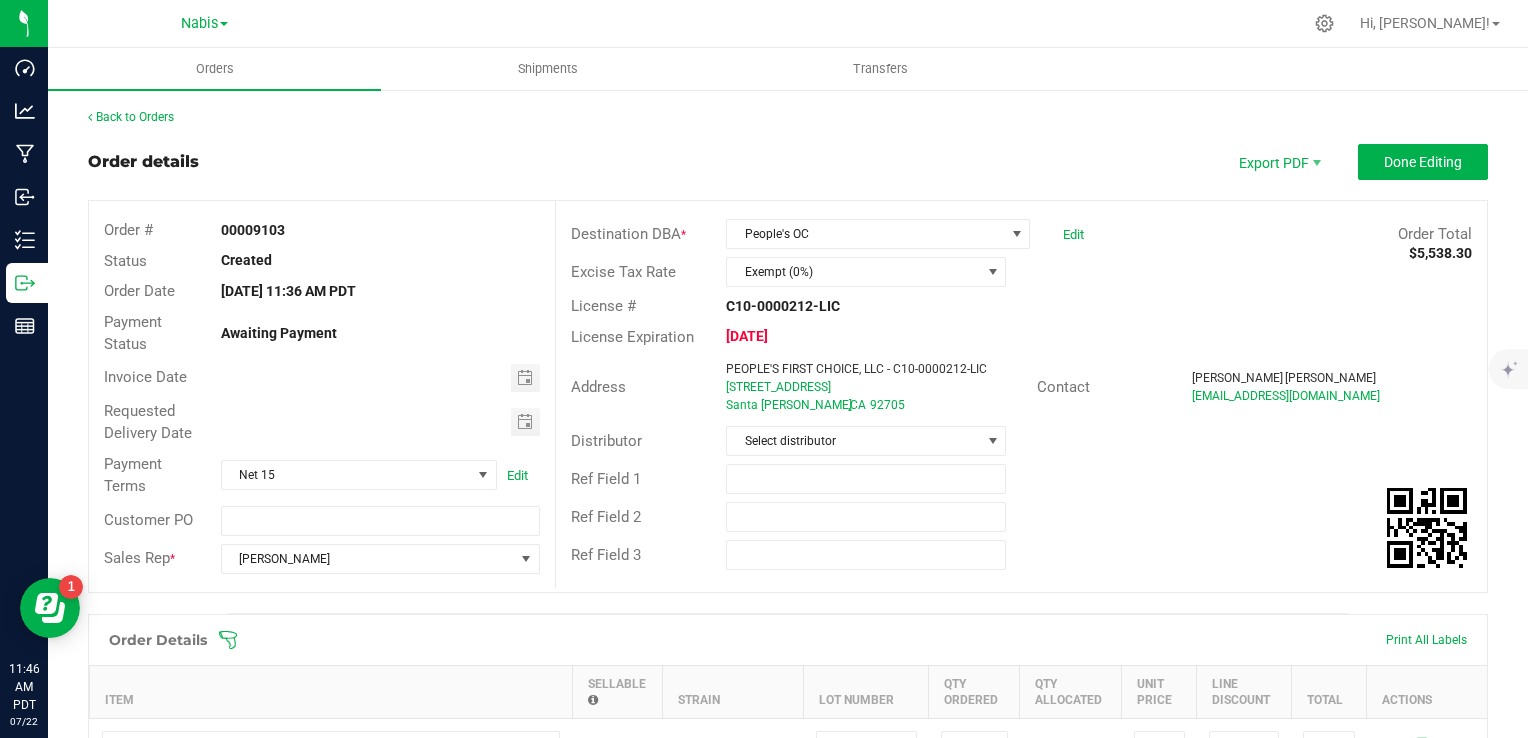 scroll, scrollTop: 1474, scrollLeft: 0, axis: vertical 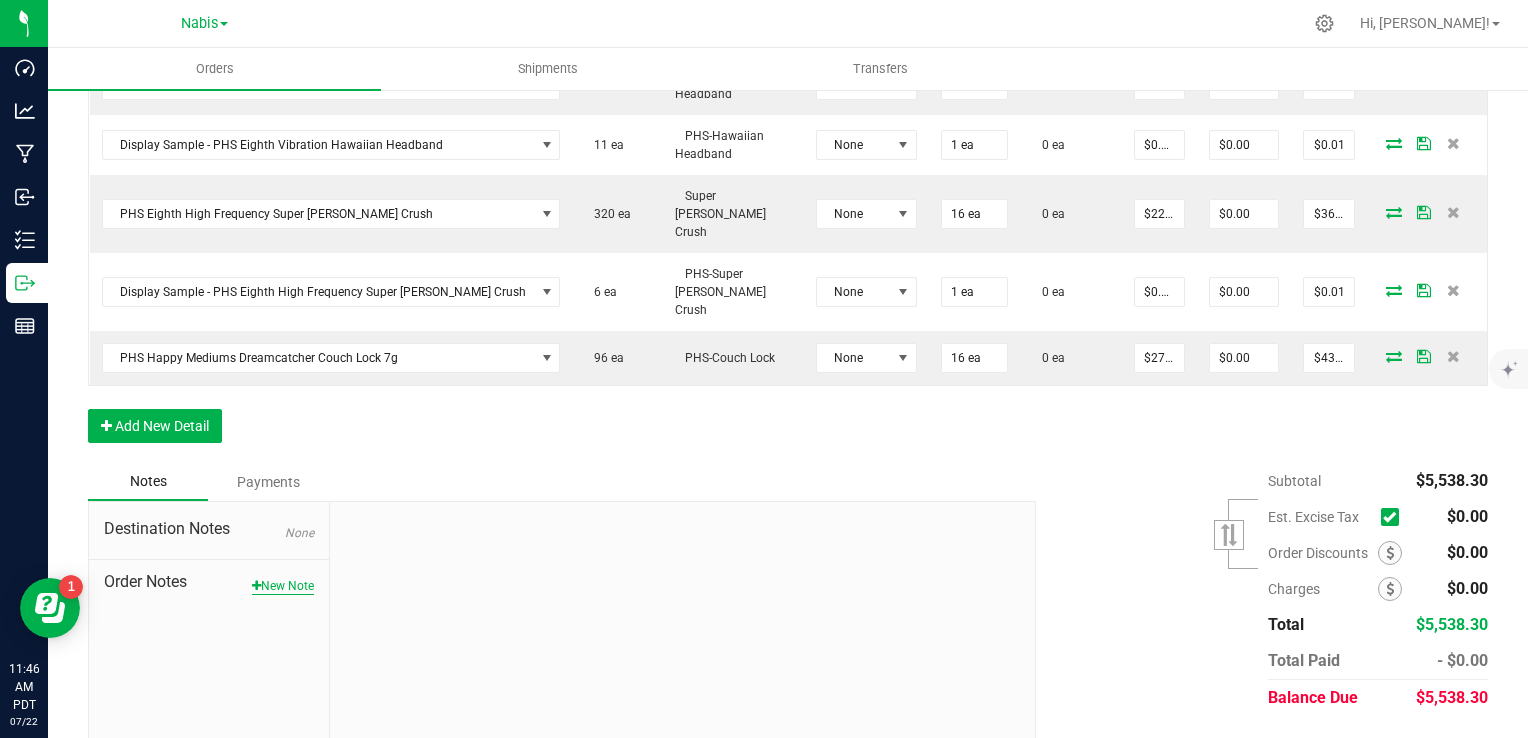 click on "New Note" at bounding box center [283, 586] 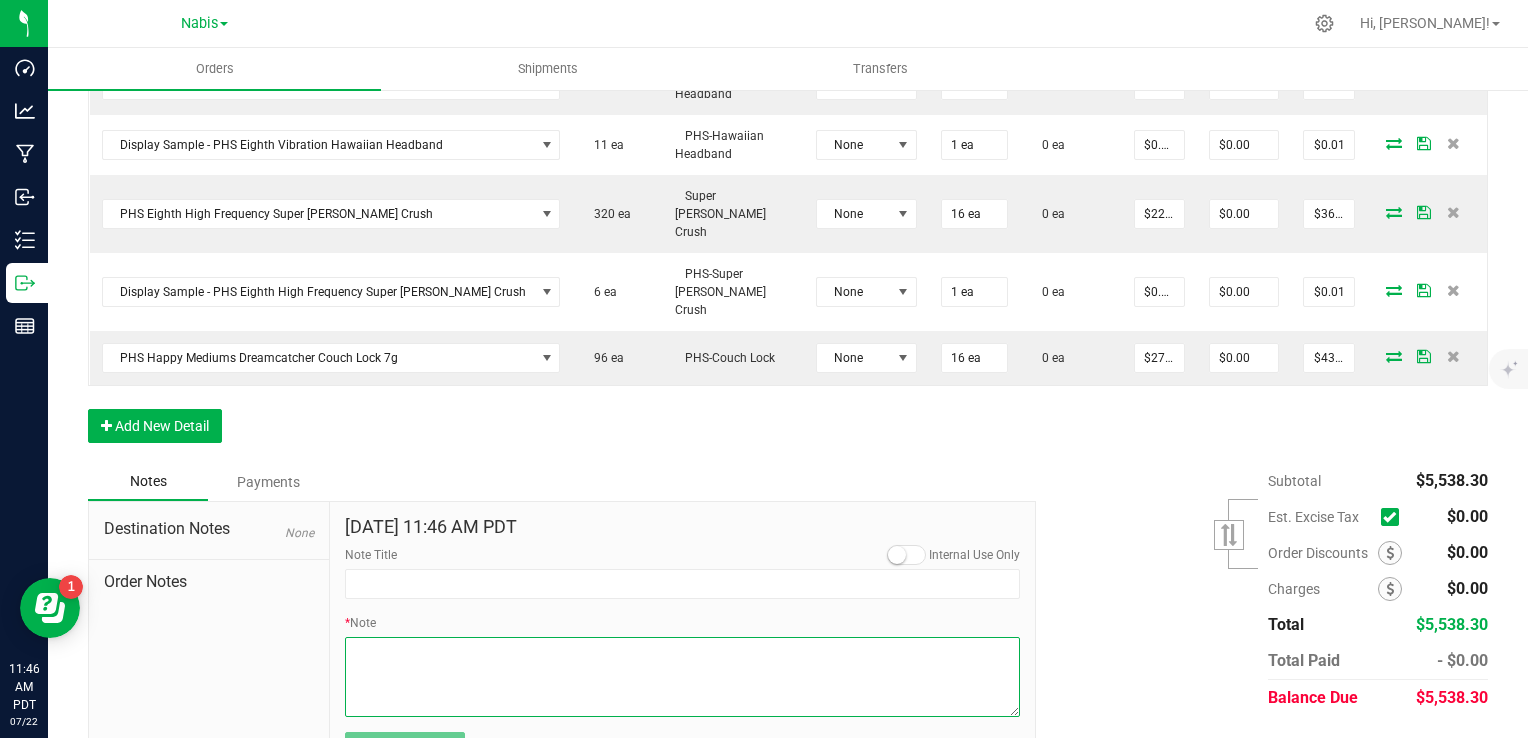 click on "*
Note" at bounding box center (683, 677) 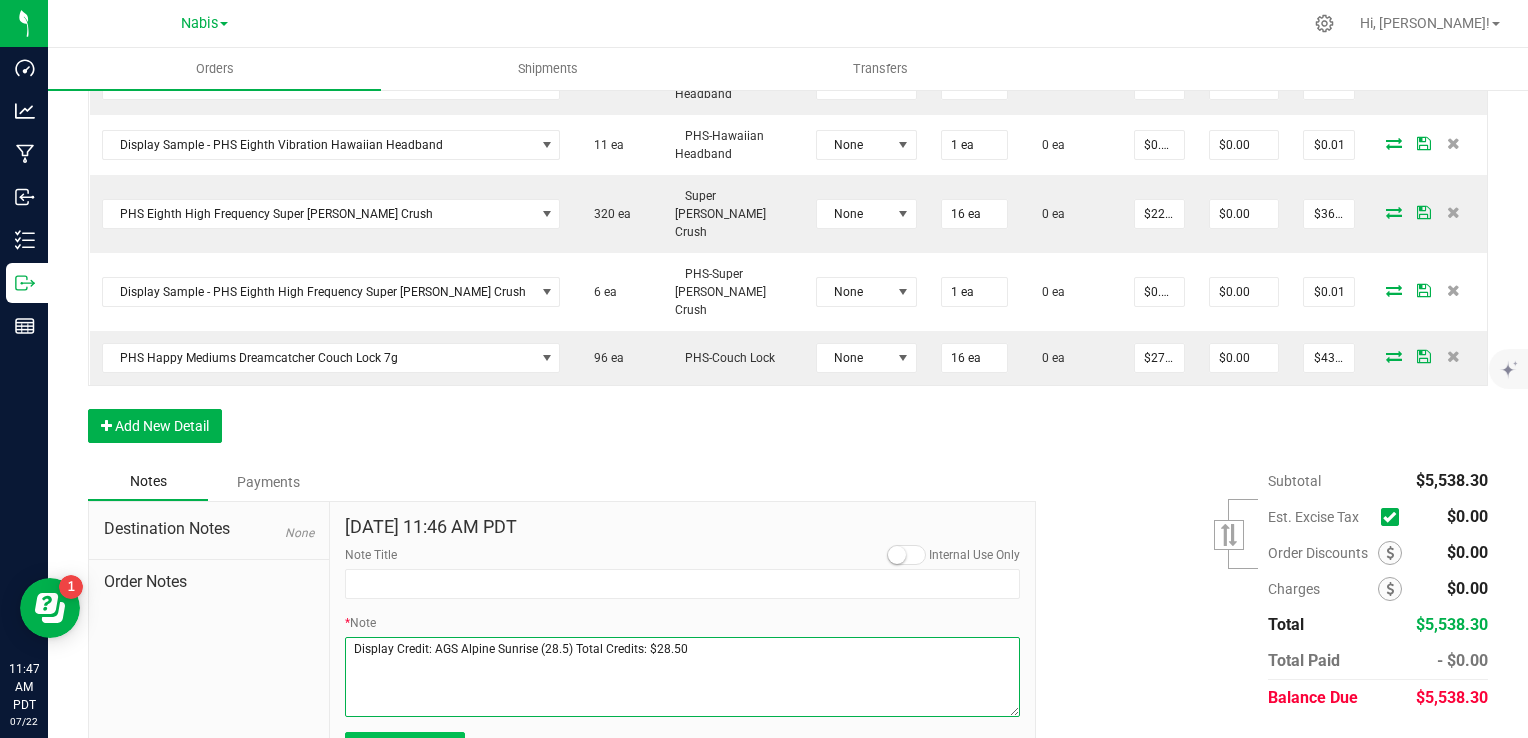 type on "Display Credit: AGS Alpine Sunrise (28.5) Total Credits: $28.50" 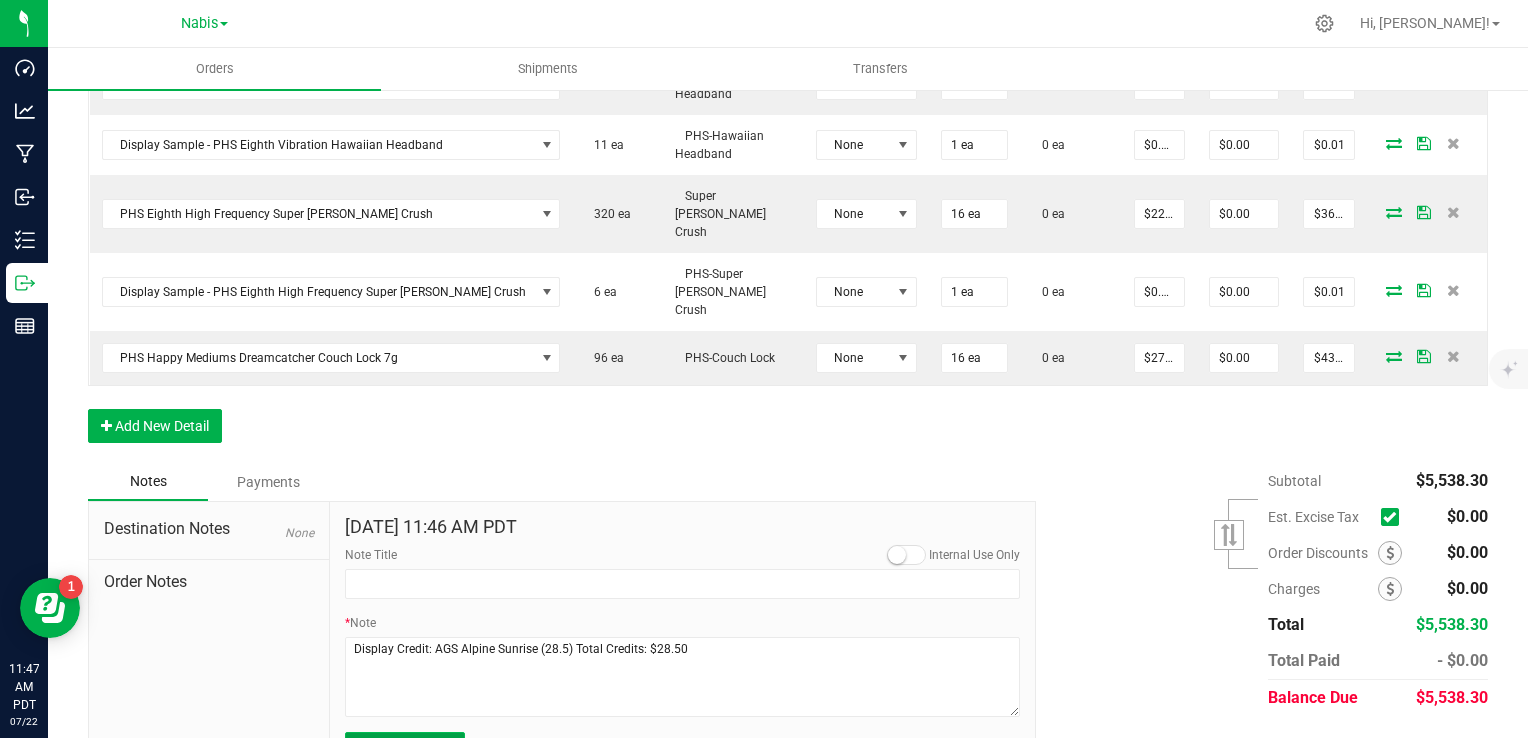 click on "Submit Note" at bounding box center (404, 747) 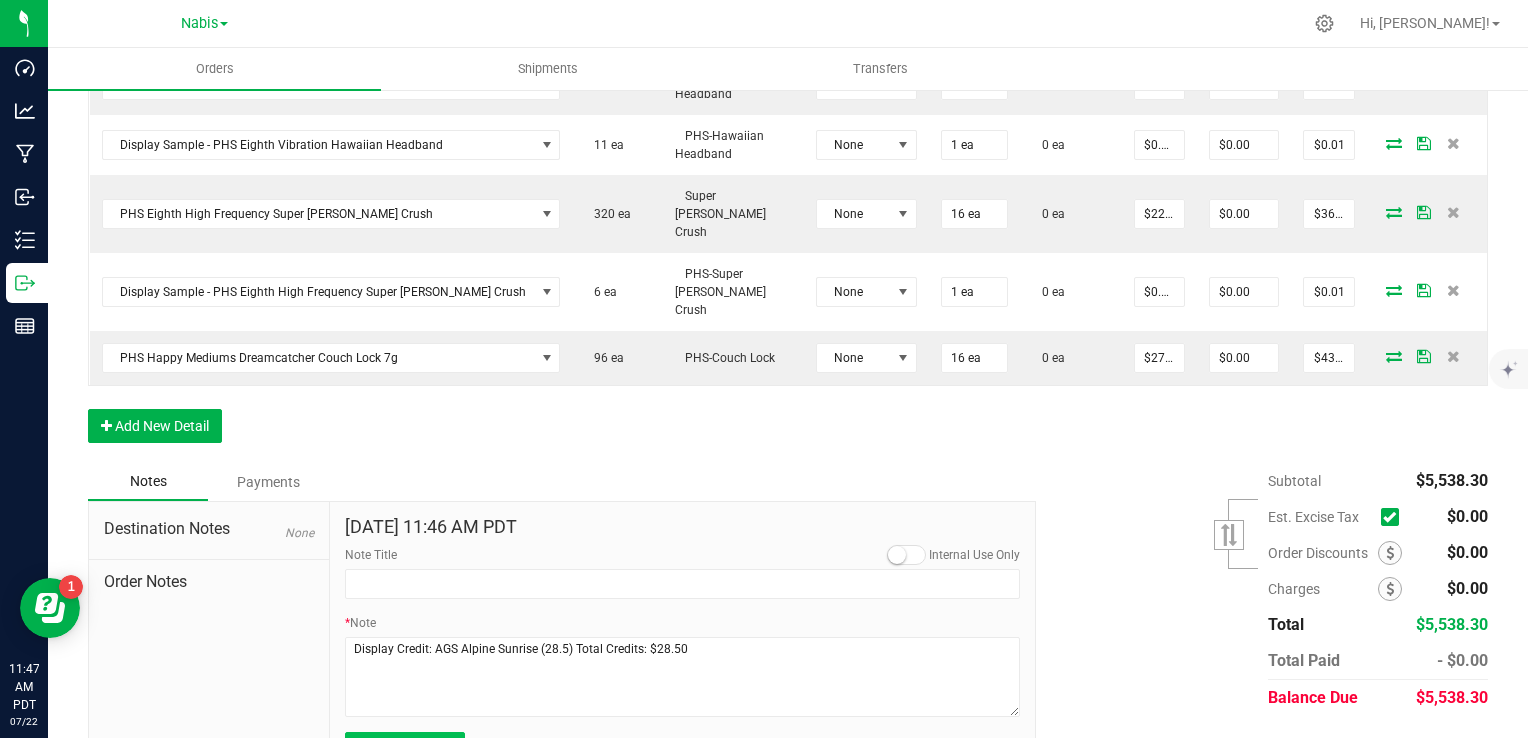 type on "7/22/2025 11:47 AM PDT" 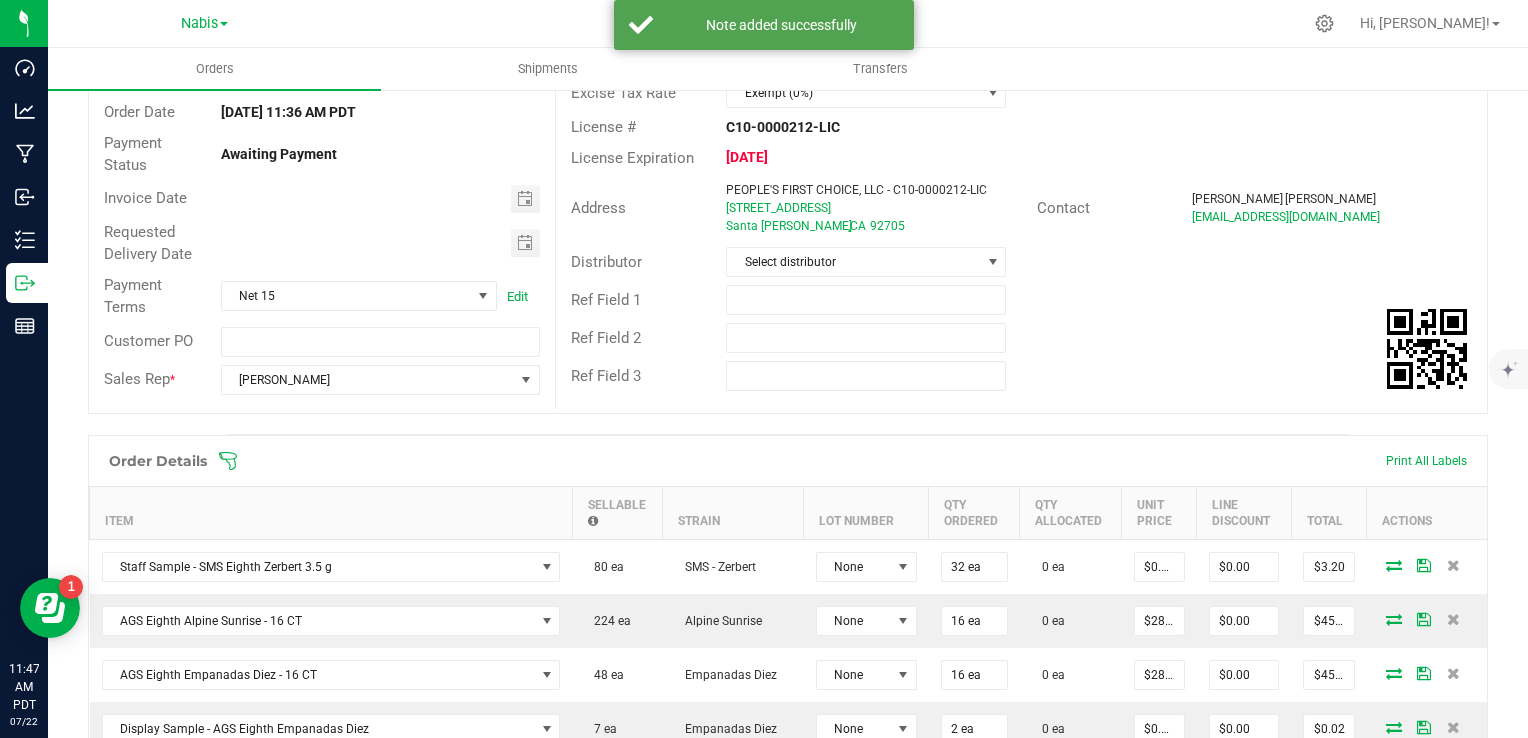 scroll, scrollTop: 300, scrollLeft: 0, axis: vertical 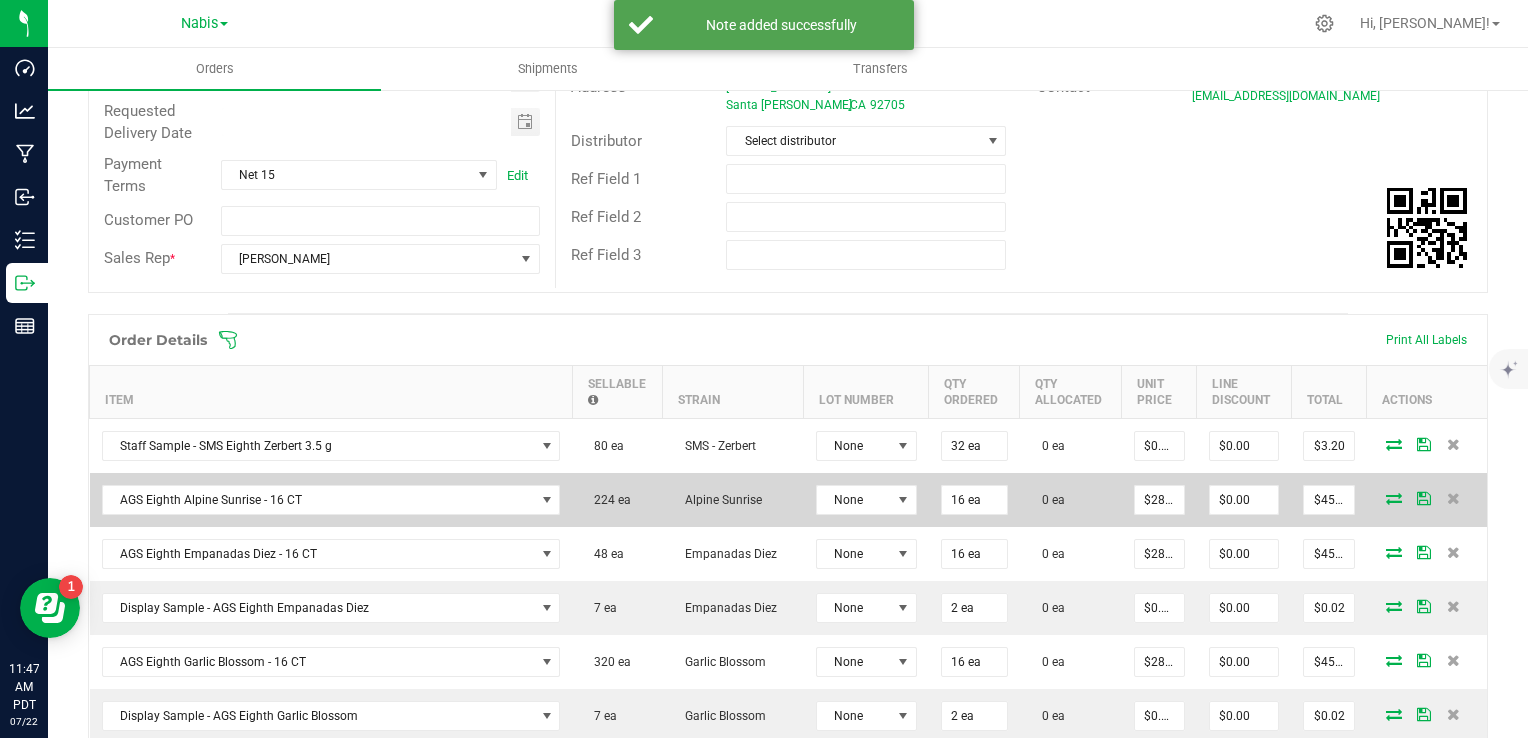 click at bounding box center (1394, 498) 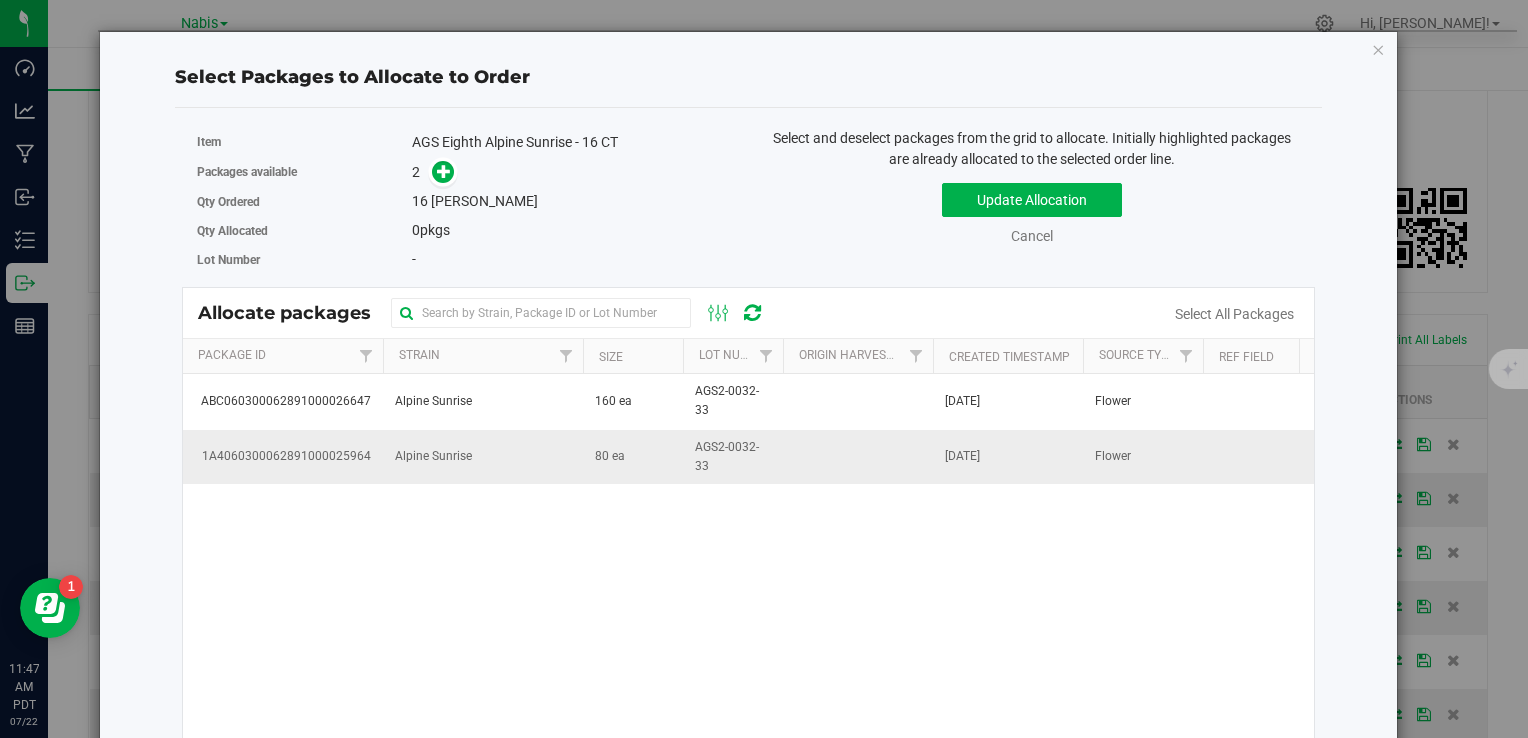 click on "80 ea" at bounding box center [633, 457] 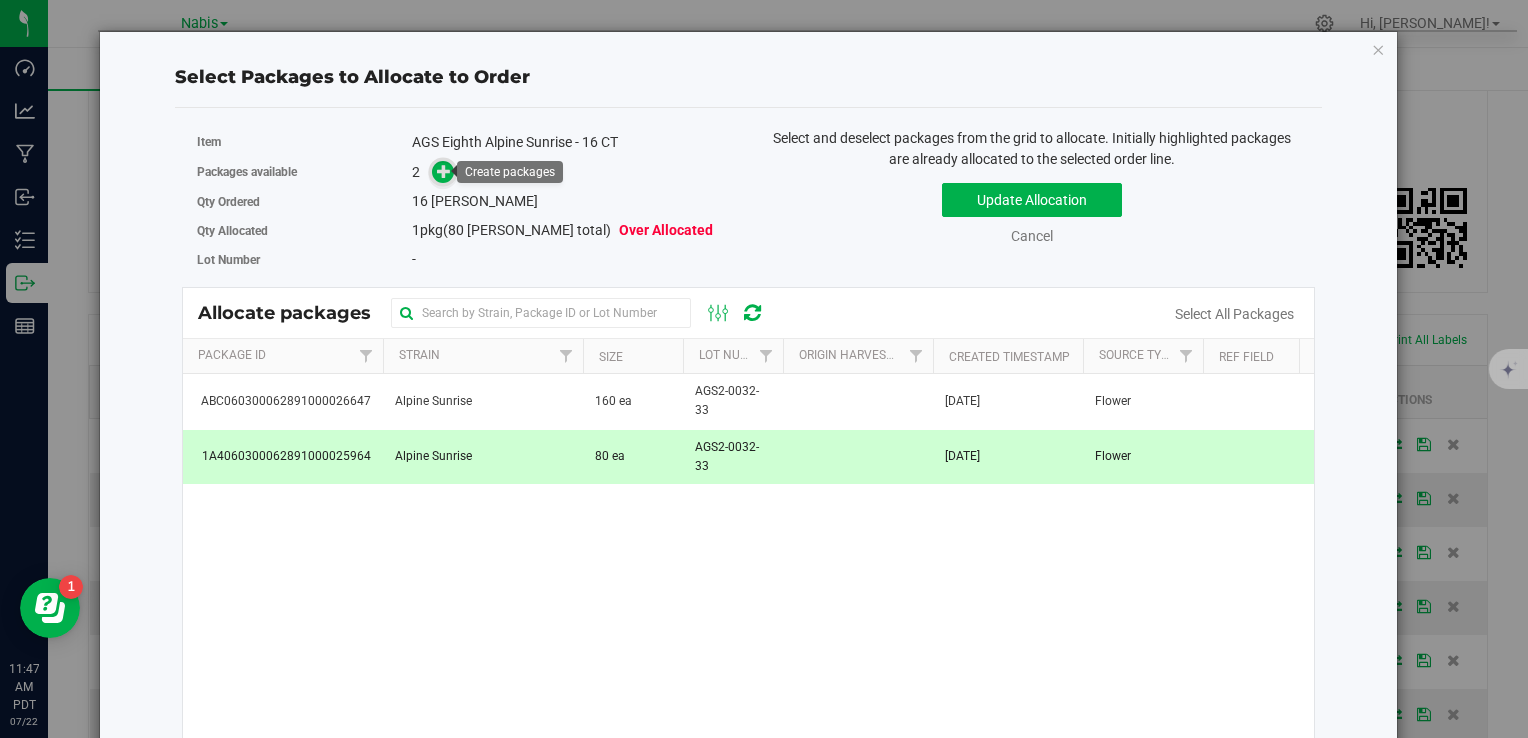 click at bounding box center (444, 171) 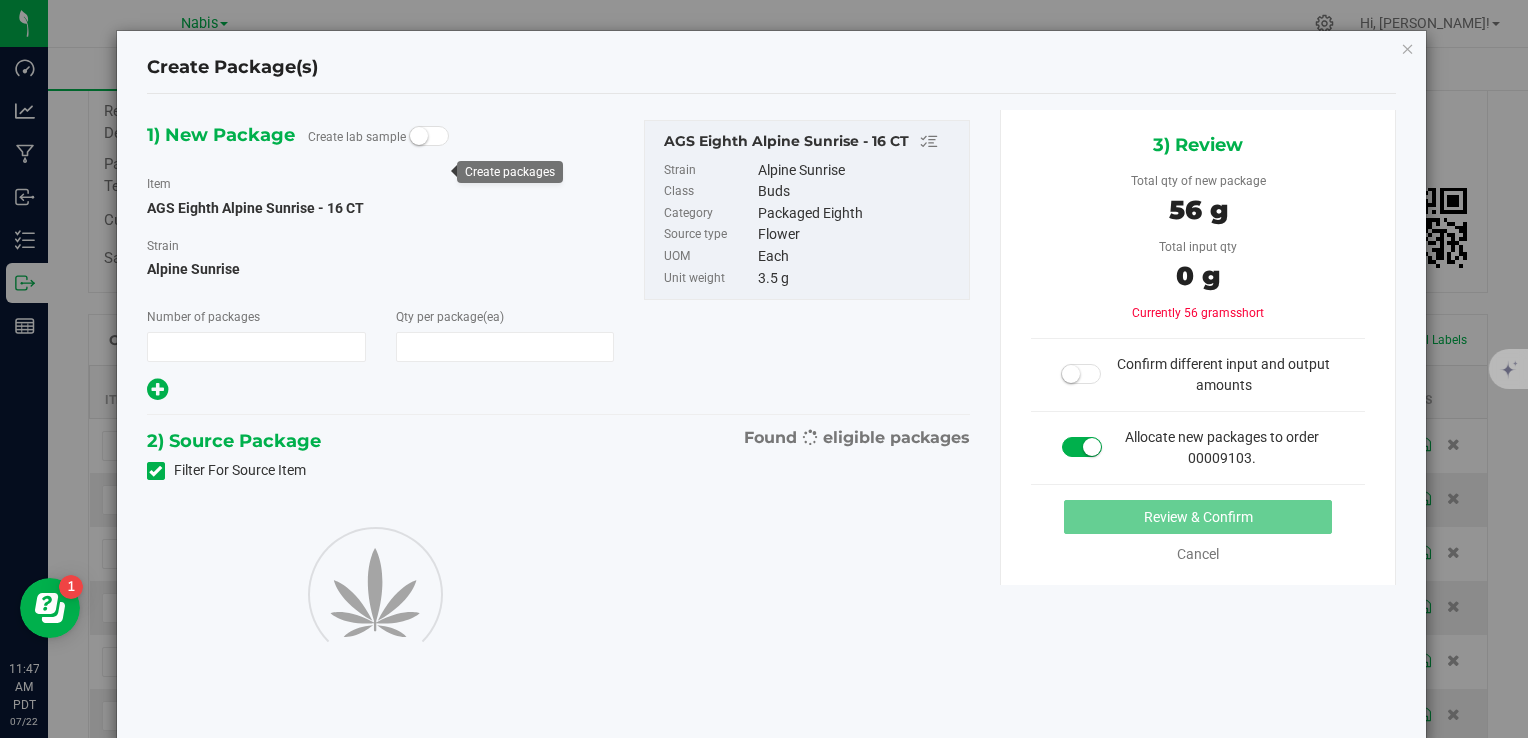 type on "1" 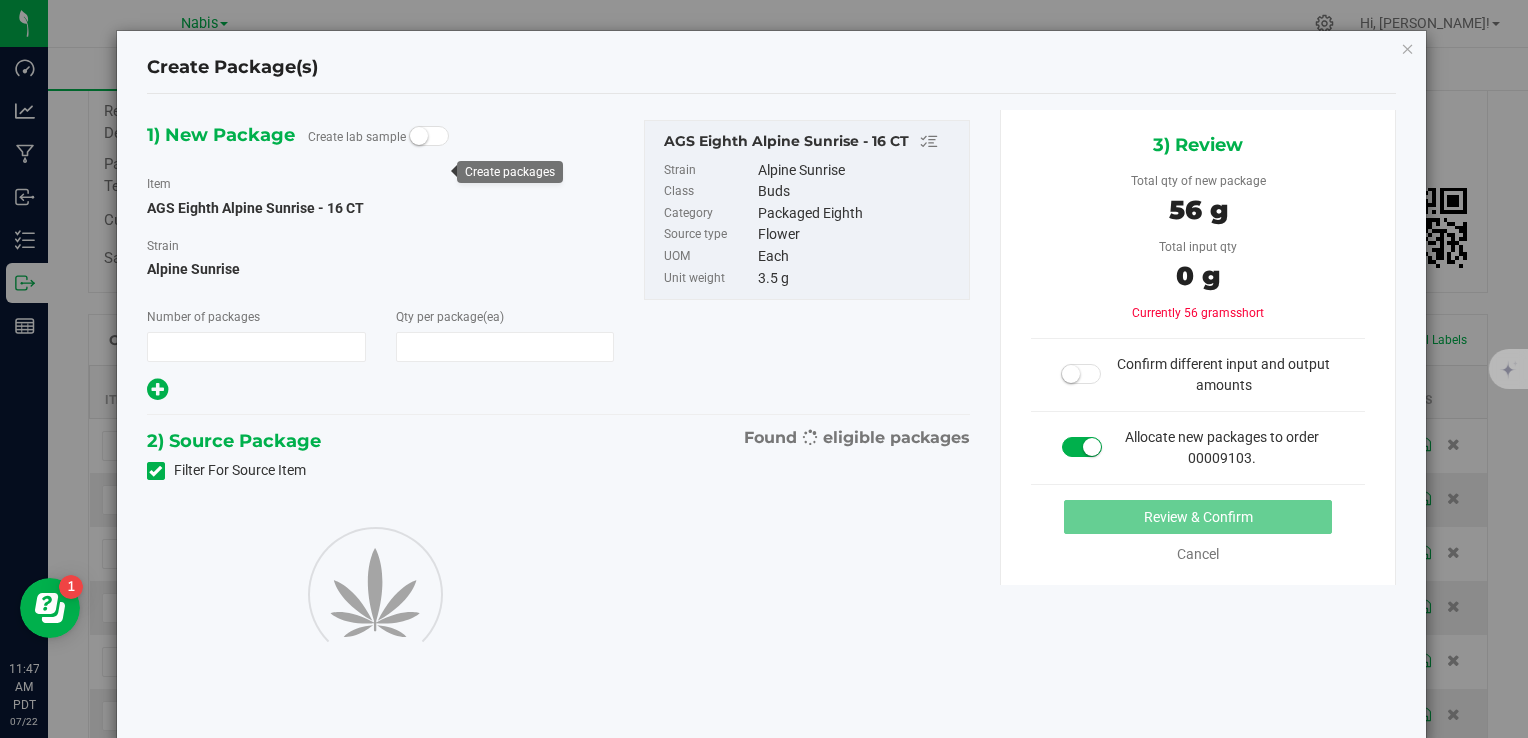 type on "16" 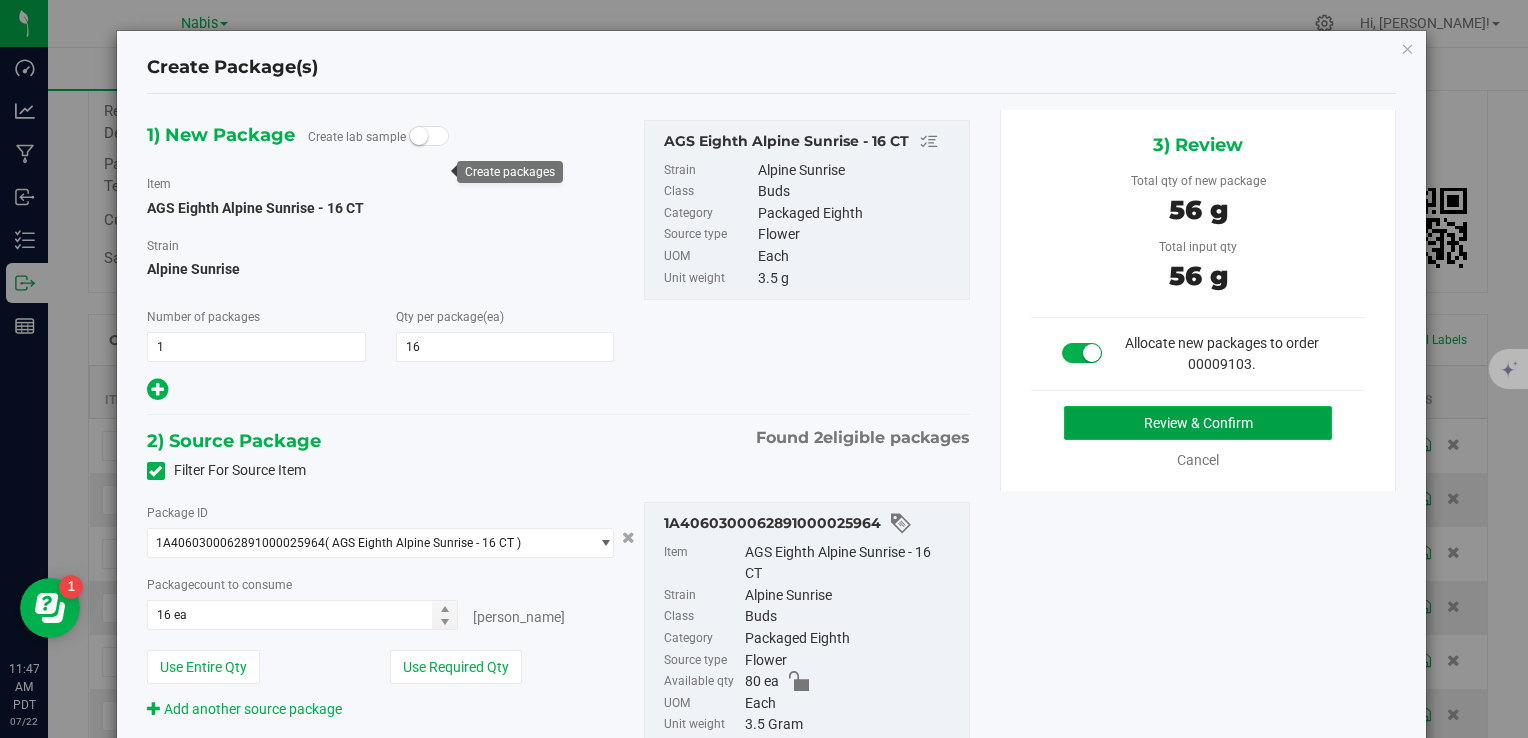click on "Review & Confirm" at bounding box center [1198, 423] 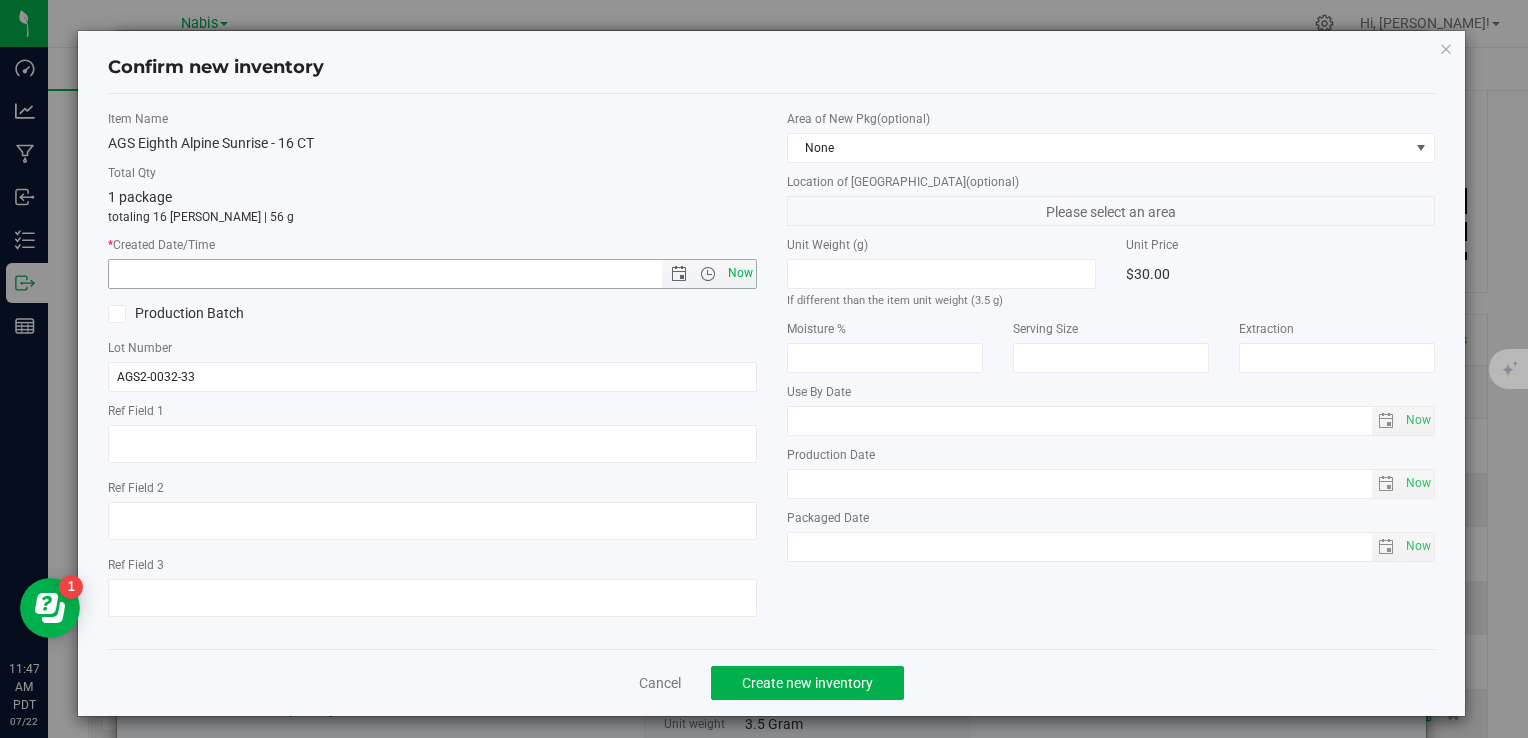 click on "Now" at bounding box center [740, 273] 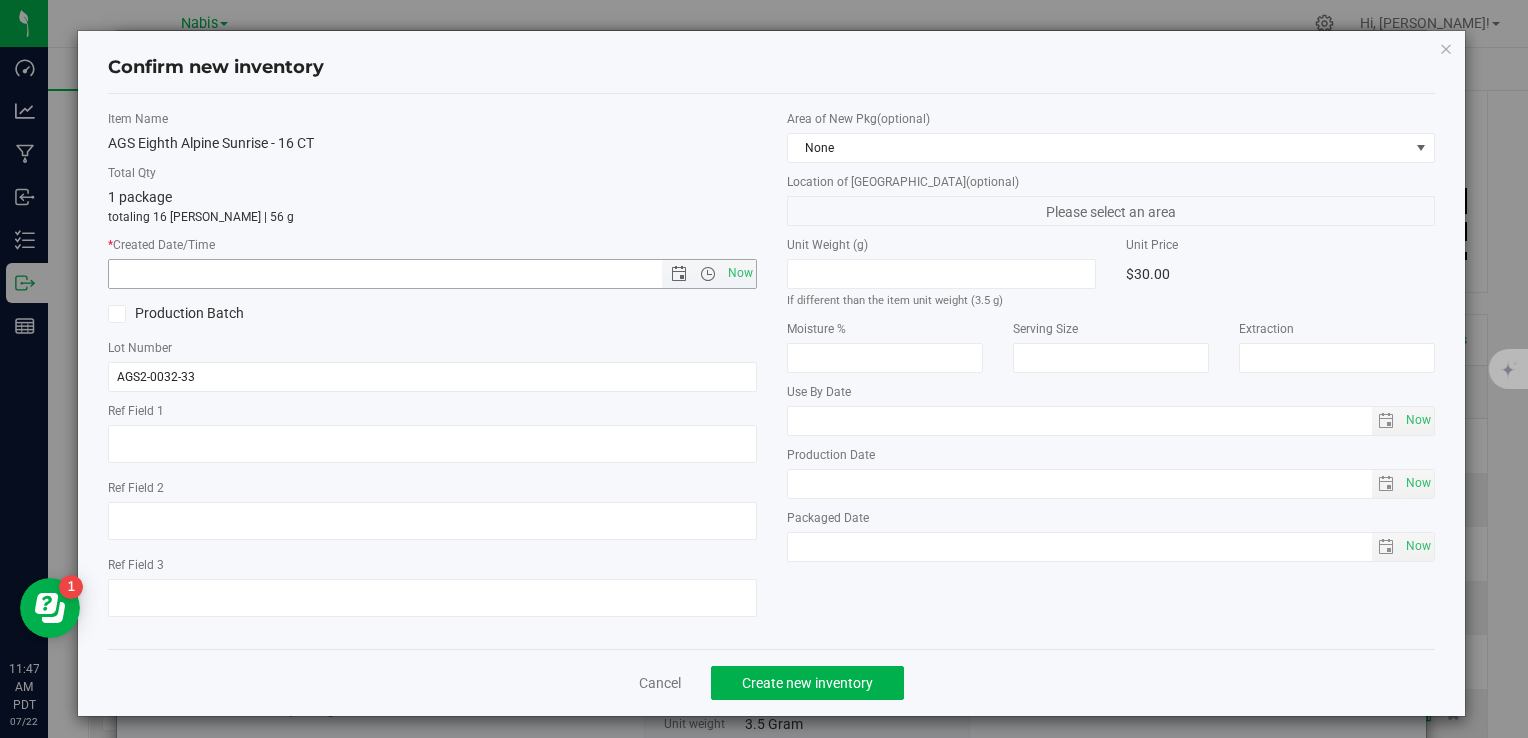 type on "7/22/2025 11:47 AM" 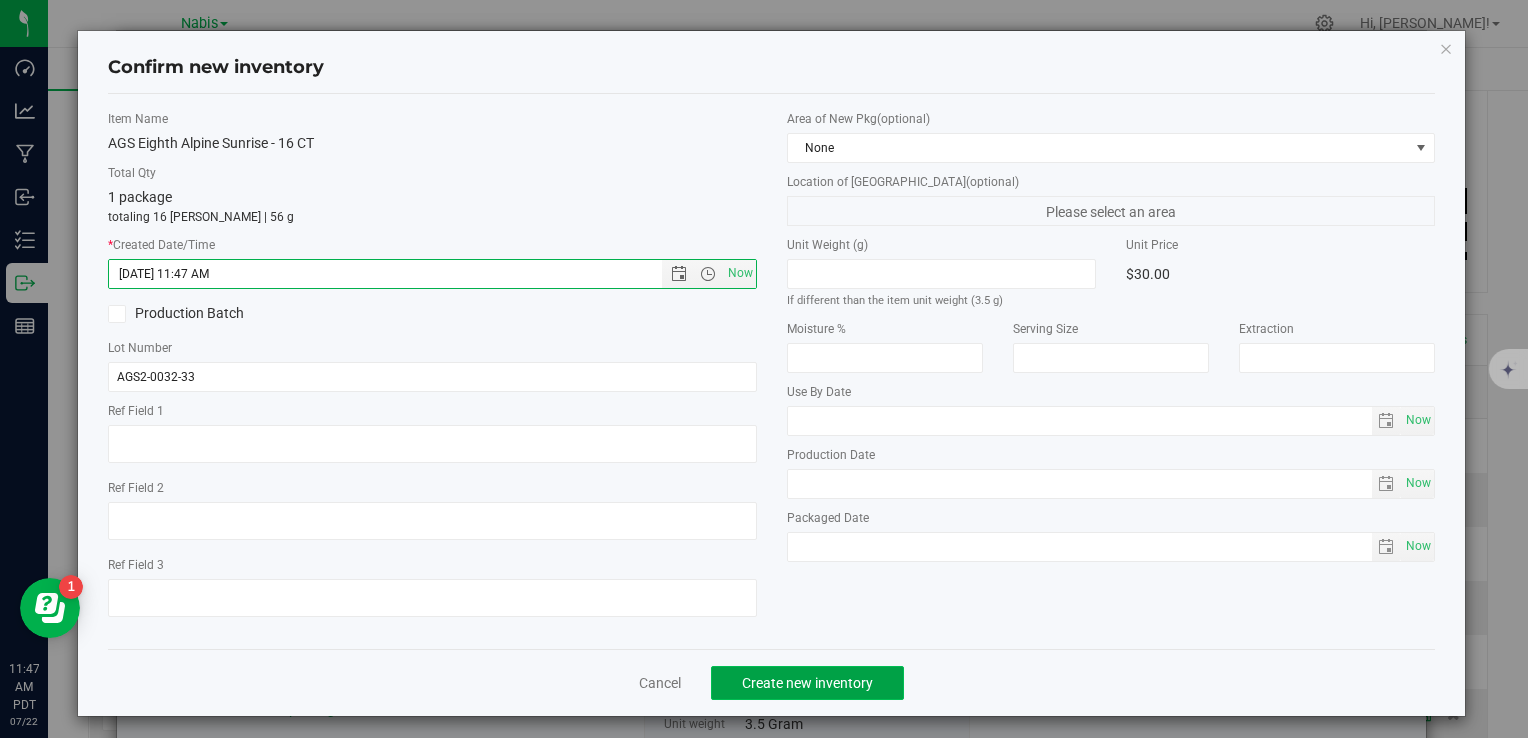 click on "Create new inventory" 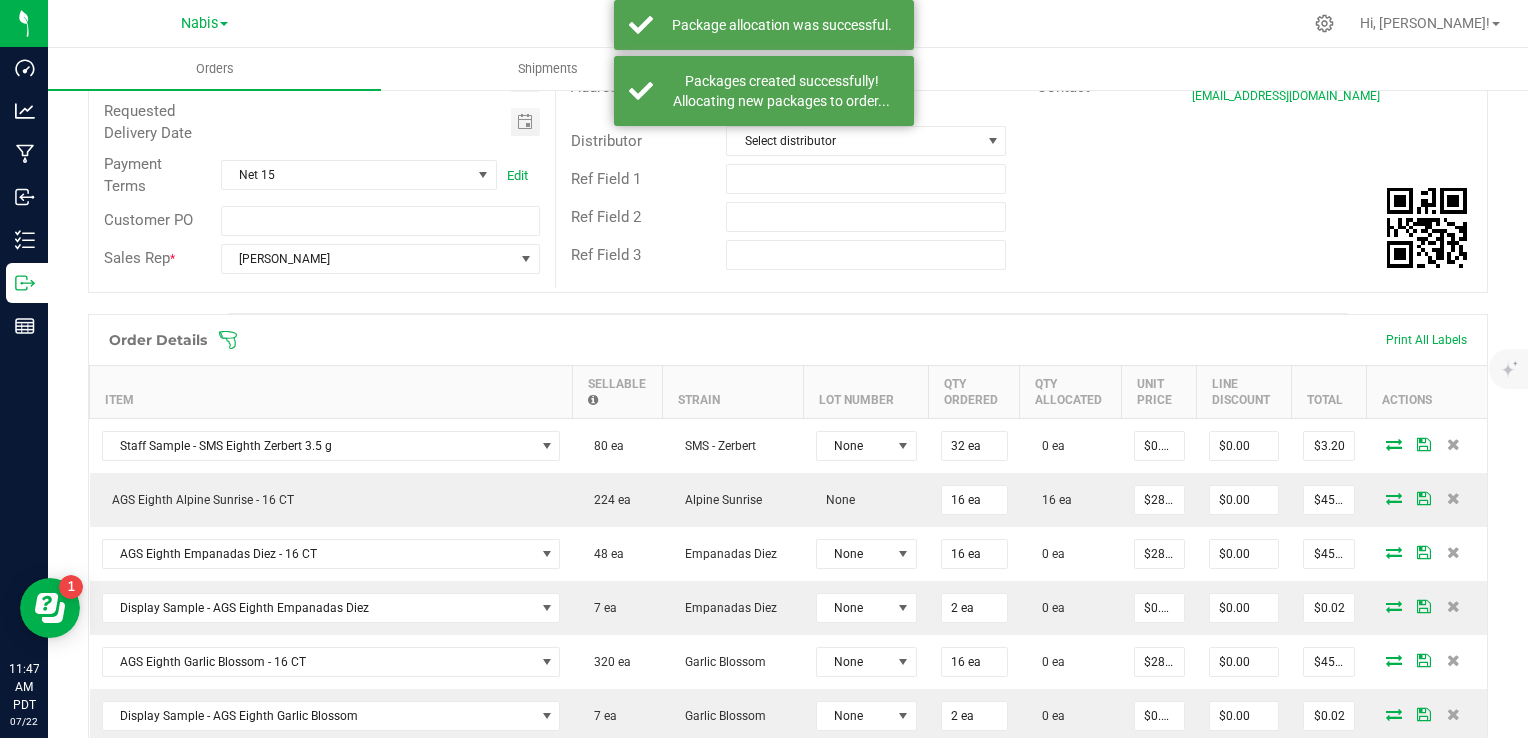 click at bounding box center [1394, 498] 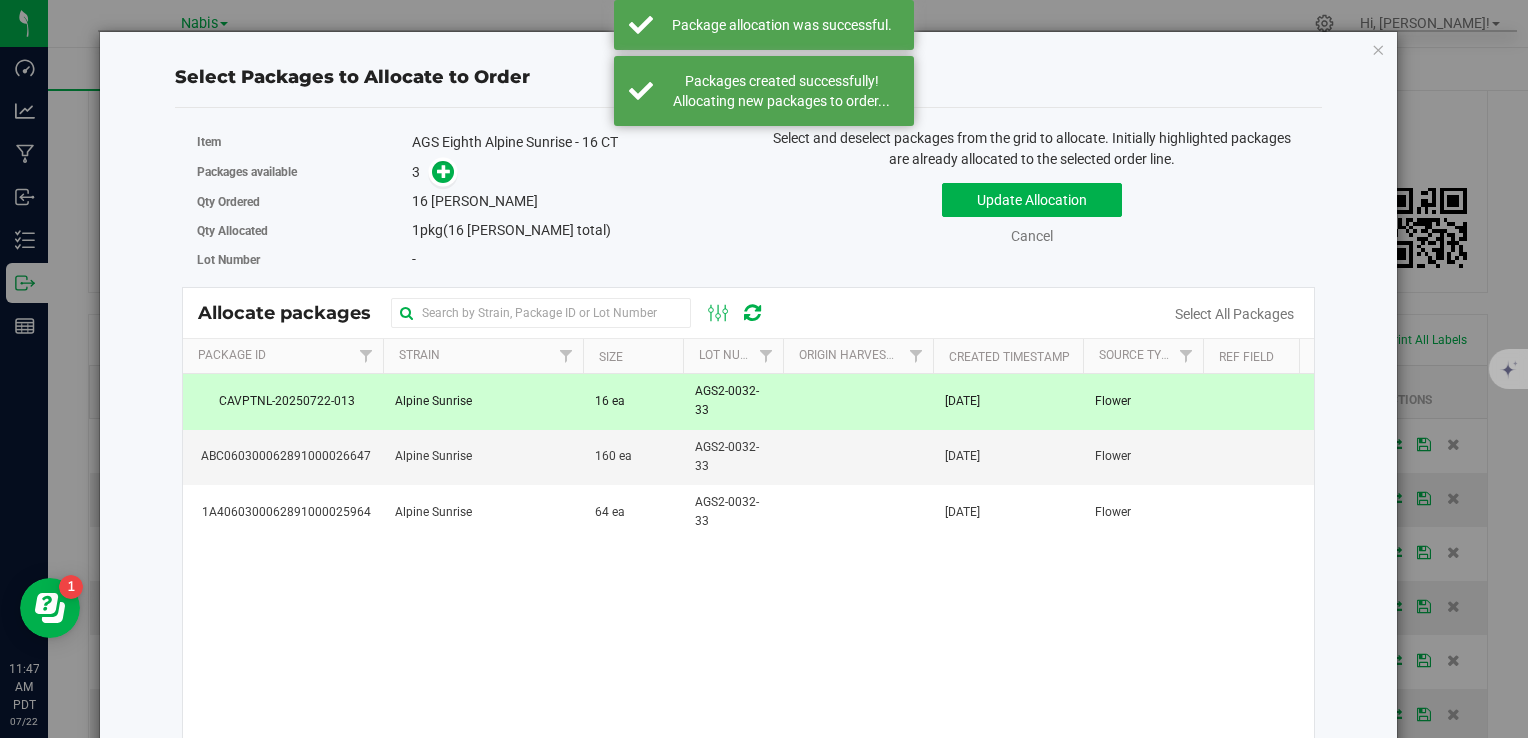 click on "Select Packages to Allocate to Order
Item
AGS Eighth Alpine Sunrise - 16 CT
Packages available
3
Qty Ordered
16
1" at bounding box center (748, 468) 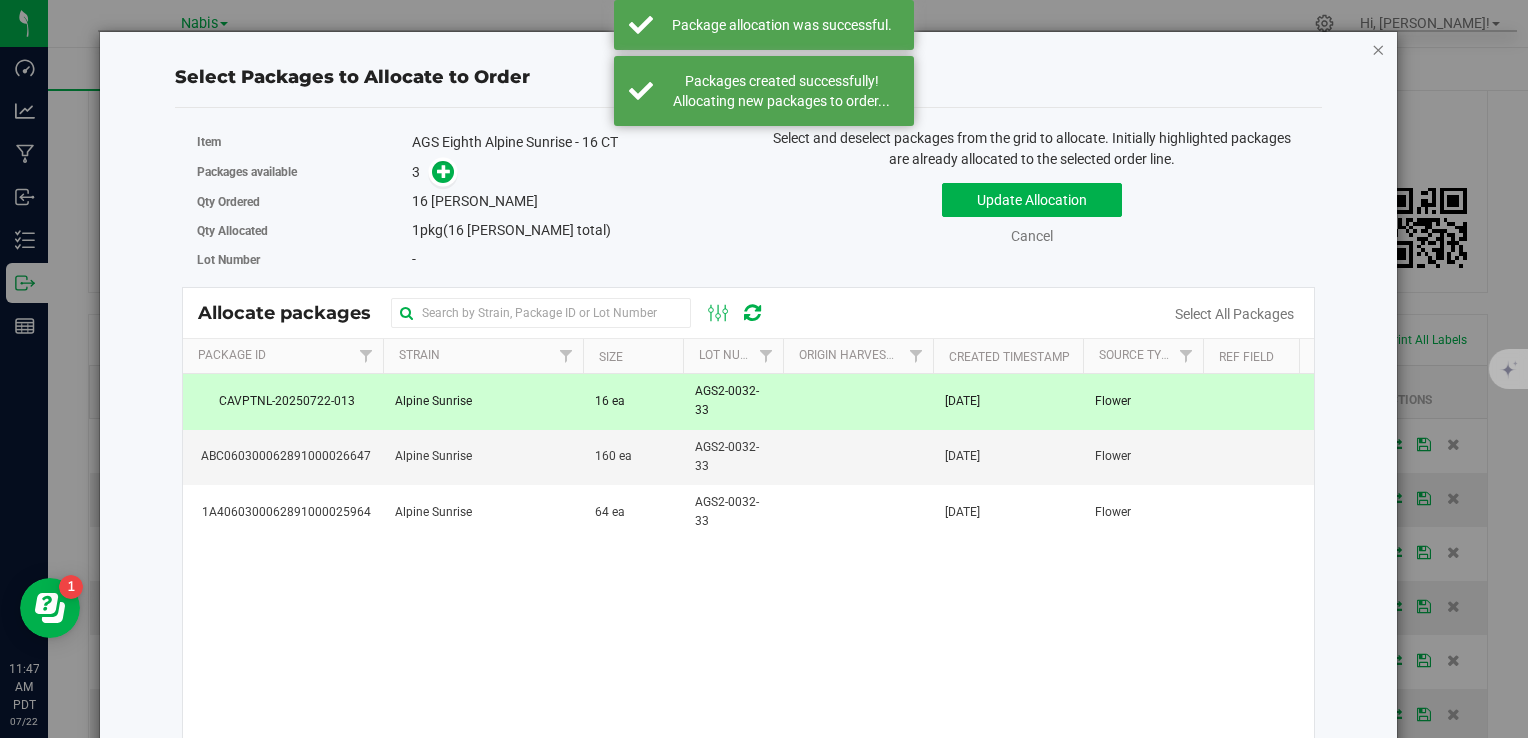 click at bounding box center (1379, 49) 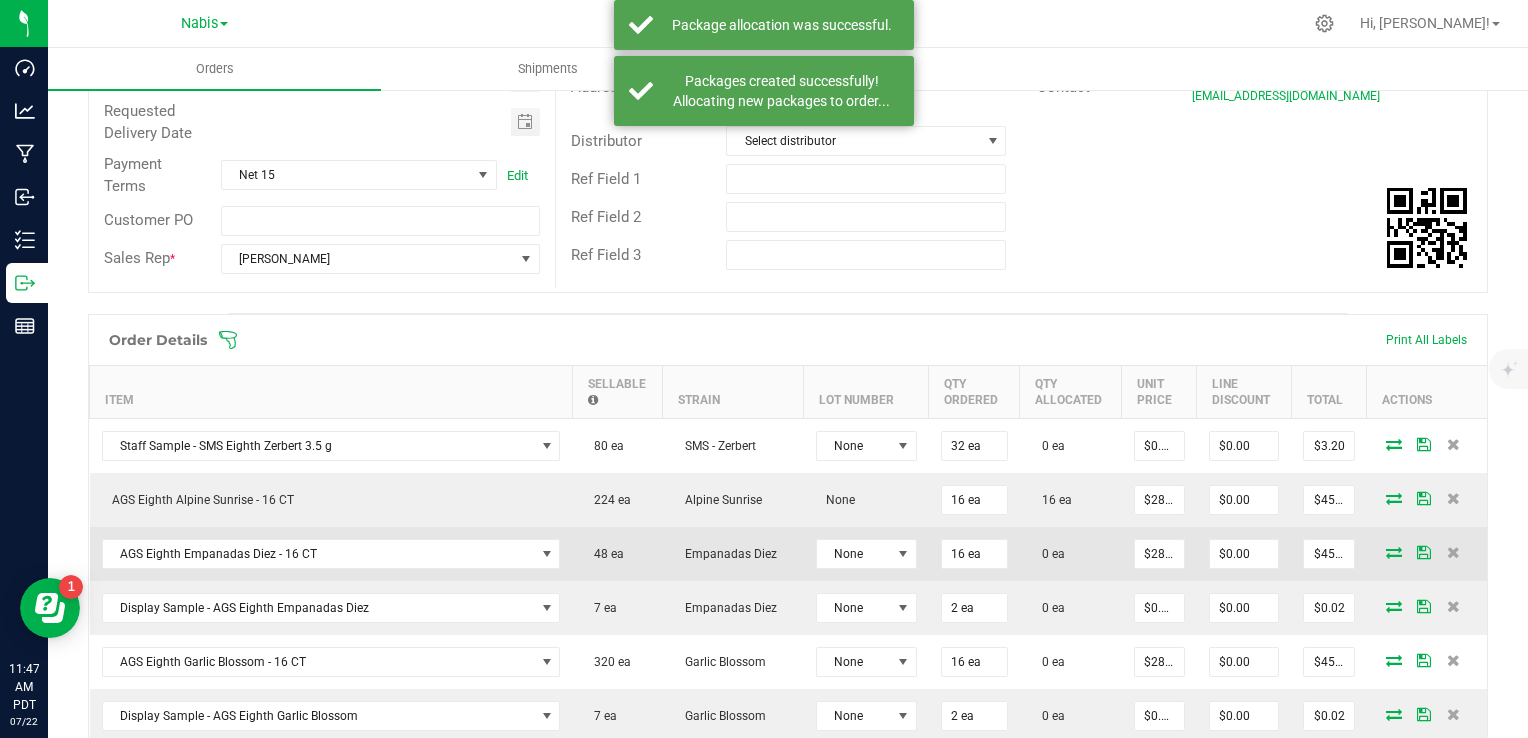 click at bounding box center (1394, 552) 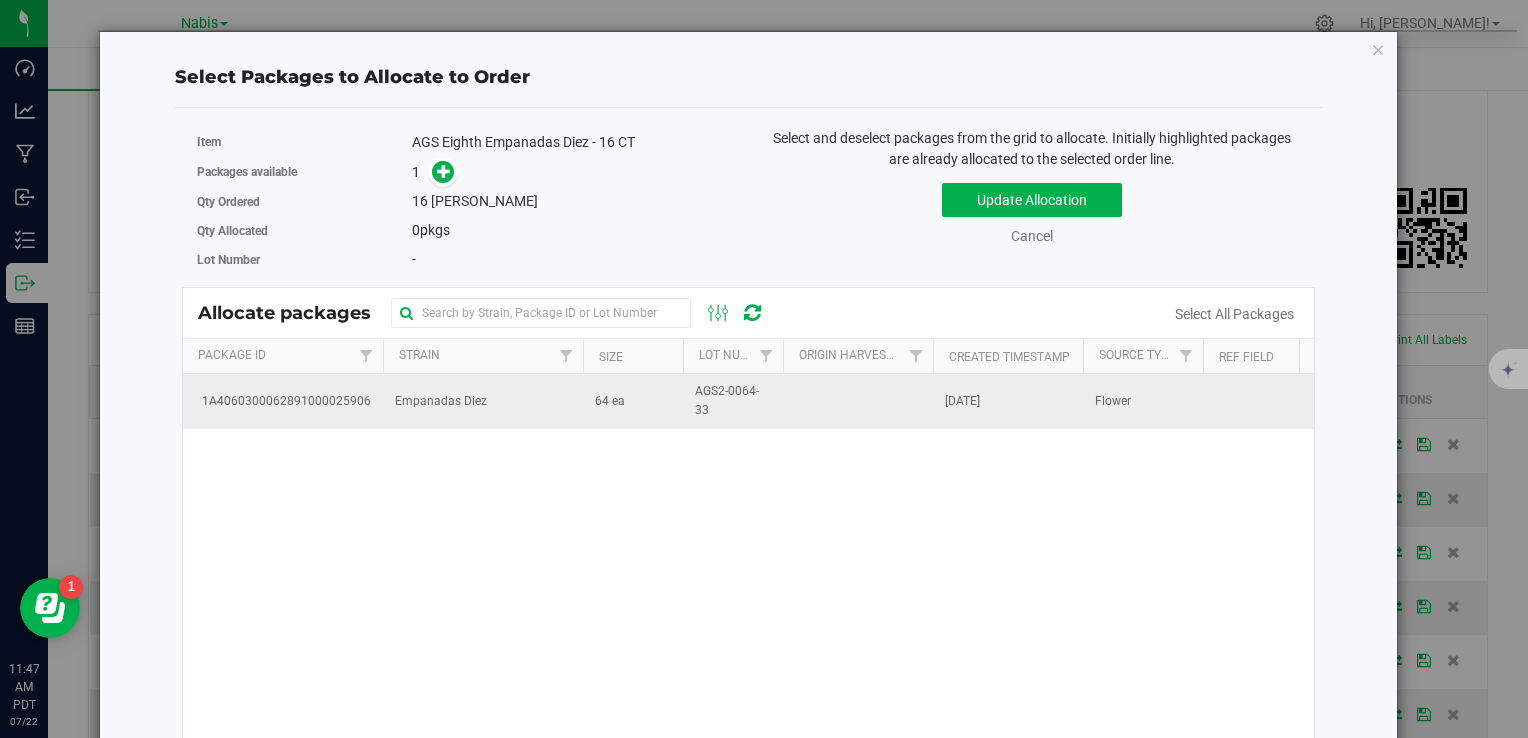 click on "64 ea" at bounding box center [633, 401] 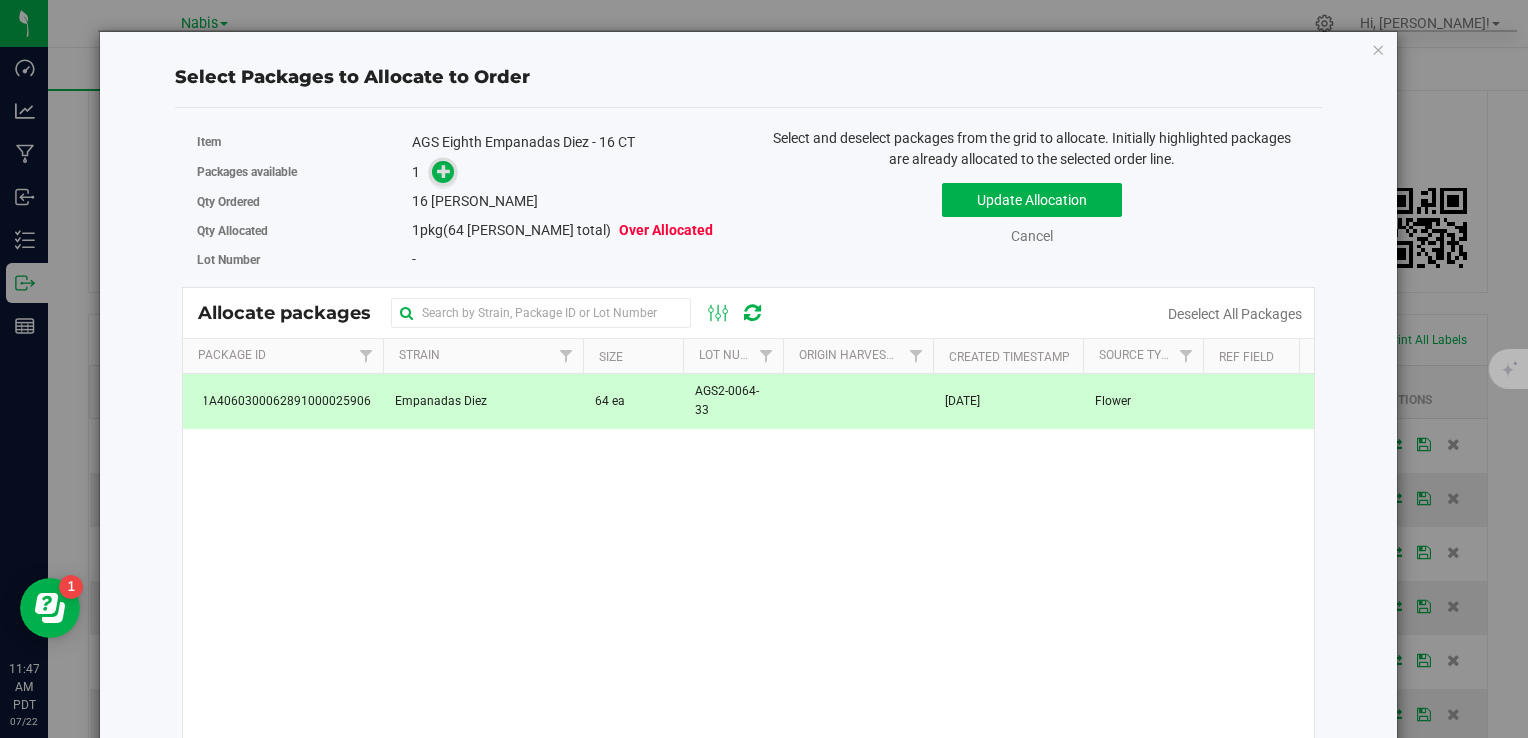click at bounding box center (443, 172) 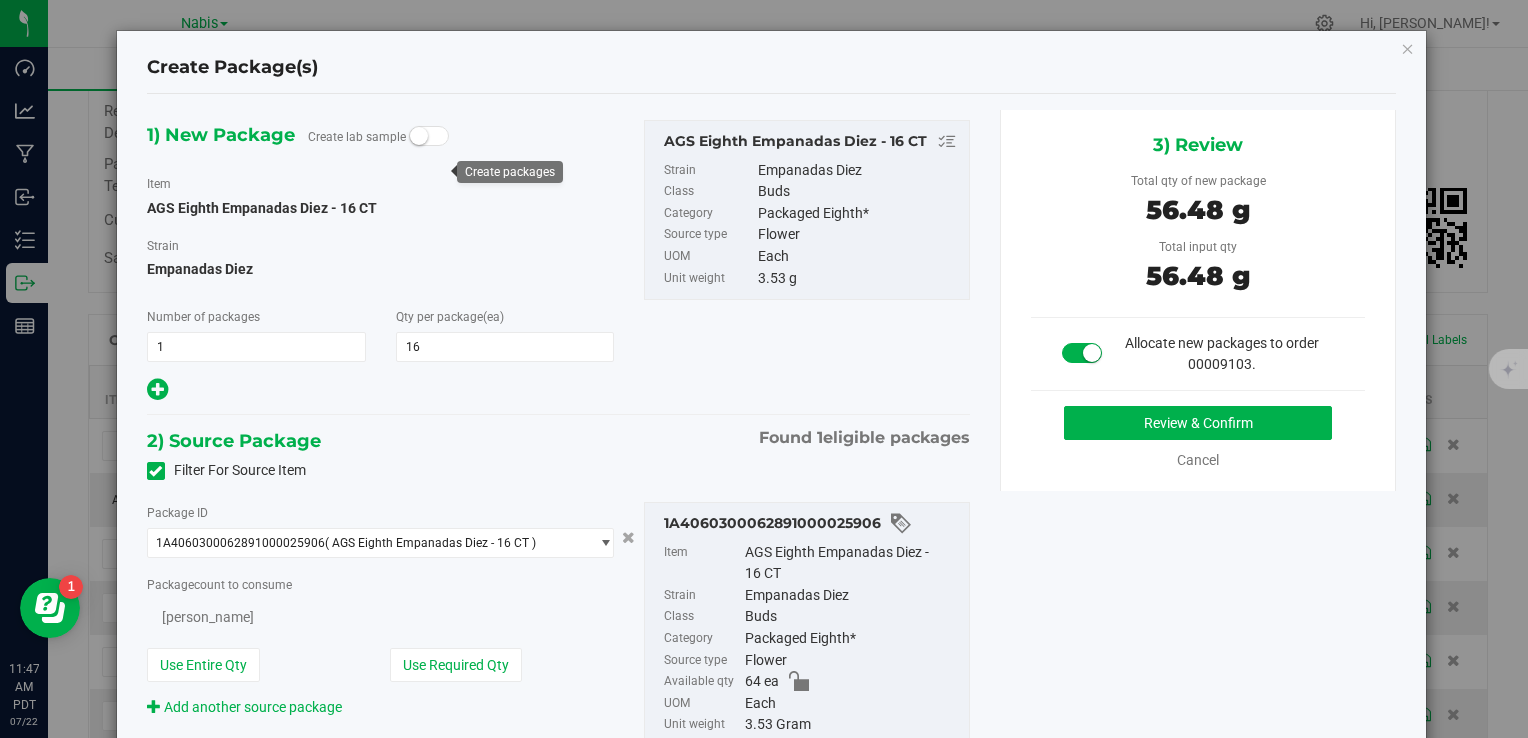 type on "16" 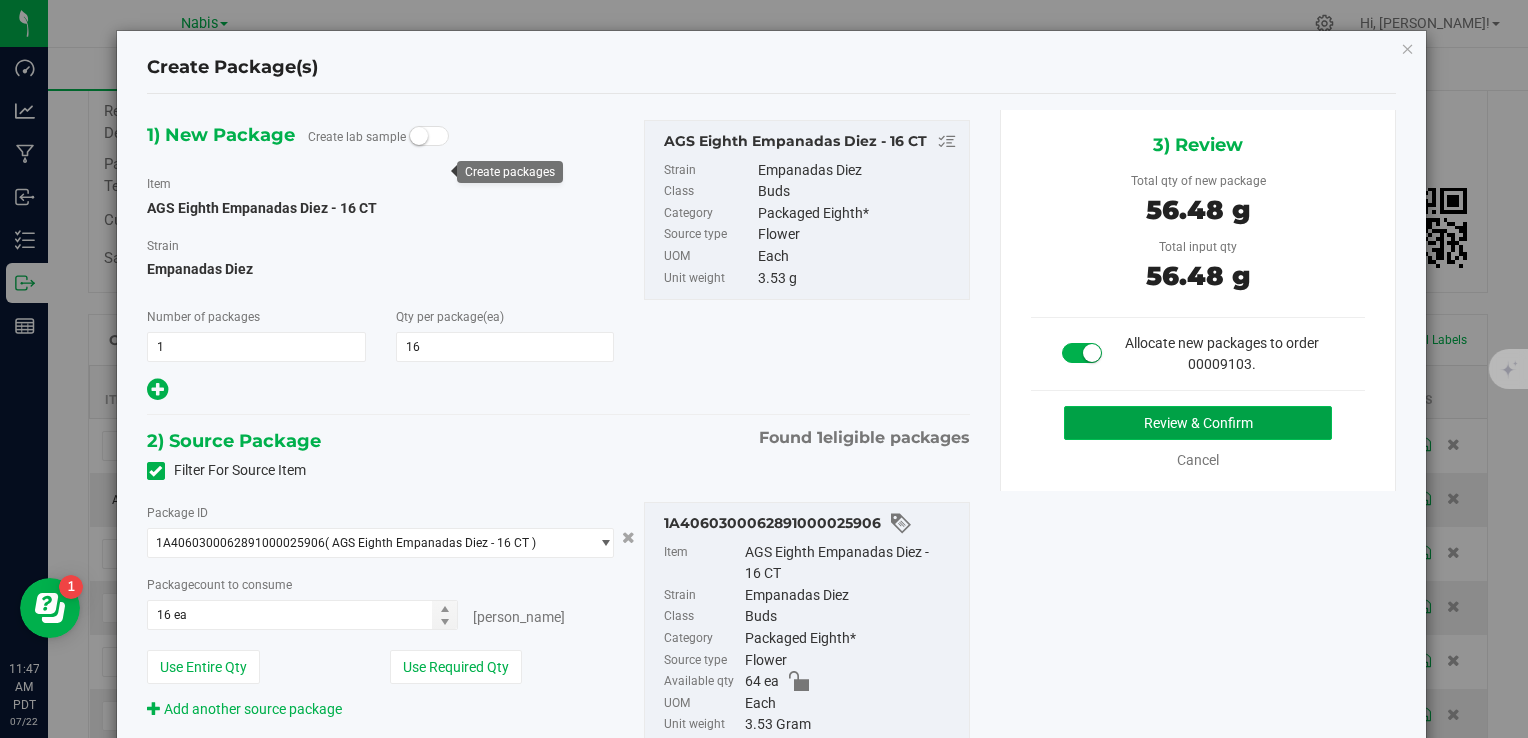 click on "Review & Confirm" at bounding box center [1198, 423] 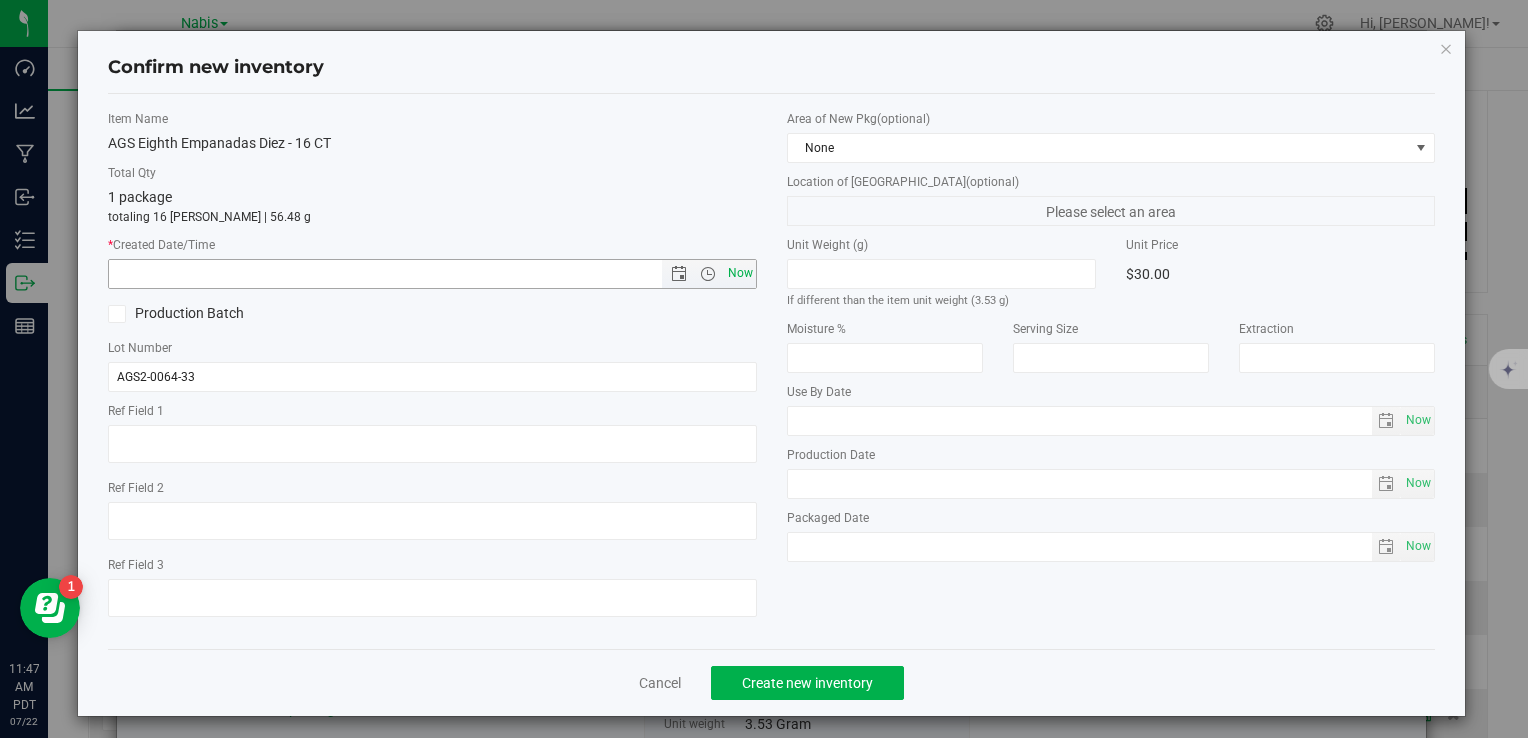 click on "Now" at bounding box center (740, 273) 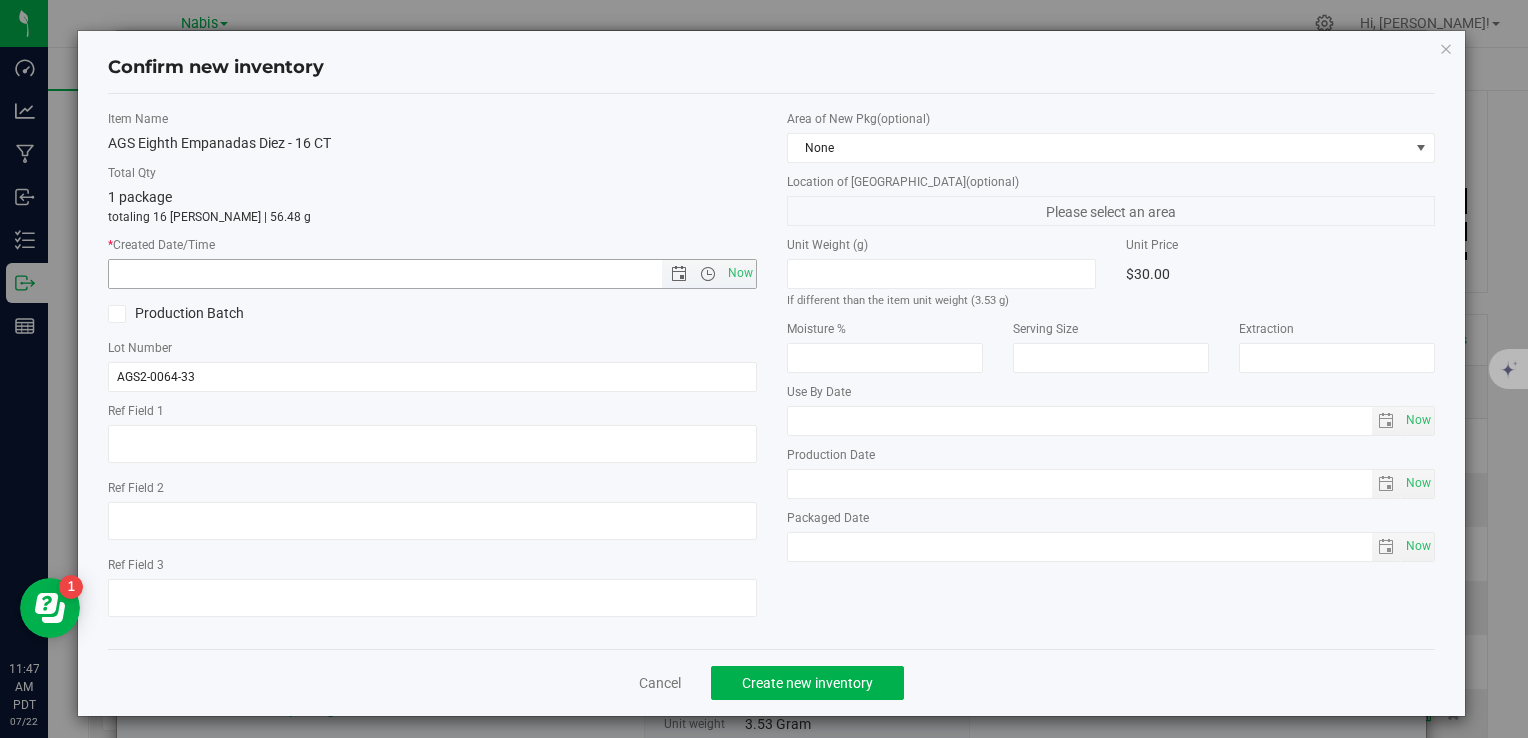 type on "7/22/2025 11:47 AM" 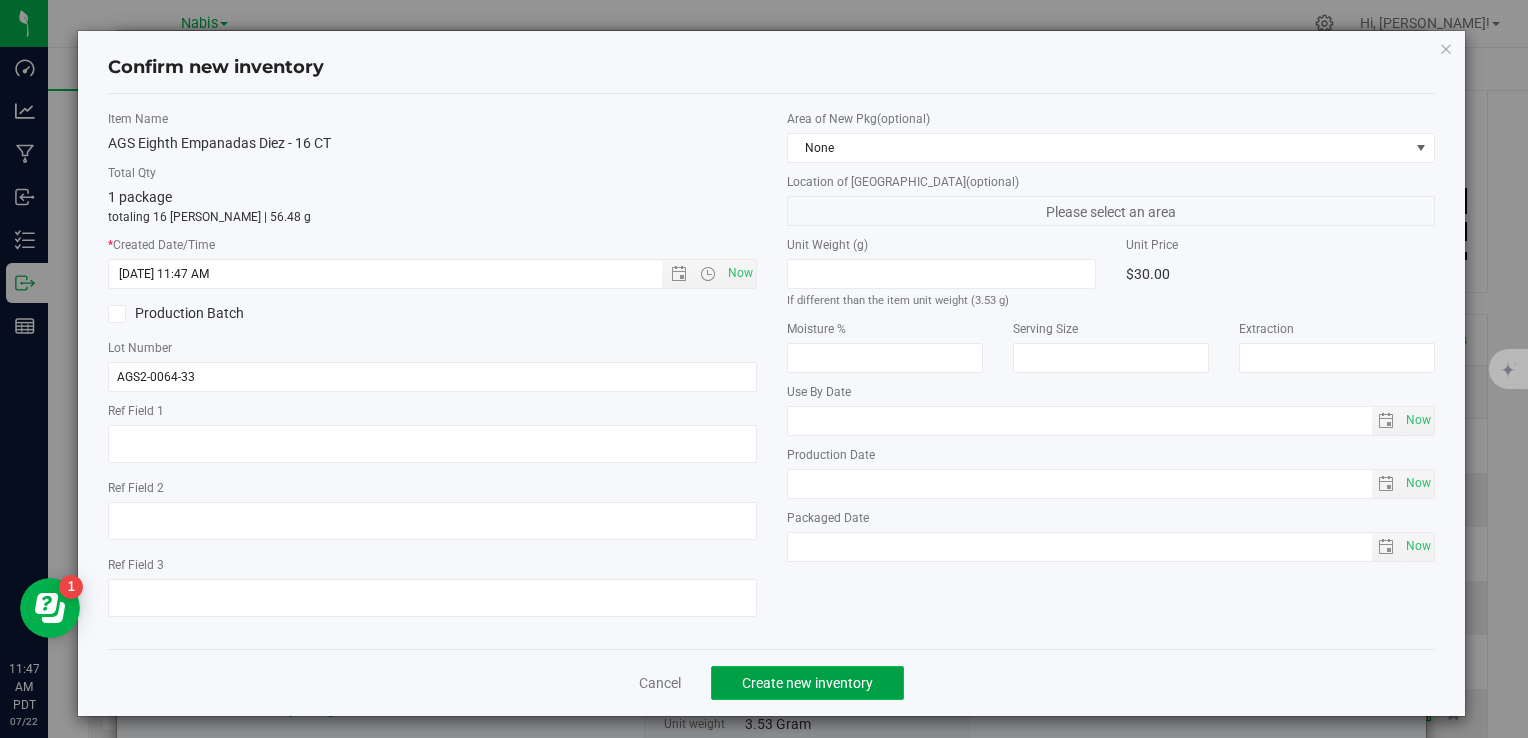 click on "Create new inventory" 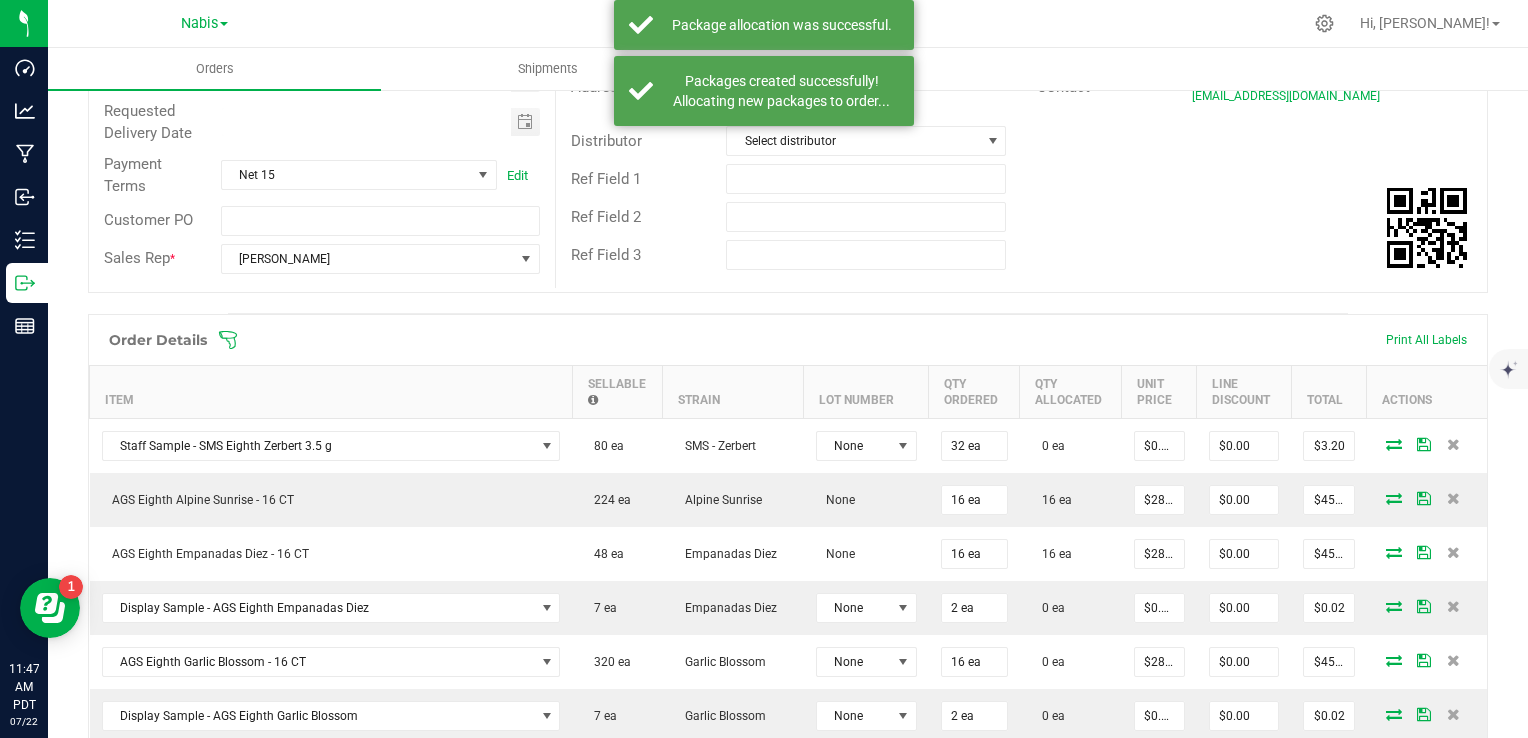 scroll, scrollTop: 500, scrollLeft: 0, axis: vertical 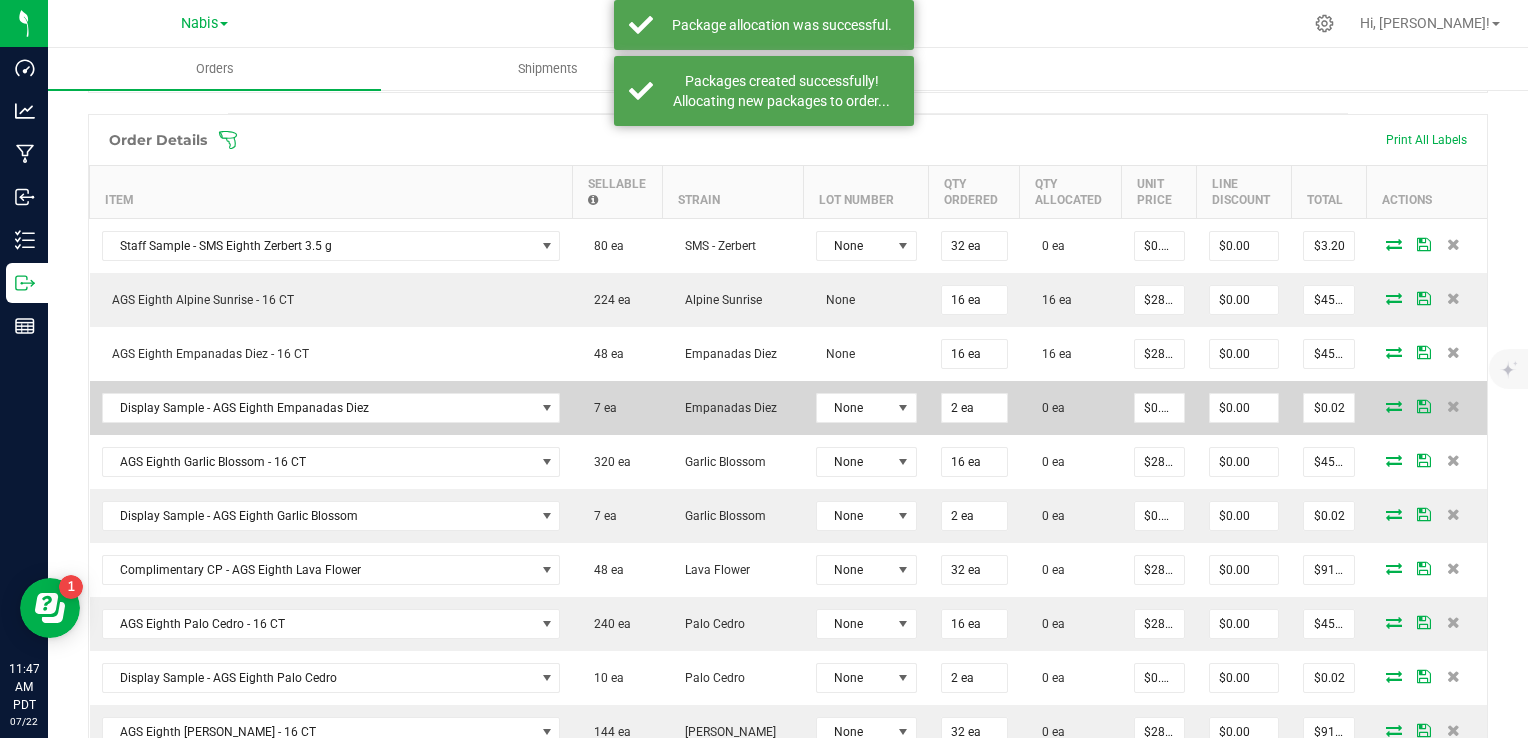click at bounding box center [1394, 406] 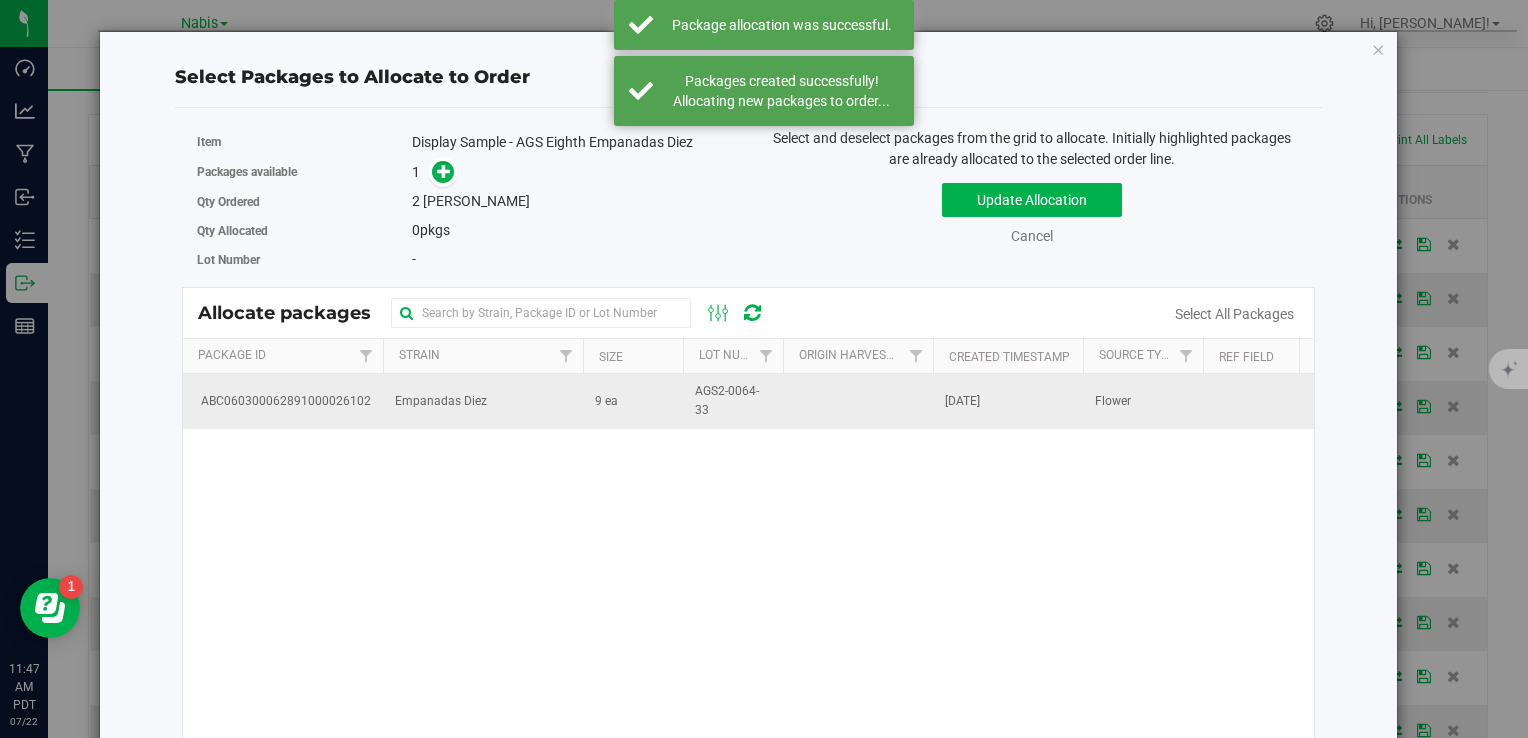 click on "Empanadas Diez" at bounding box center [483, 401] 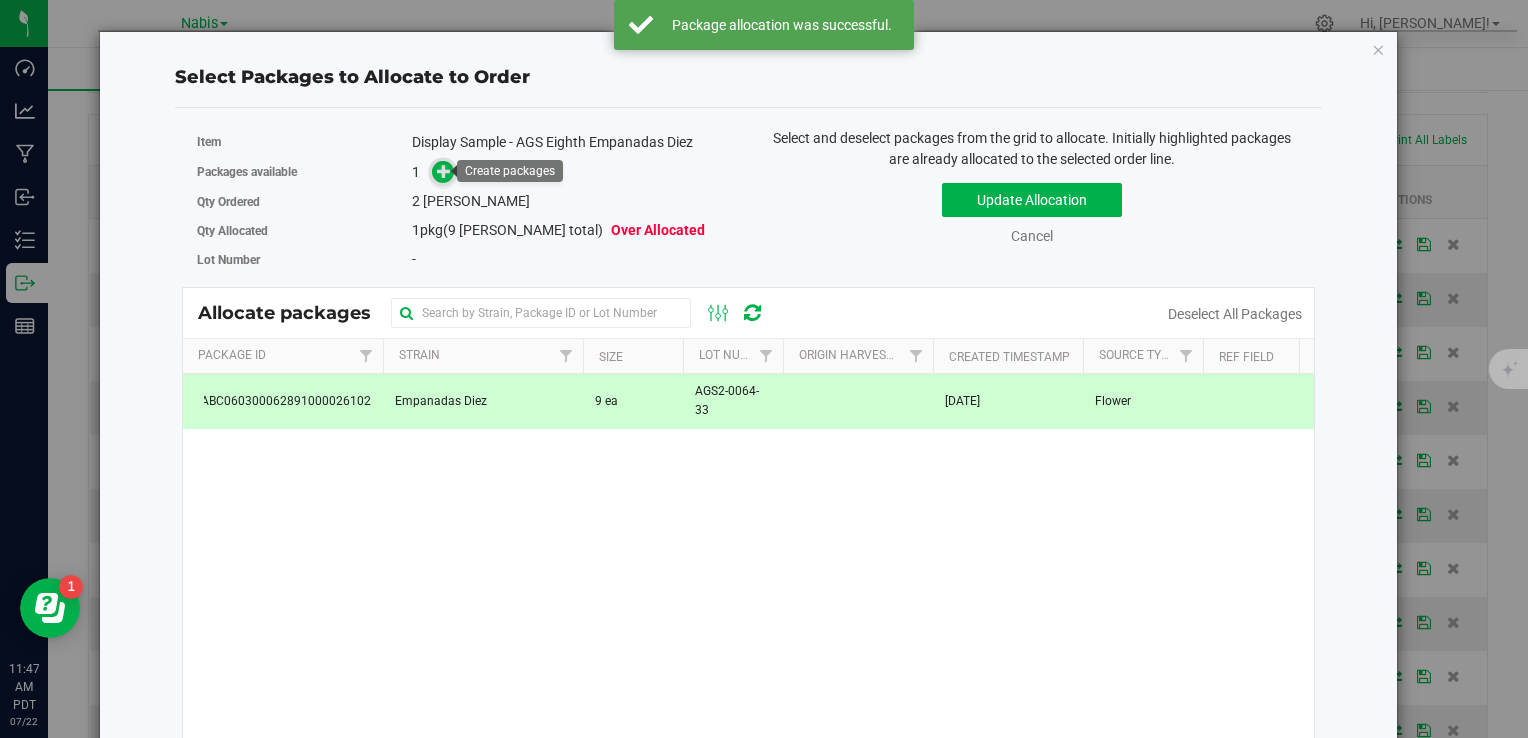 click at bounding box center (444, 170) 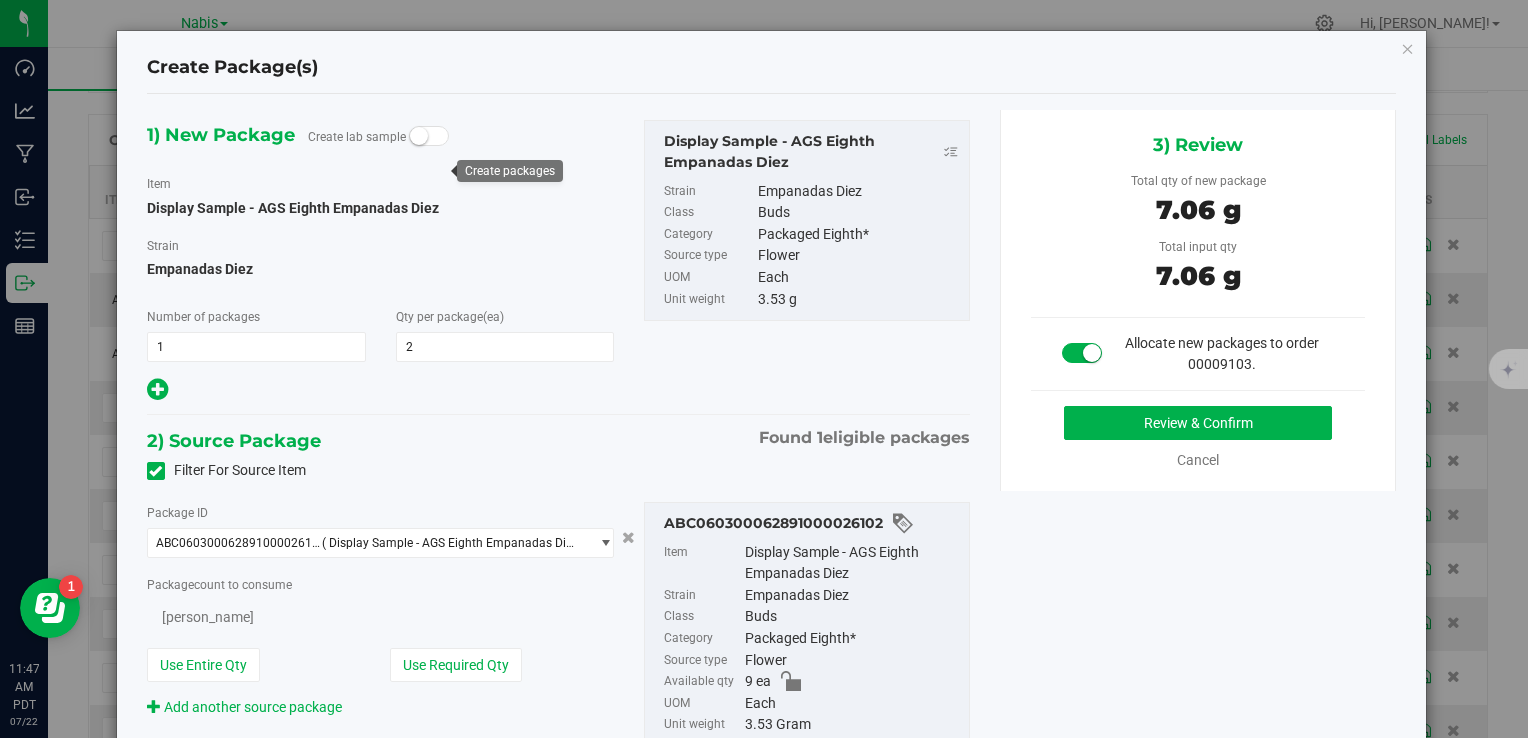 type on "2" 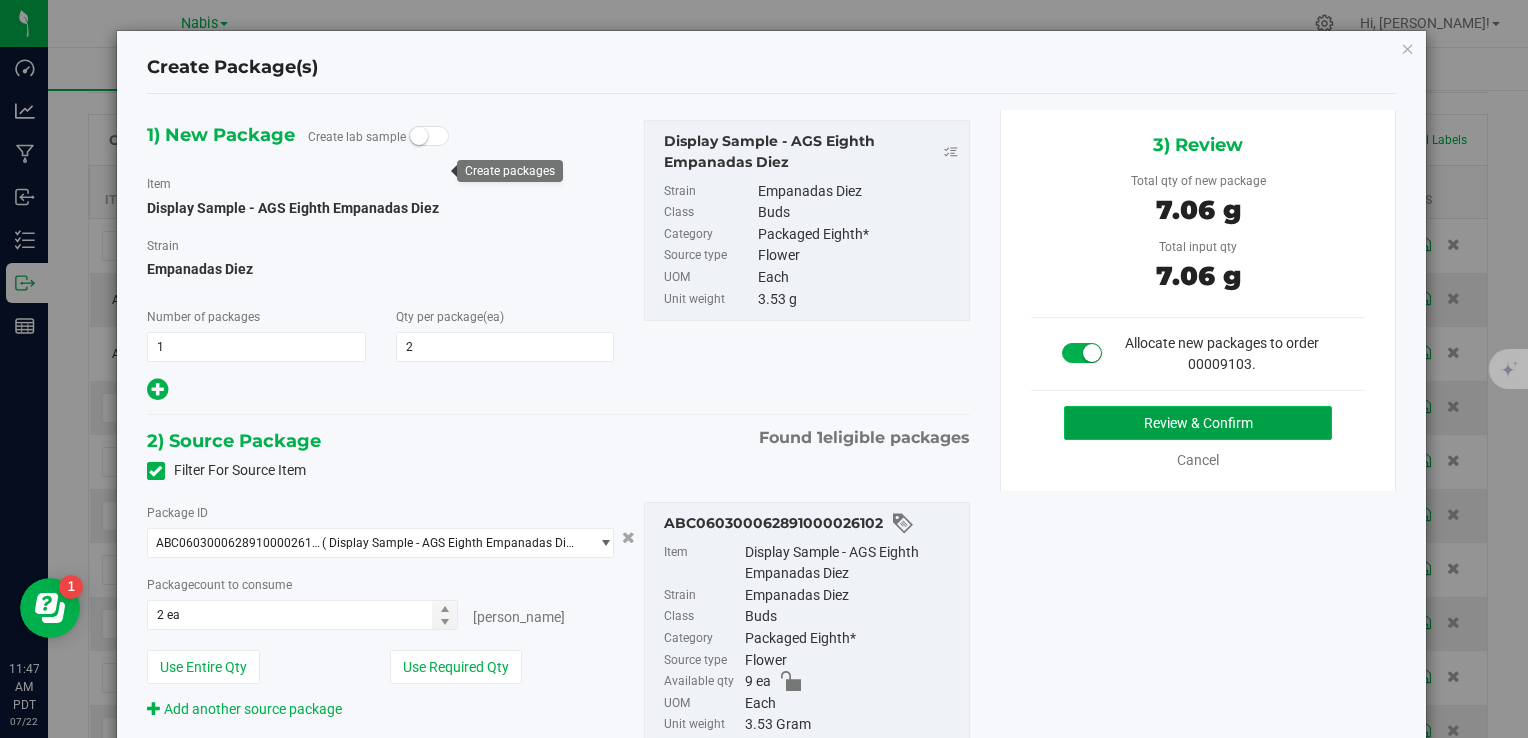 click on "Review & Confirm" at bounding box center [1198, 423] 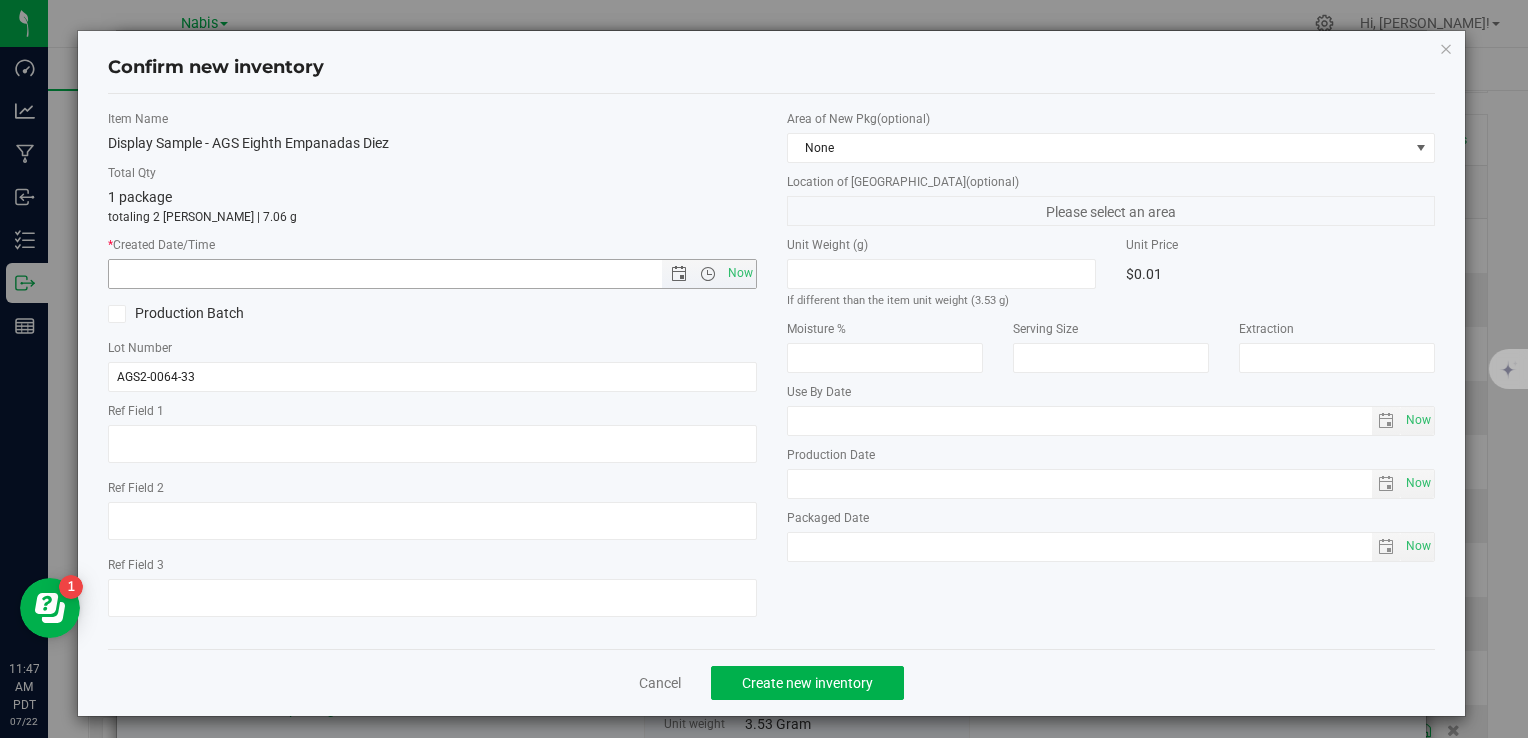 click on "Now" at bounding box center [740, 273] 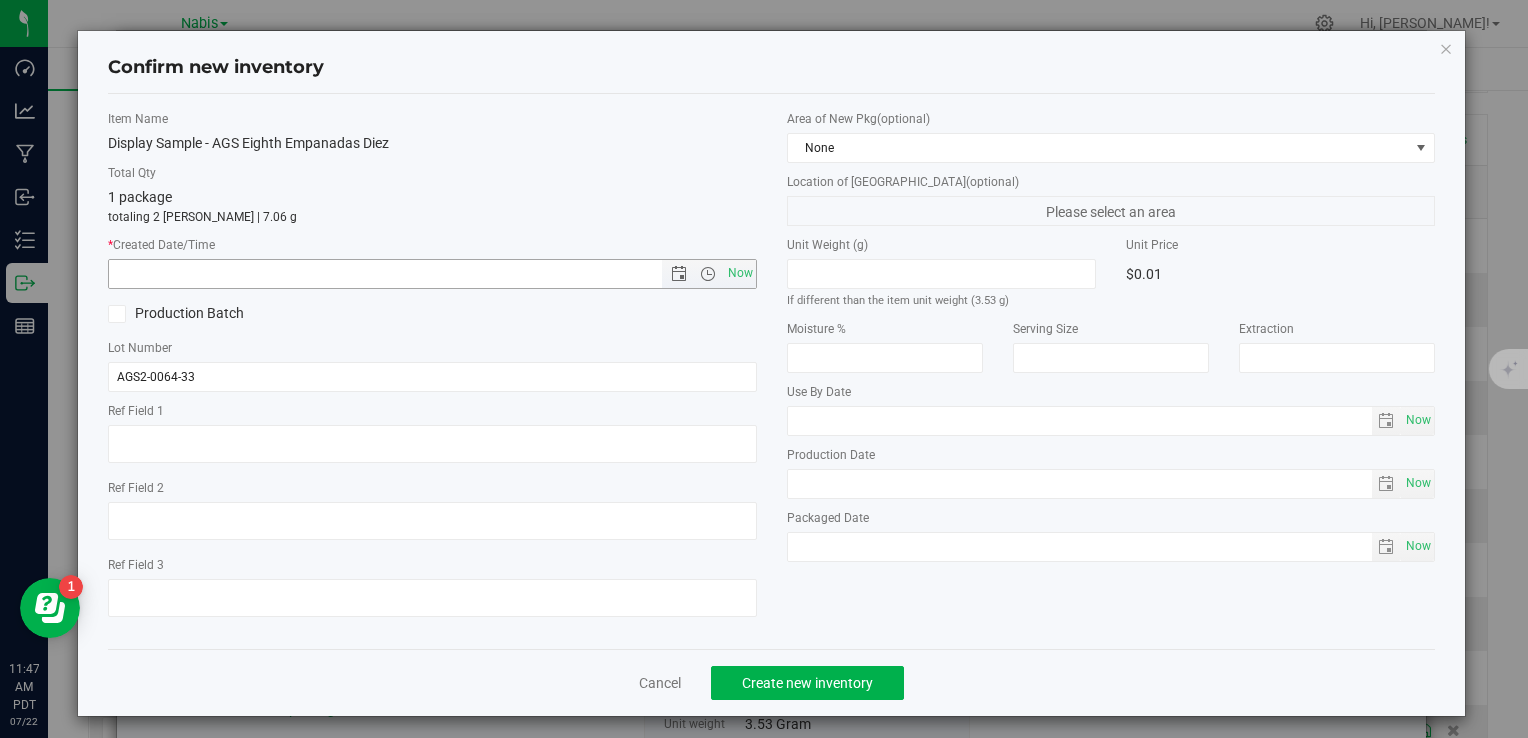type on "7/22/2025 11:47 AM" 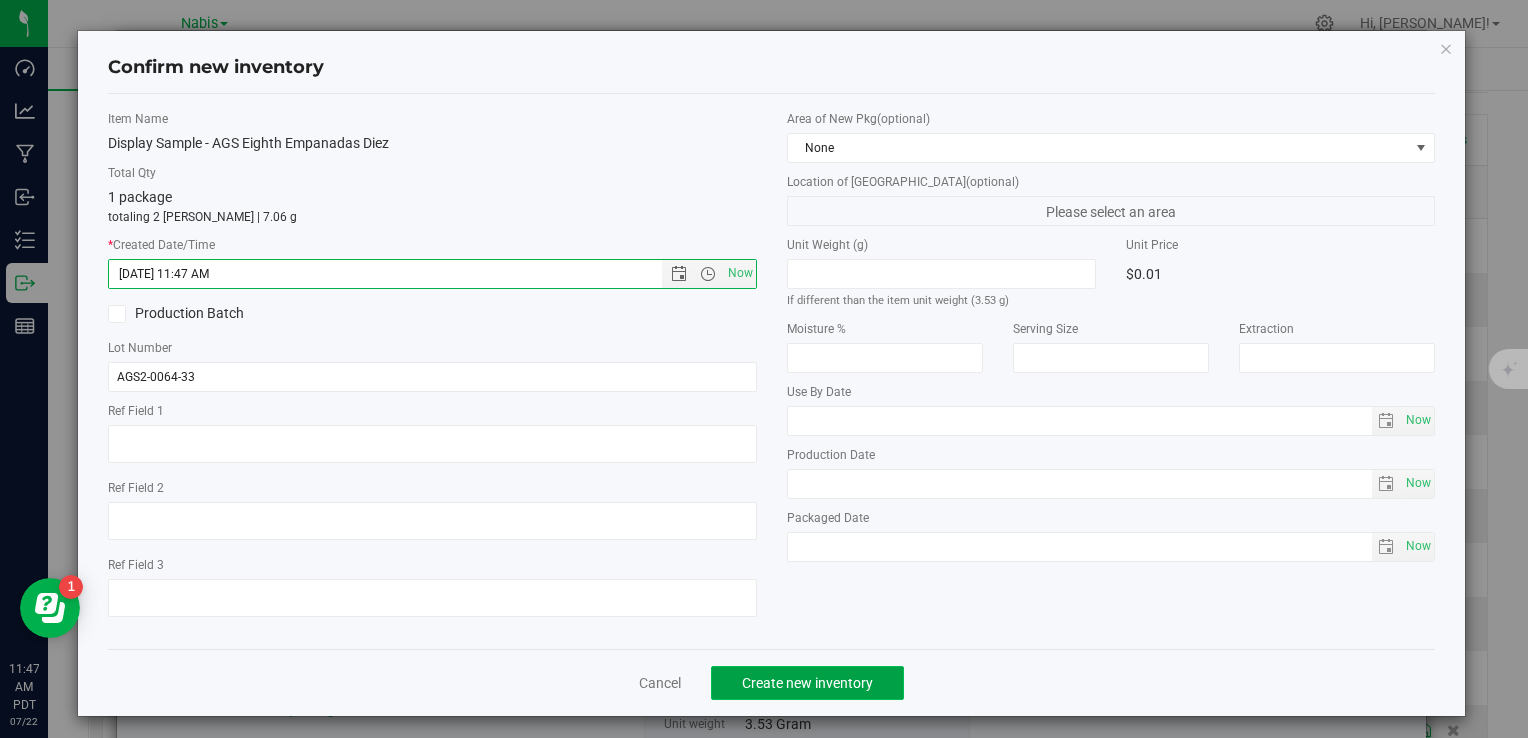 click on "Create new inventory" 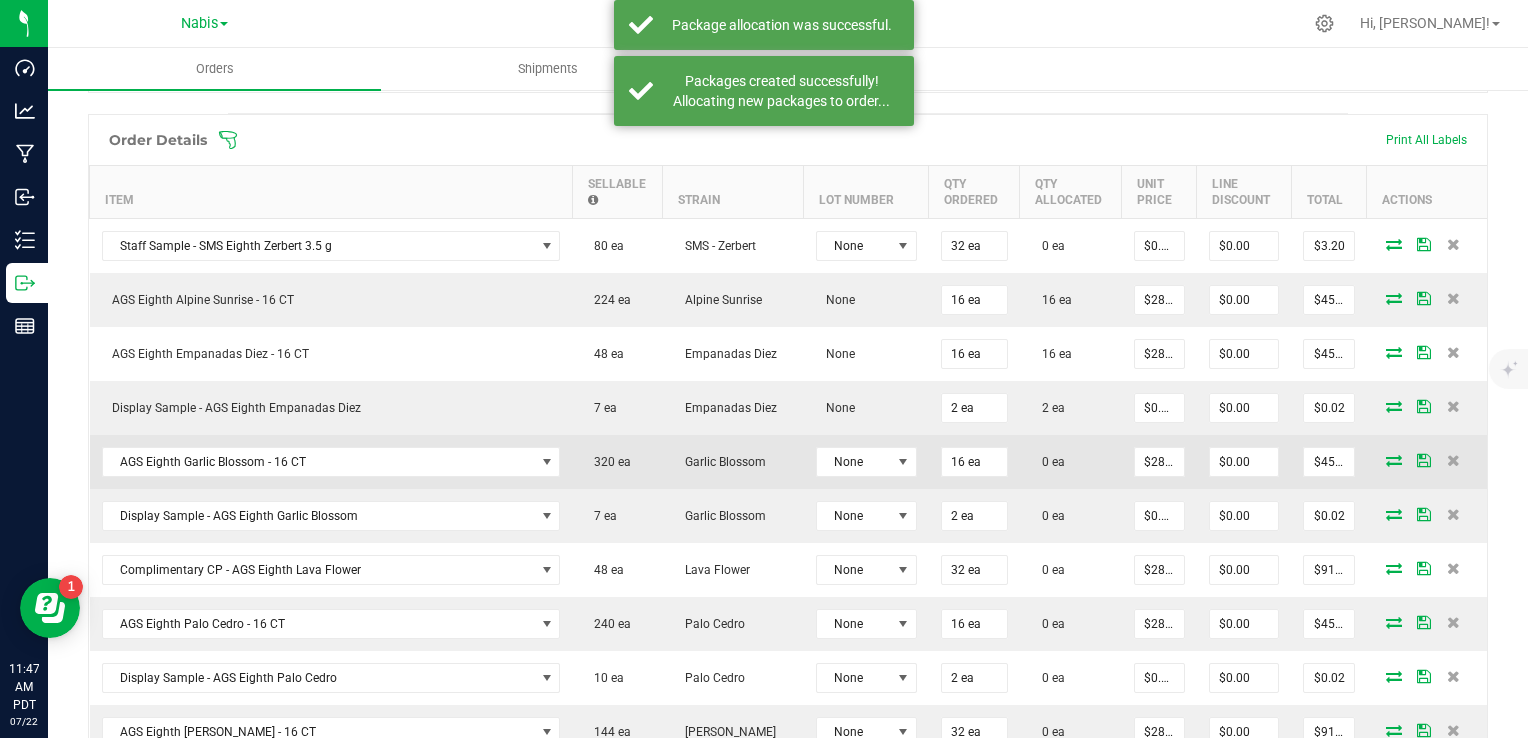 click at bounding box center (1394, 460) 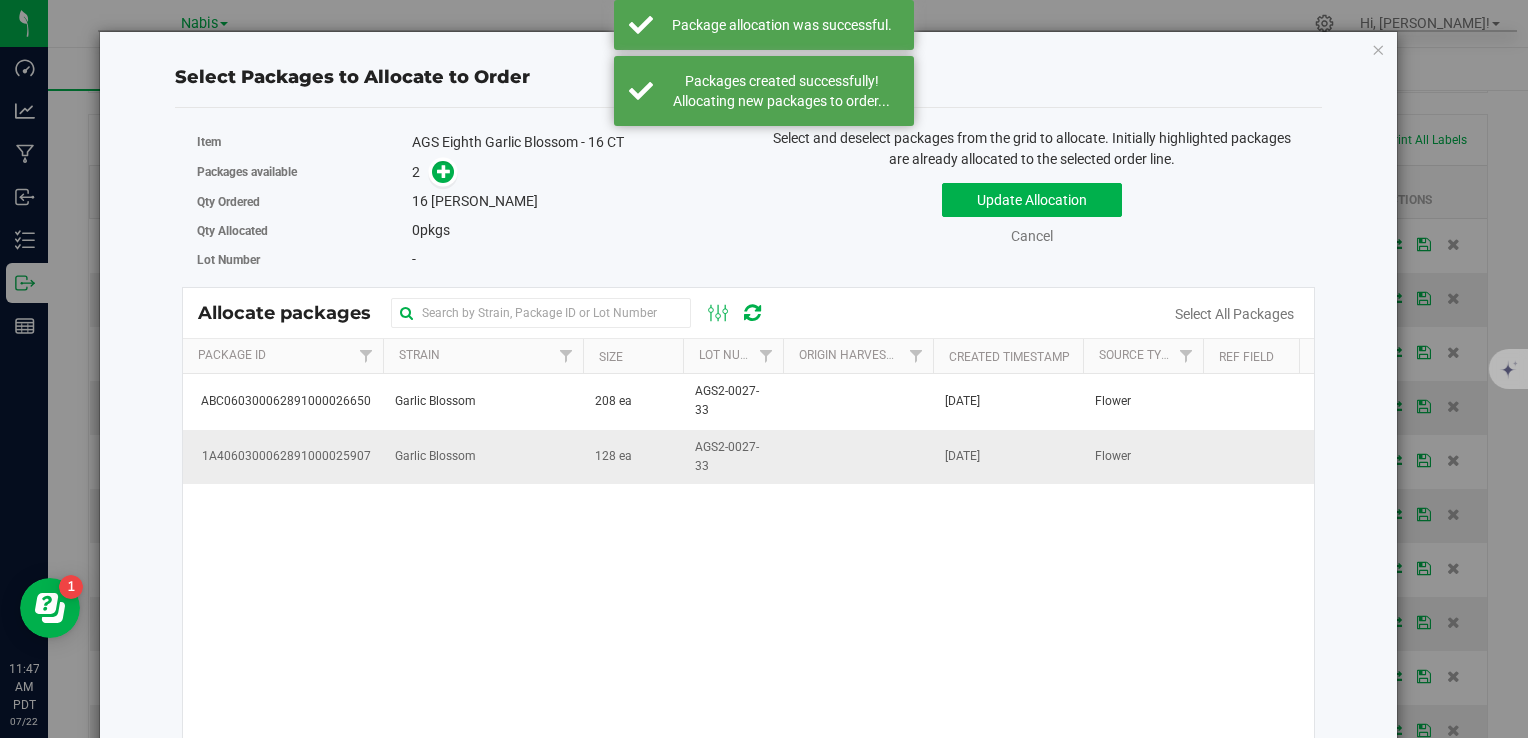 click on "128 ea" at bounding box center (613, 456) 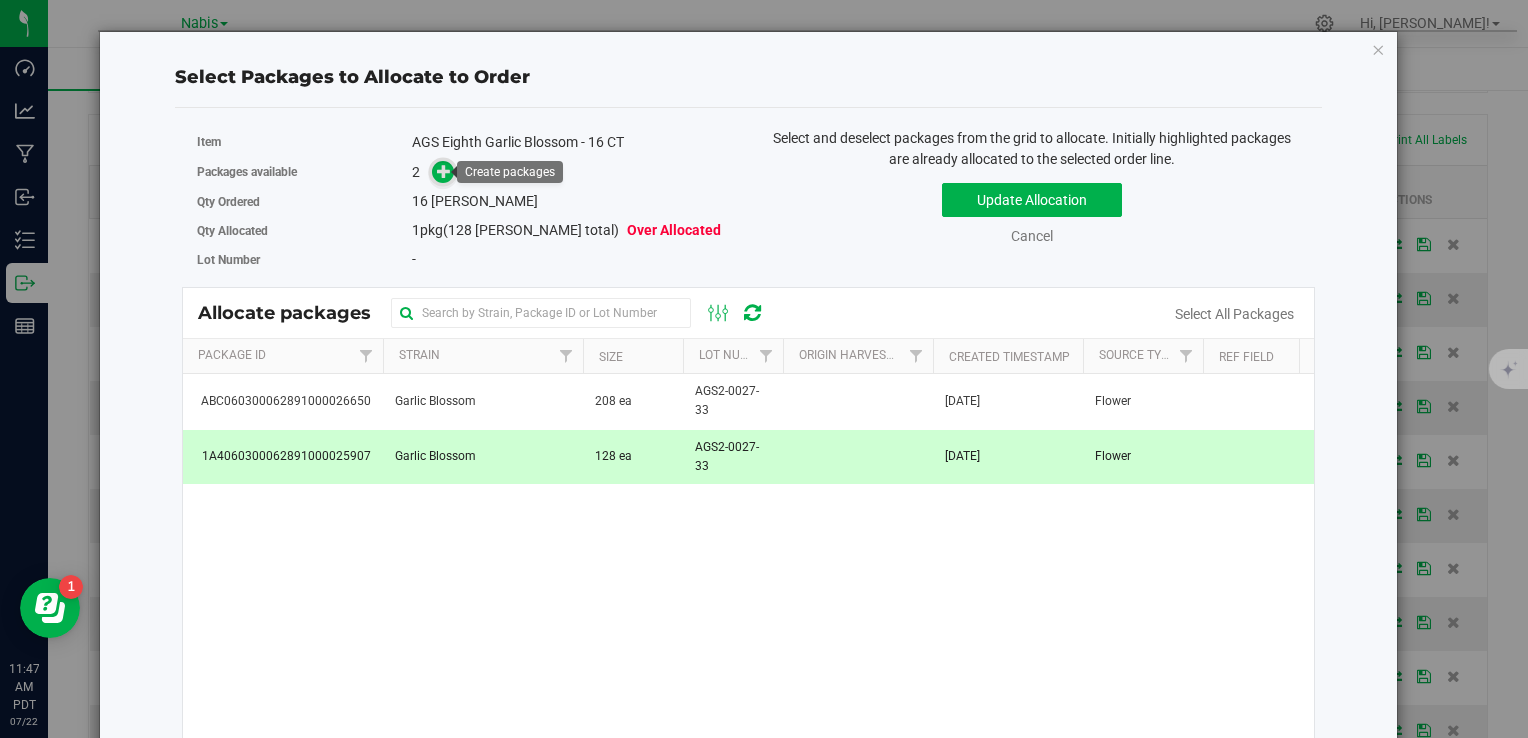 click at bounding box center [443, 172] 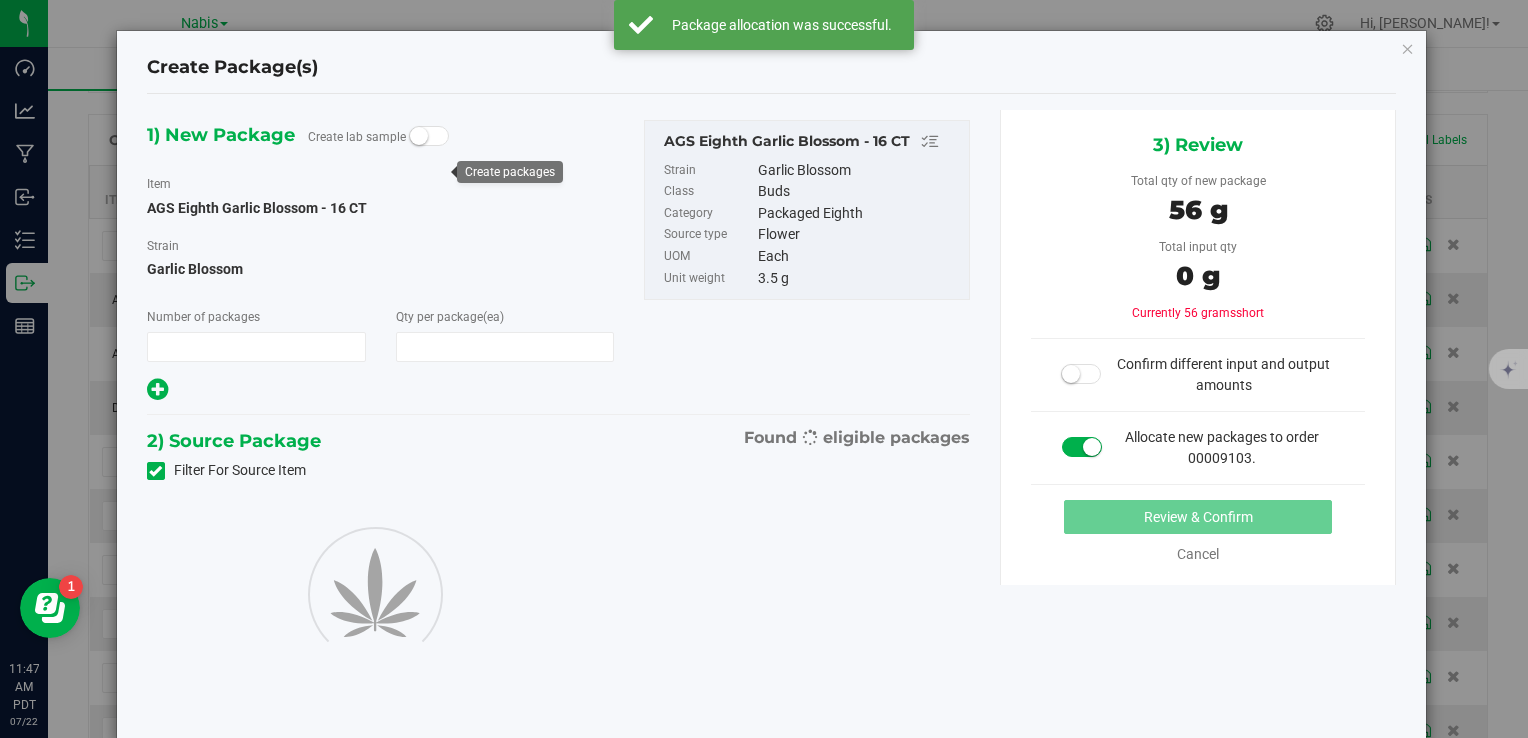 type on "1" 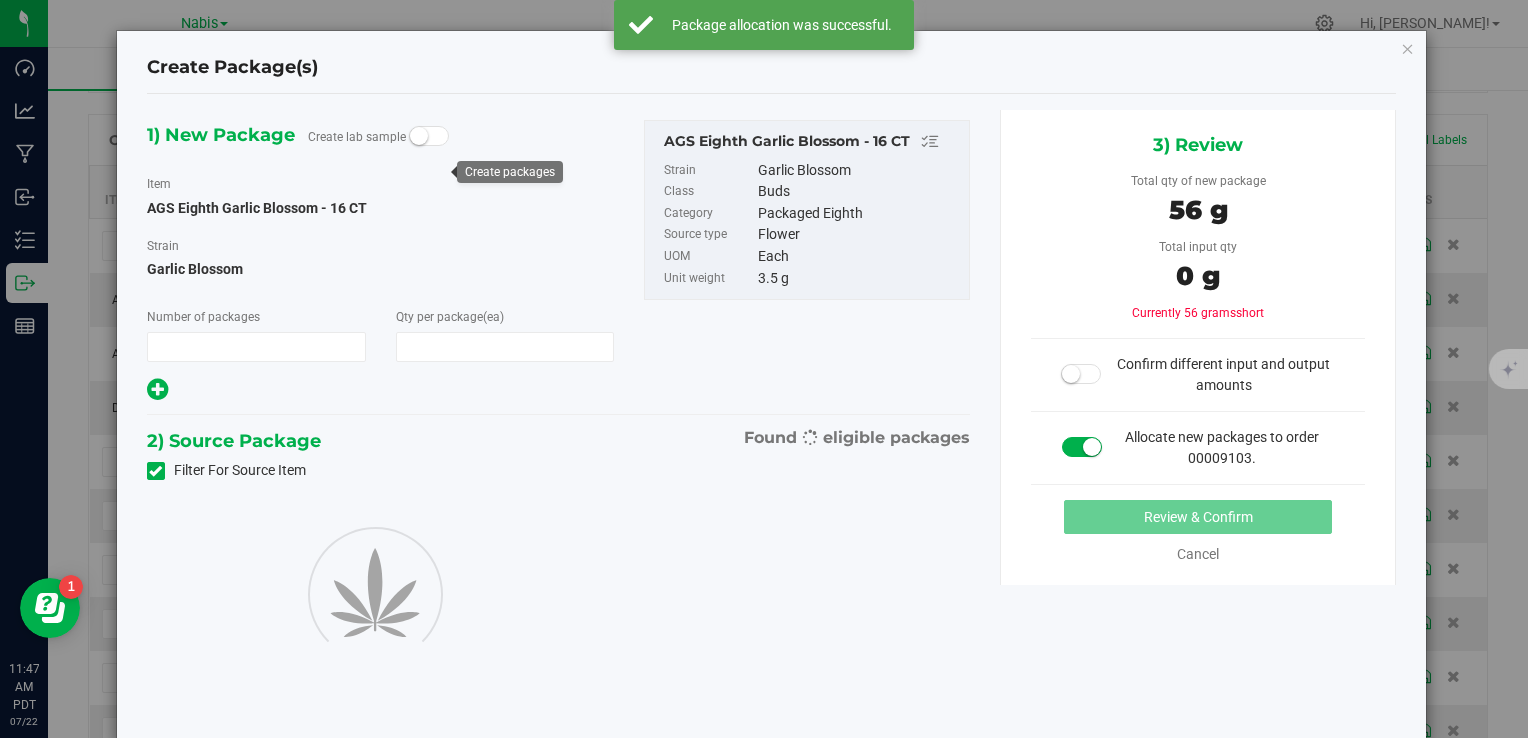 type on "16" 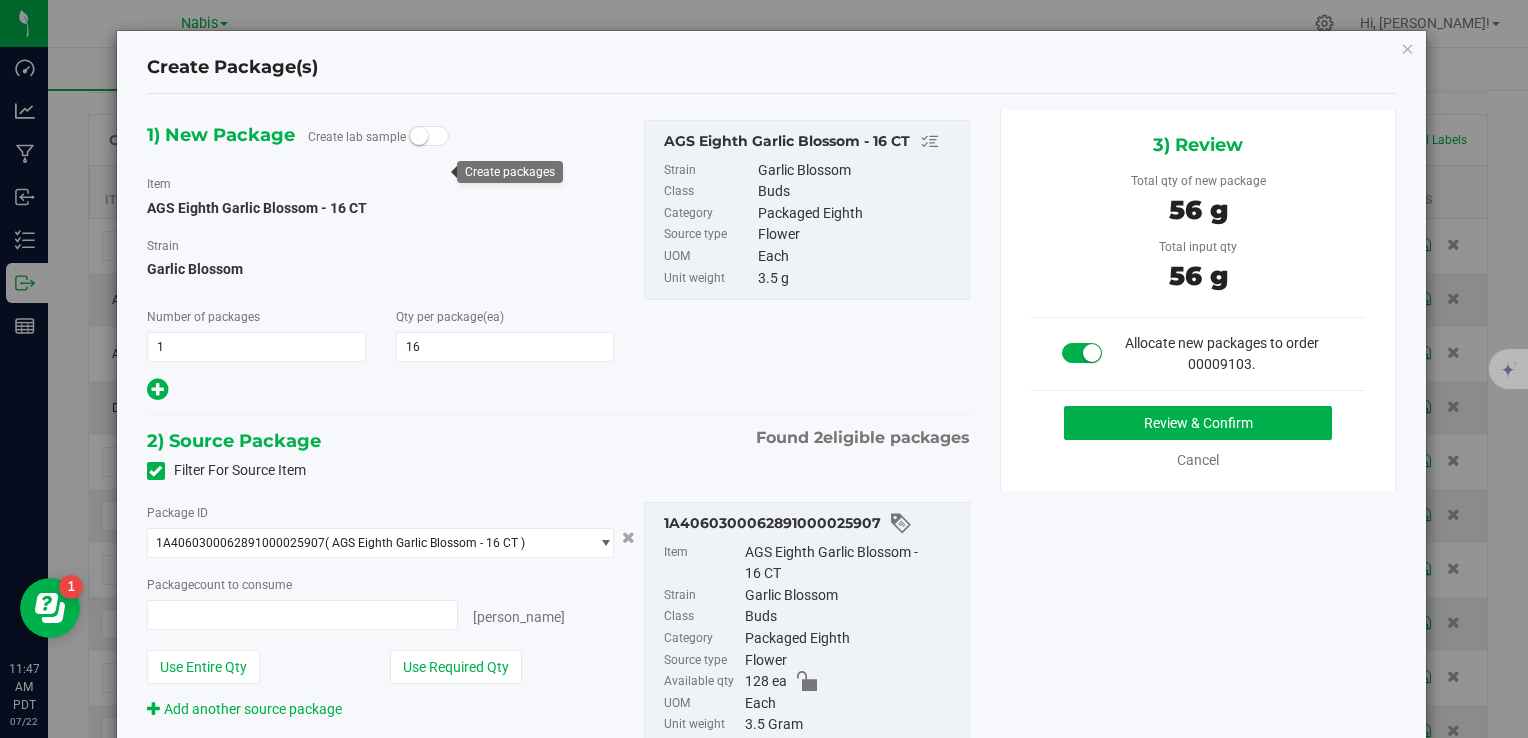 type on "16 ea" 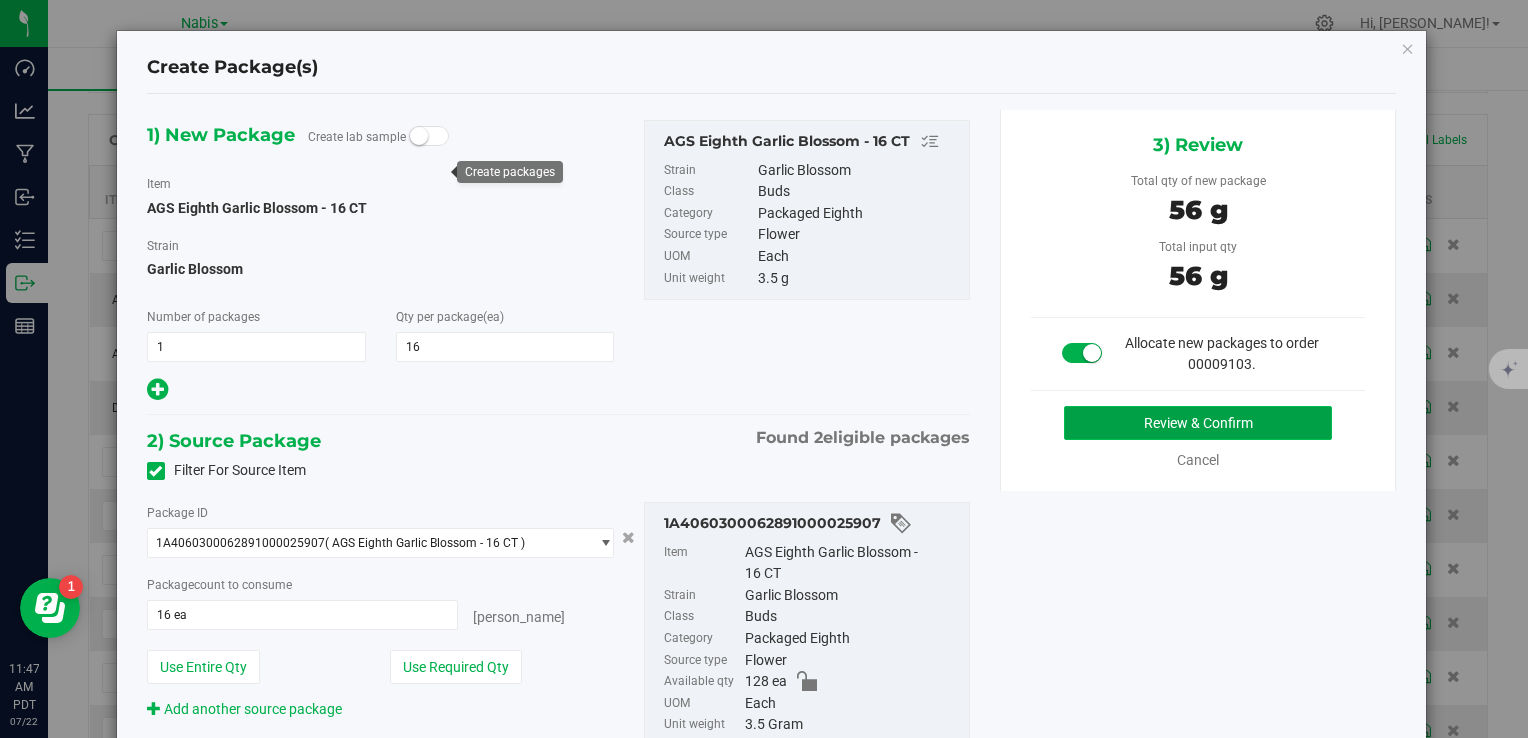 click on "Review & Confirm" at bounding box center [1198, 423] 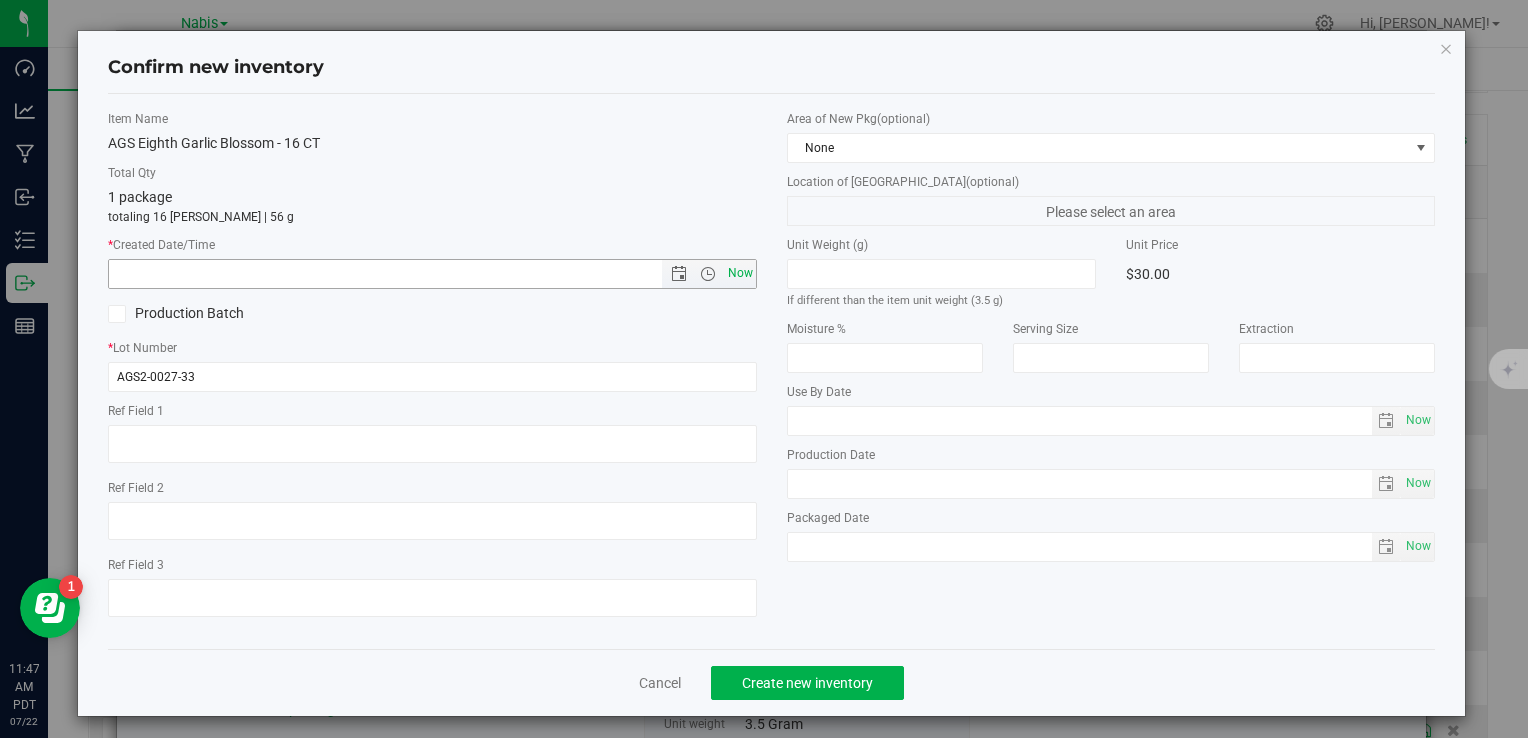 click on "Now" at bounding box center (740, 273) 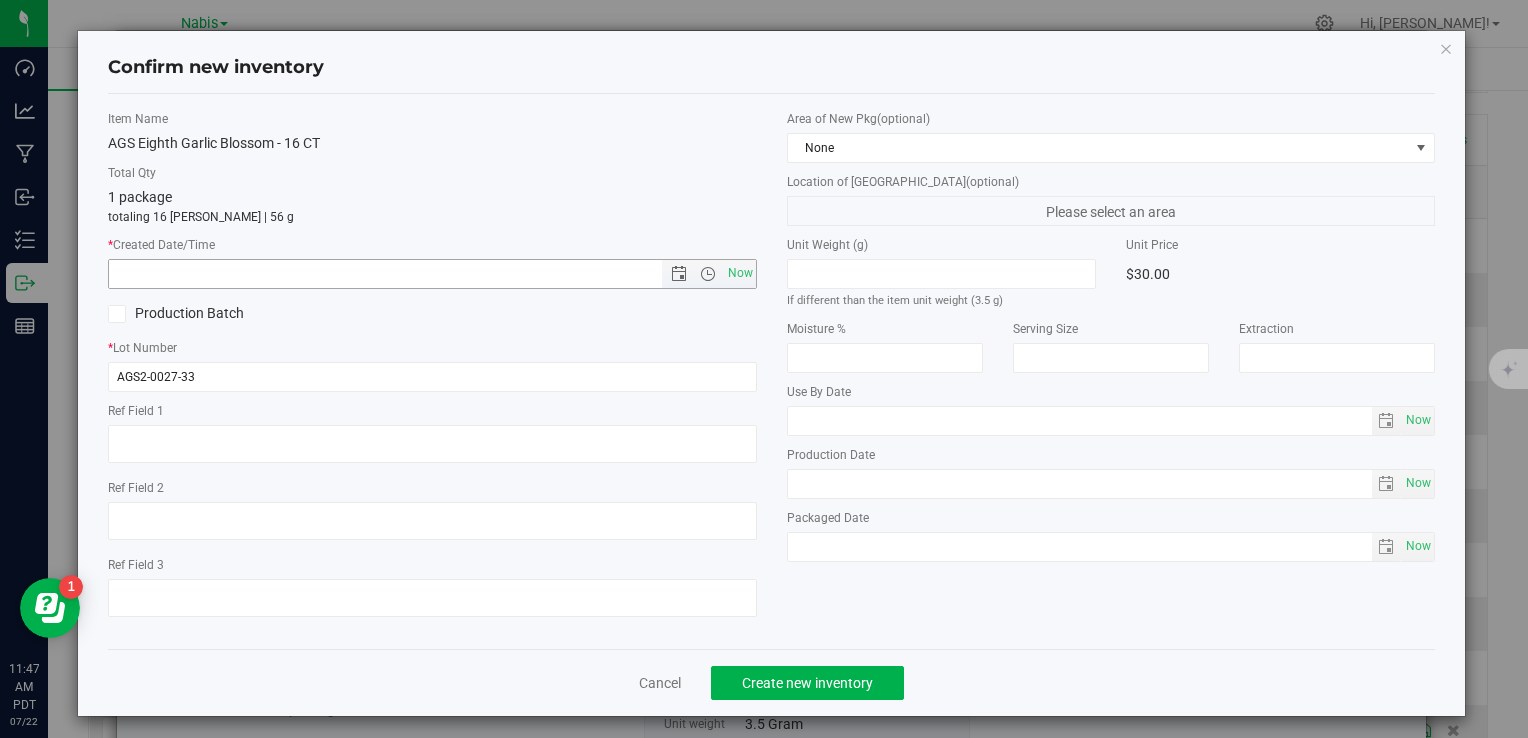 type on "7/22/2025 11:47 AM" 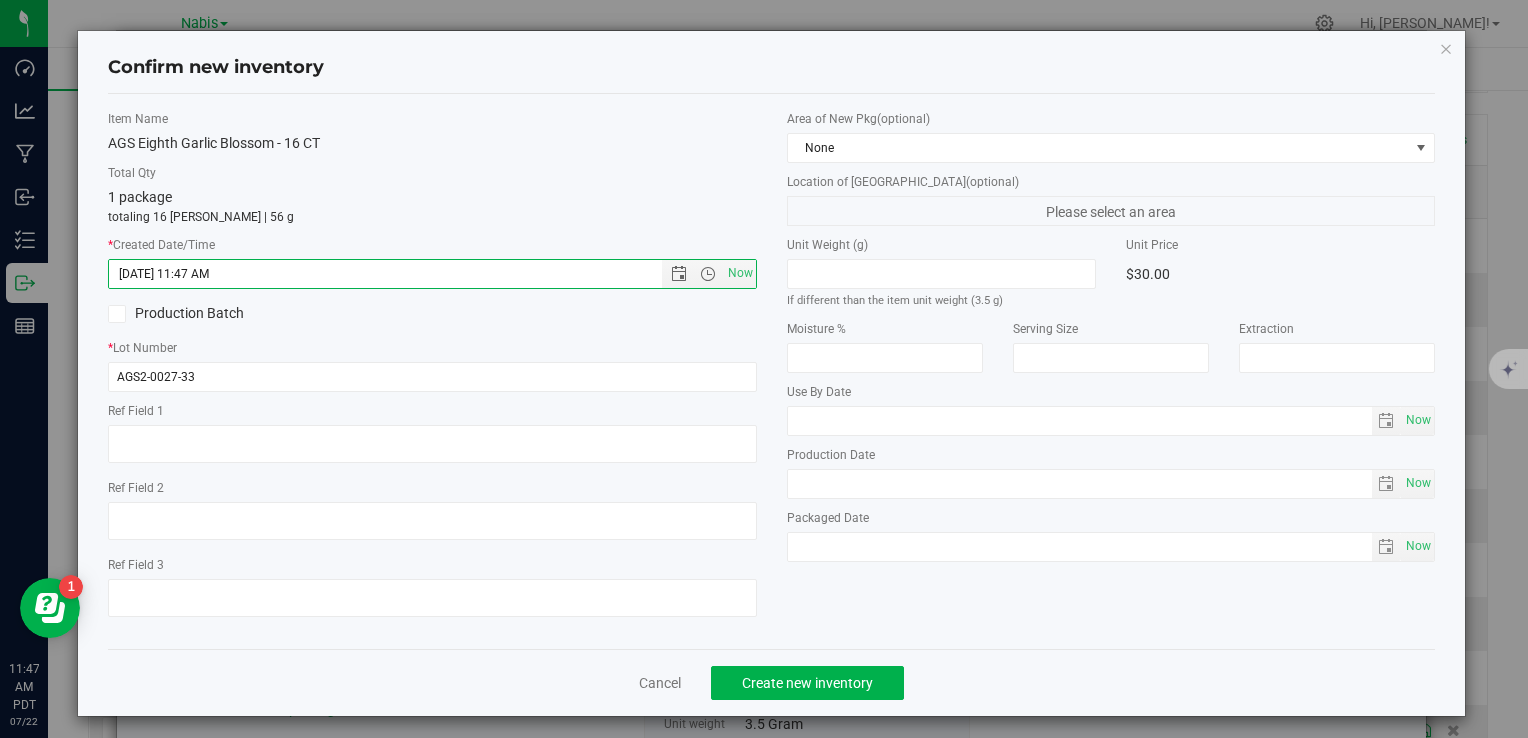 click on "Cancel
Create new inventory" at bounding box center (771, 682) 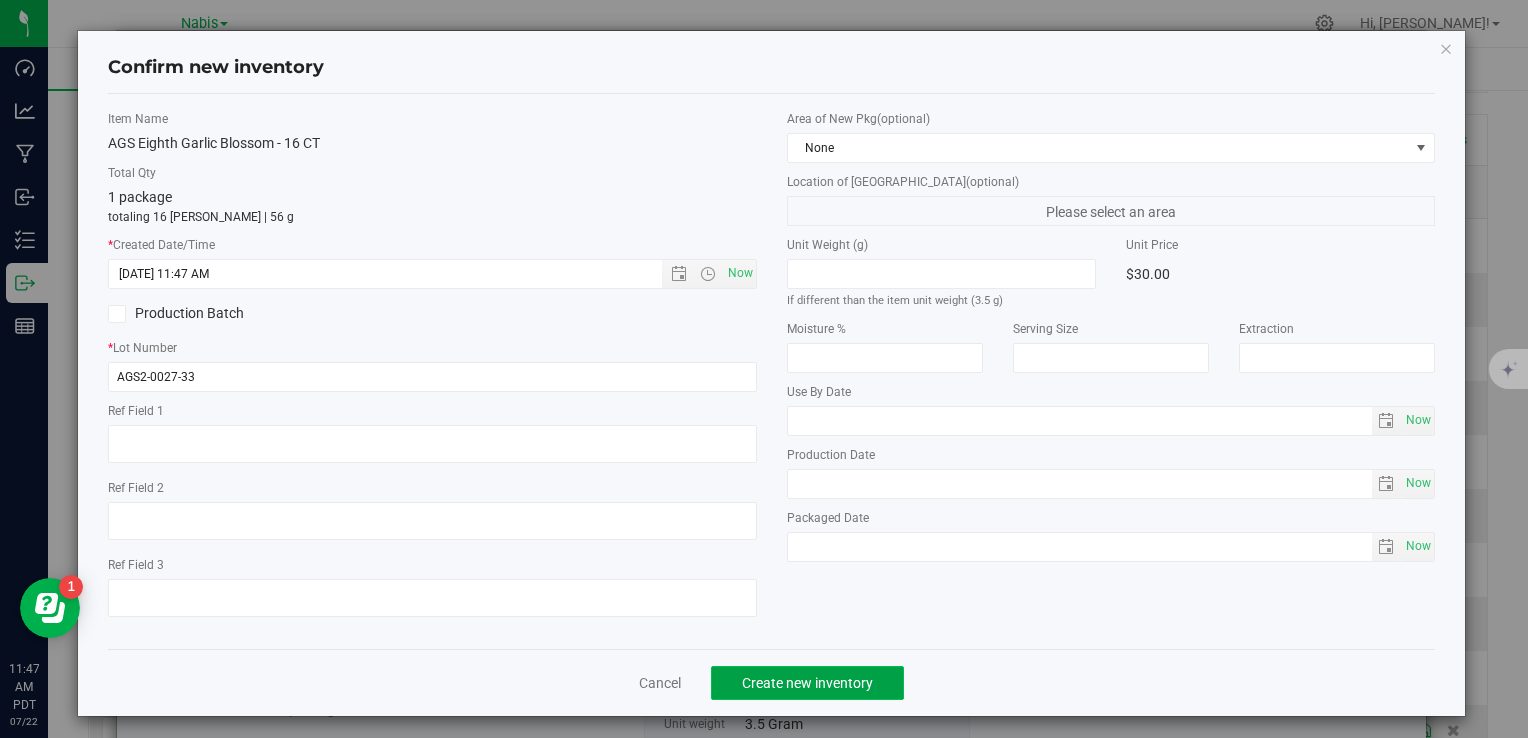 click on "Create new inventory" 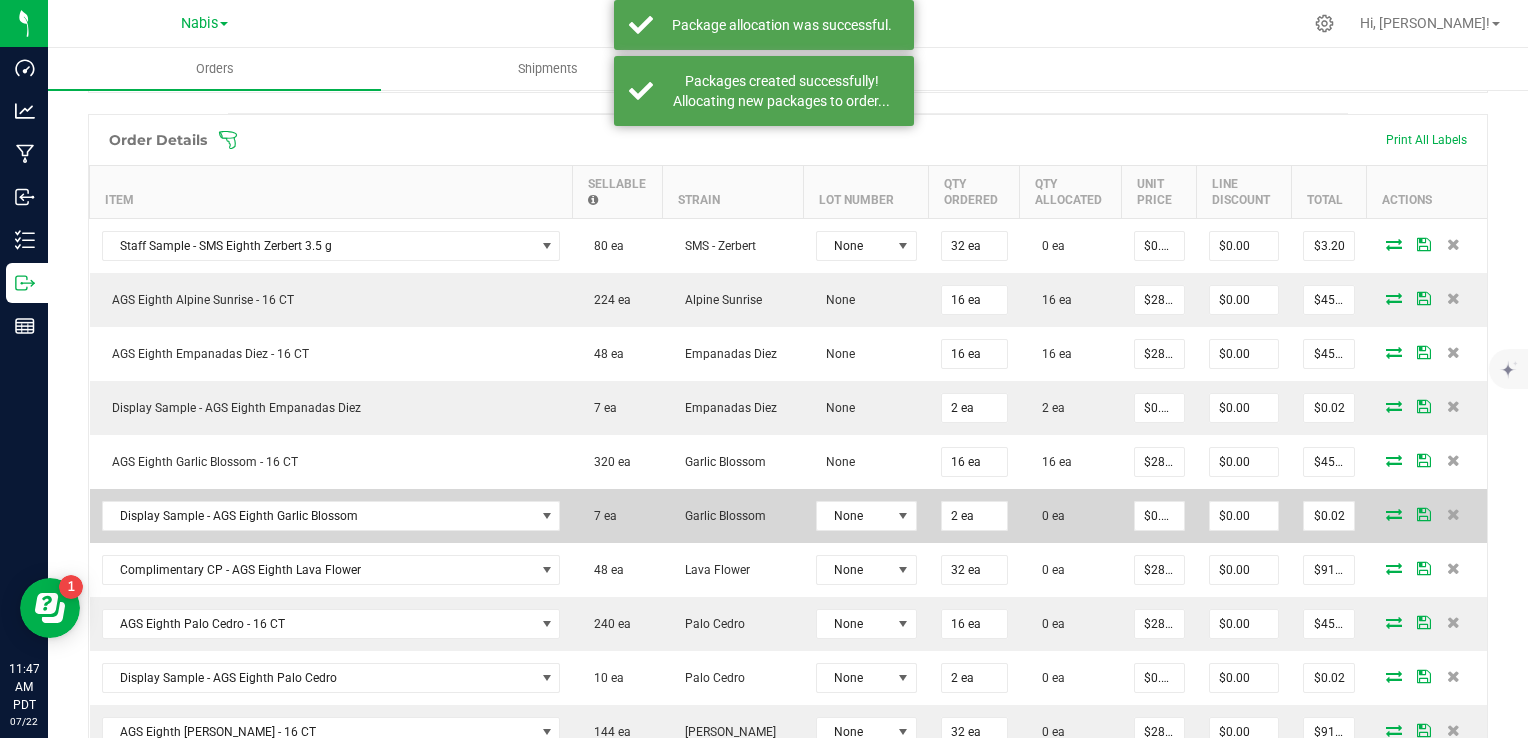 click at bounding box center [1394, 514] 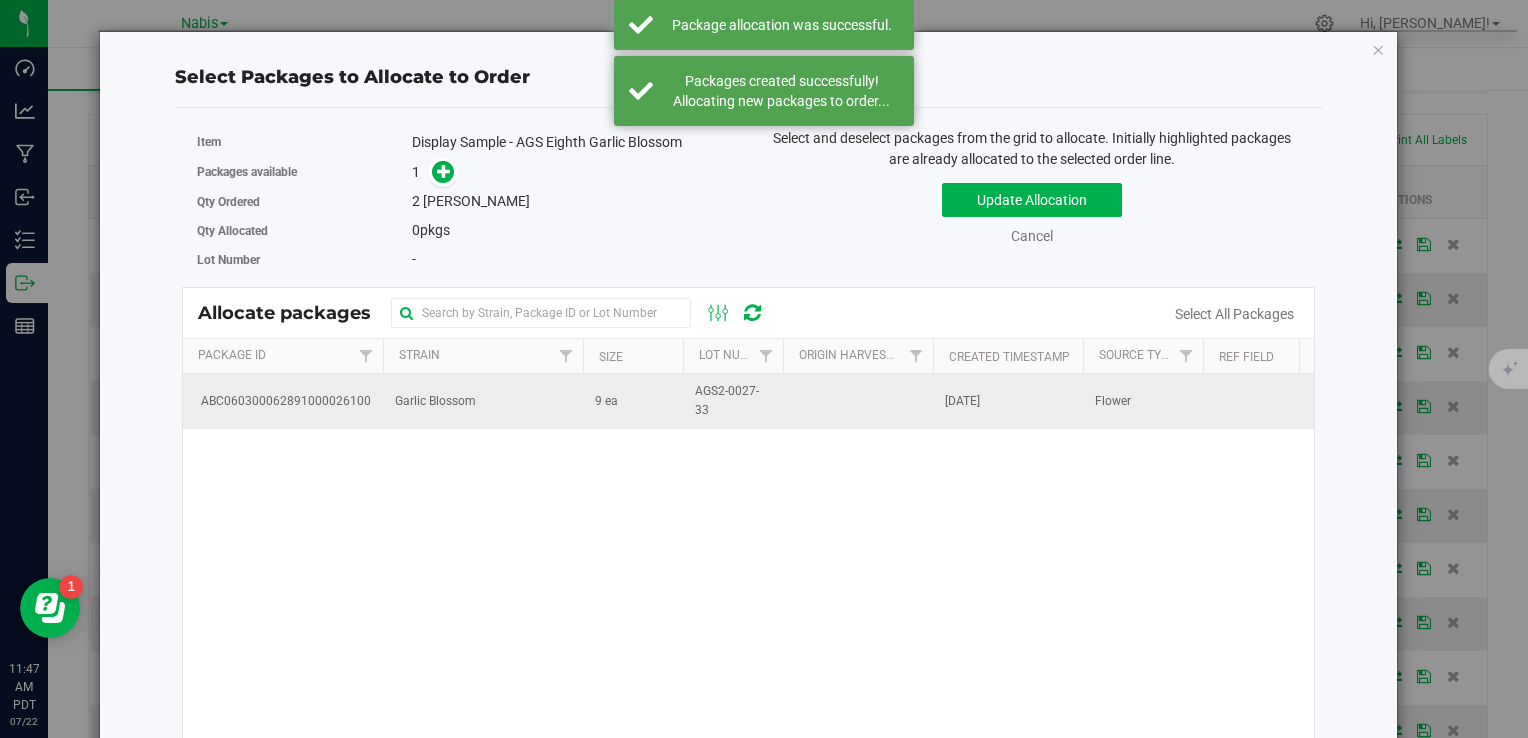 click on "9 ea" at bounding box center [606, 401] 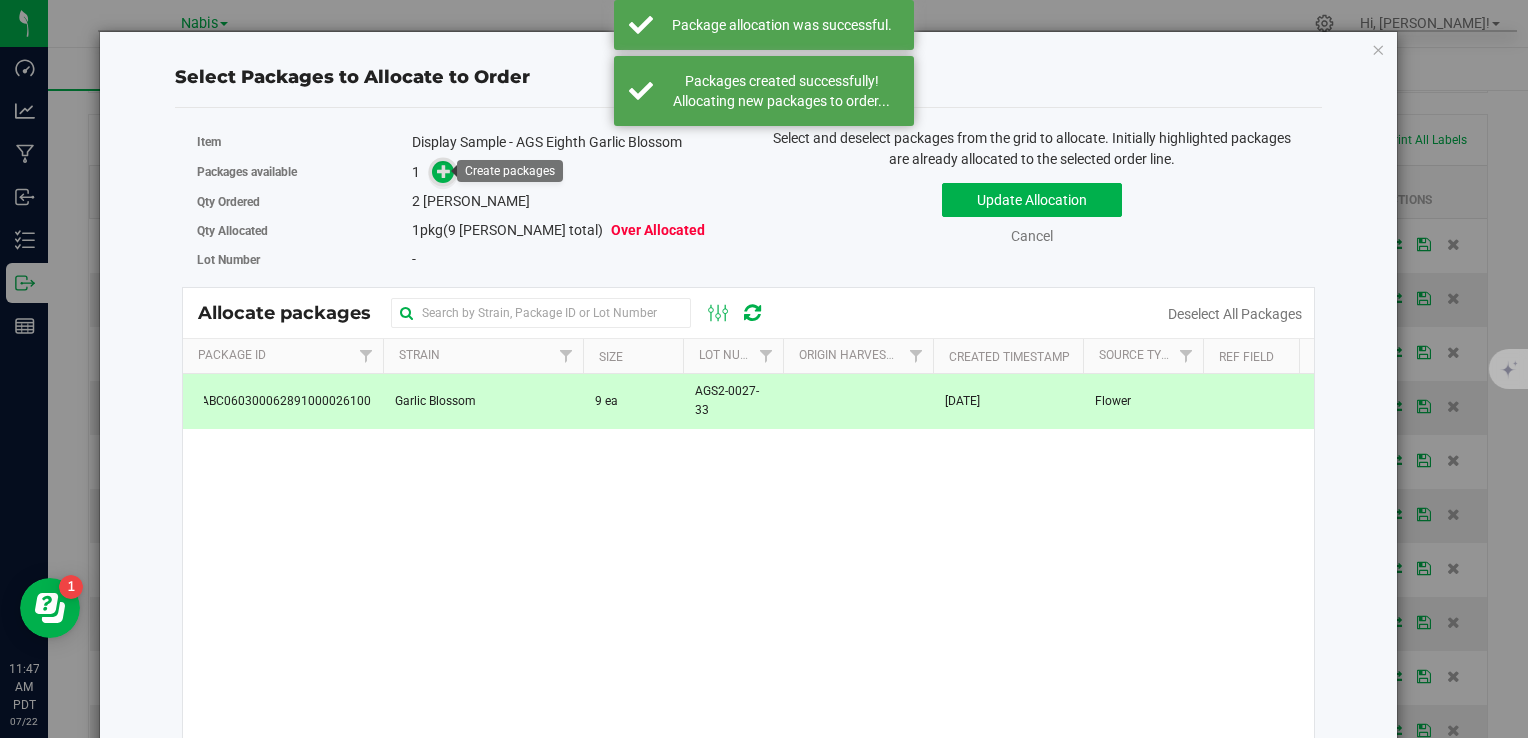 click at bounding box center (443, 172) 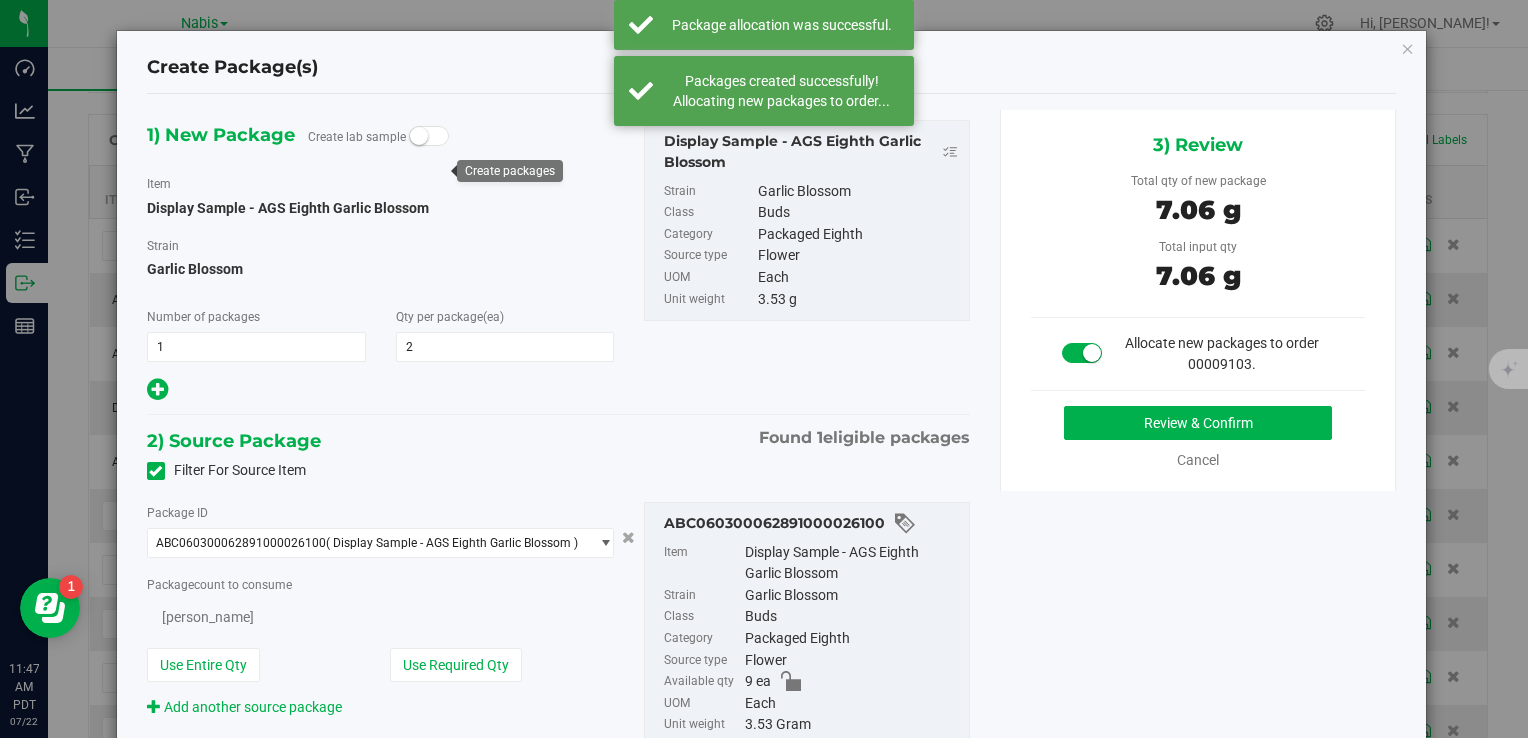 type on "2" 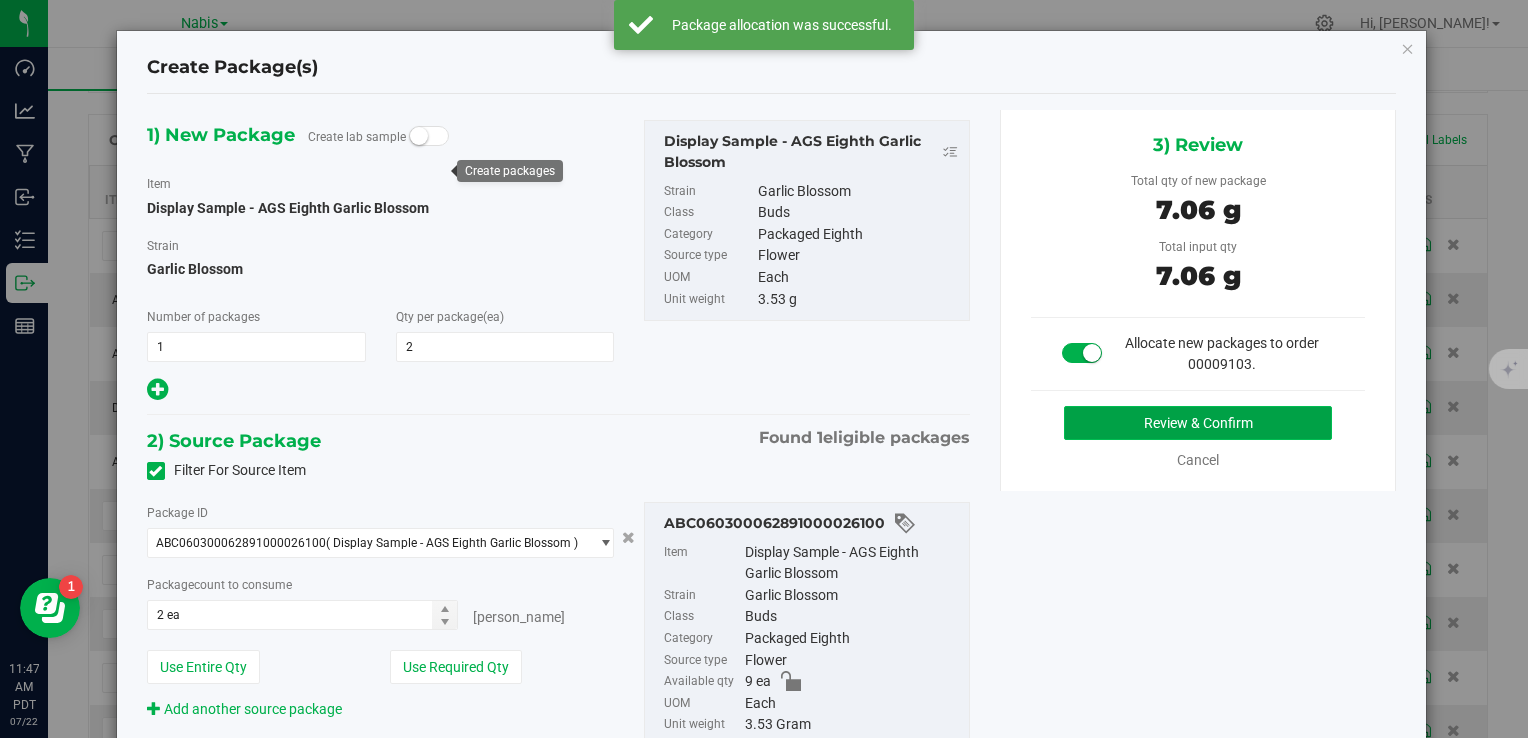 click on "Review & Confirm" at bounding box center [1198, 423] 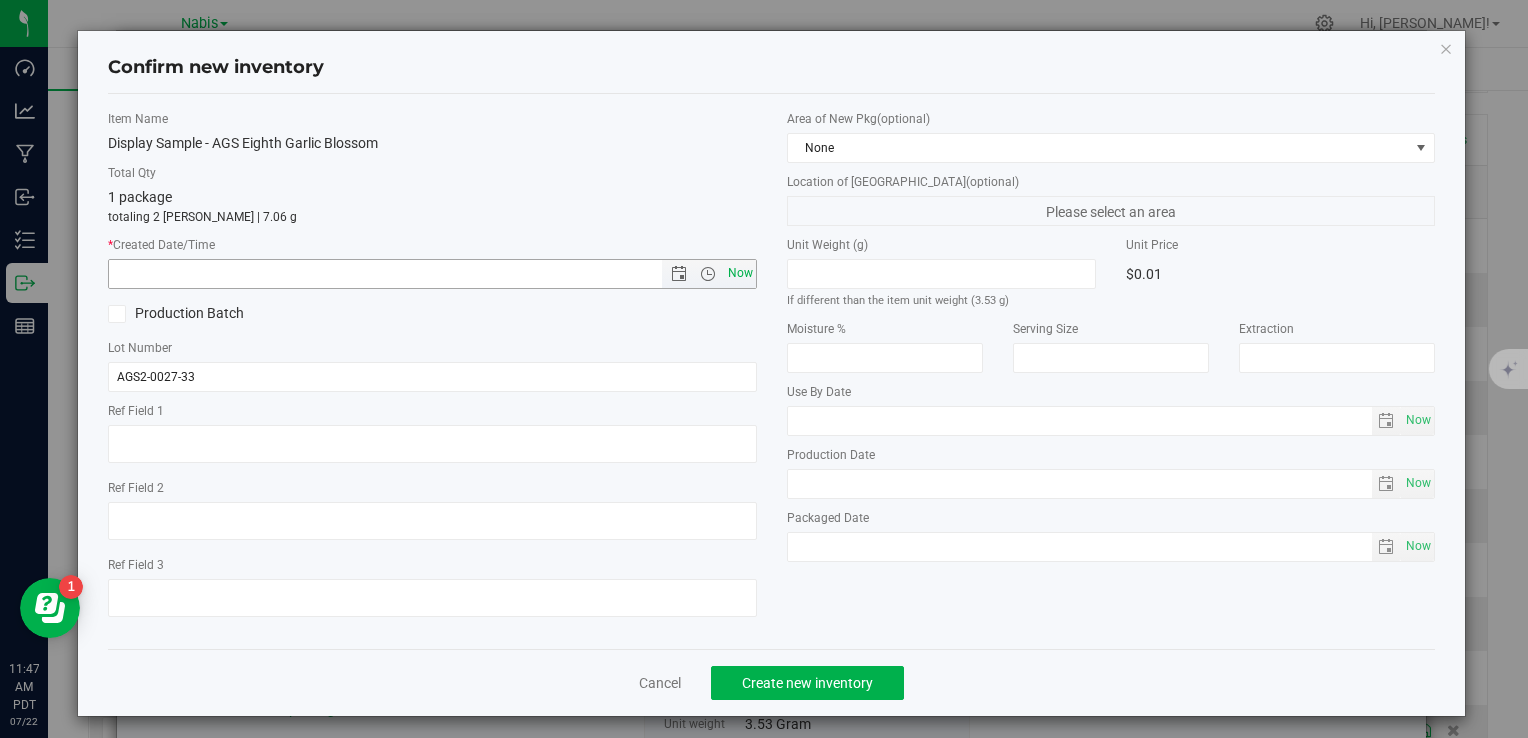 click on "Now" at bounding box center (740, 273) 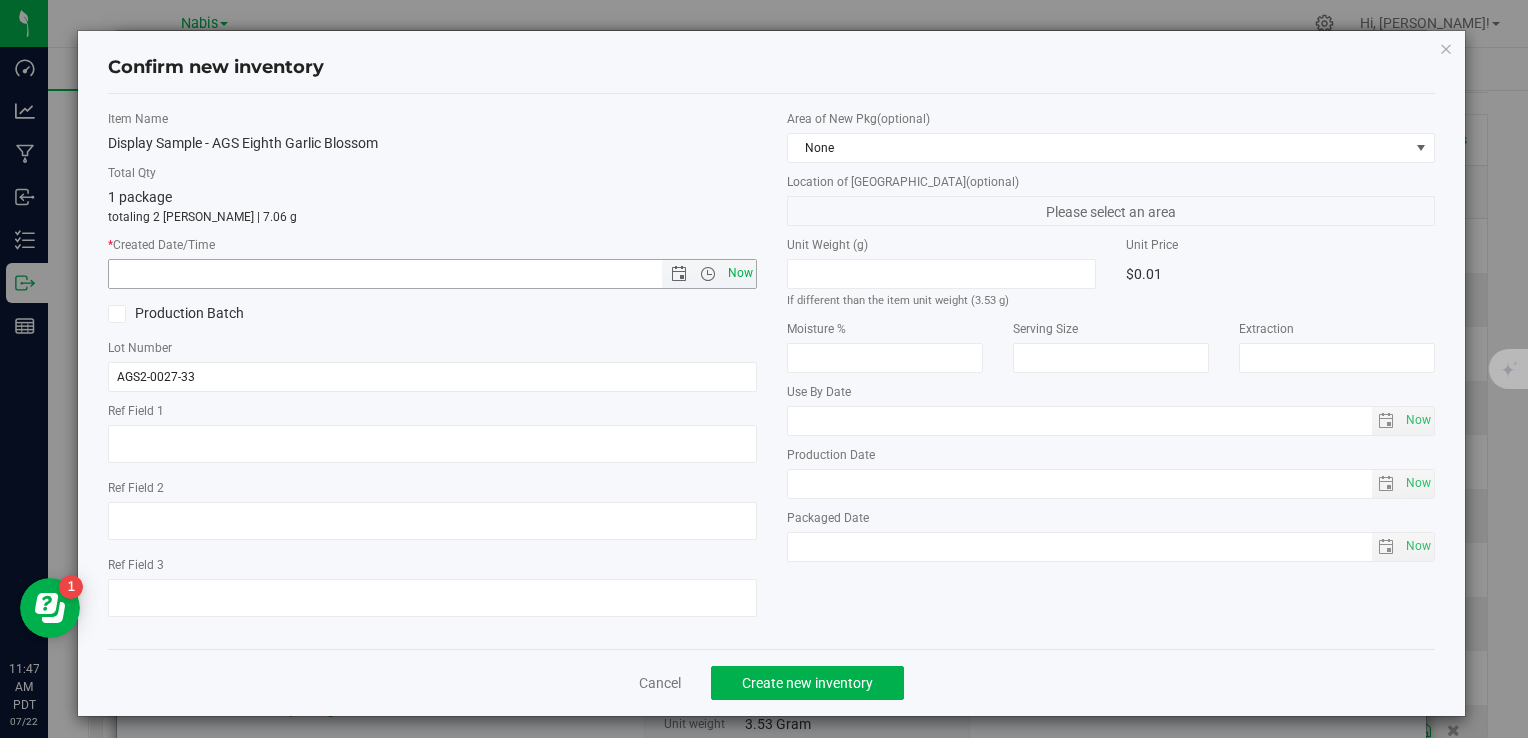 type on "7/22/2025 11:47 AM" 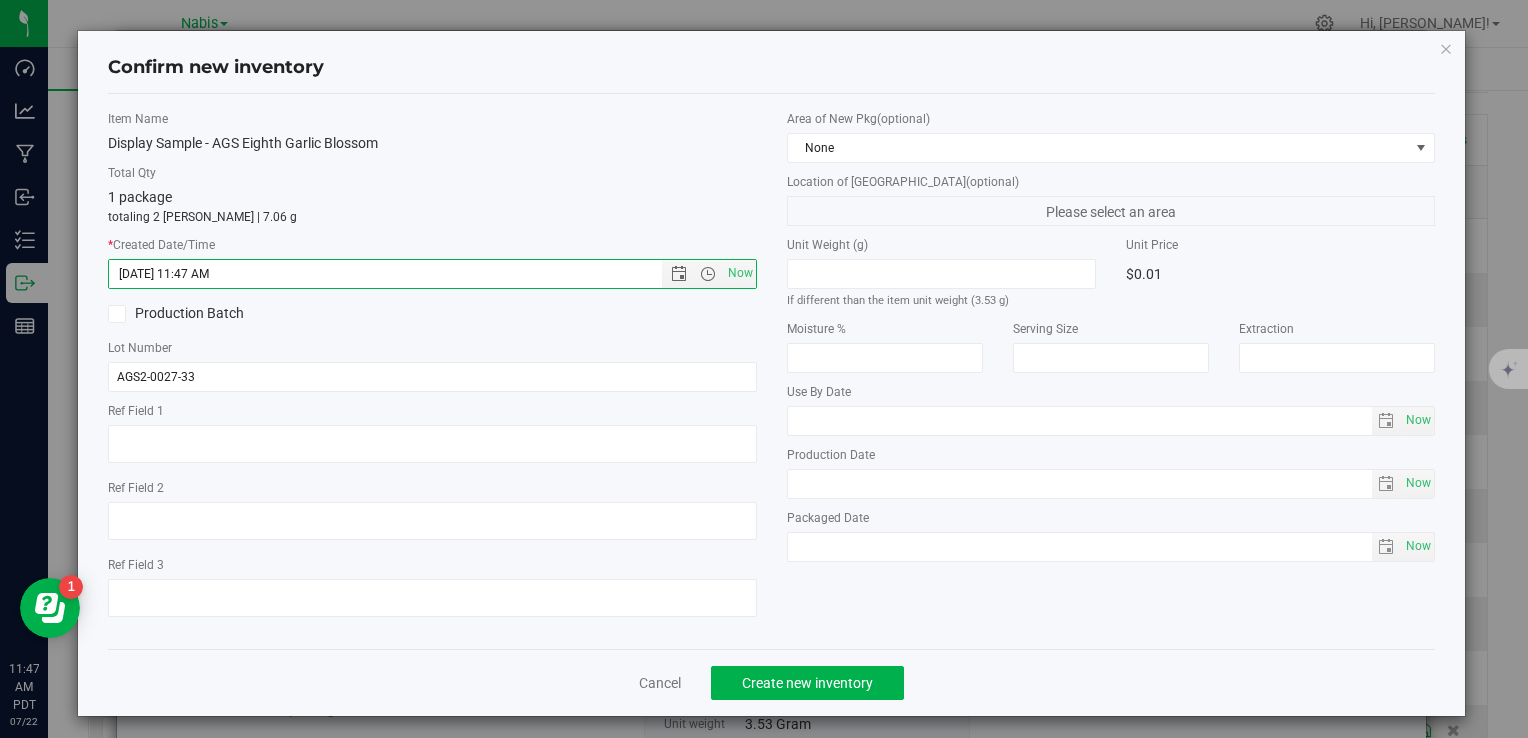 click on "Item Name
Display Sample - AGS Eighth Garlic Blossom
Total Qty
1 package  totaling 2 eaches | 7.06 g
*
Created Date/Time
7/22/2025 11:47 AM
Now
Production Batch
Lot Number
AGS2-0027-33" at bounding box center (771, 371) 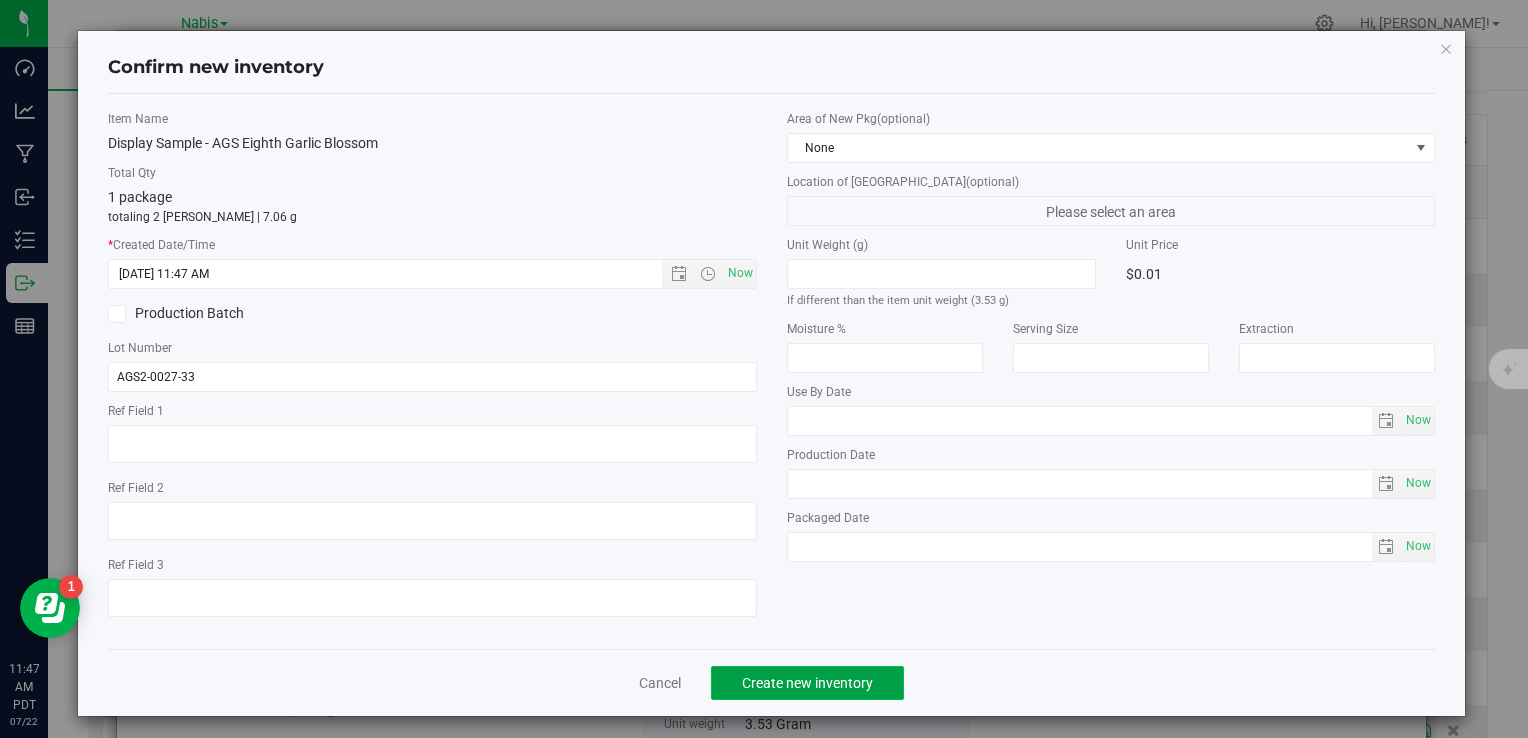 click on "Create new inventory" 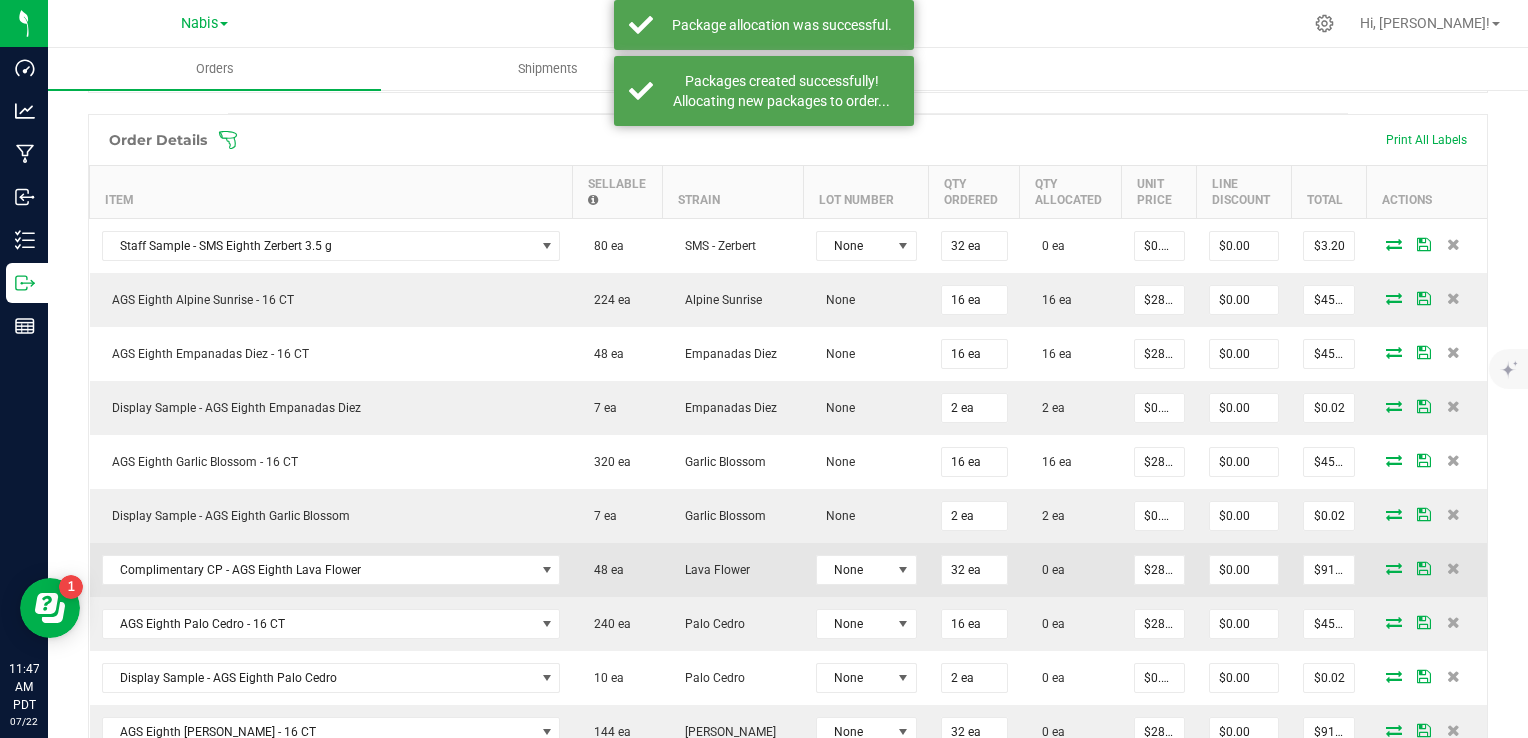 click at bounding box center [1394, 568] 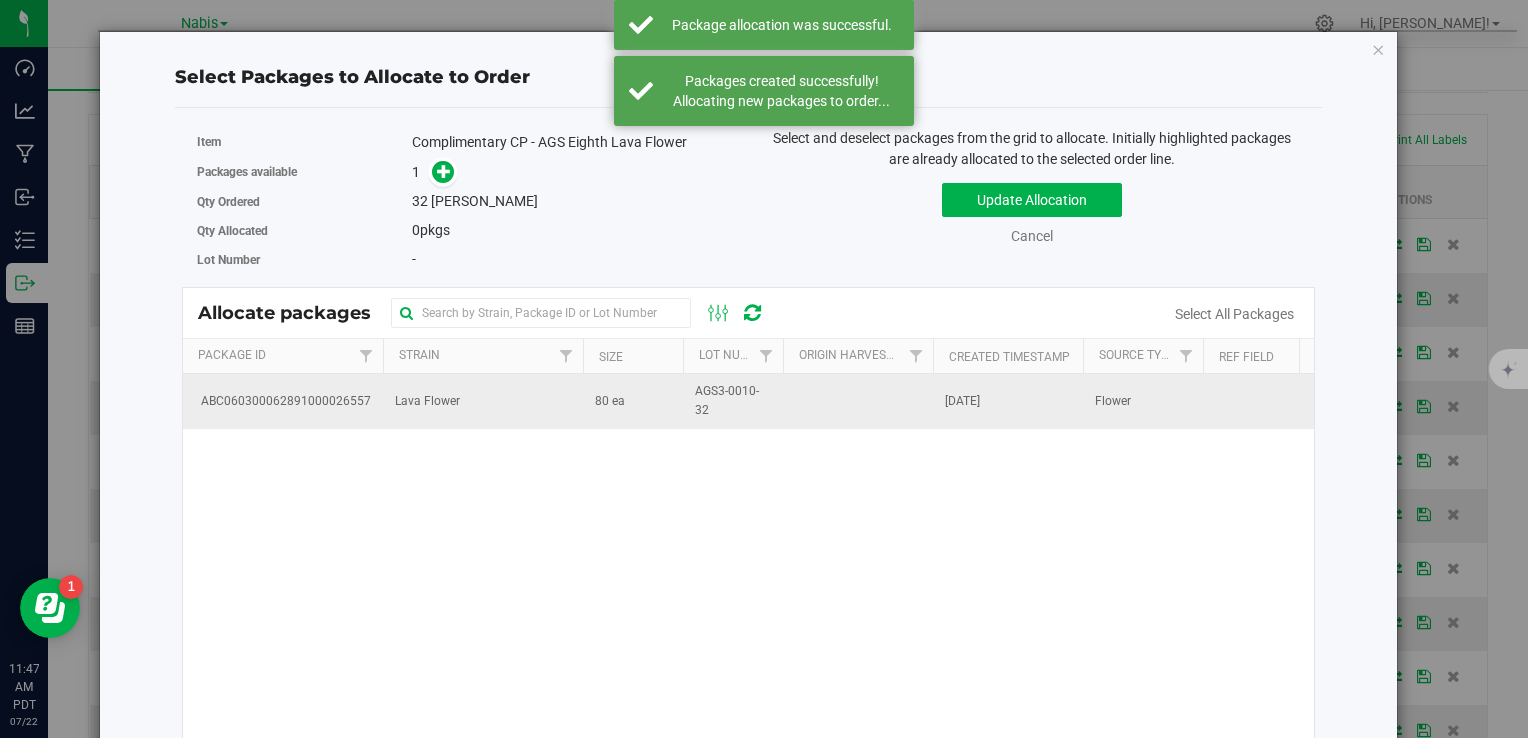 click on "Lava Flower" at bounding box center (483, 401) 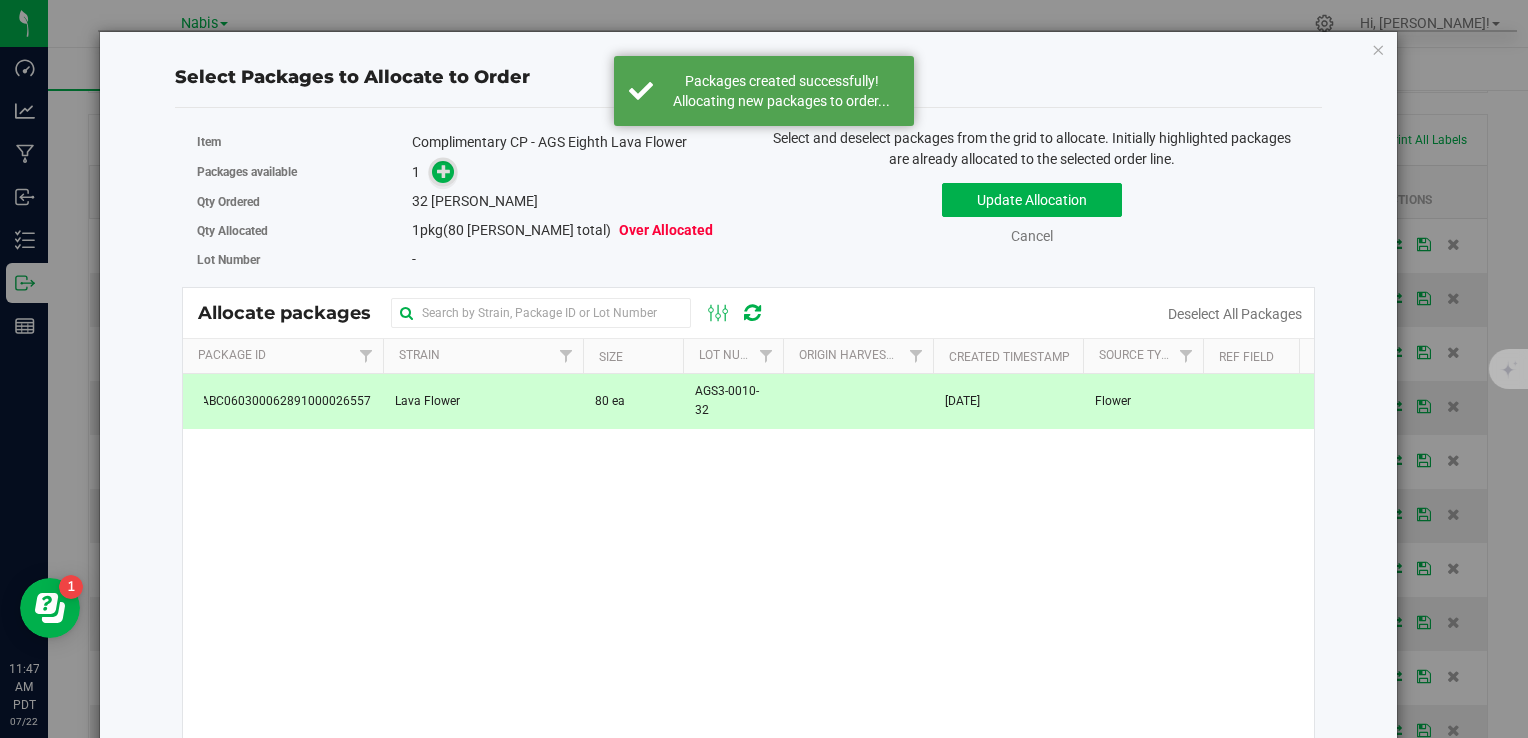 click at bounding box center [444, 171] 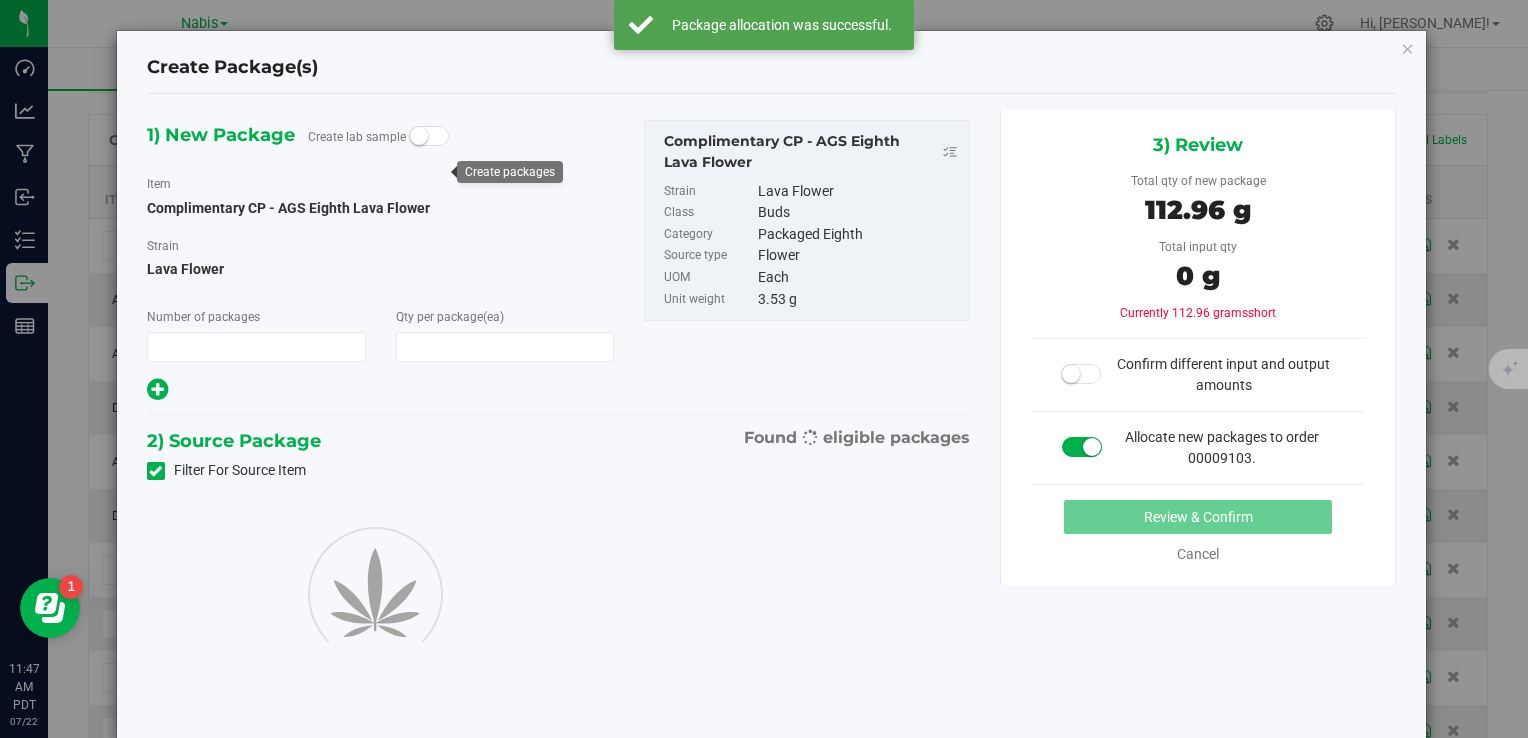 type on "1" 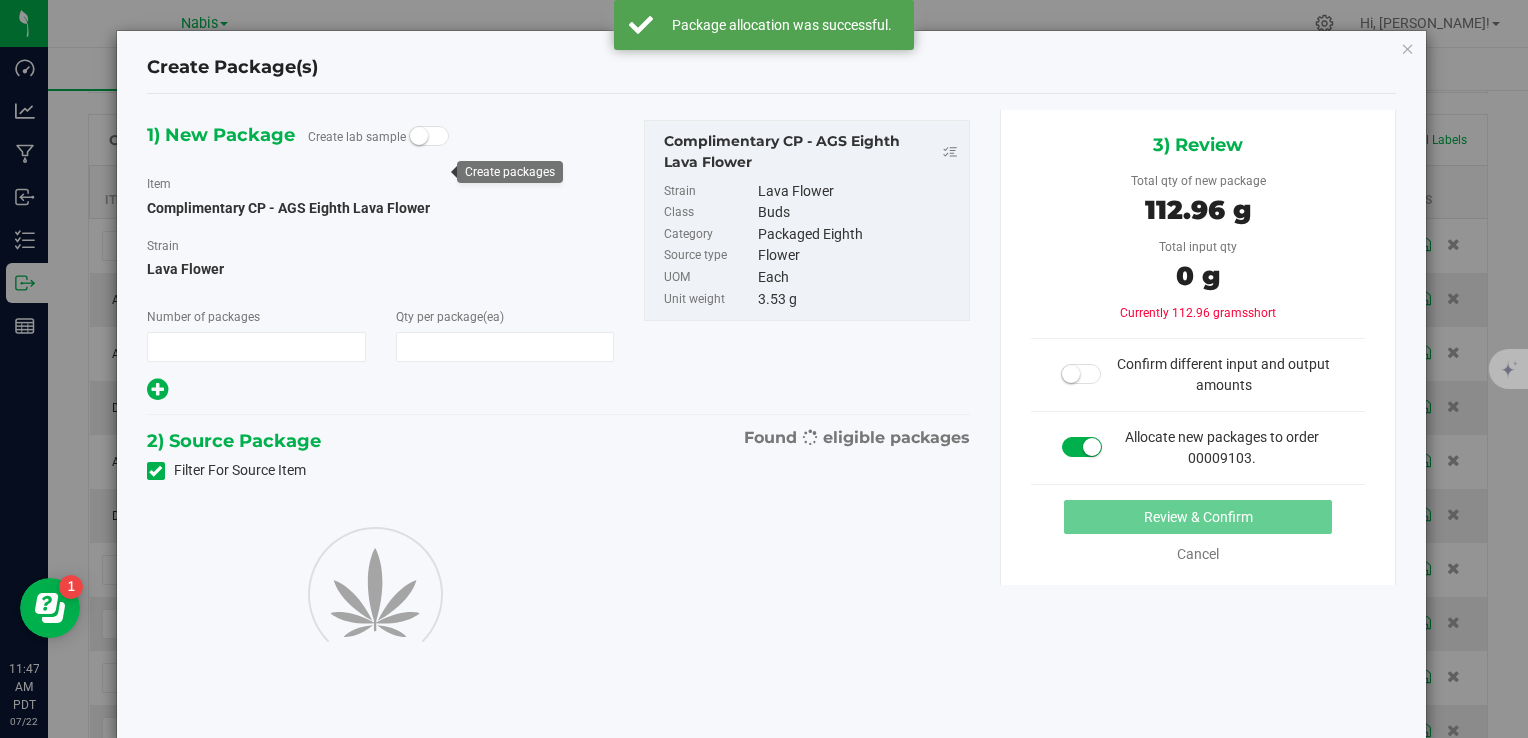 type on "32" 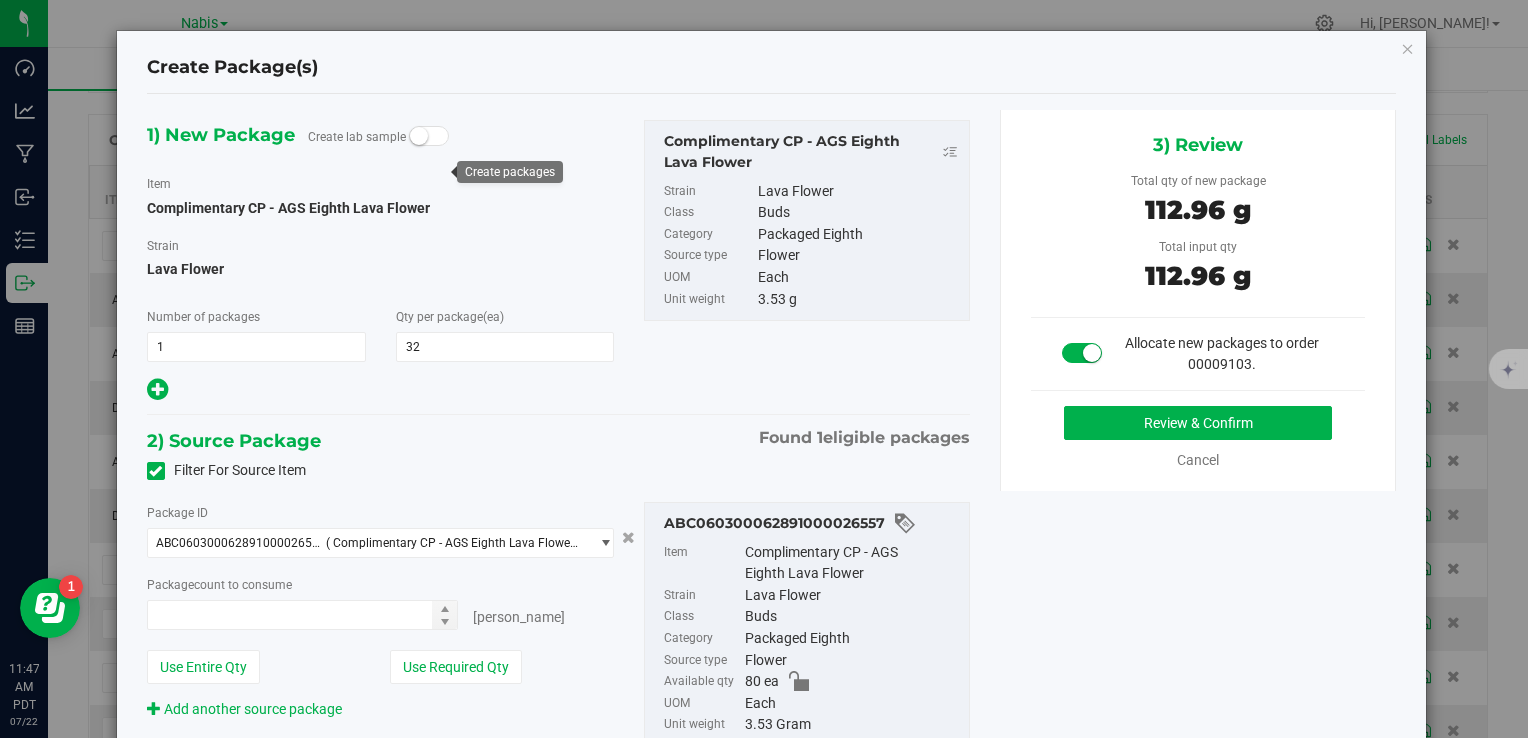 type on "32 ea" 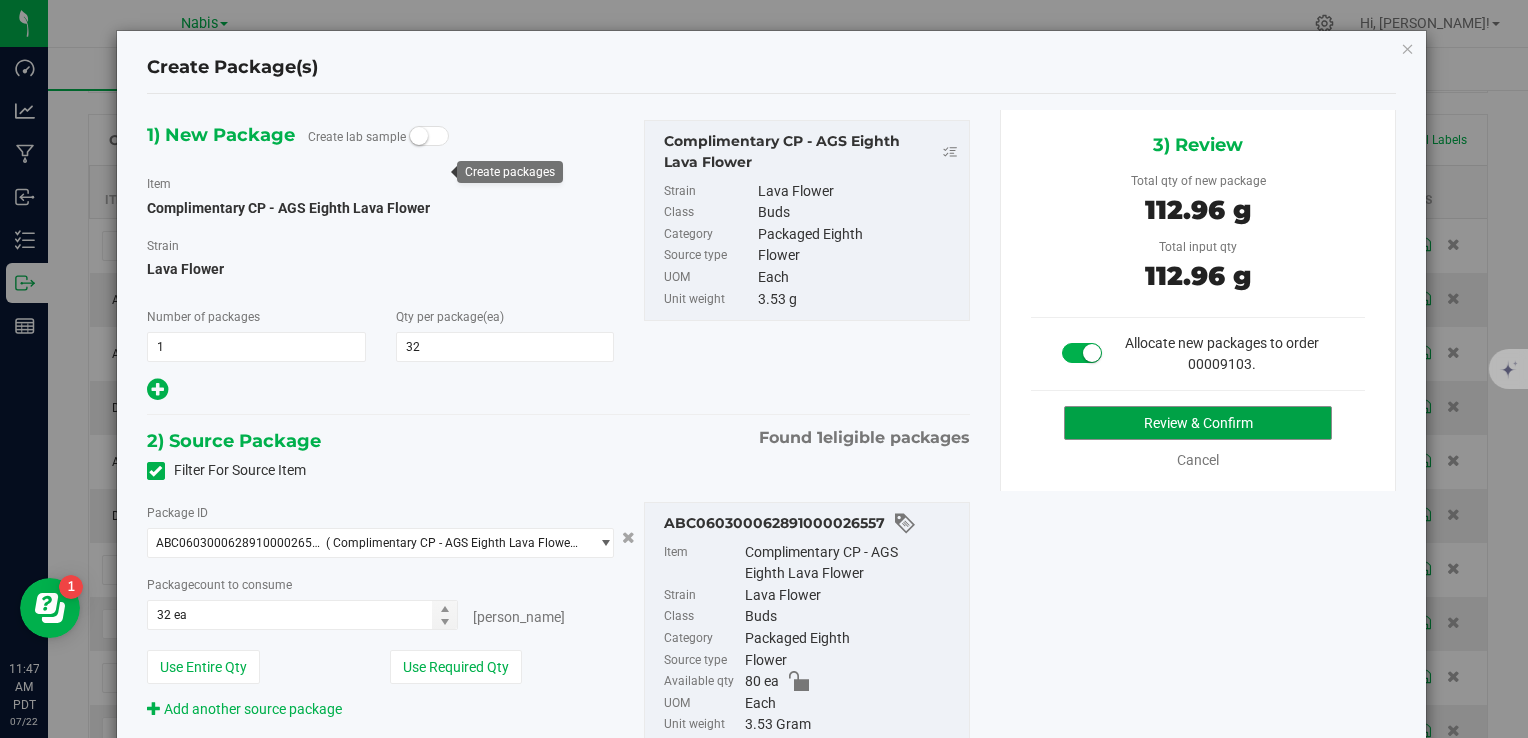click on "Review & Confirm" at bounding box center (1198, 423) 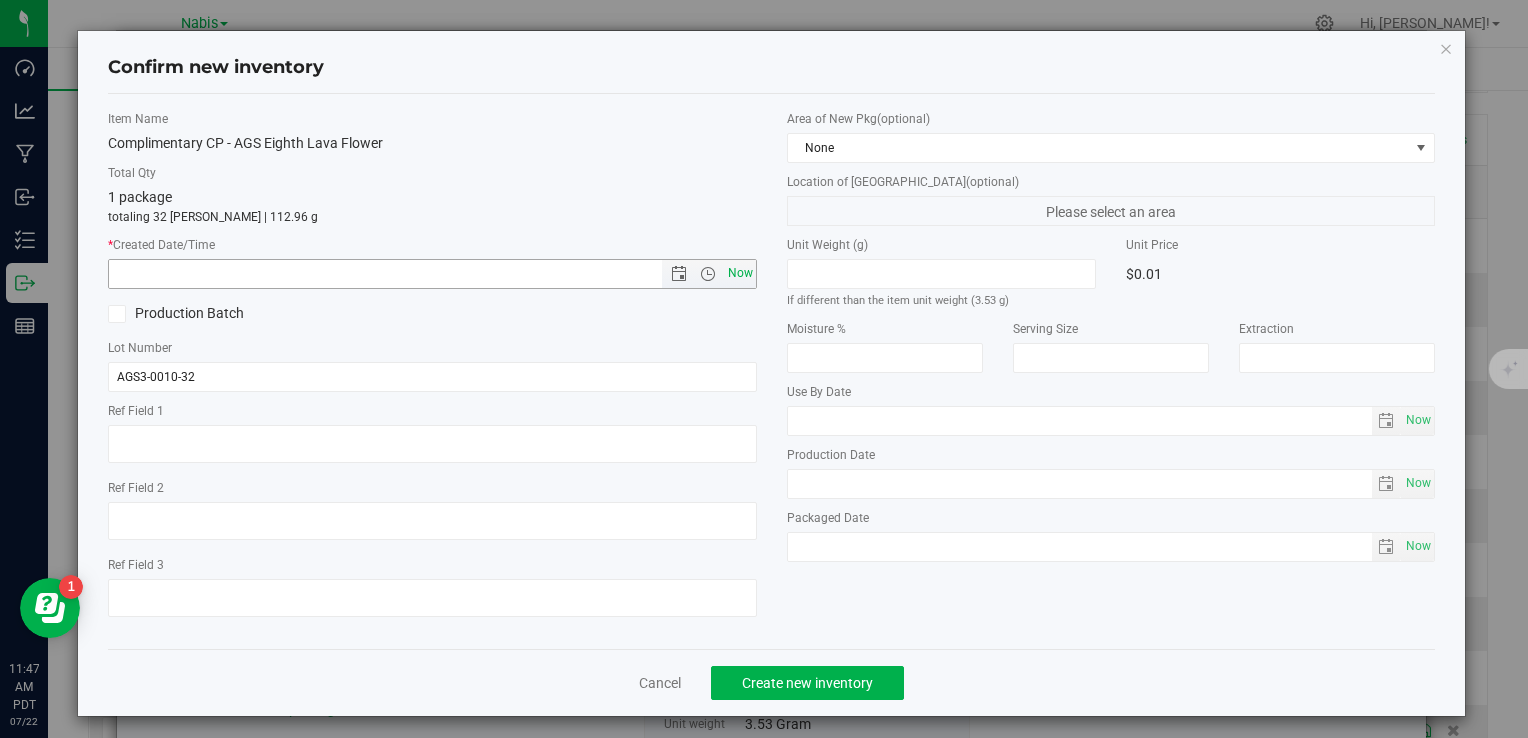 click on "Now" at bounding box center (740, 273) 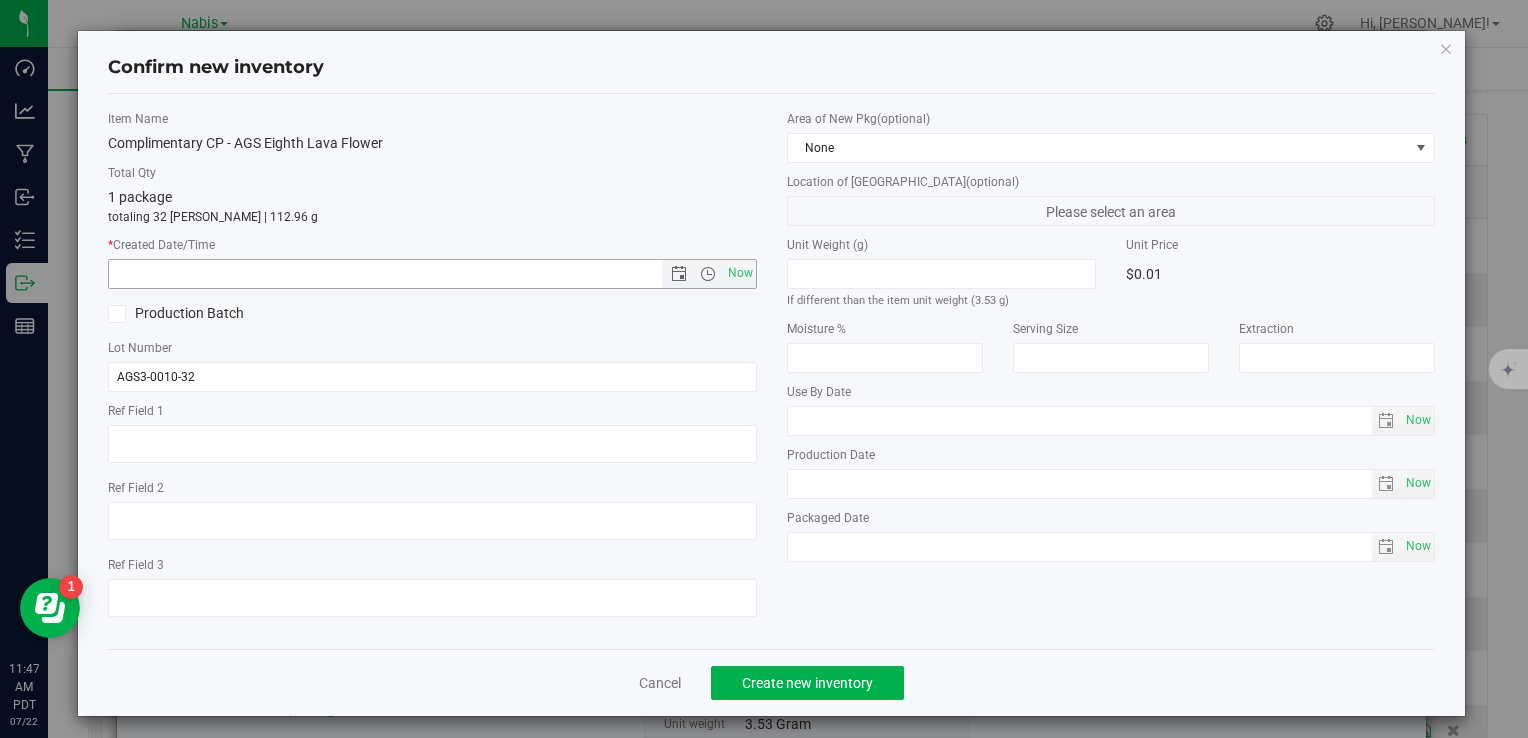 type on "7/22/2025 11:47 AM" 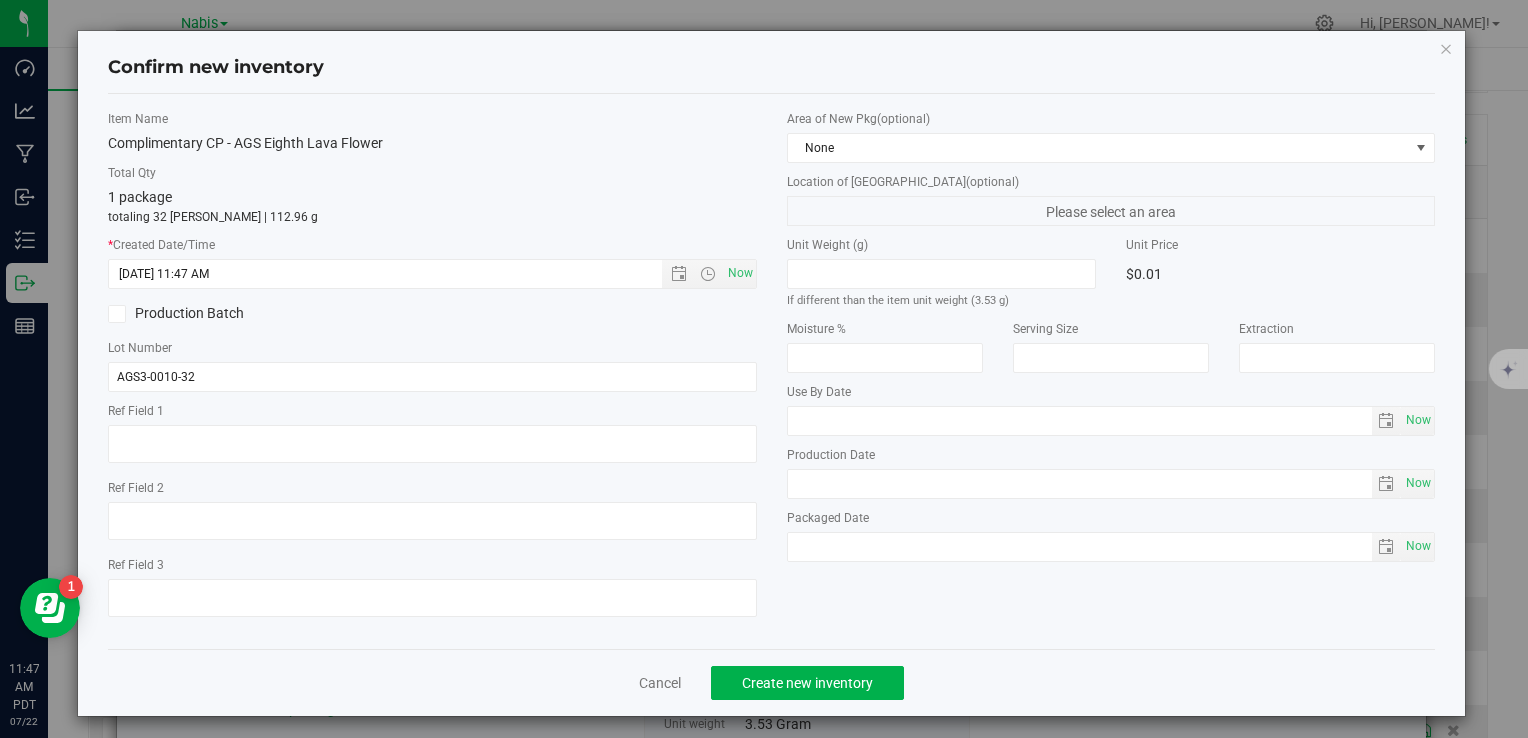 click on "Cancel
Create new inventory" at bounding box center (771, 682) 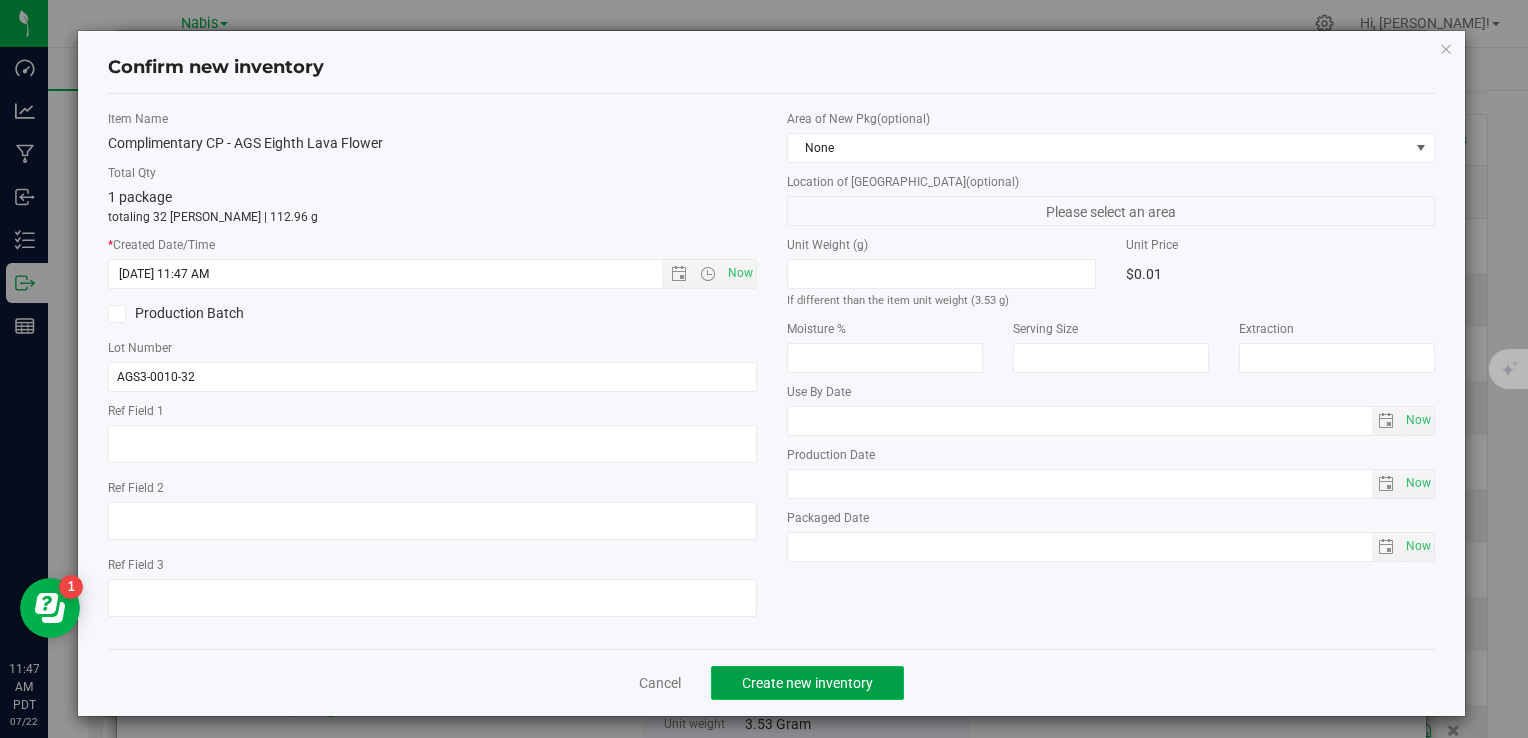 click on "Create new inventory" 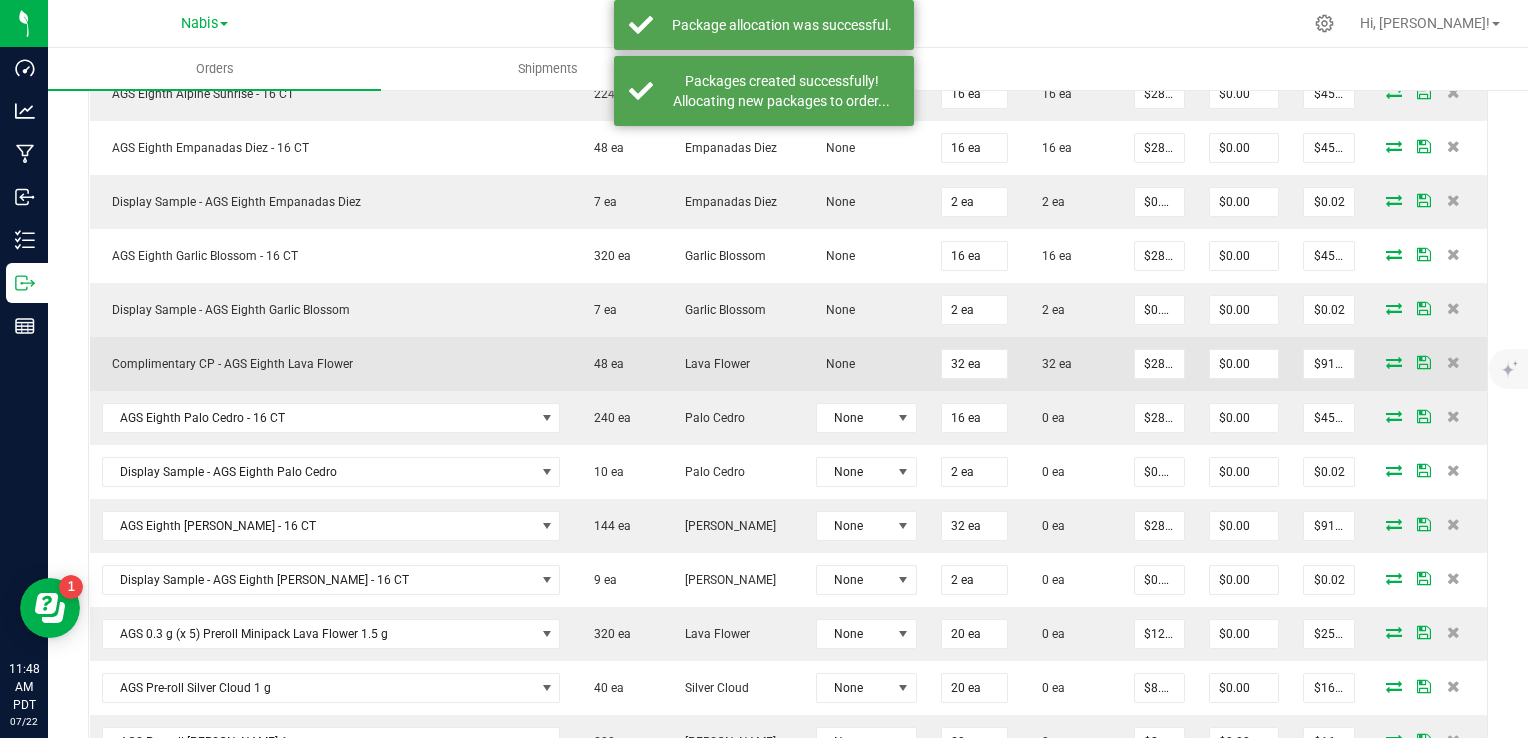 scroll, scrollTop: 800, scrollLeft: 0, axis: vertical 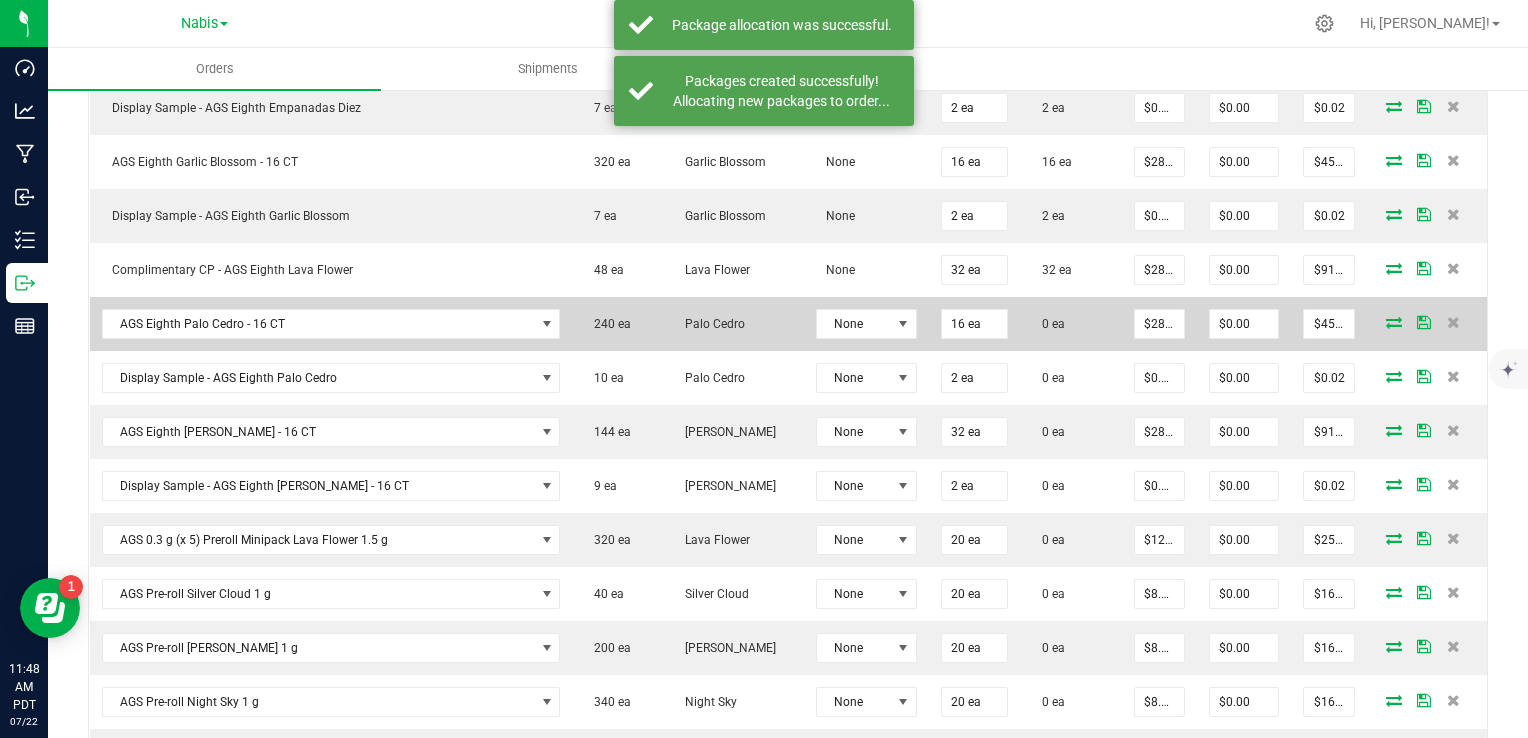 click at bounding box center [1394, 322] 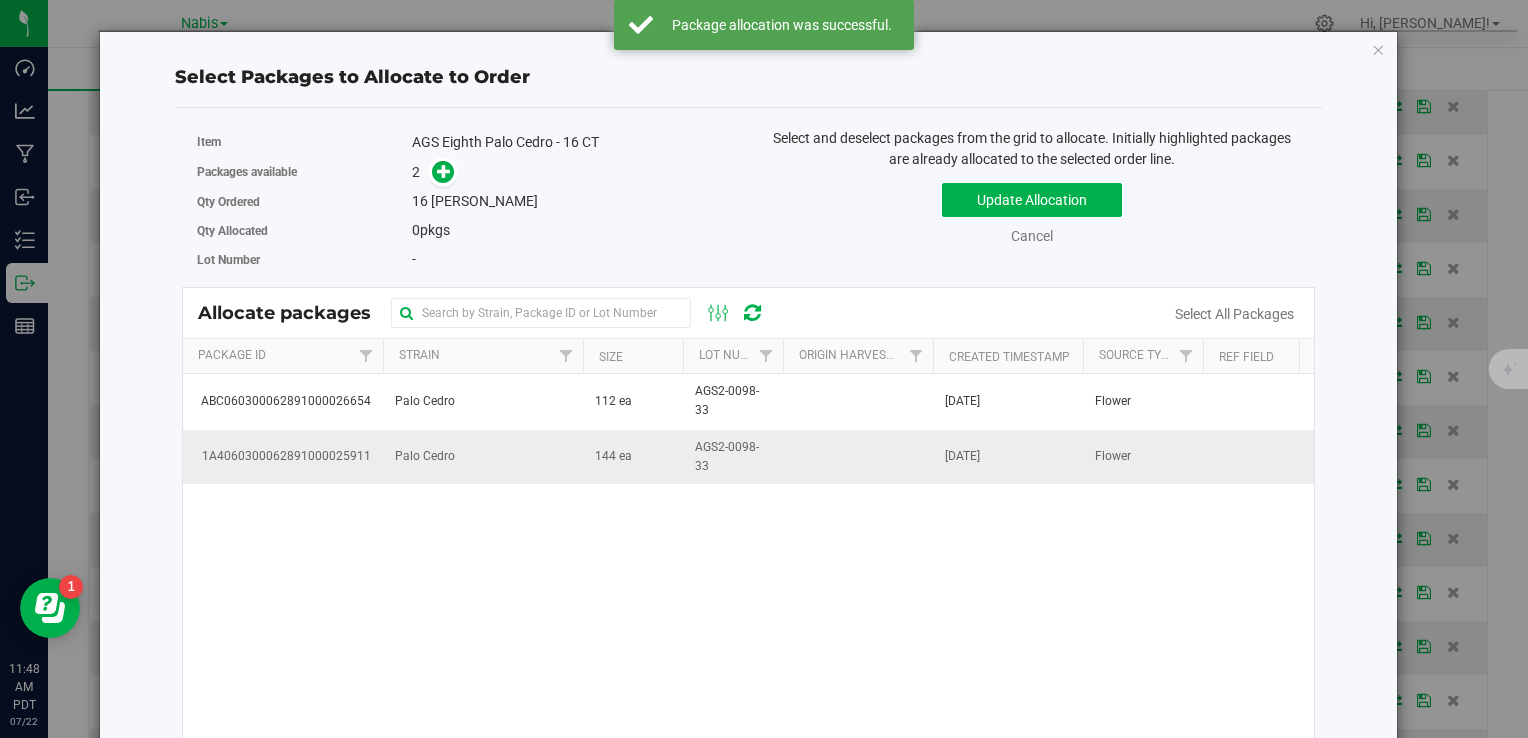 click on "144 ea" at bounding box center (613, 456) 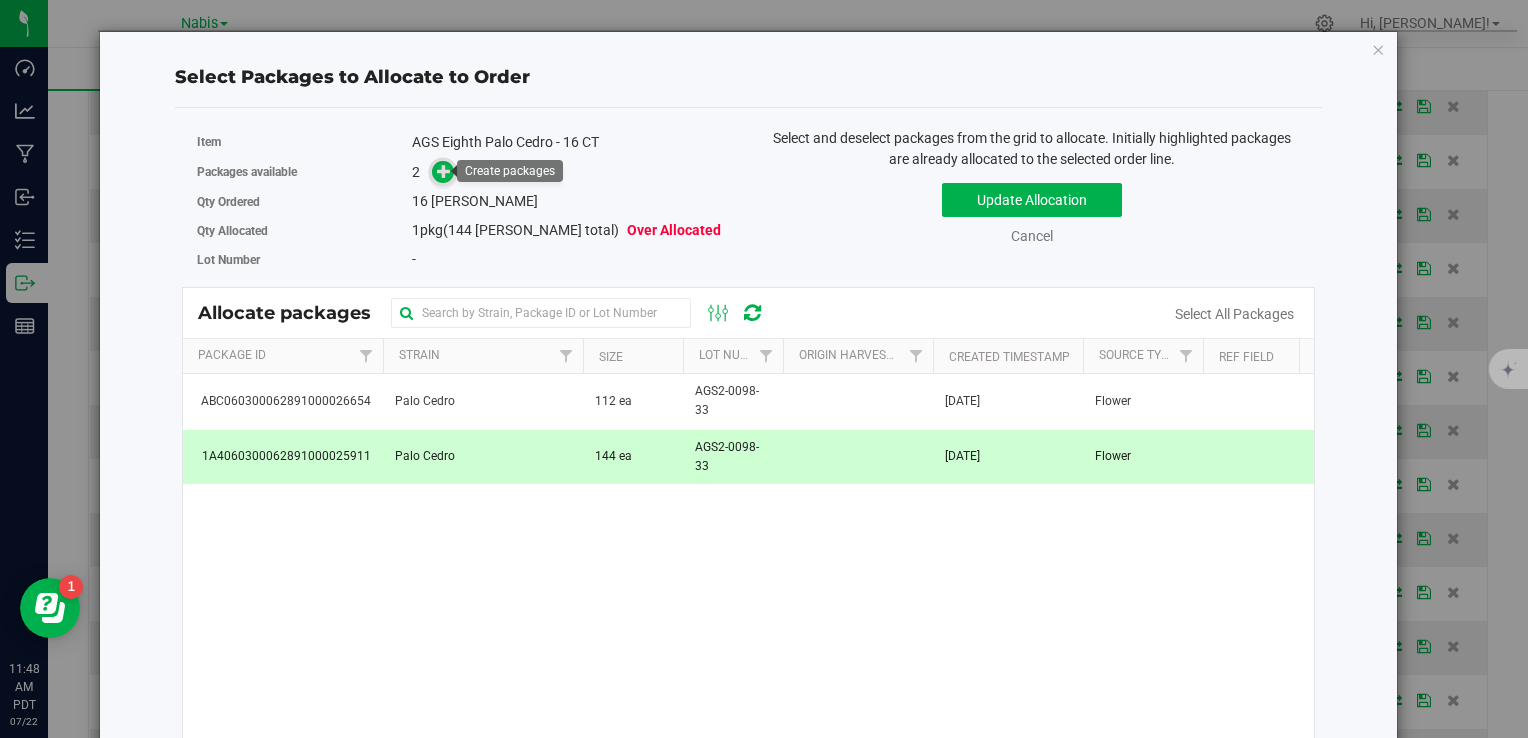 click at bounding box center [444, 171] 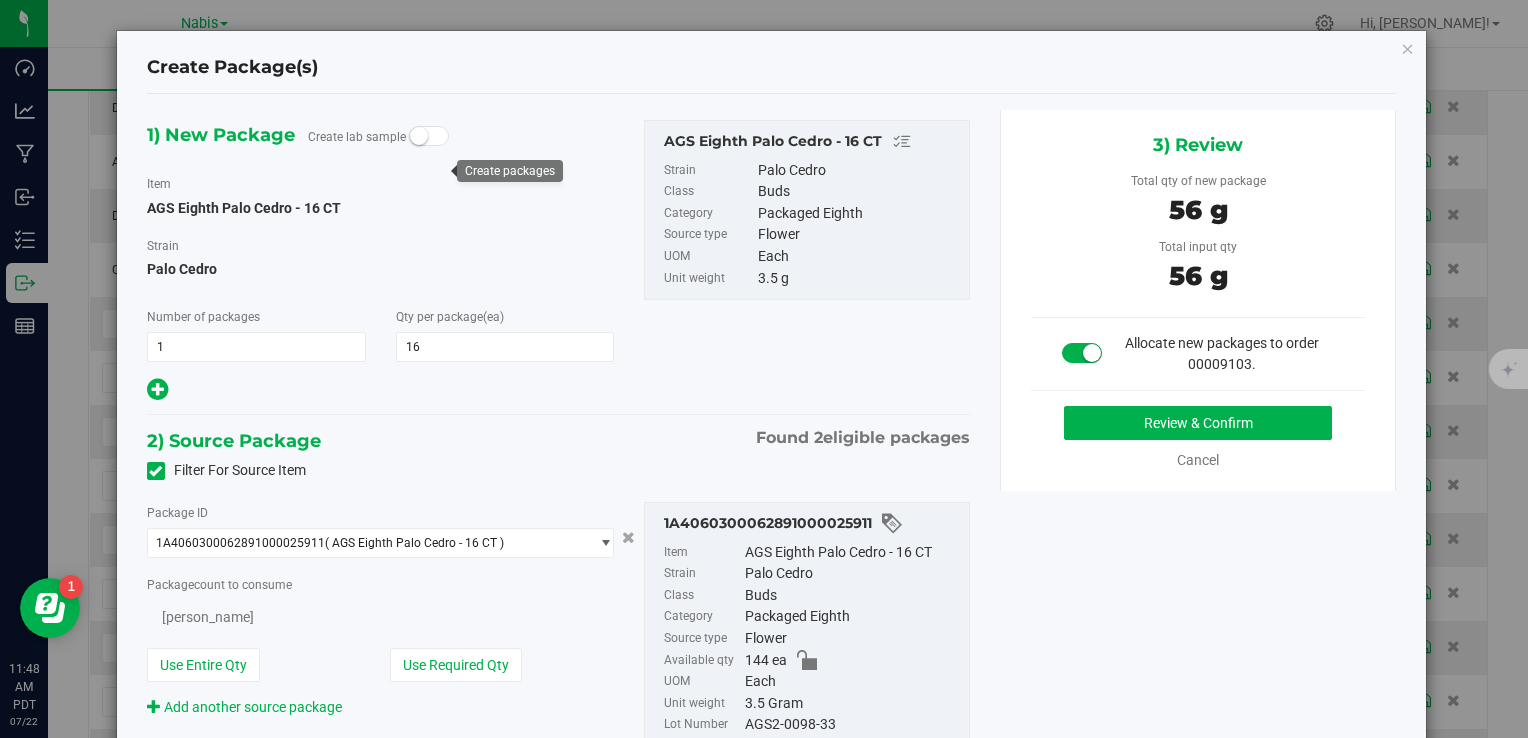 type on "16" 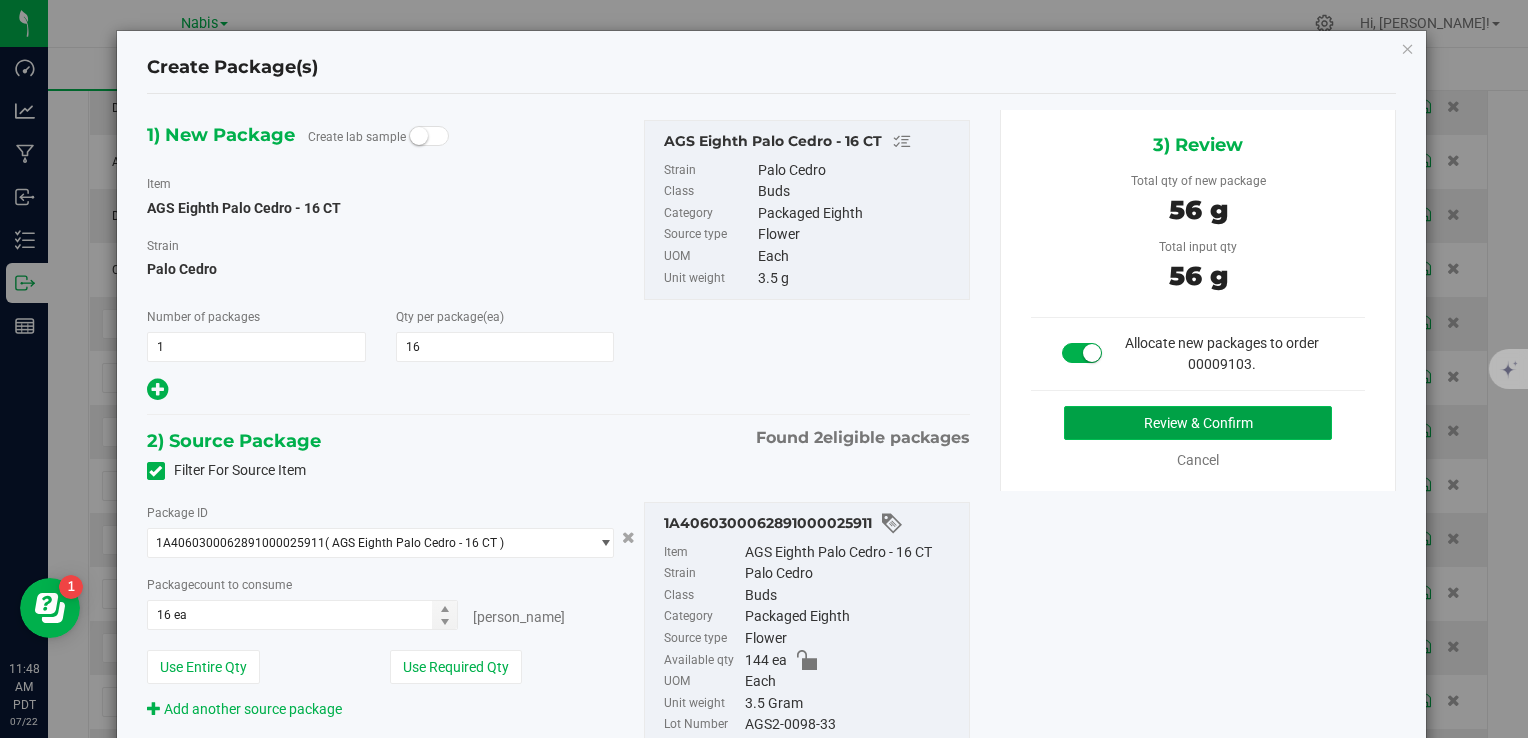 click on "Review & Confirm" at bounding box center [1198, 423] 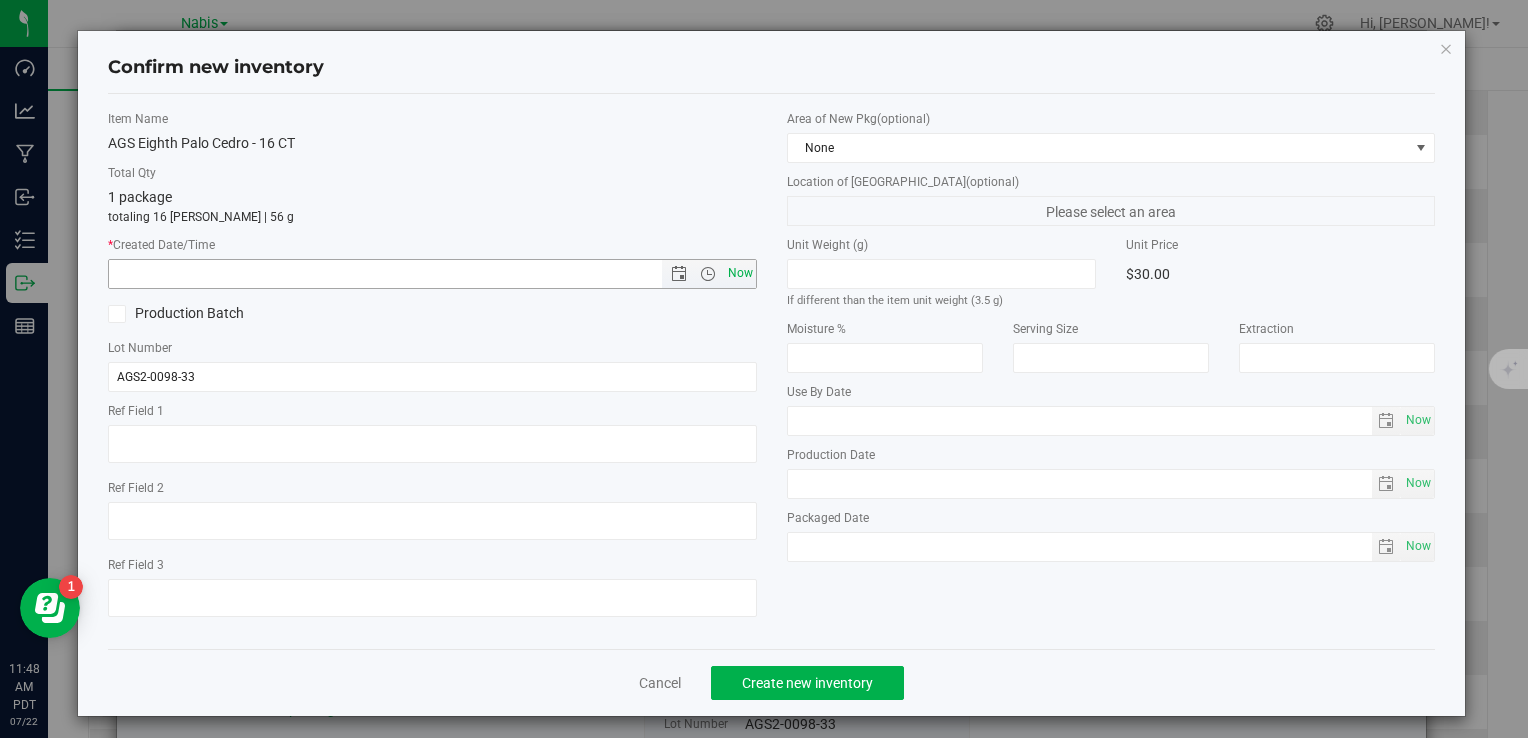 click on "Now" at bounding box center (740, 273) 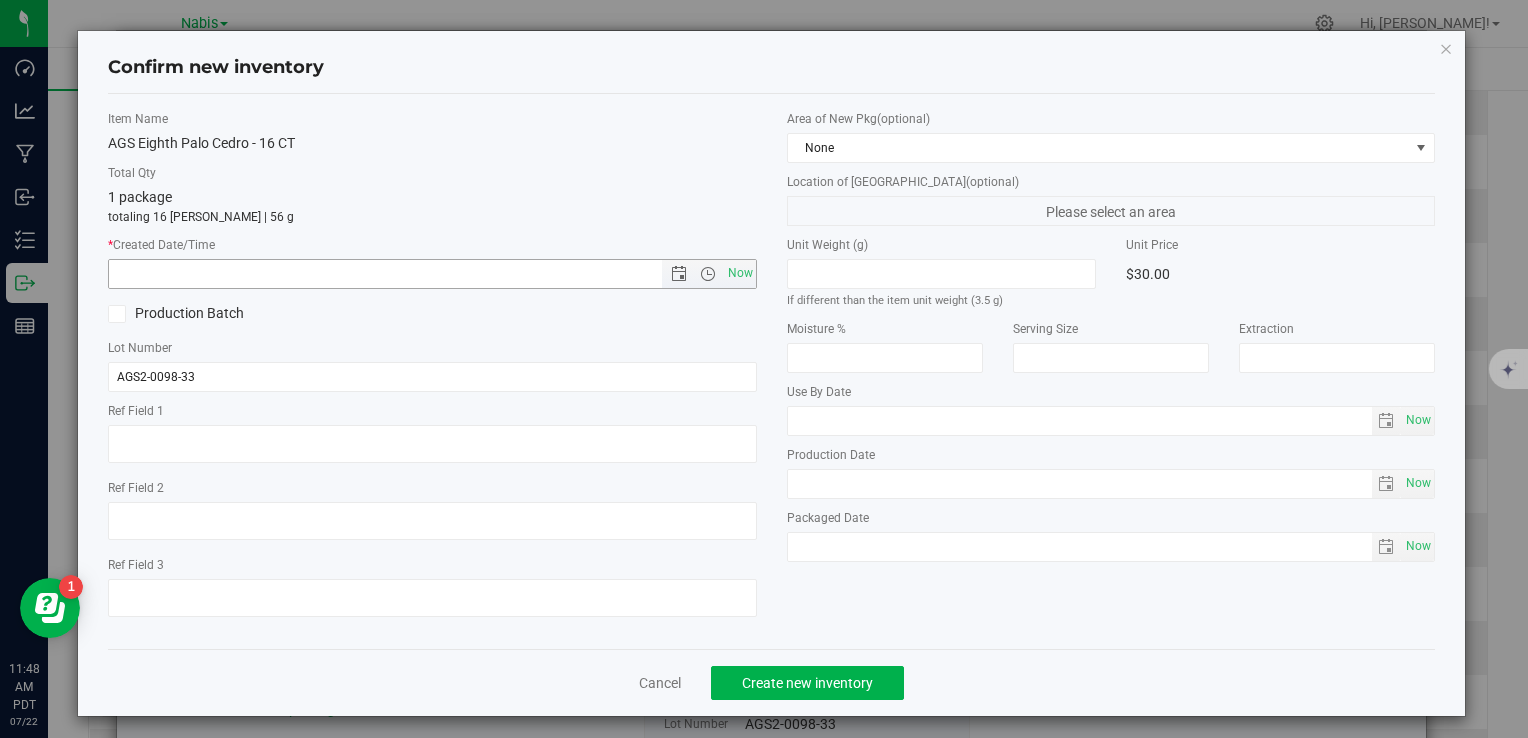 type on "7/22/2025 11:48 AM" 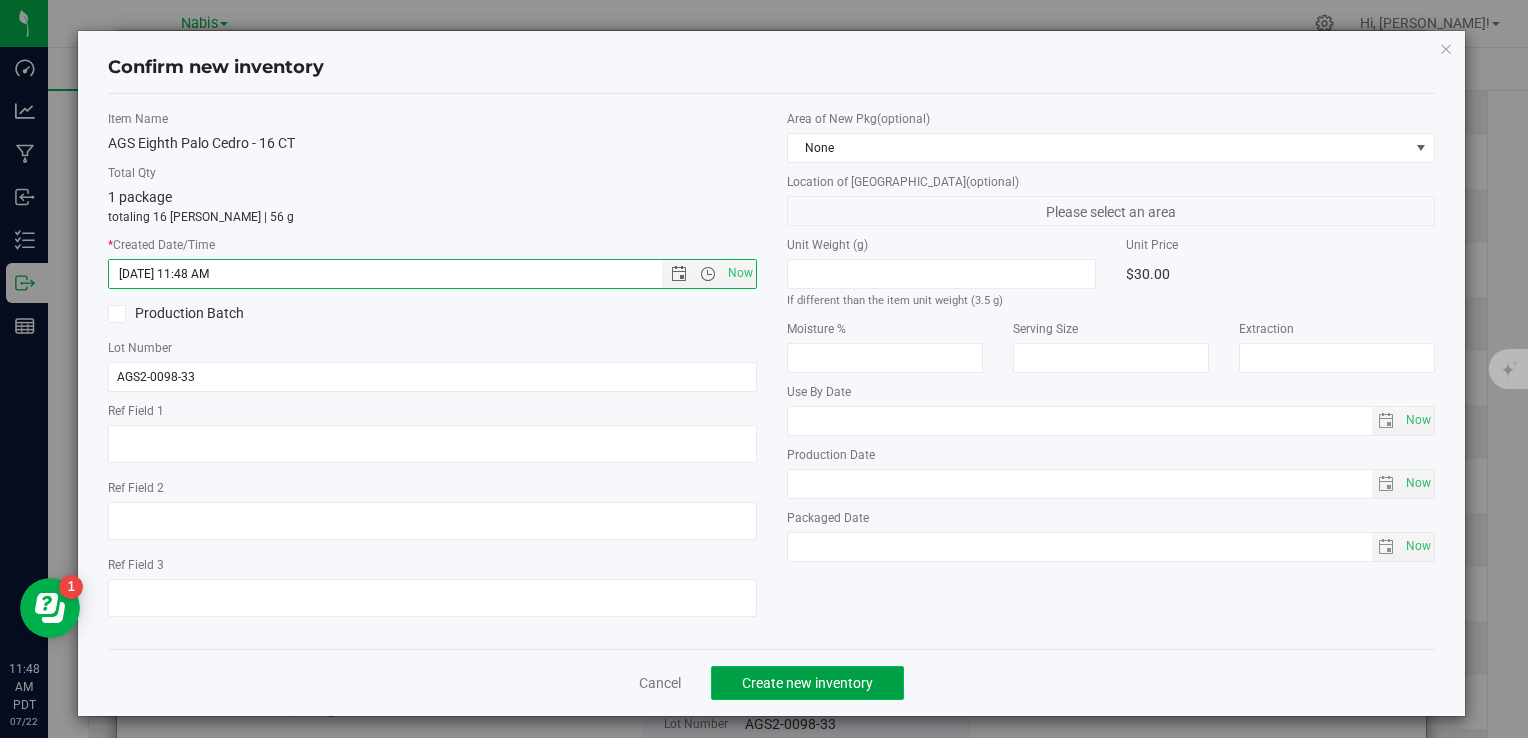 click on "Create new inventory" 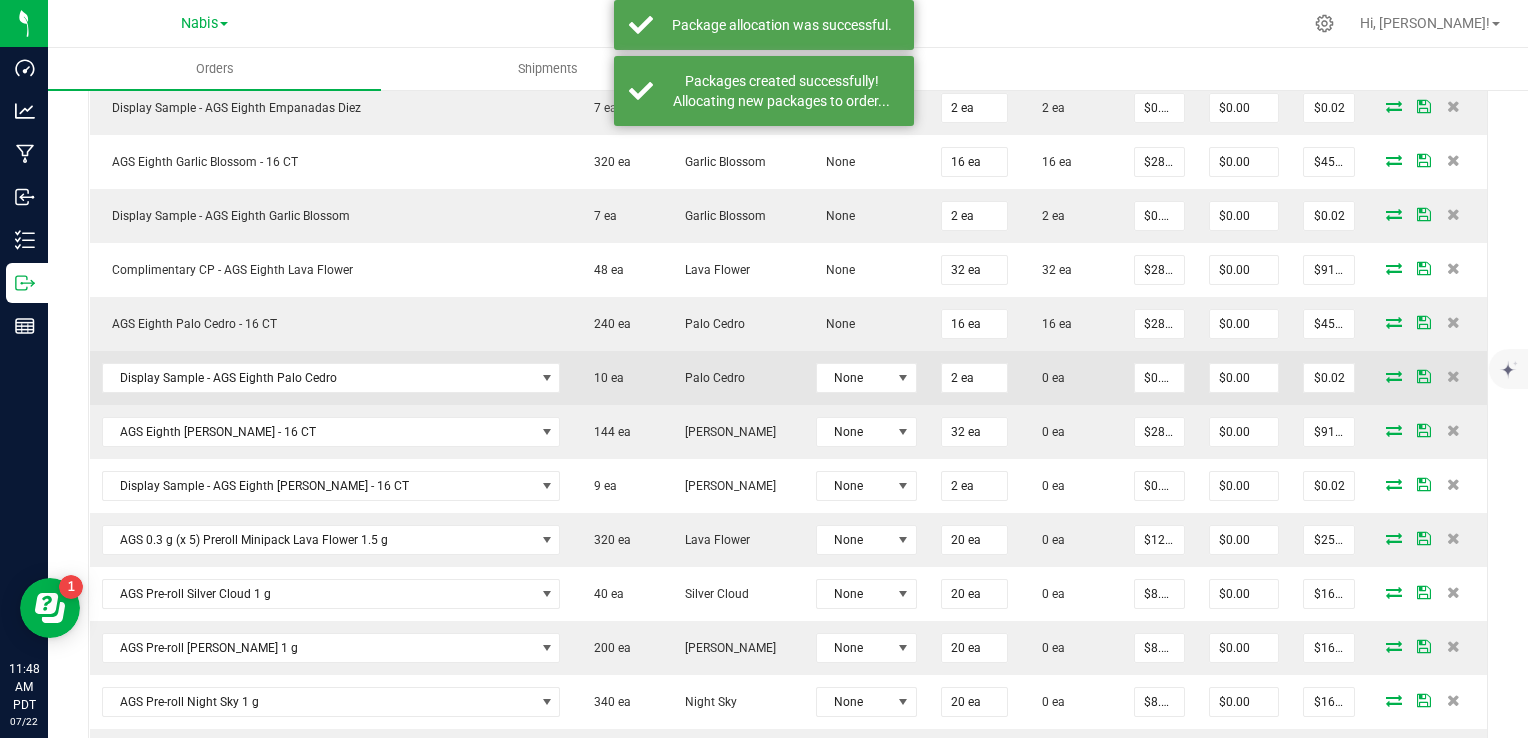 click at bounding box center [1394, 376] 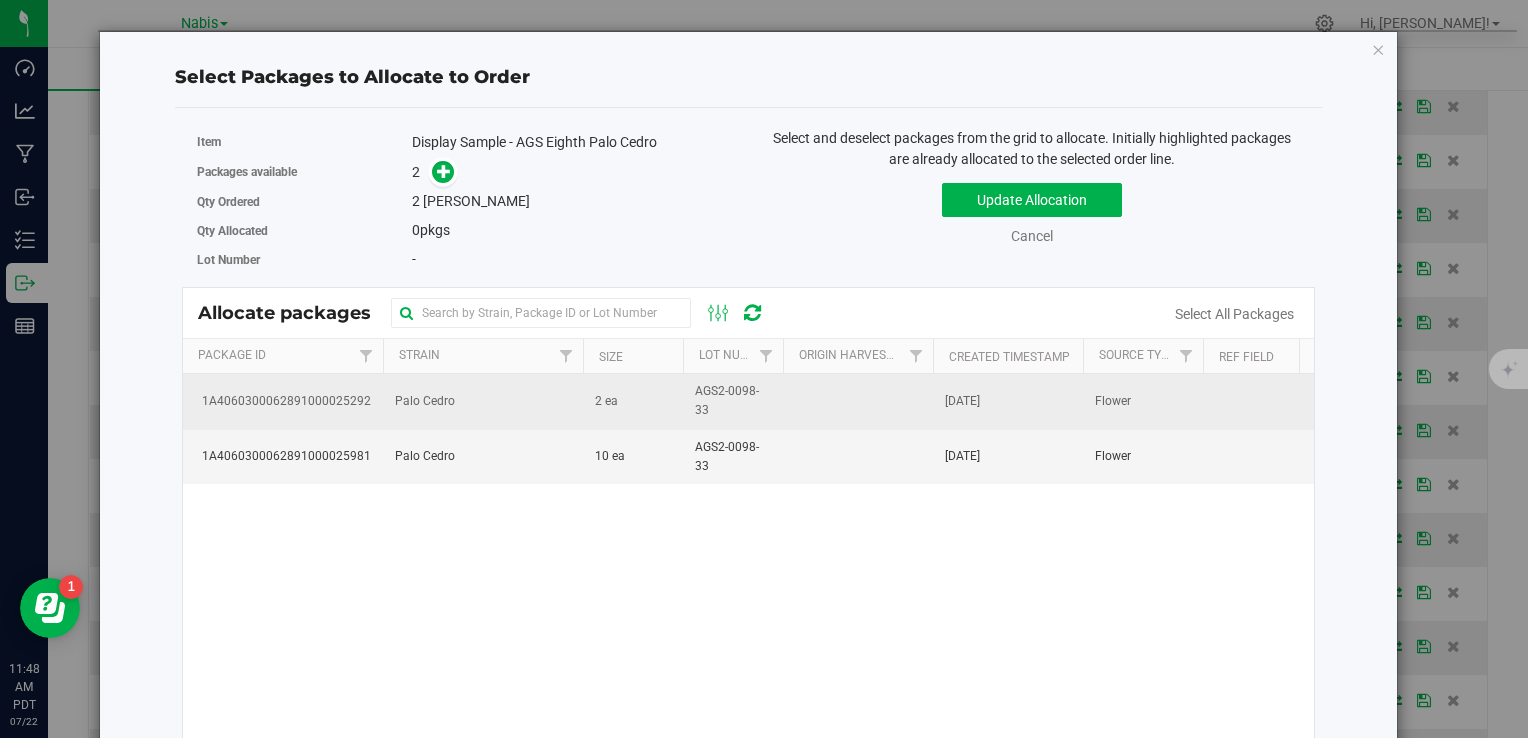 click on "2 ea" at bounding box center [633, 401] 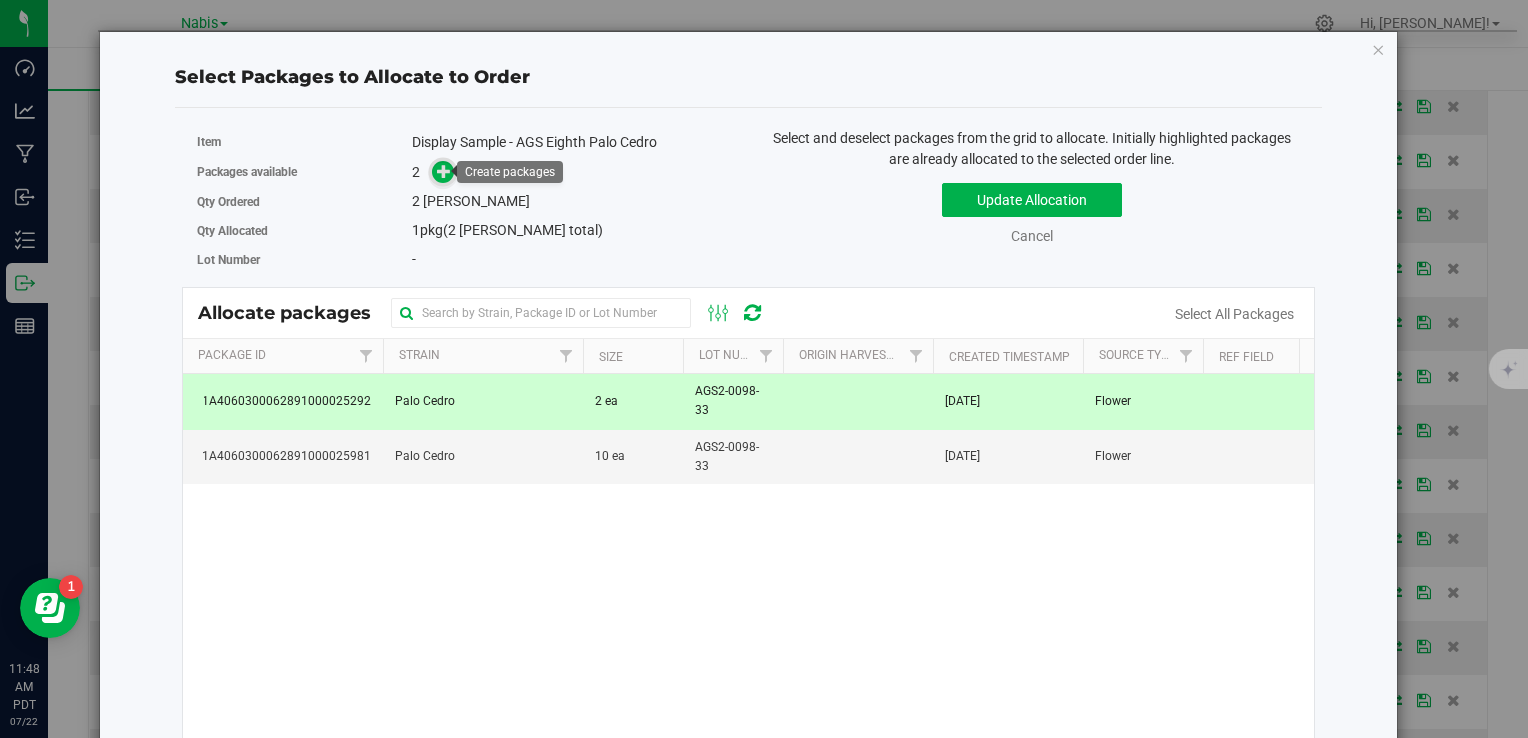click at bounding box center (444, 171) 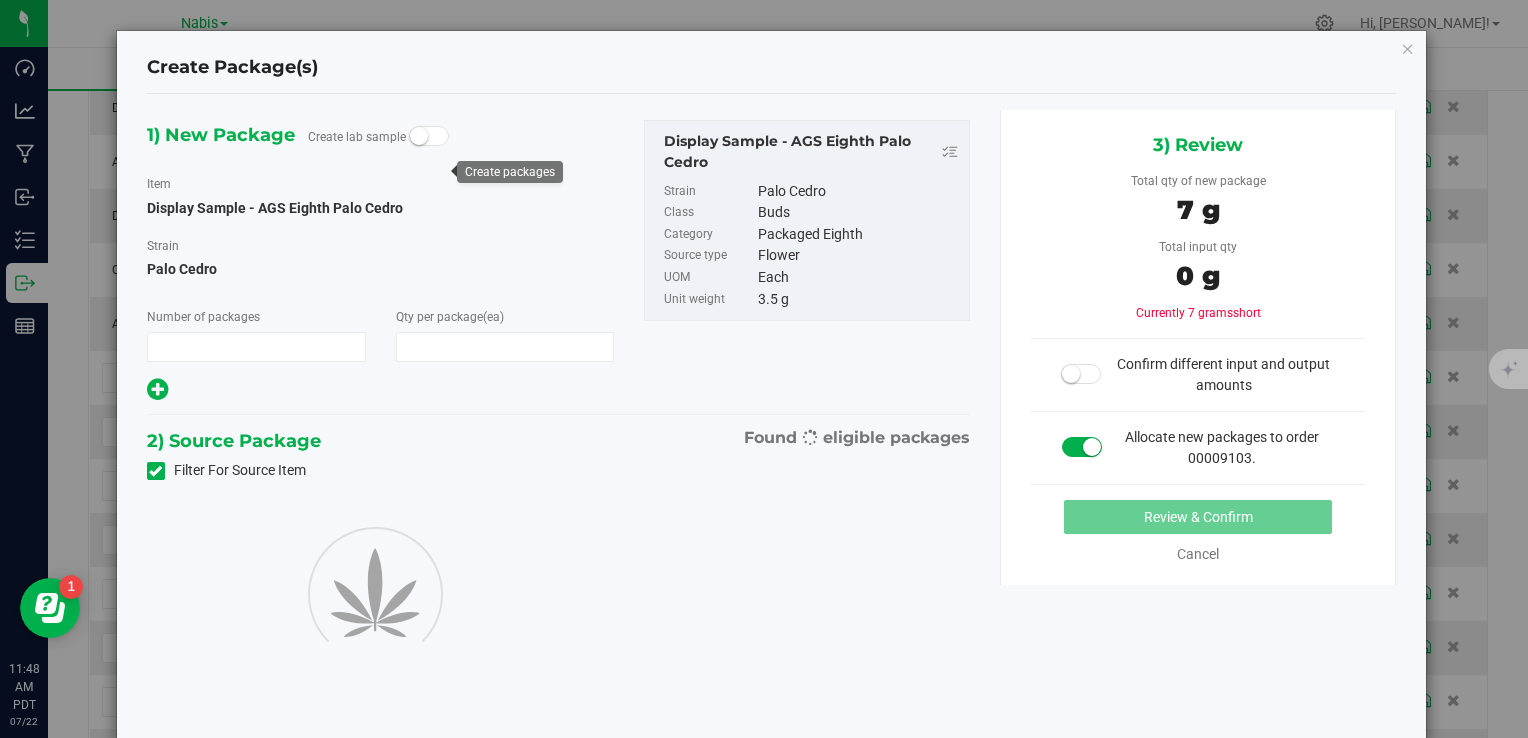 type on "1" 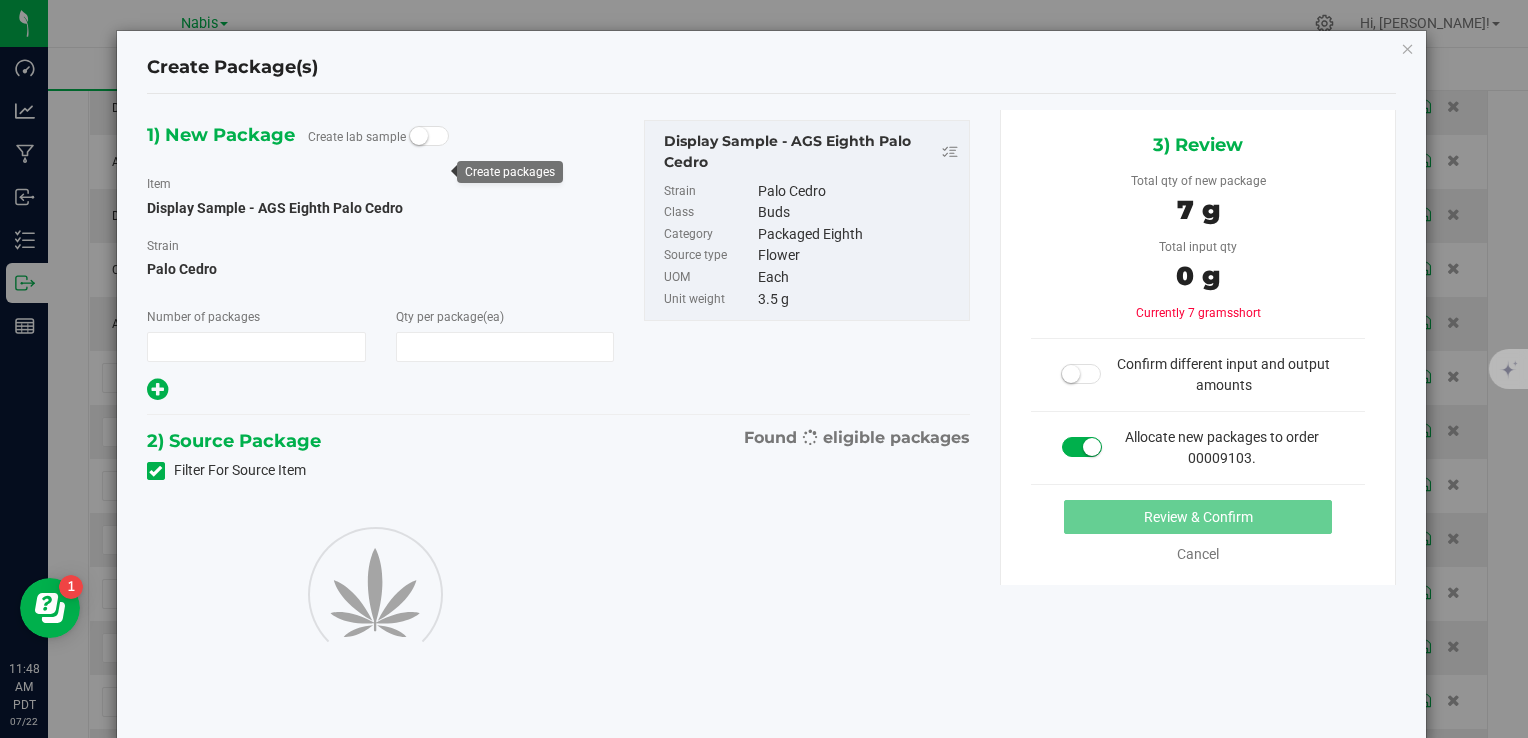 type on "2" 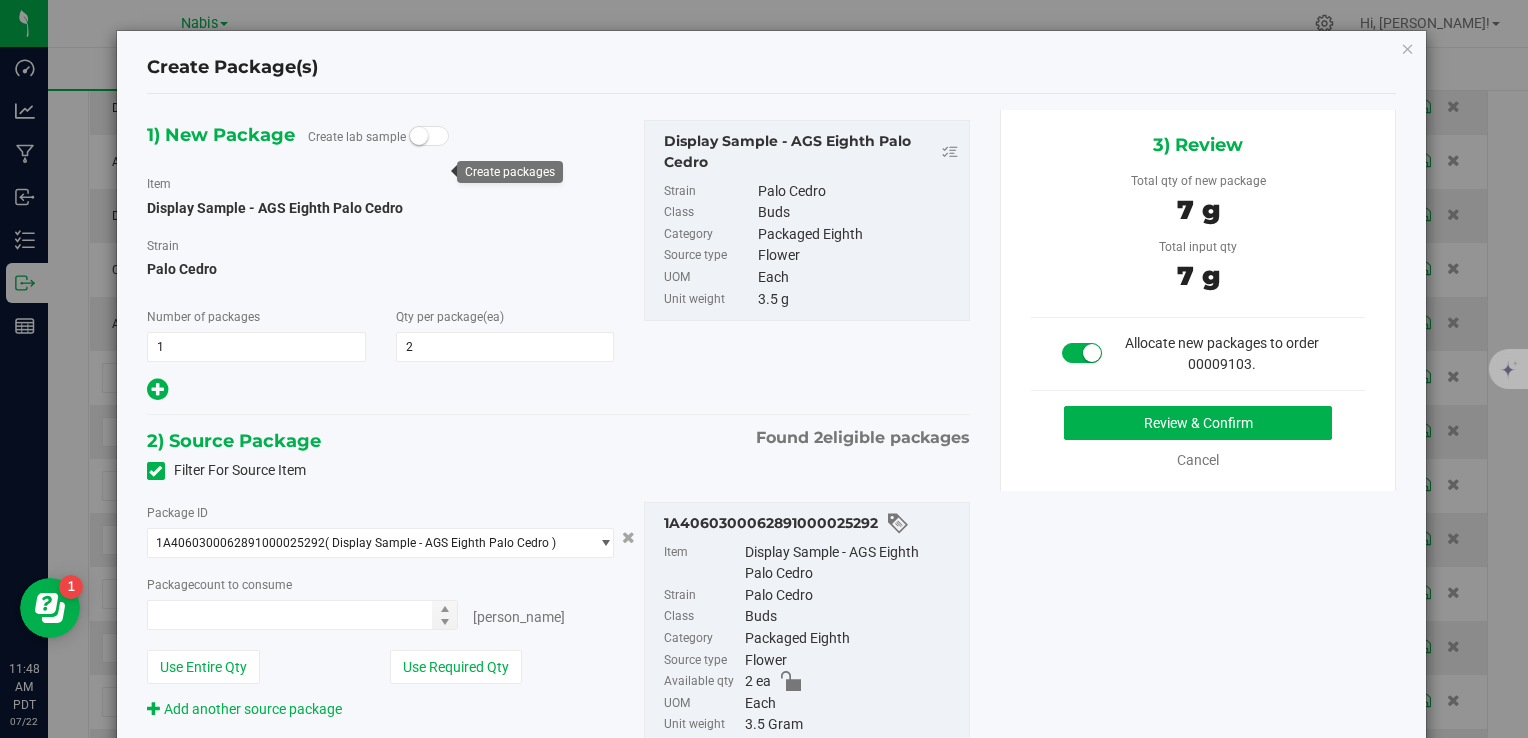 type on "2 ea" 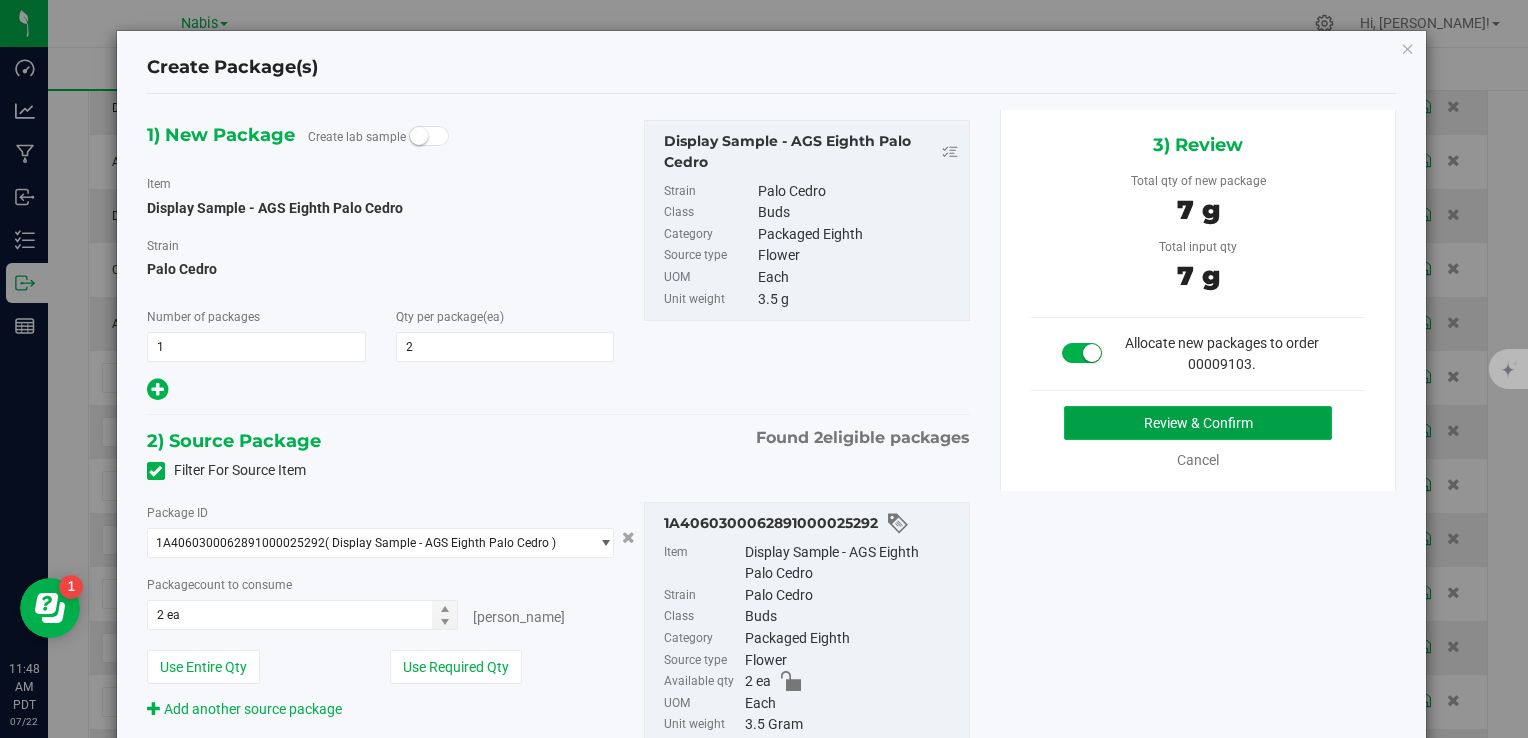 click on "Review & Confirm" at bounding box center [1198, 423] 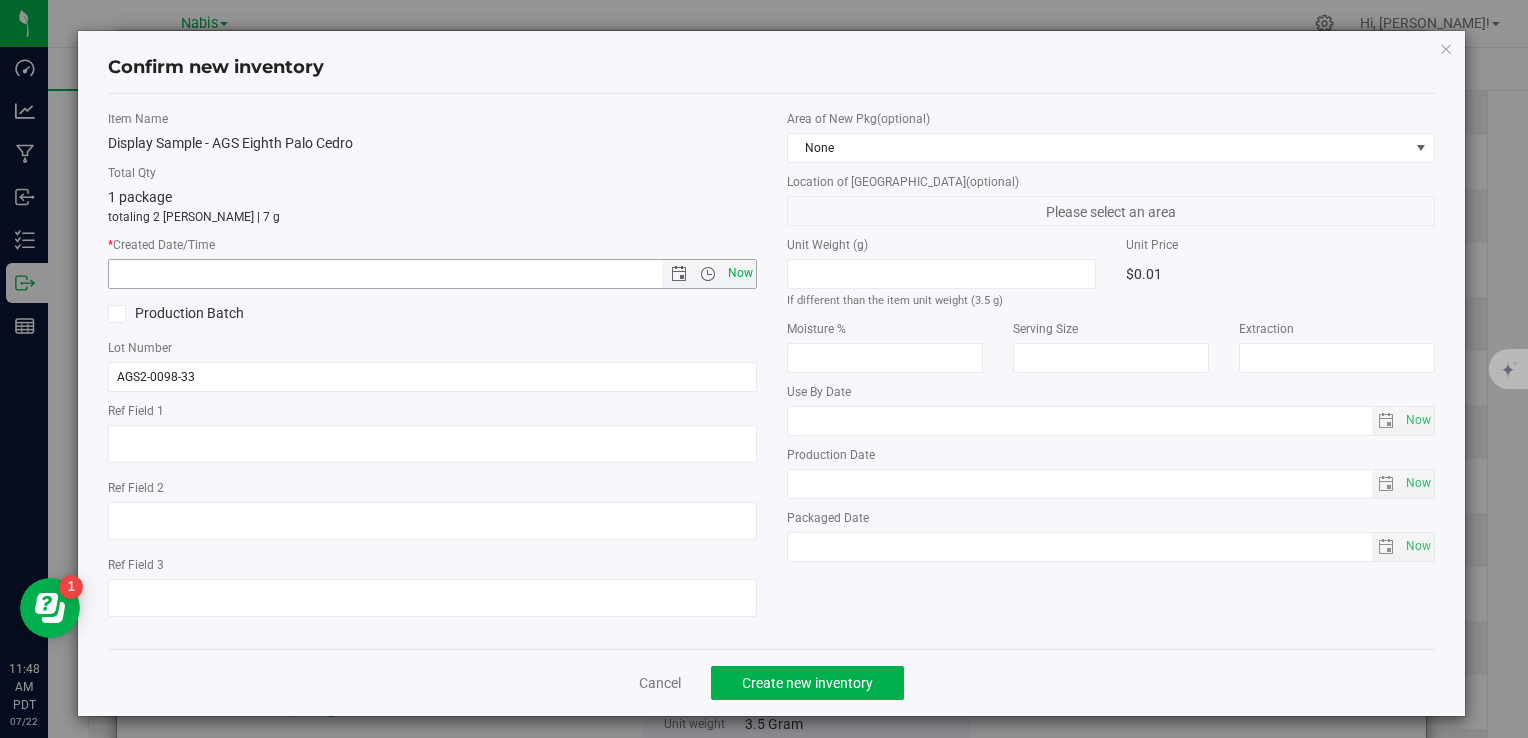 click on "Now" at bounding box center (740, 273) 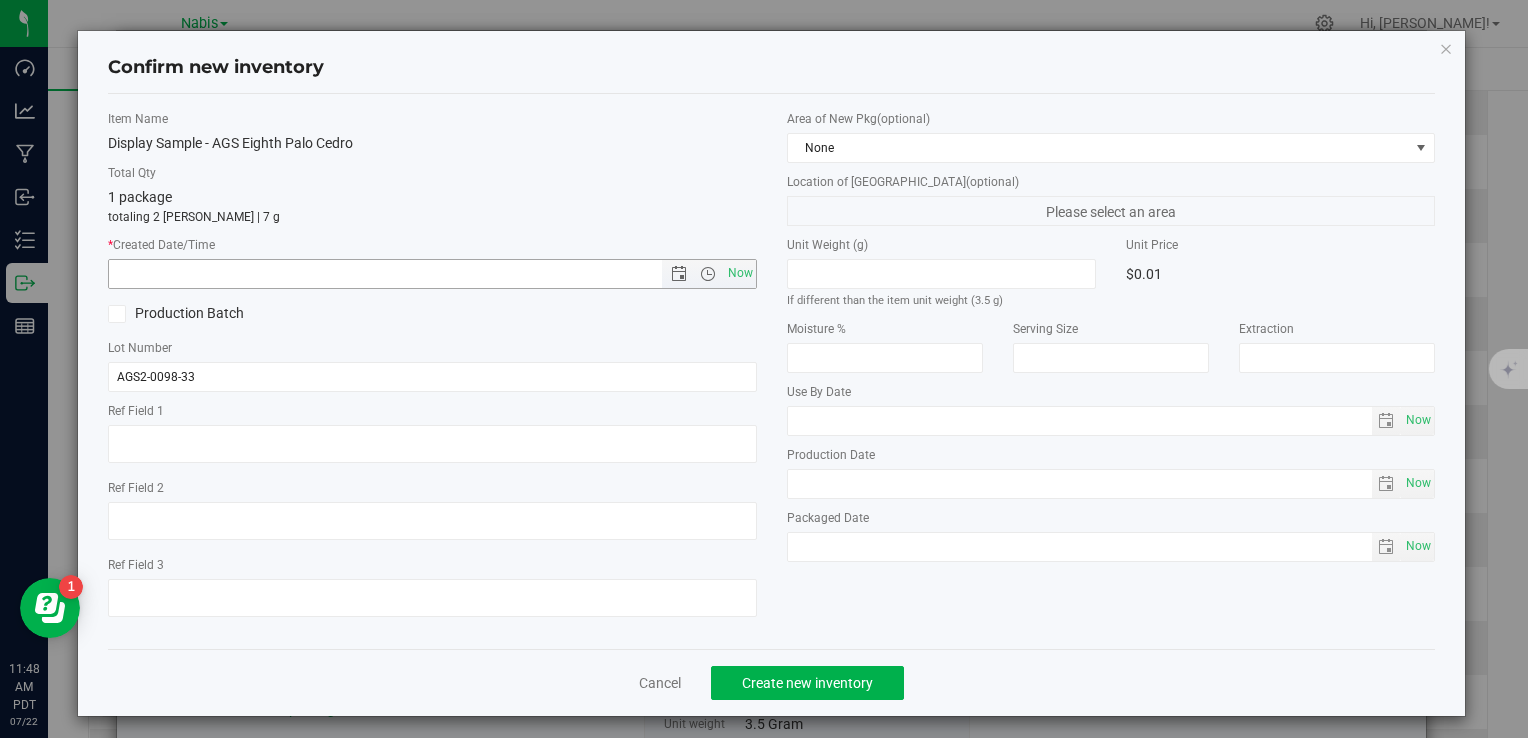 type on "7/22/2025 11:48 AM" 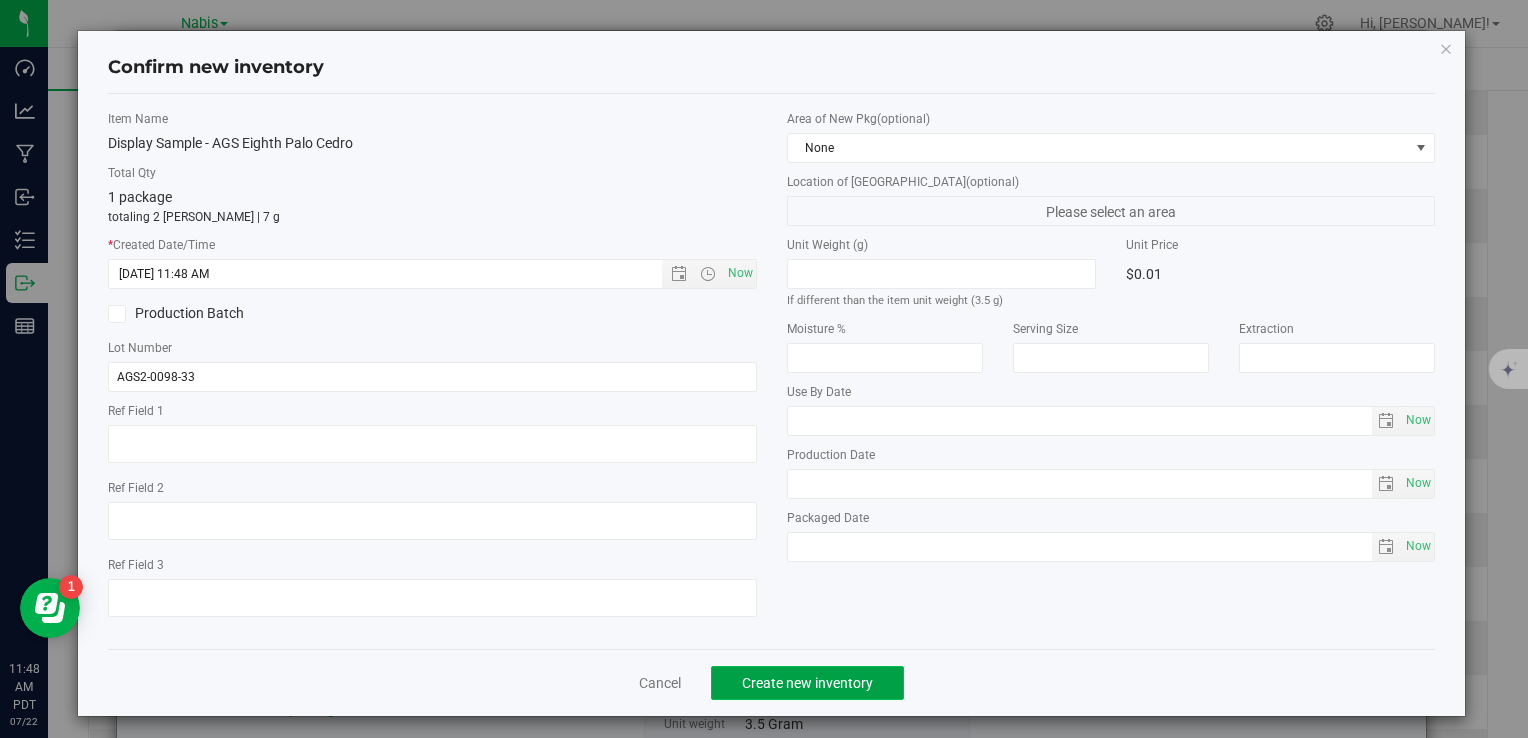 click on "Create new inventory" 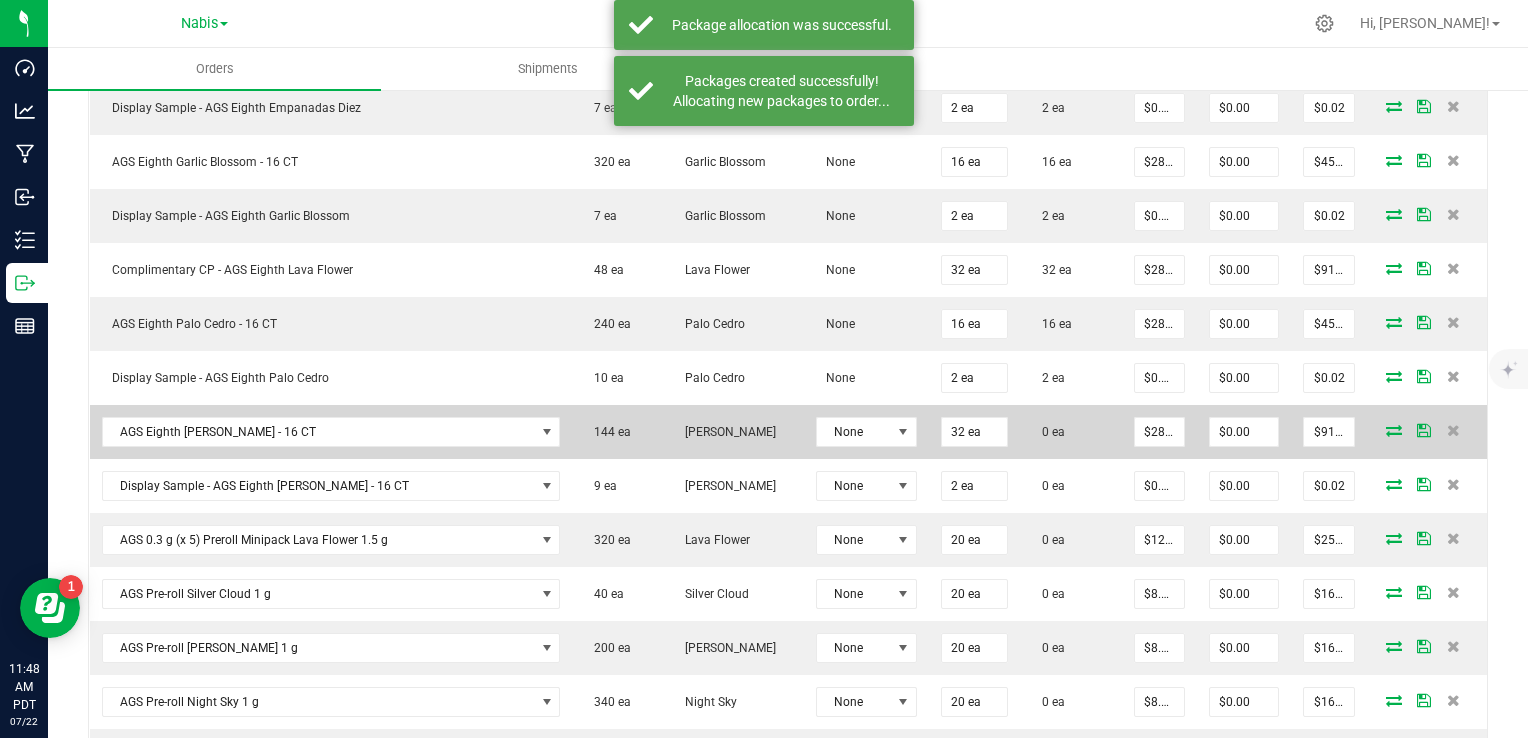 click at bounding box center [1394, 430] 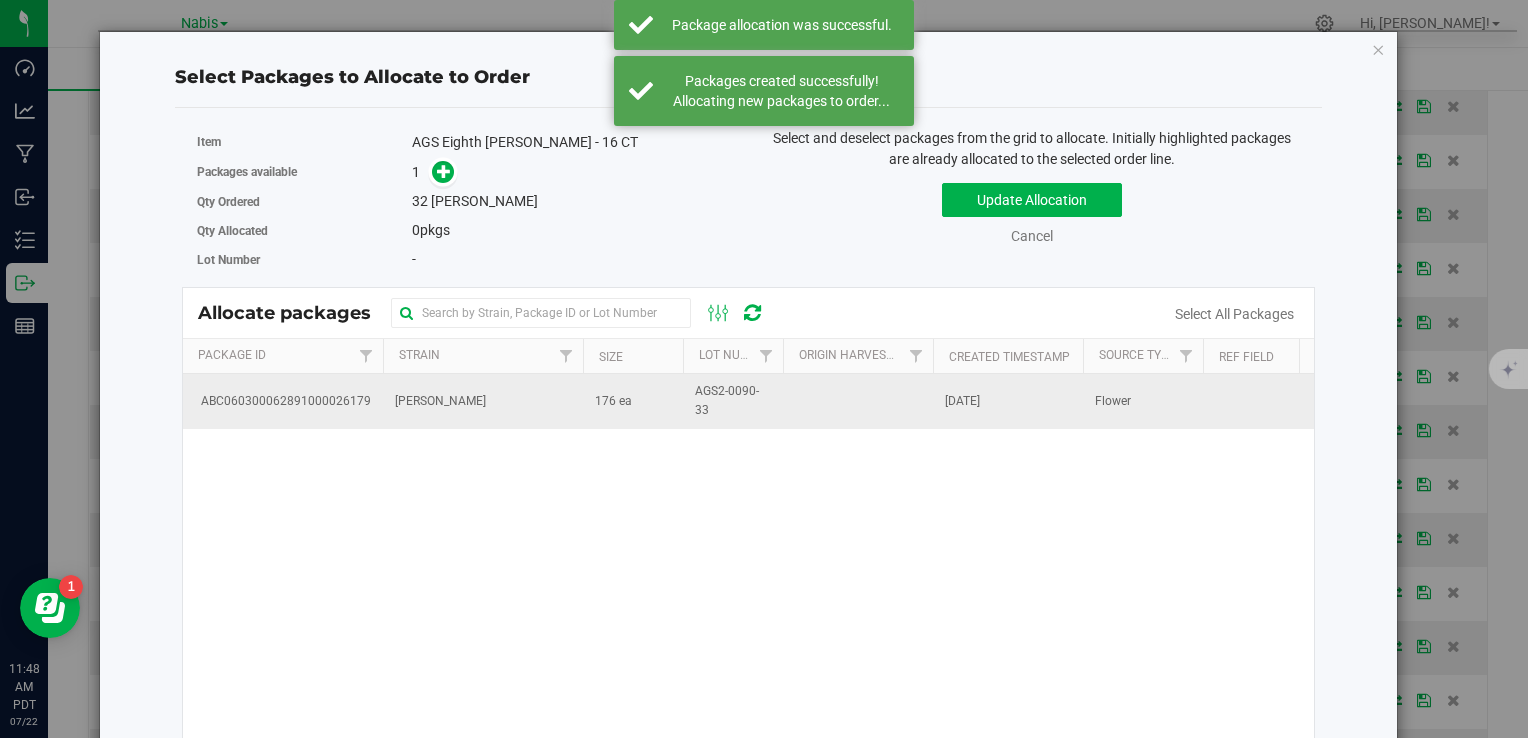click on "176 ea" at bounding box center (633, 401) 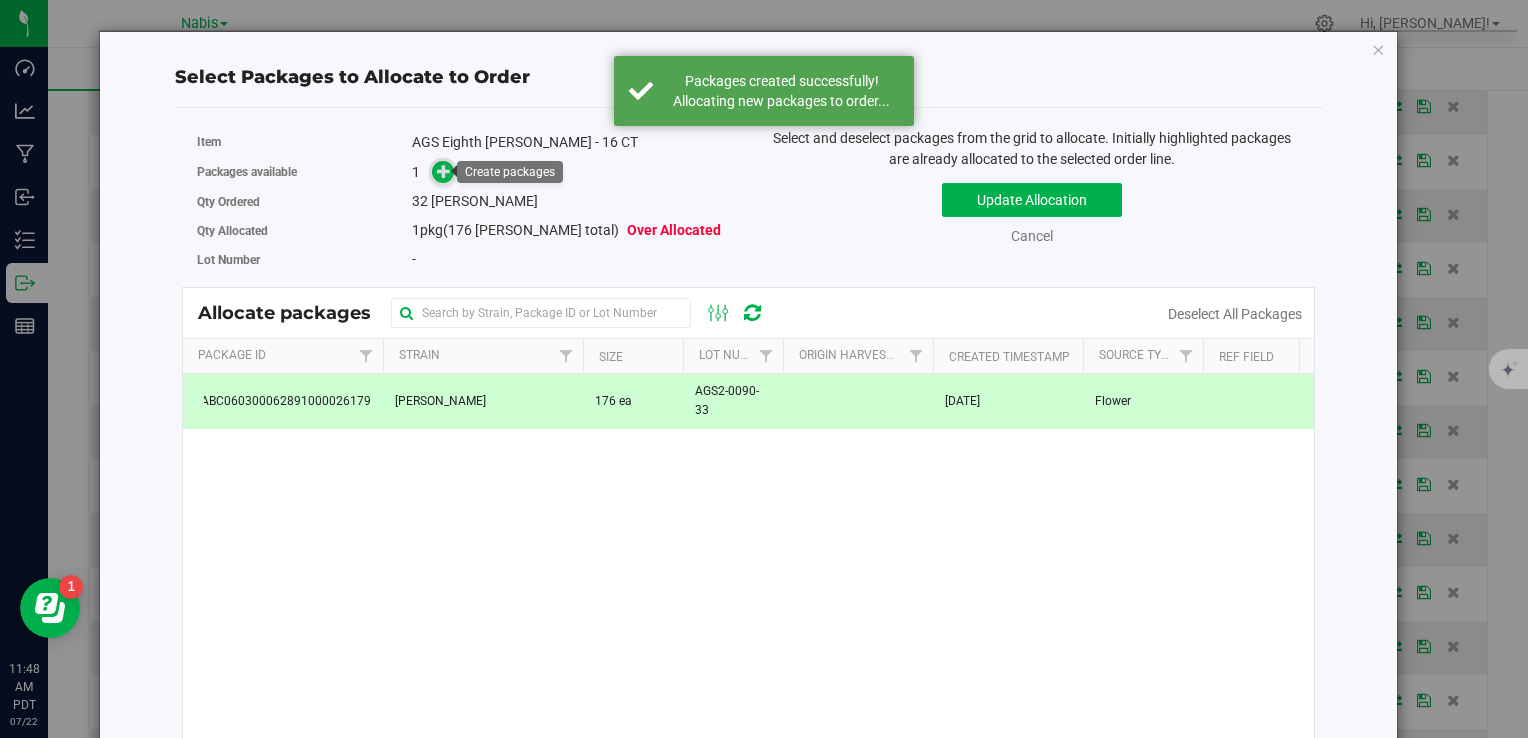 click at bounding box center (444, 171) 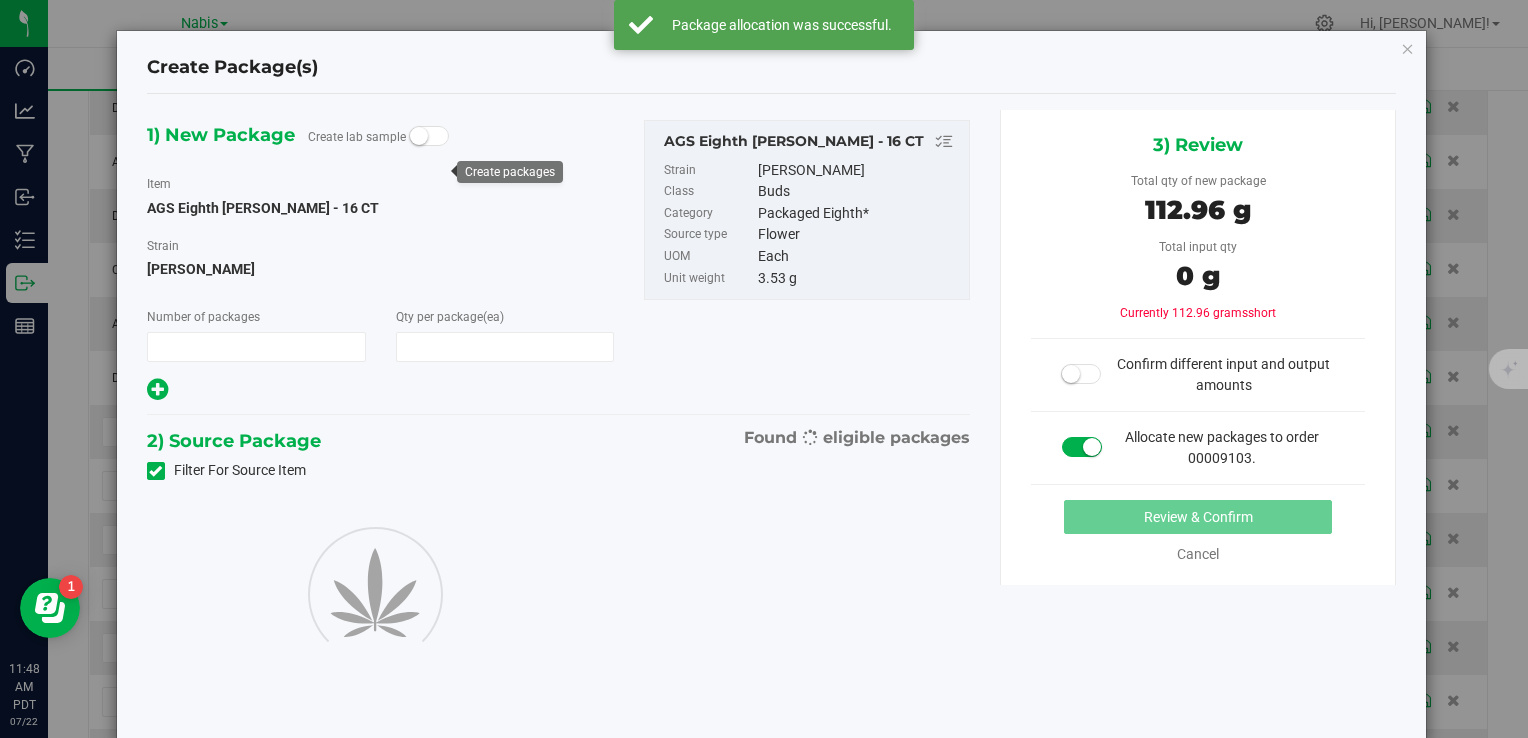 type on "1" 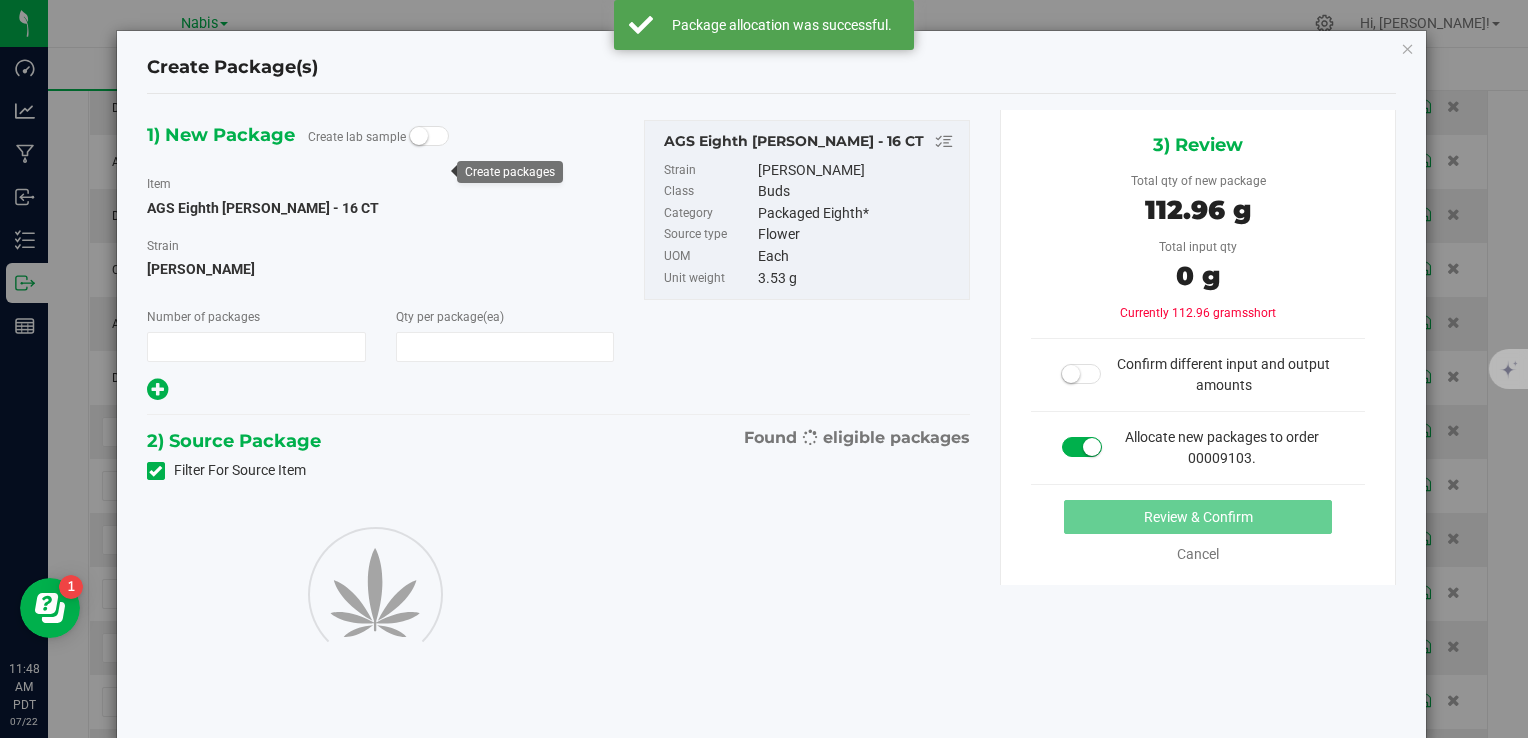 type on "32" 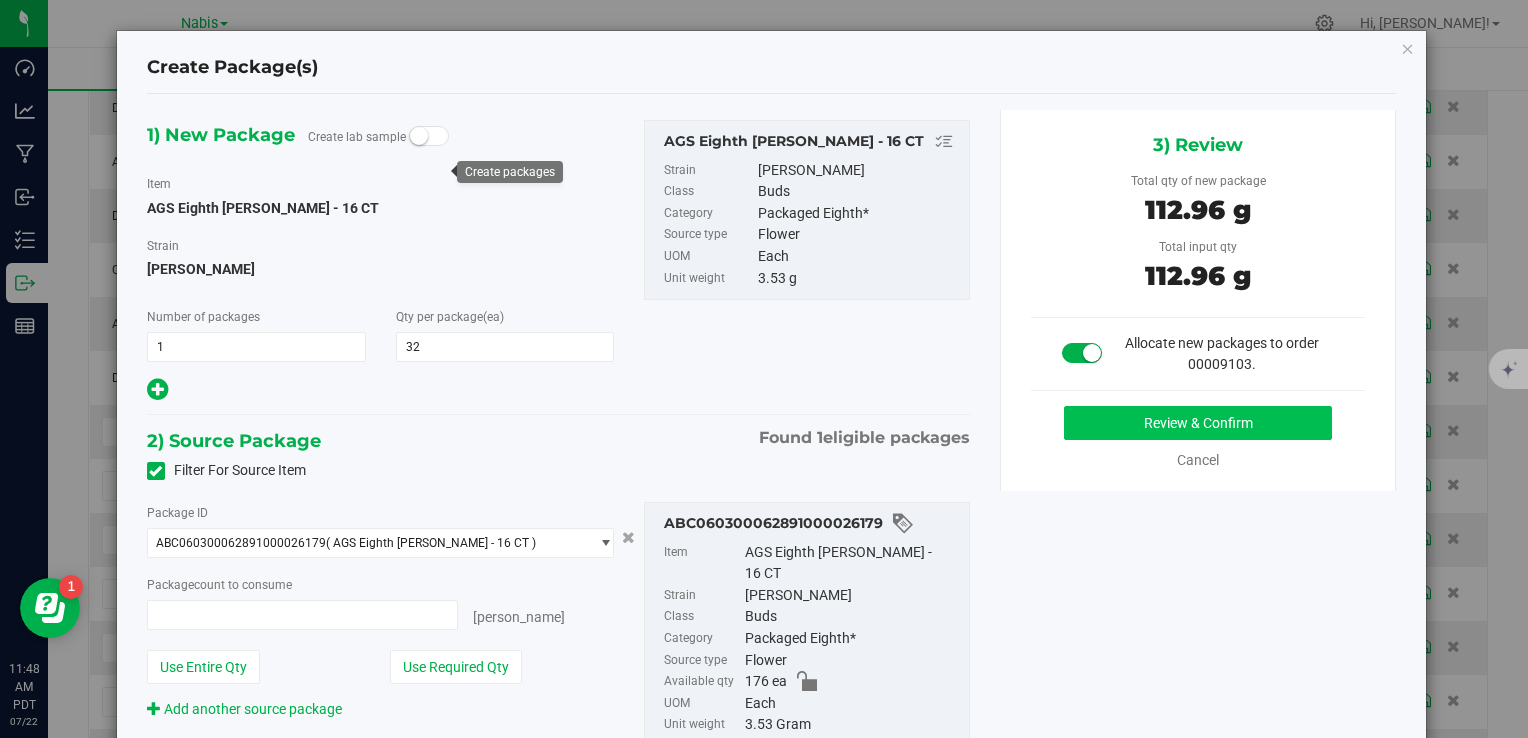type on "32 ea" 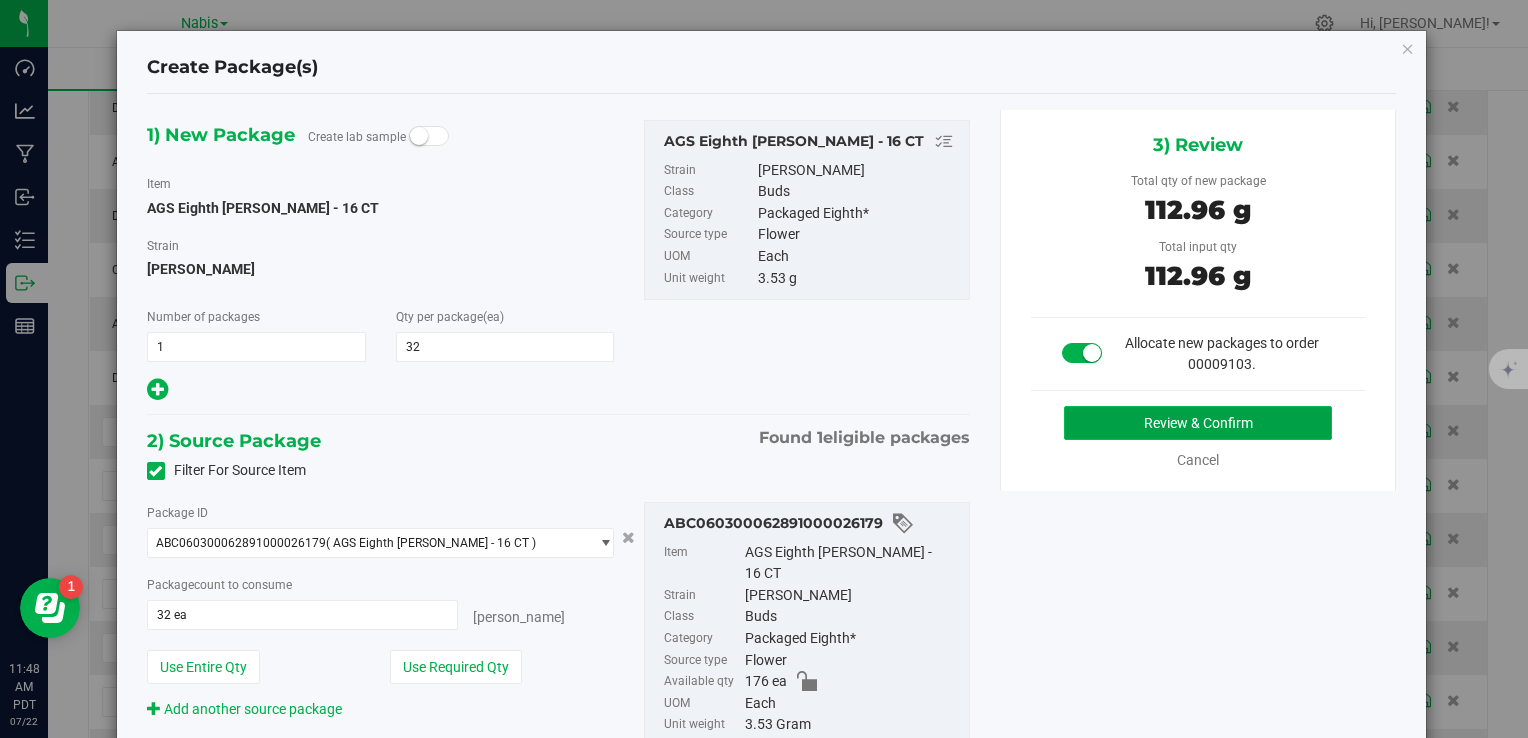 click on "Review & Confirm" at bounding box center (1198, 423) 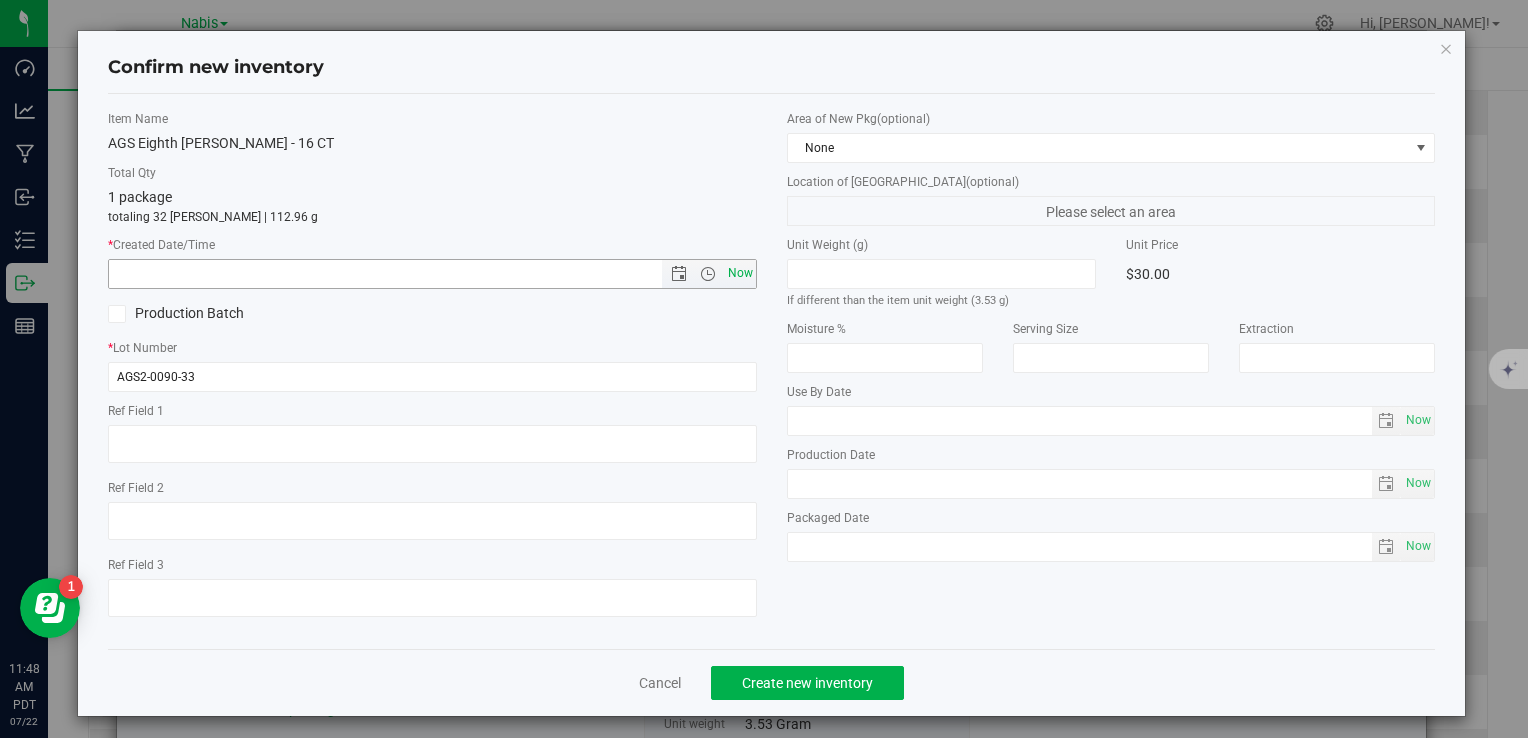 click on "Now" at bounding box center (740, 273) 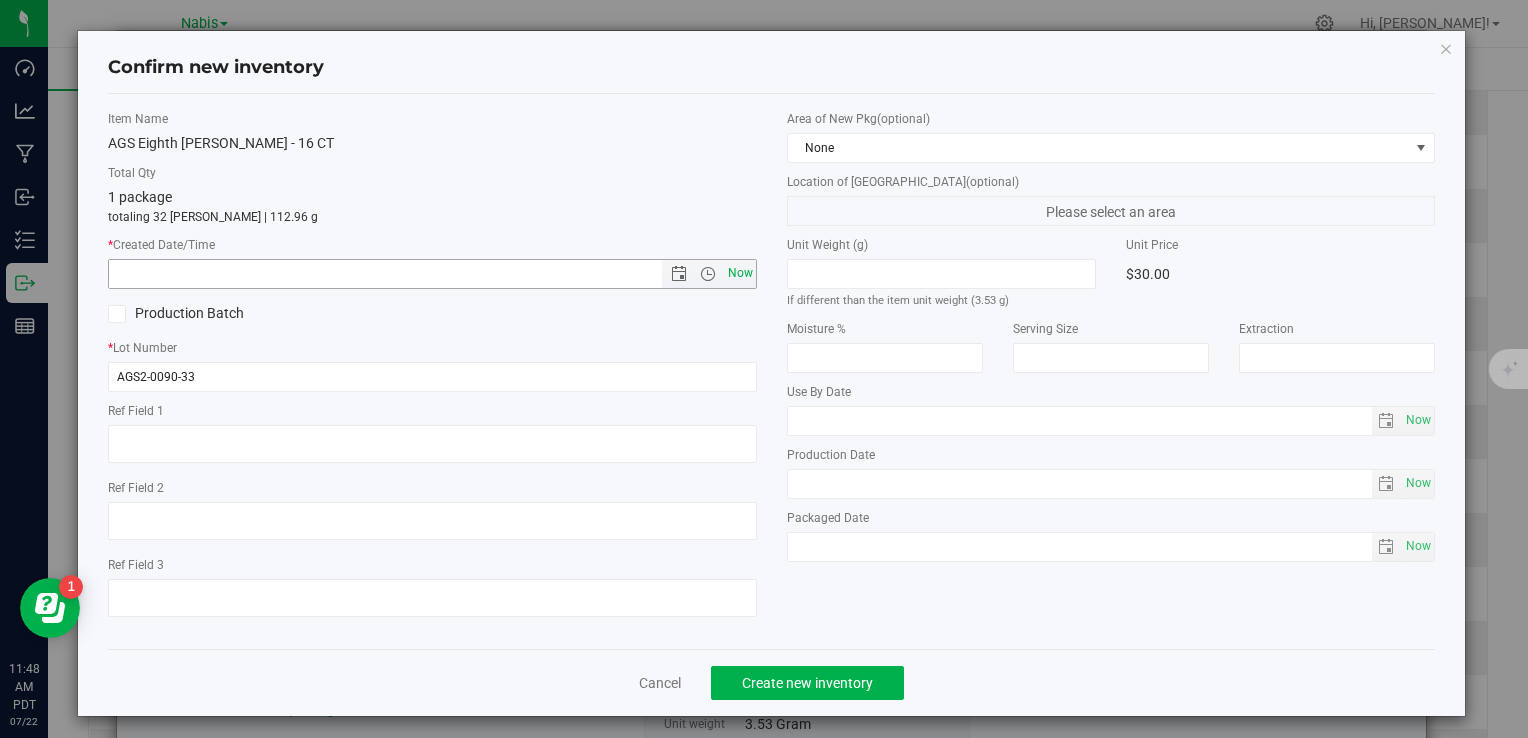 type on "7/22/2025 11:48 AM" 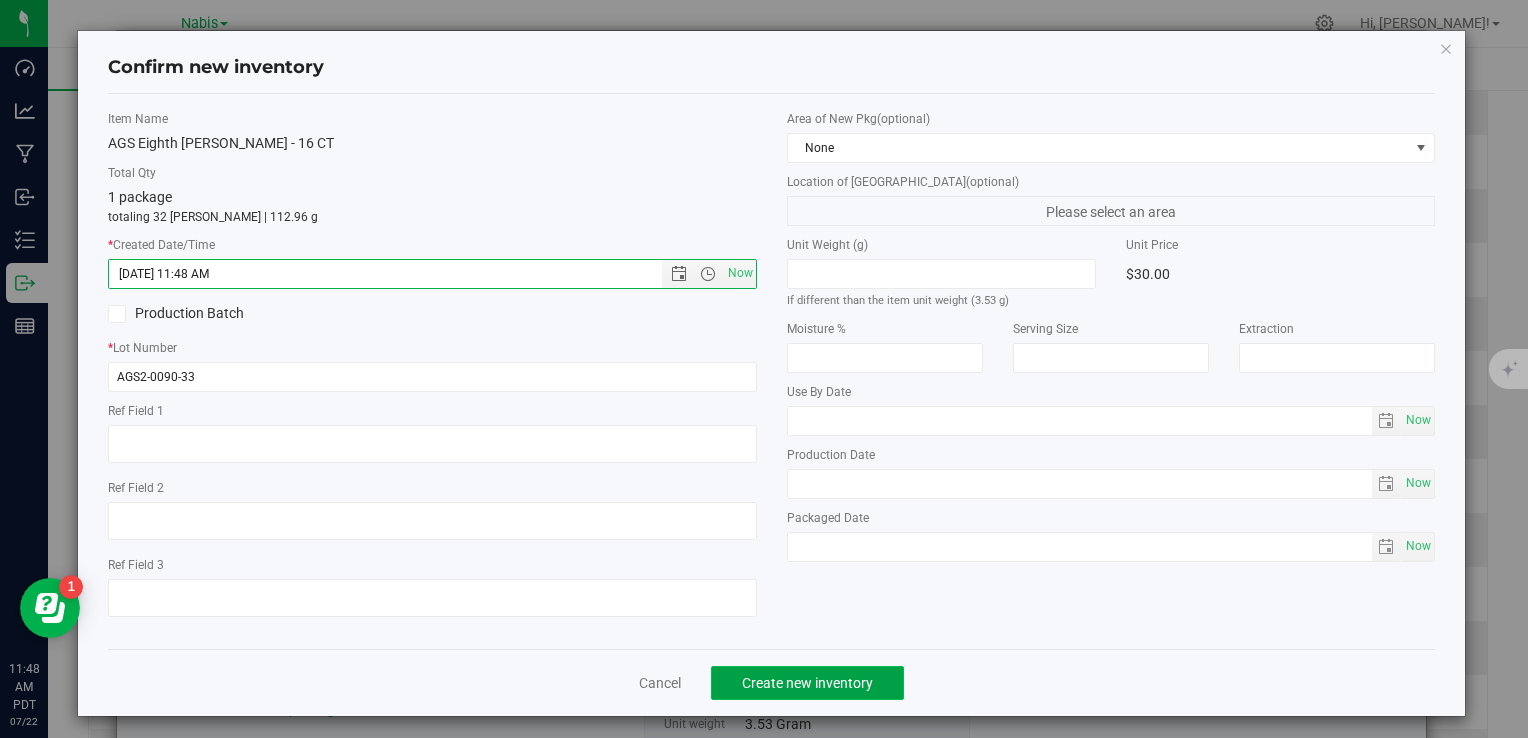 click on "Create new inventory" 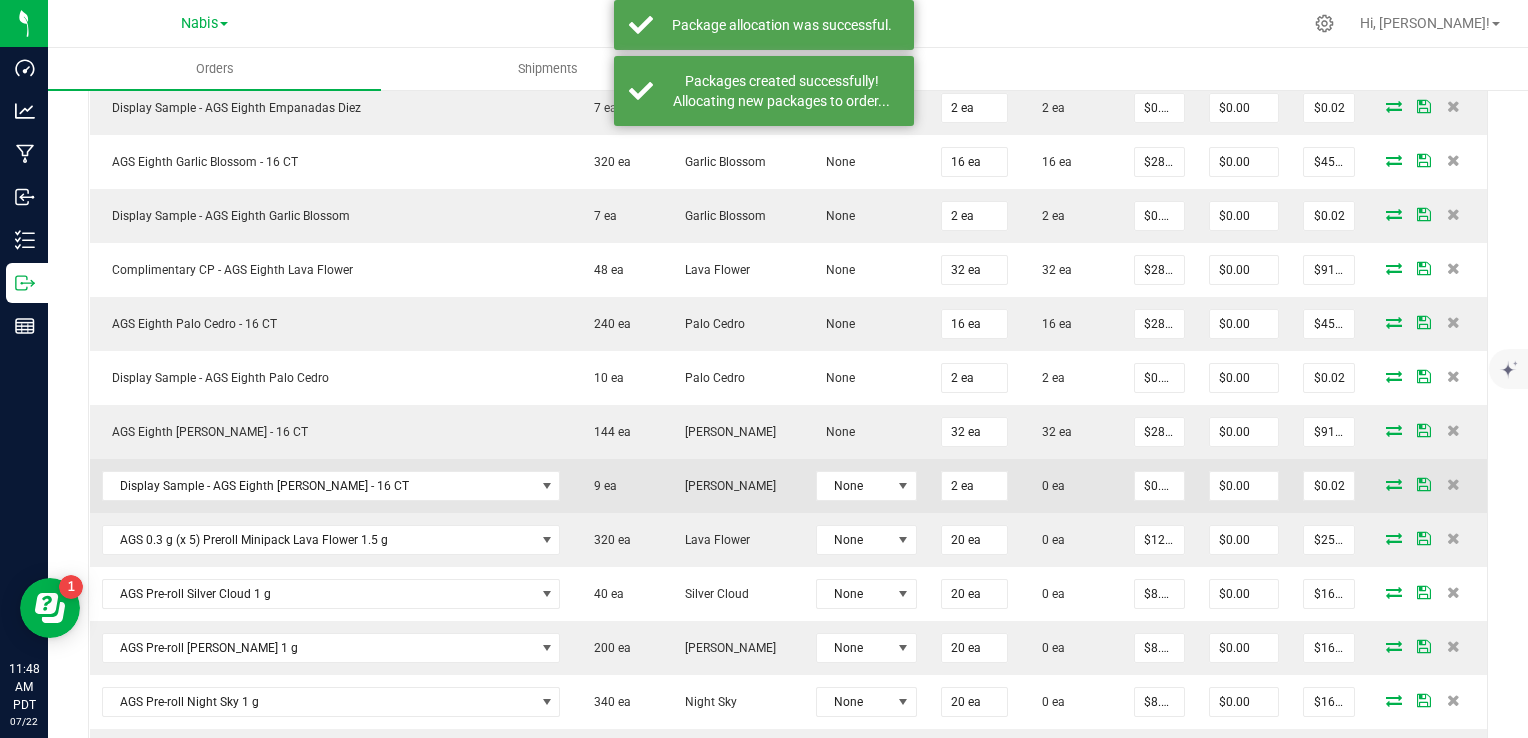 click at bounding box center (1394, 484) 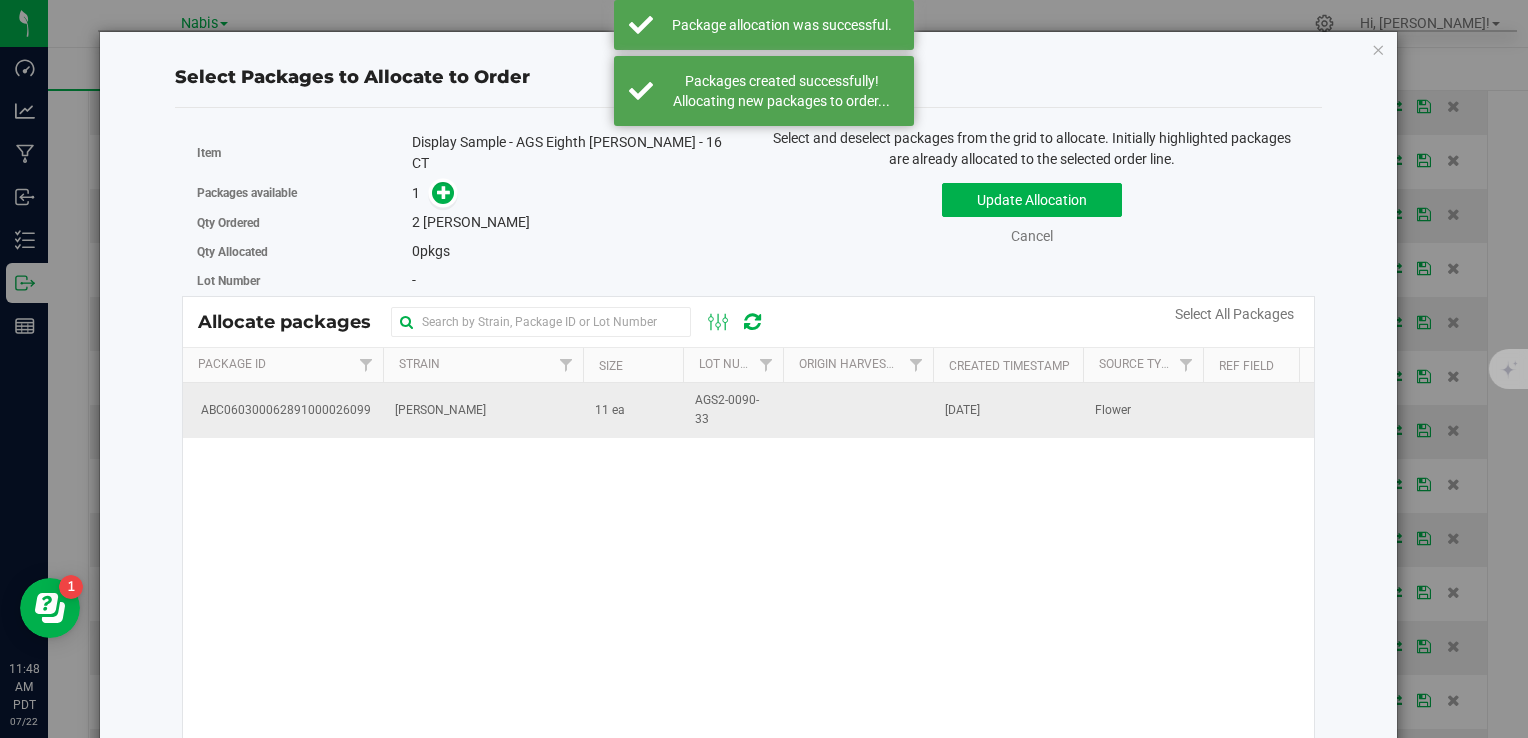 click on "Shasta Bloom" at bounding box center (483, 410) 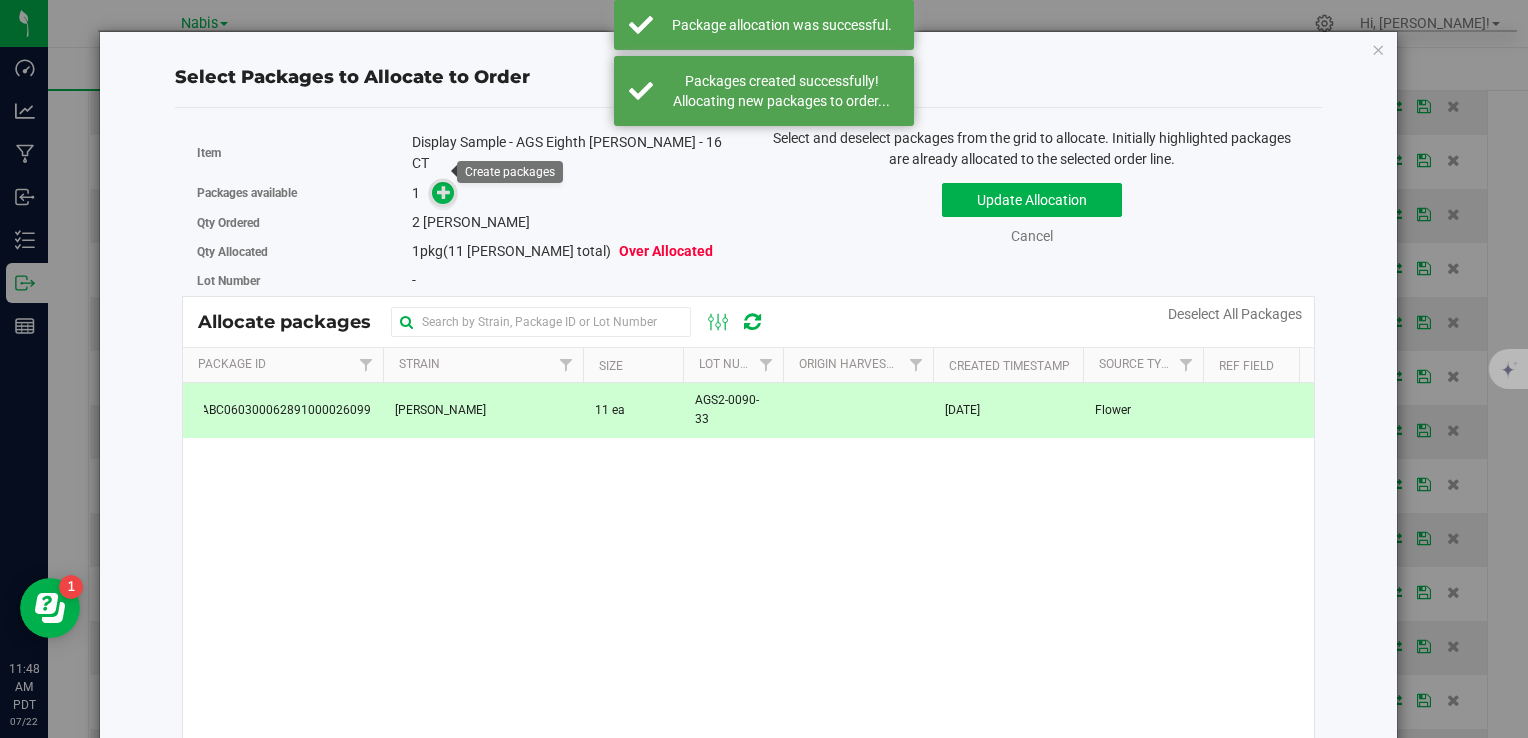 click at bounding box center (444, 192) 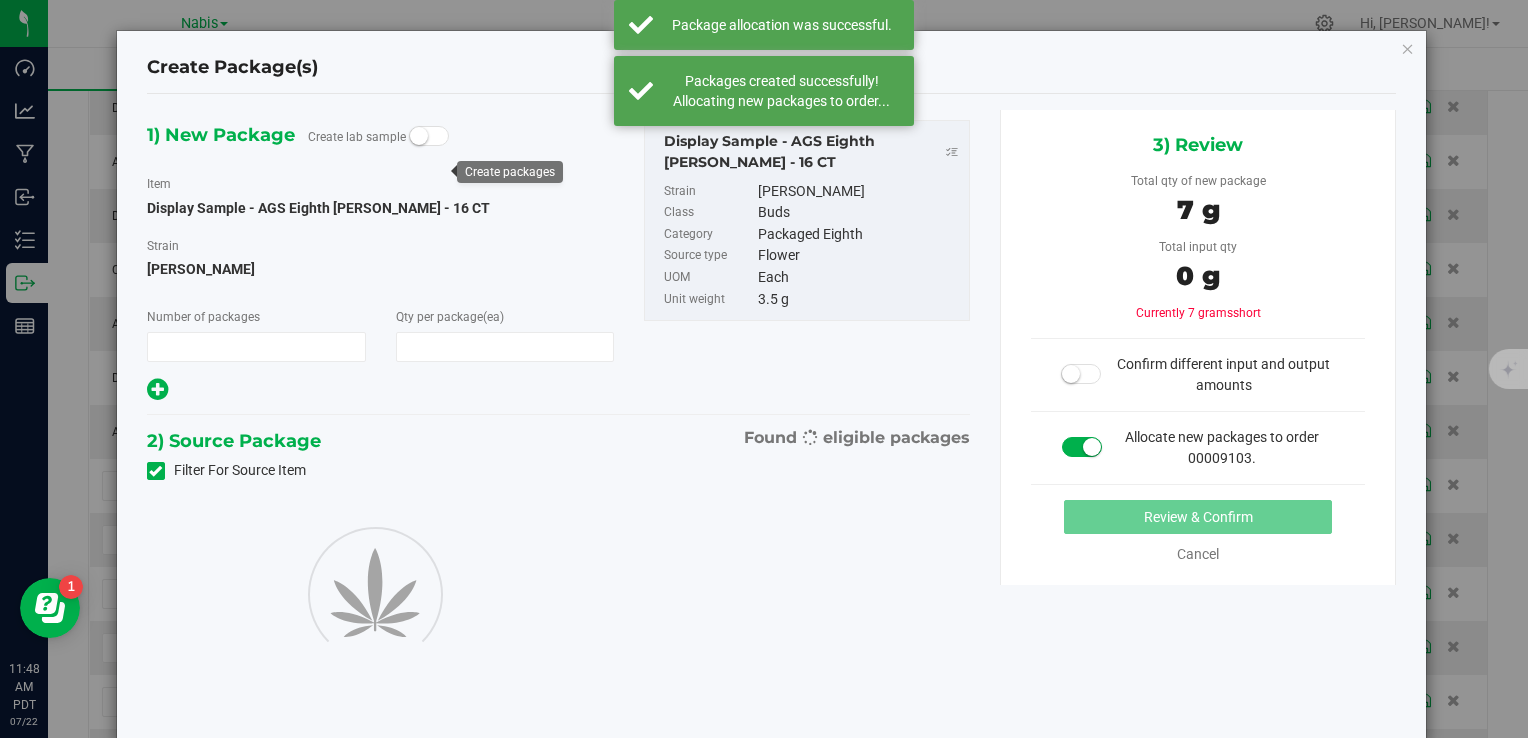 type on "1" 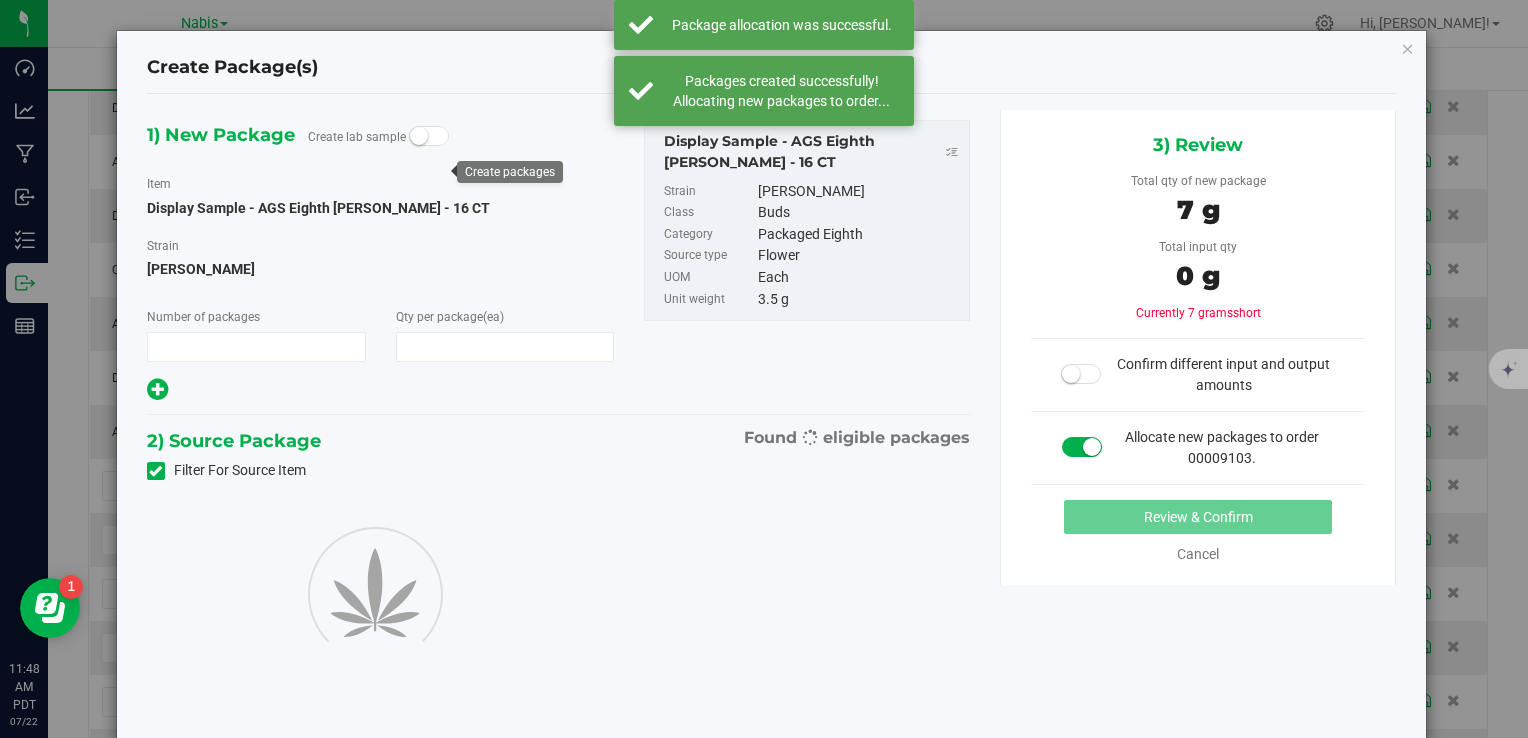 type on "2" 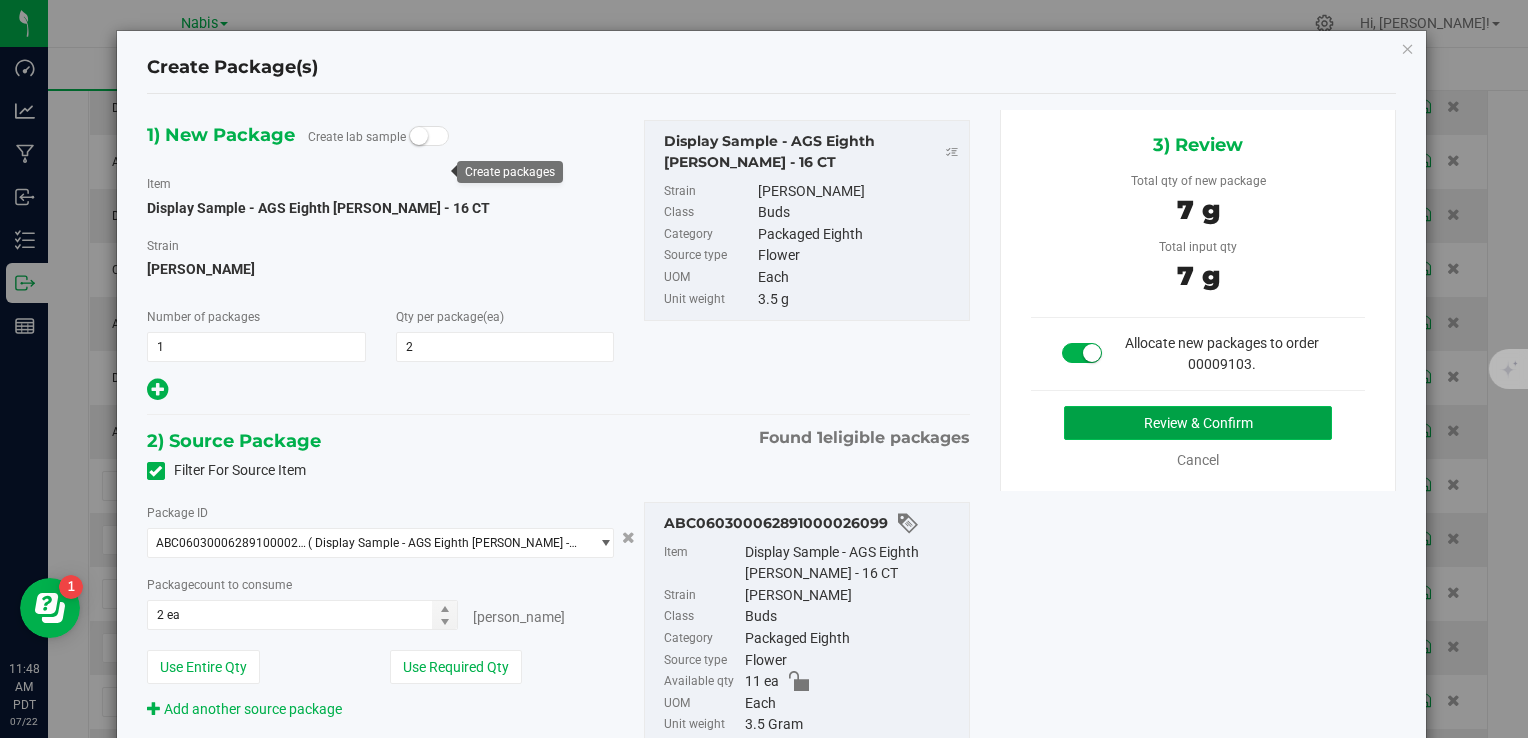 click on "Review & Confirm" at bounding box center (1198, 423) 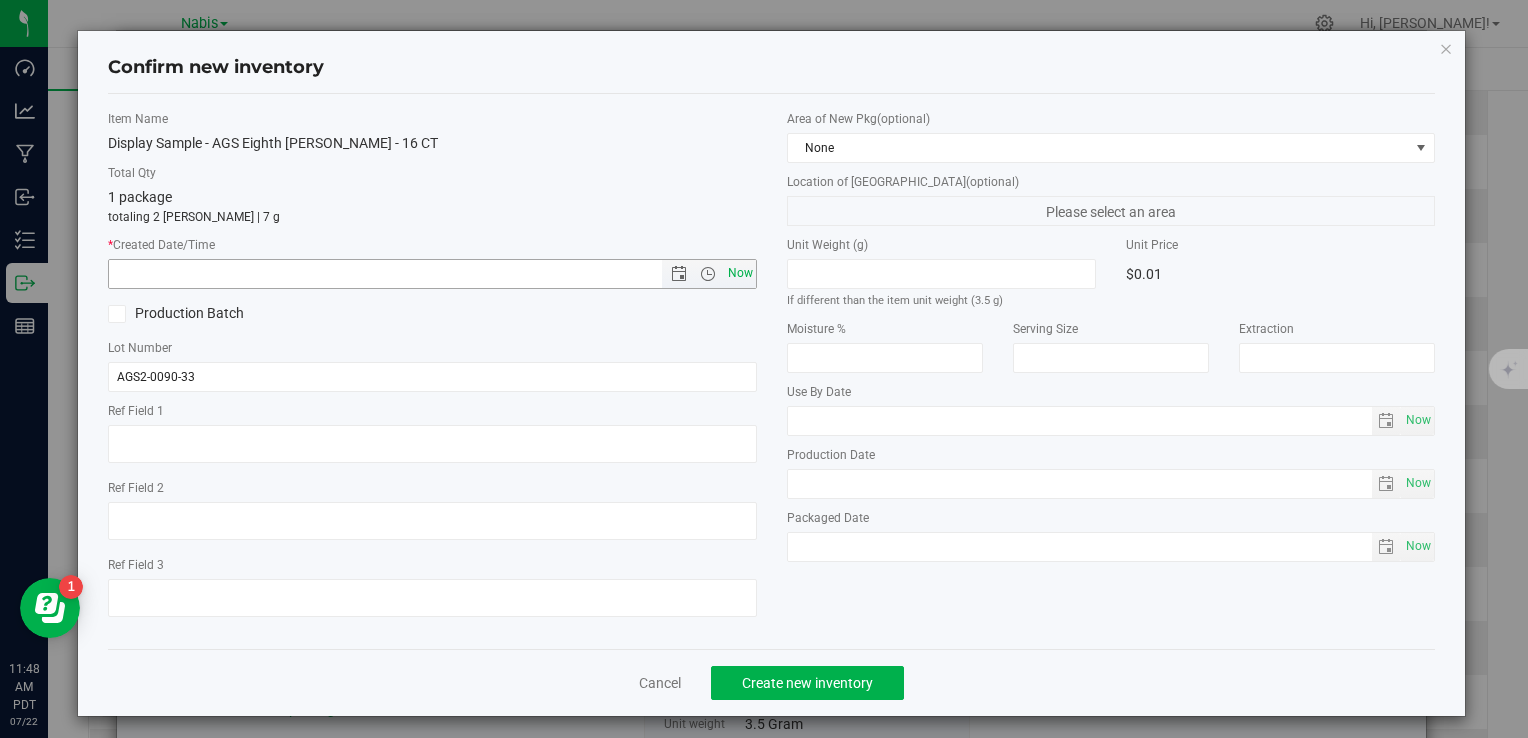 click on "Now" at bounding box center (740, 273) 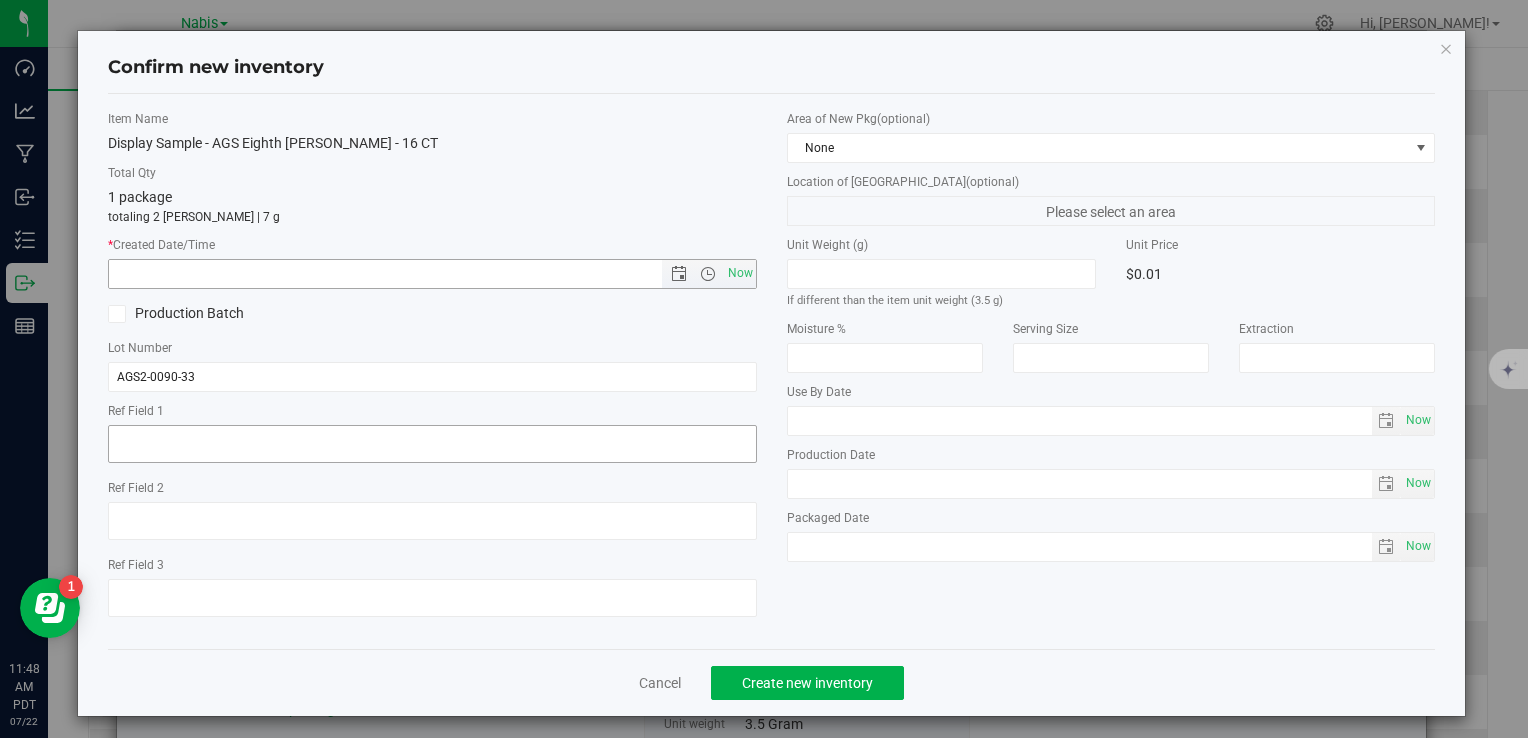 type on "7/22/2025 11:48 AM" 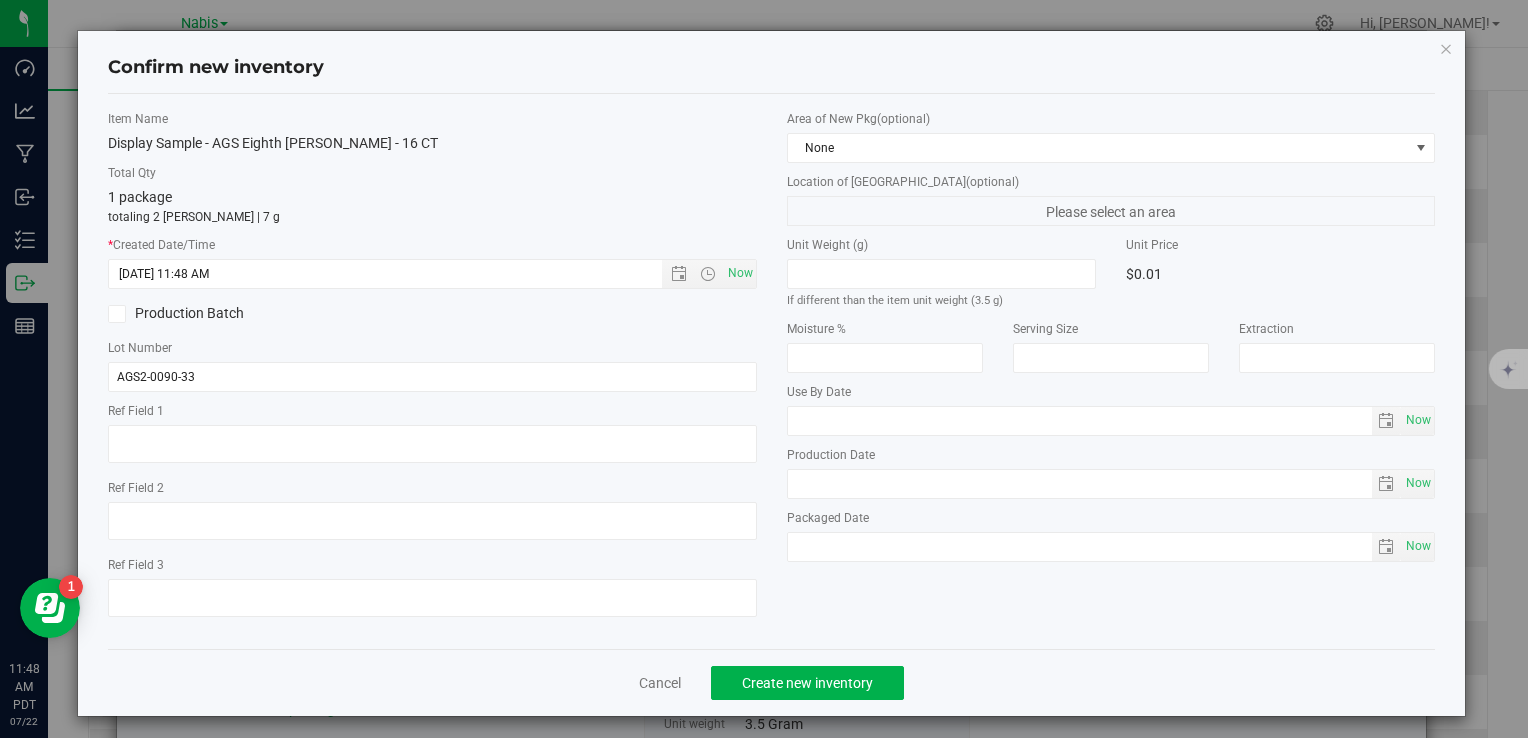 click on "Cancel
Create new inventory" at bounding box center [771, 682] 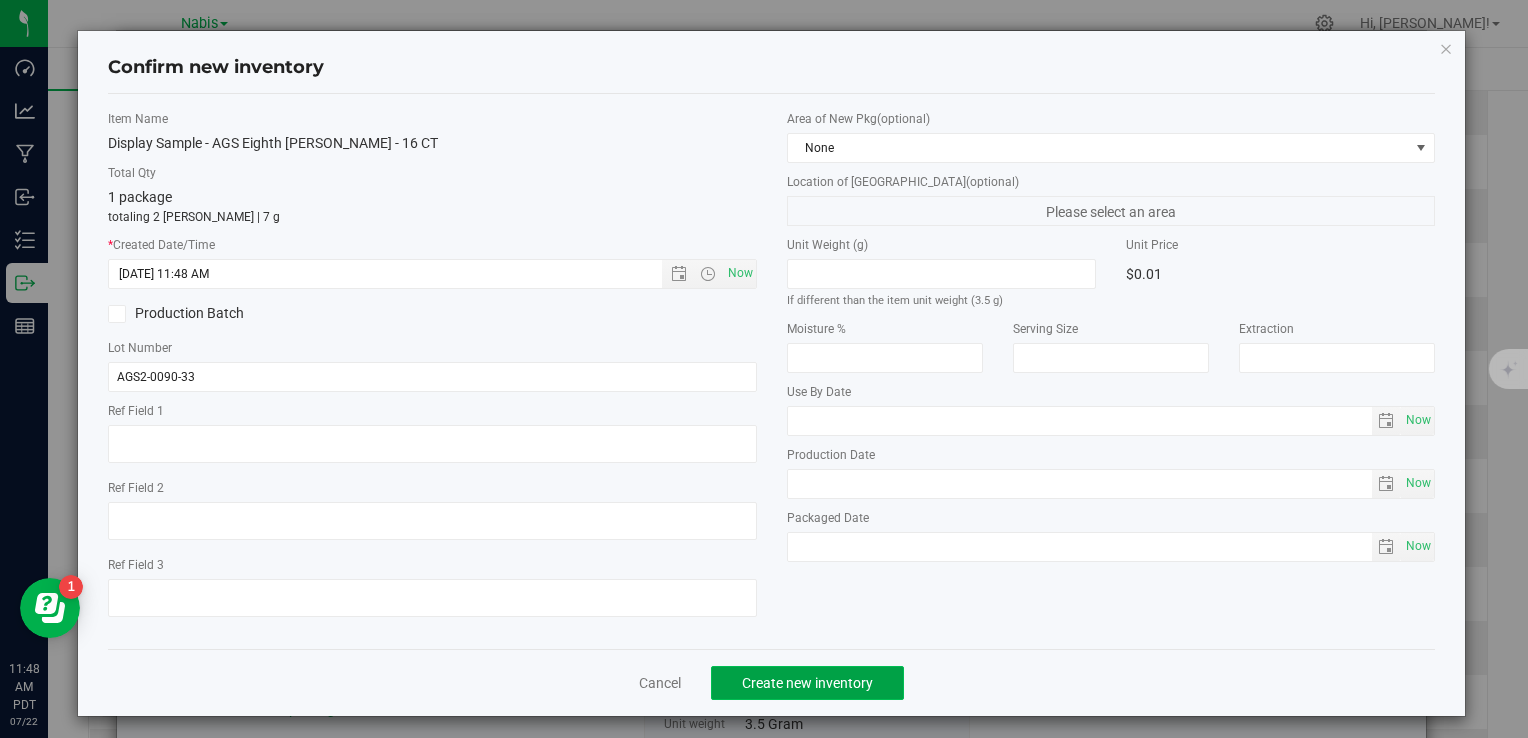 click on "Create new inventory" 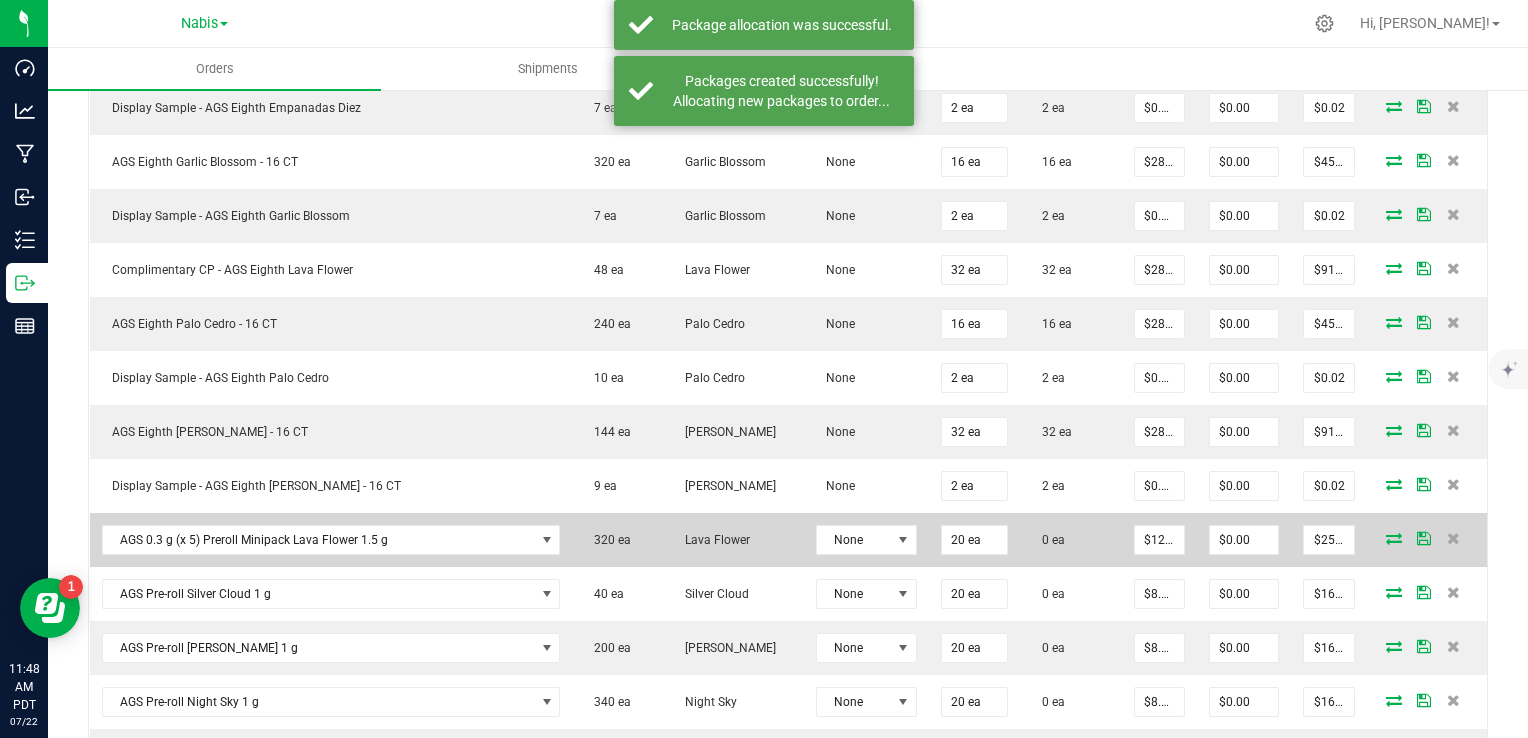 click at bounding box center [1427, 540] 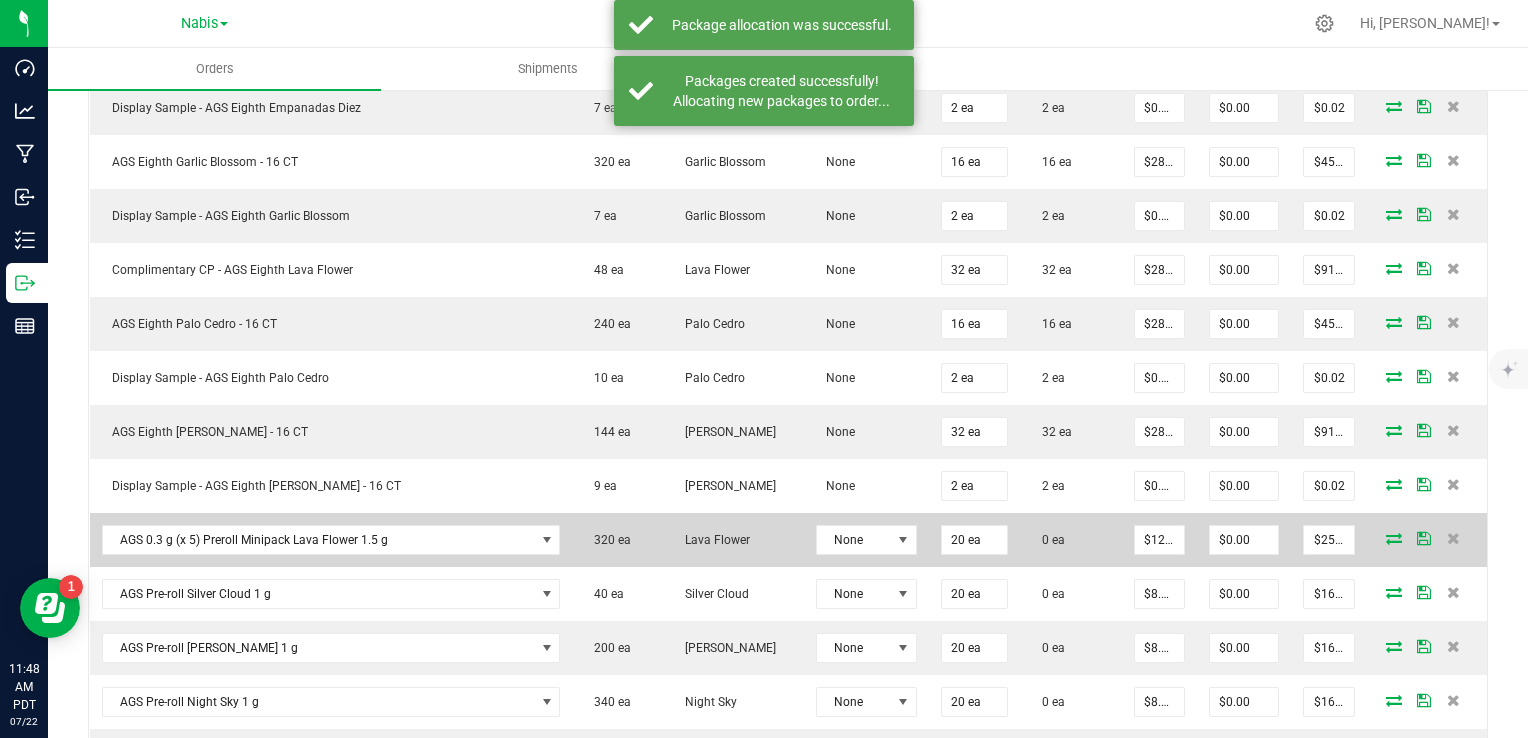 click at bounding box center [1394, 538] 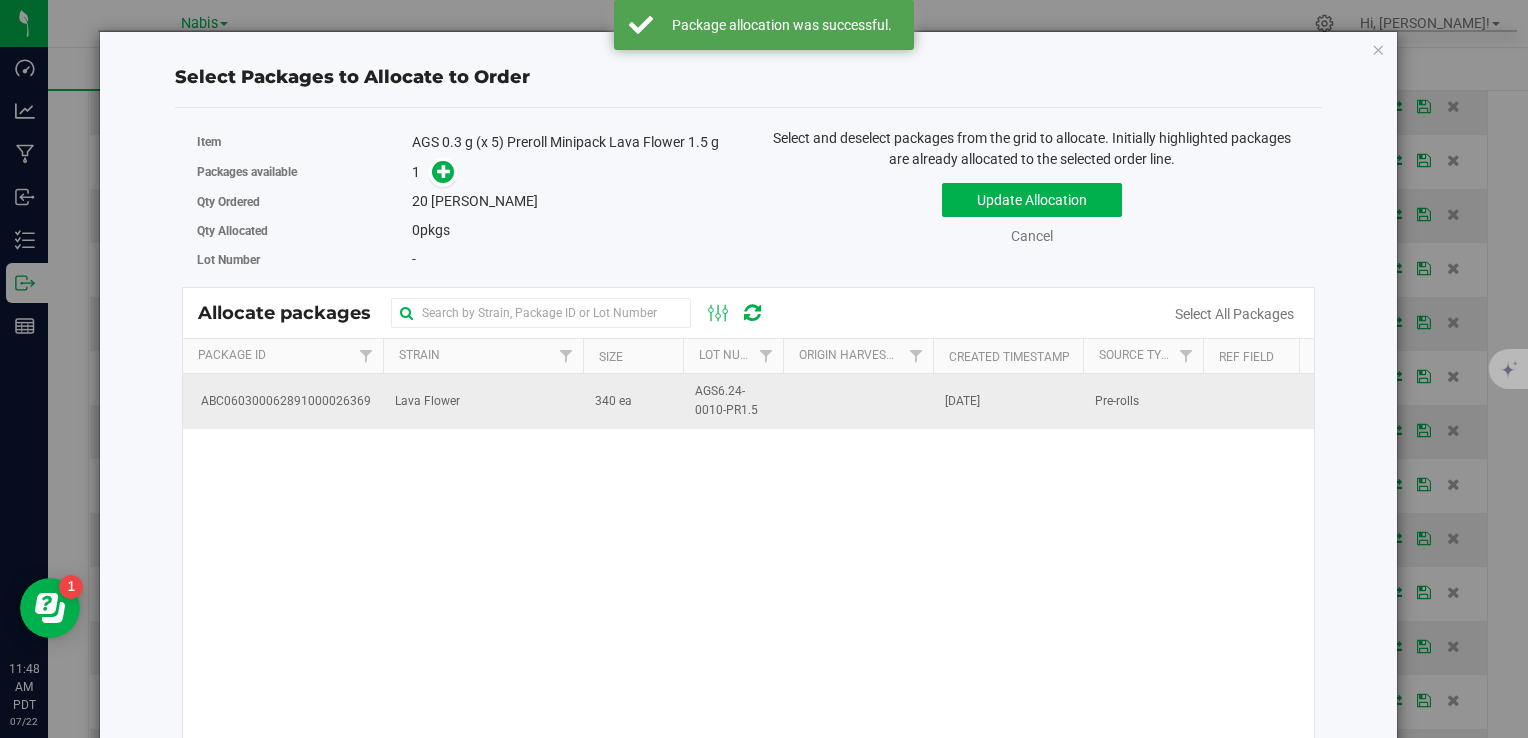 click on "340 ea" at bounding box center (633, 401) 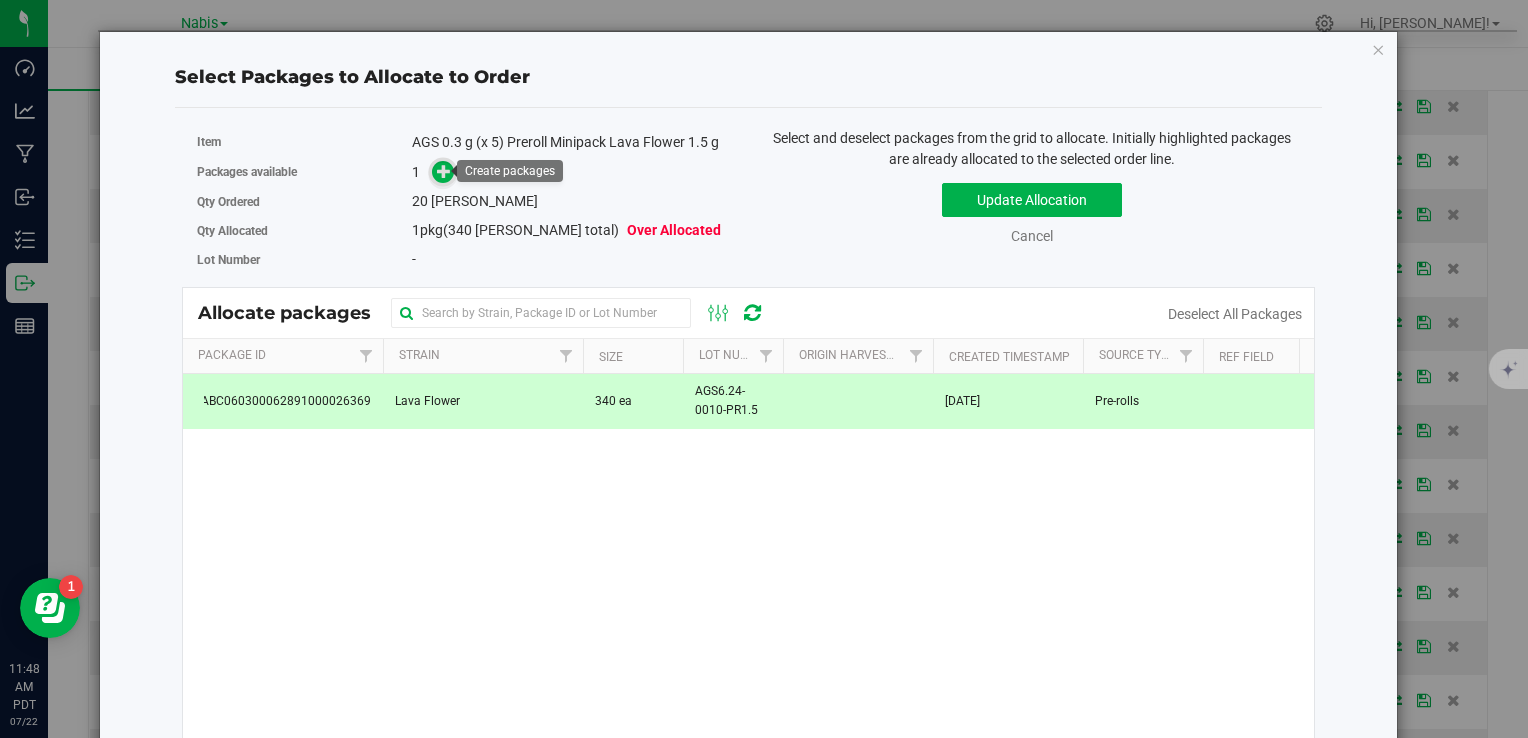 click at bounding box center (444, 171) 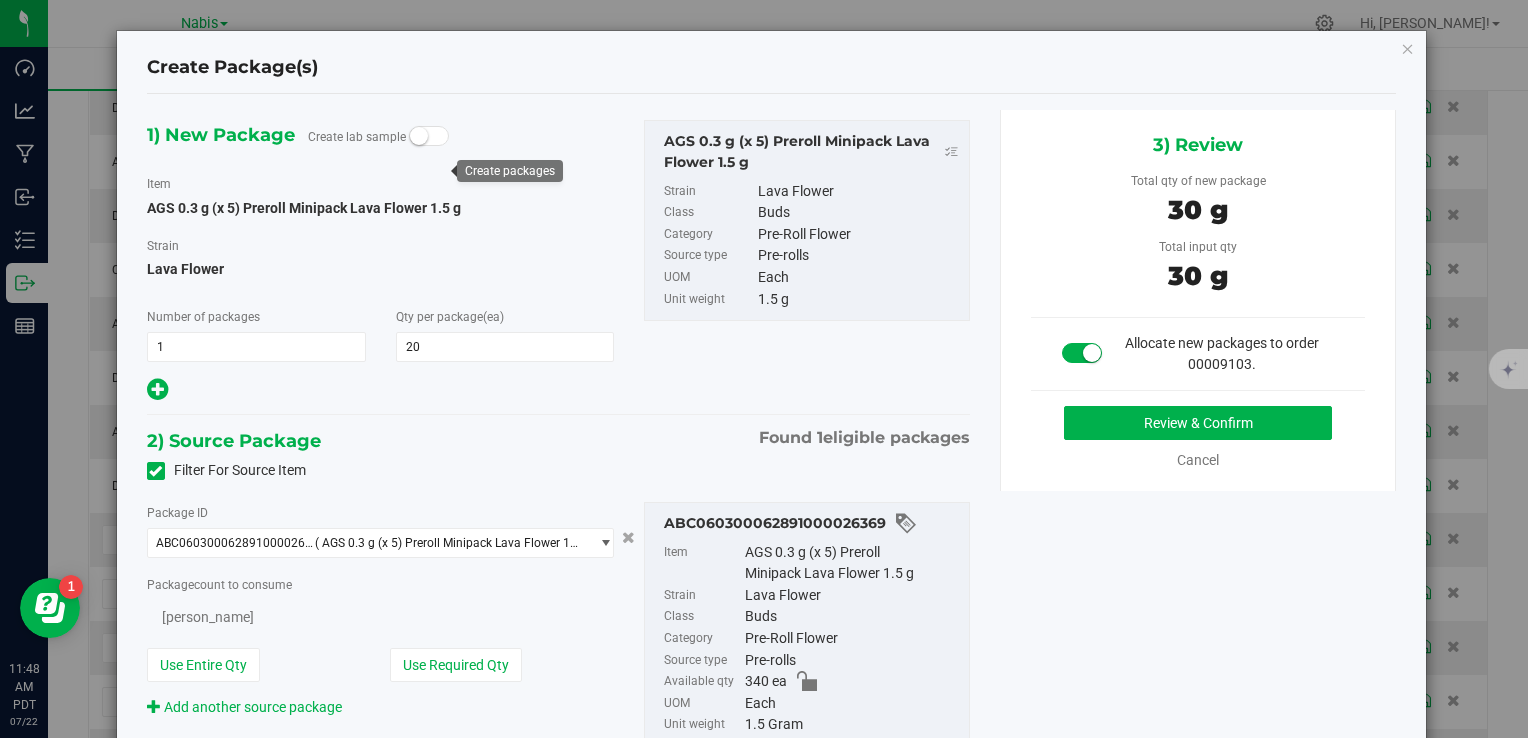 type on "20" 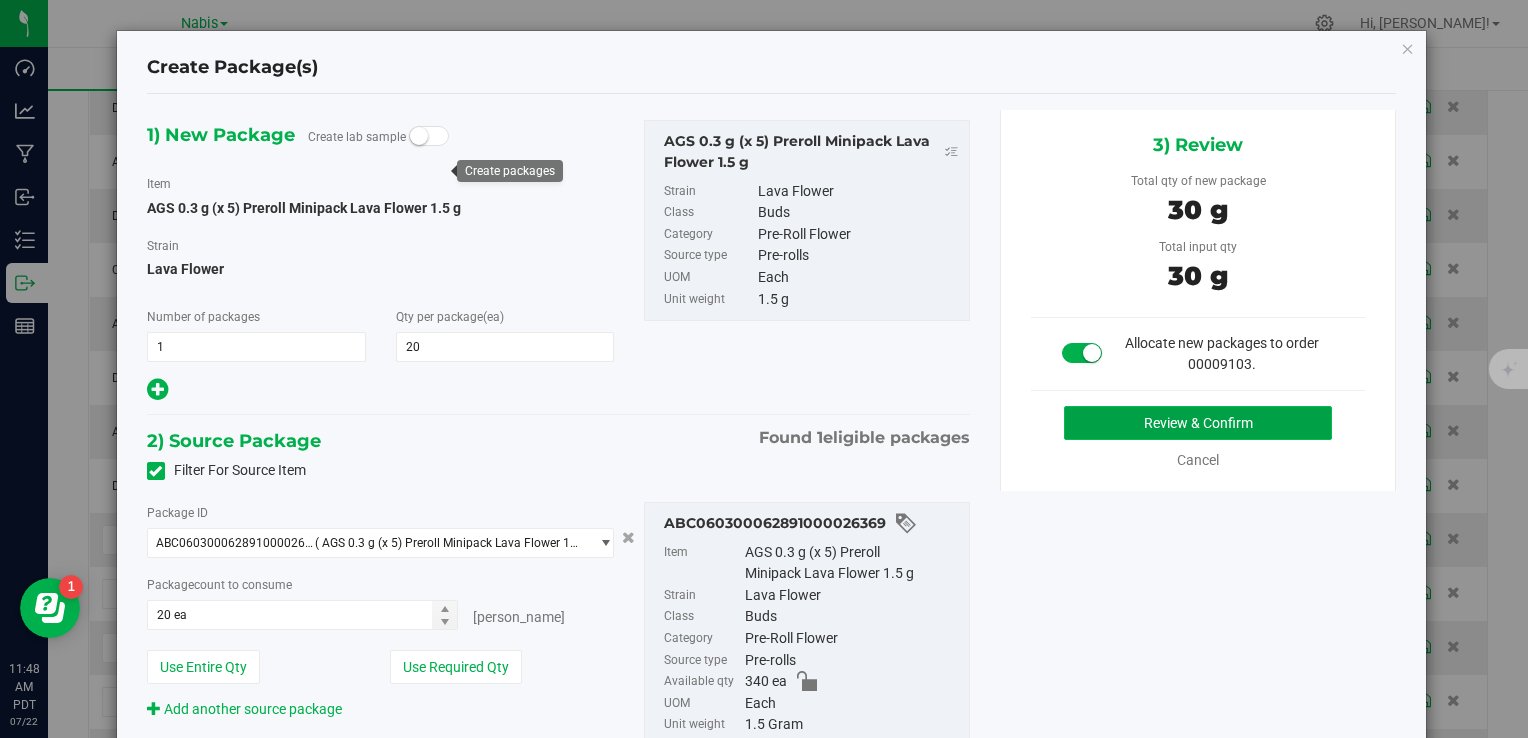 click on "Review & Confirm" at bounding box center [1198, 423] 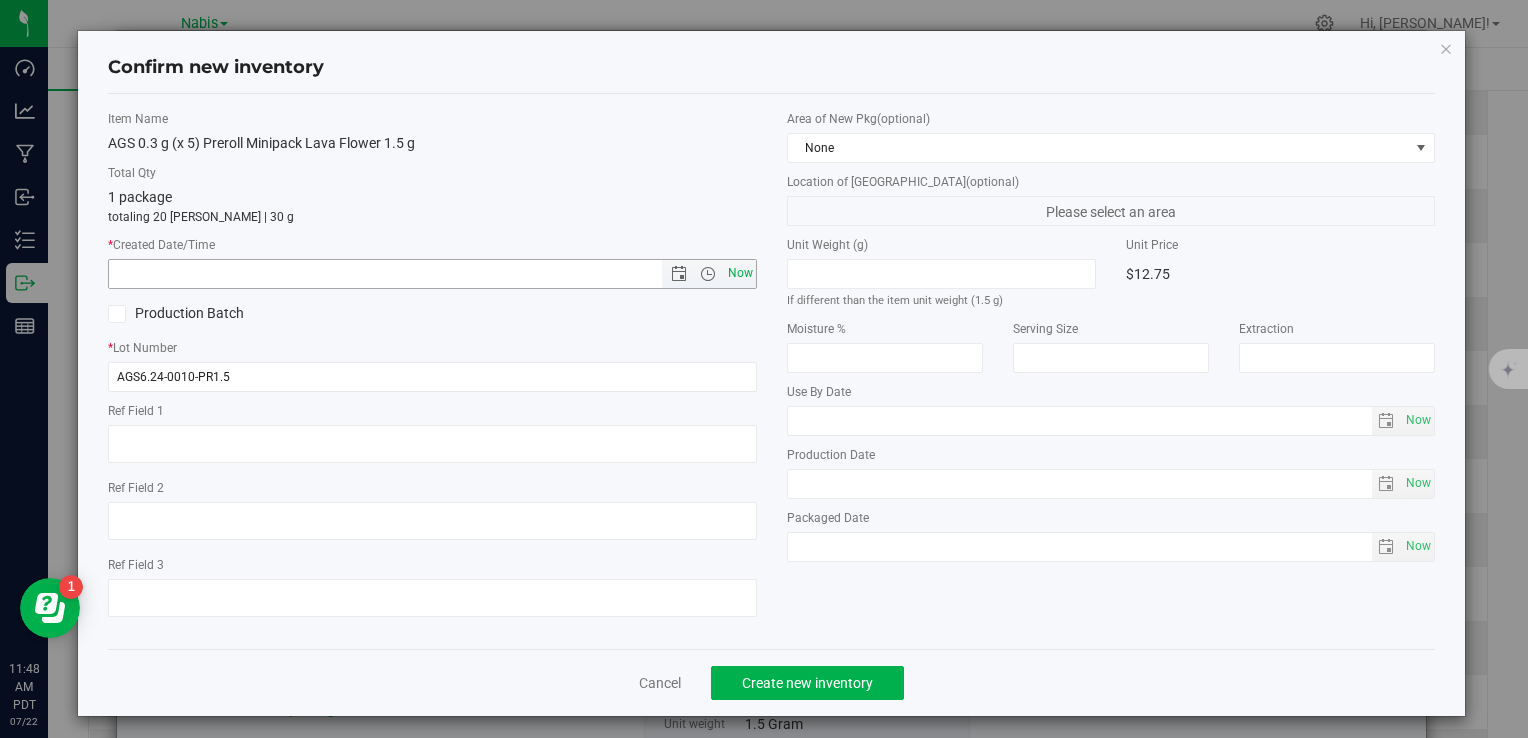 click on "Now" at bounding box center [740, 273] 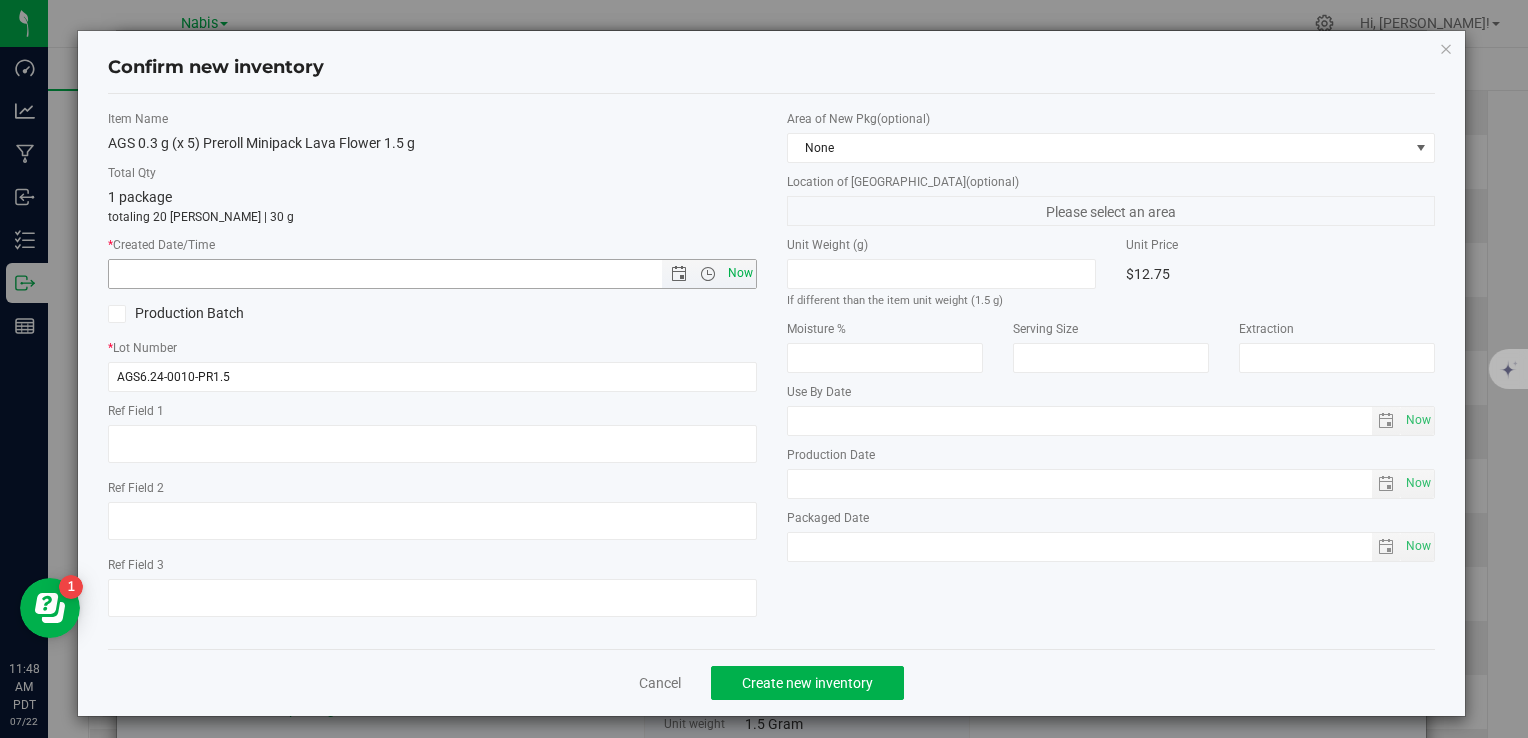type on "7/22/2025 11:48 AM" 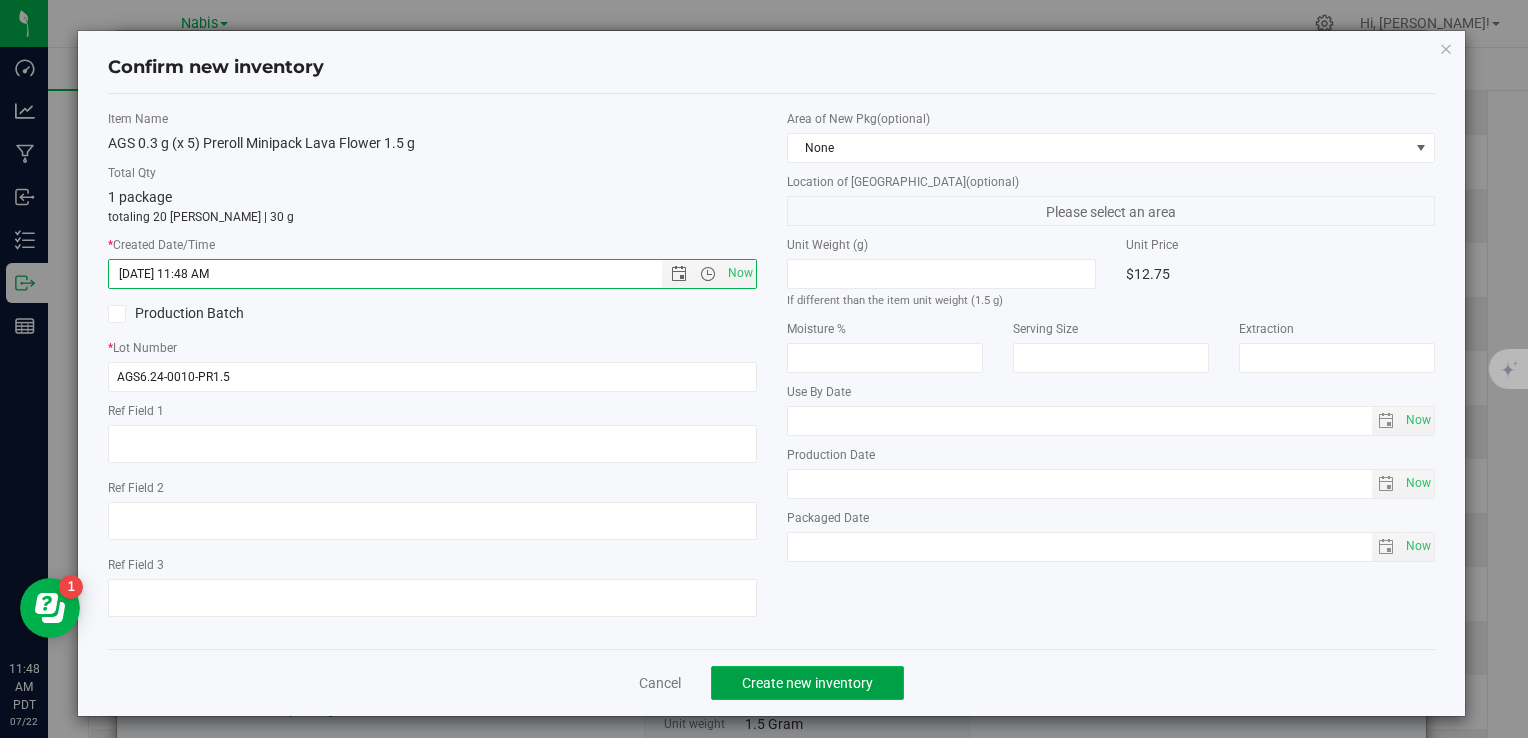 click on "Create new inventory" 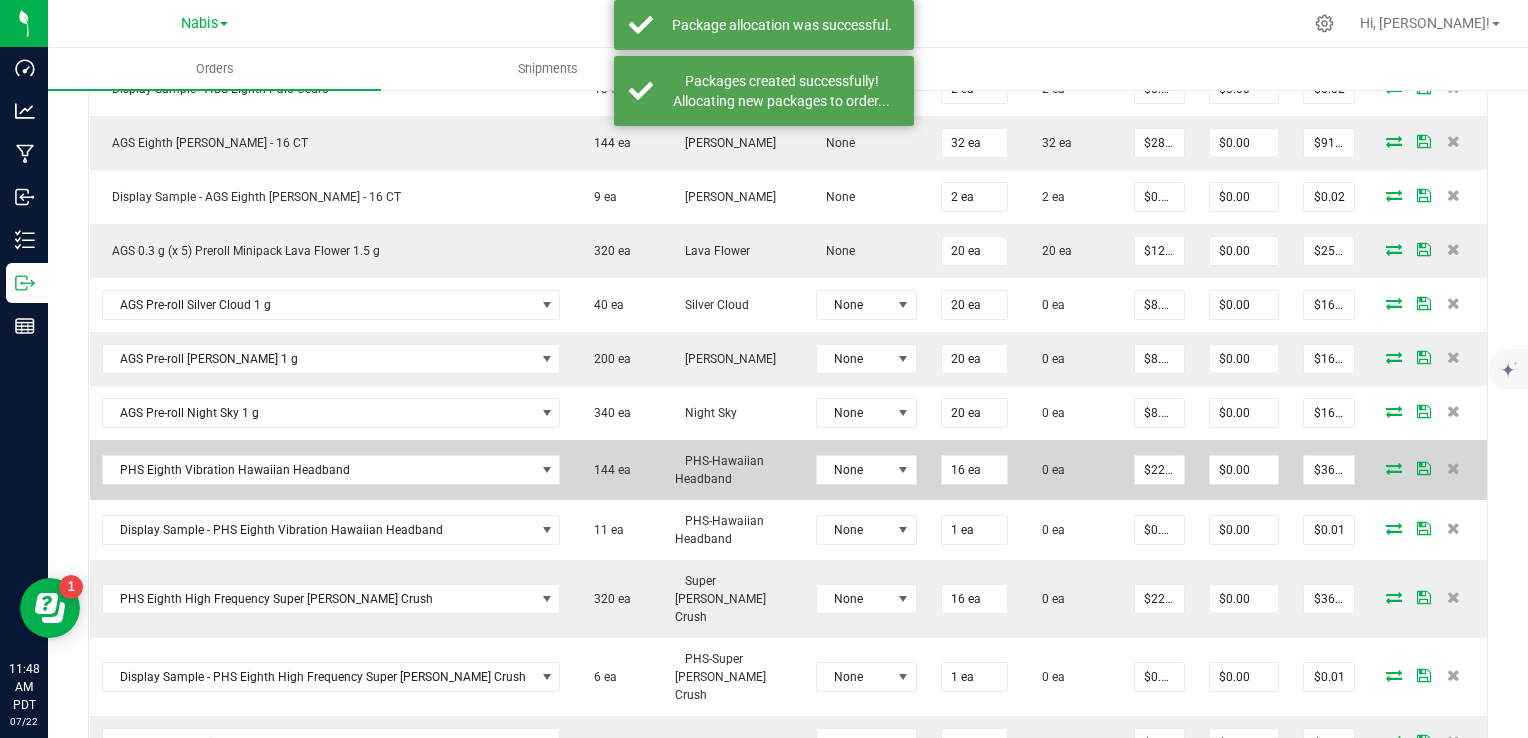 scroll, scrollTop: 1100, scrollLeft: 0, axis: vertical 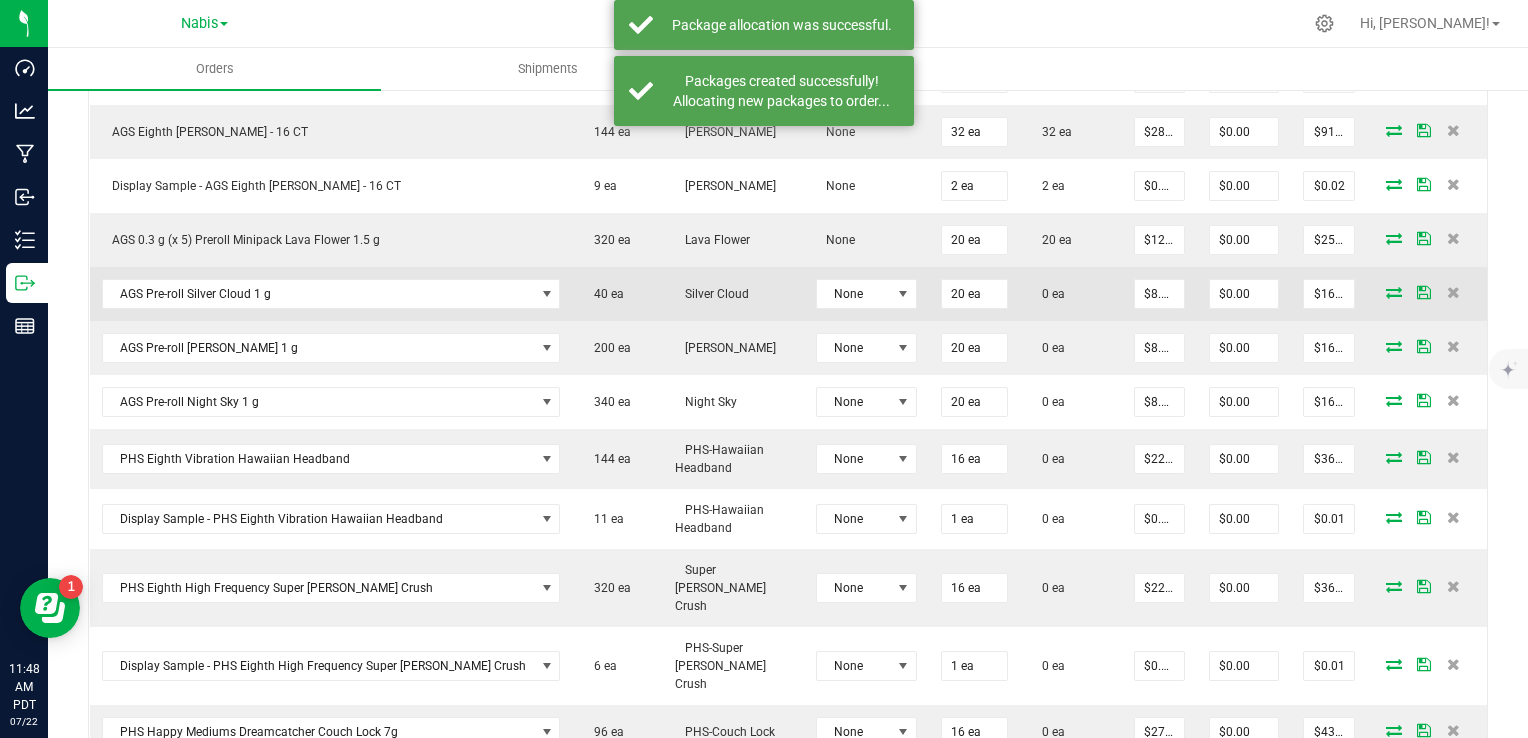 click at bounding box center (1394, 292) 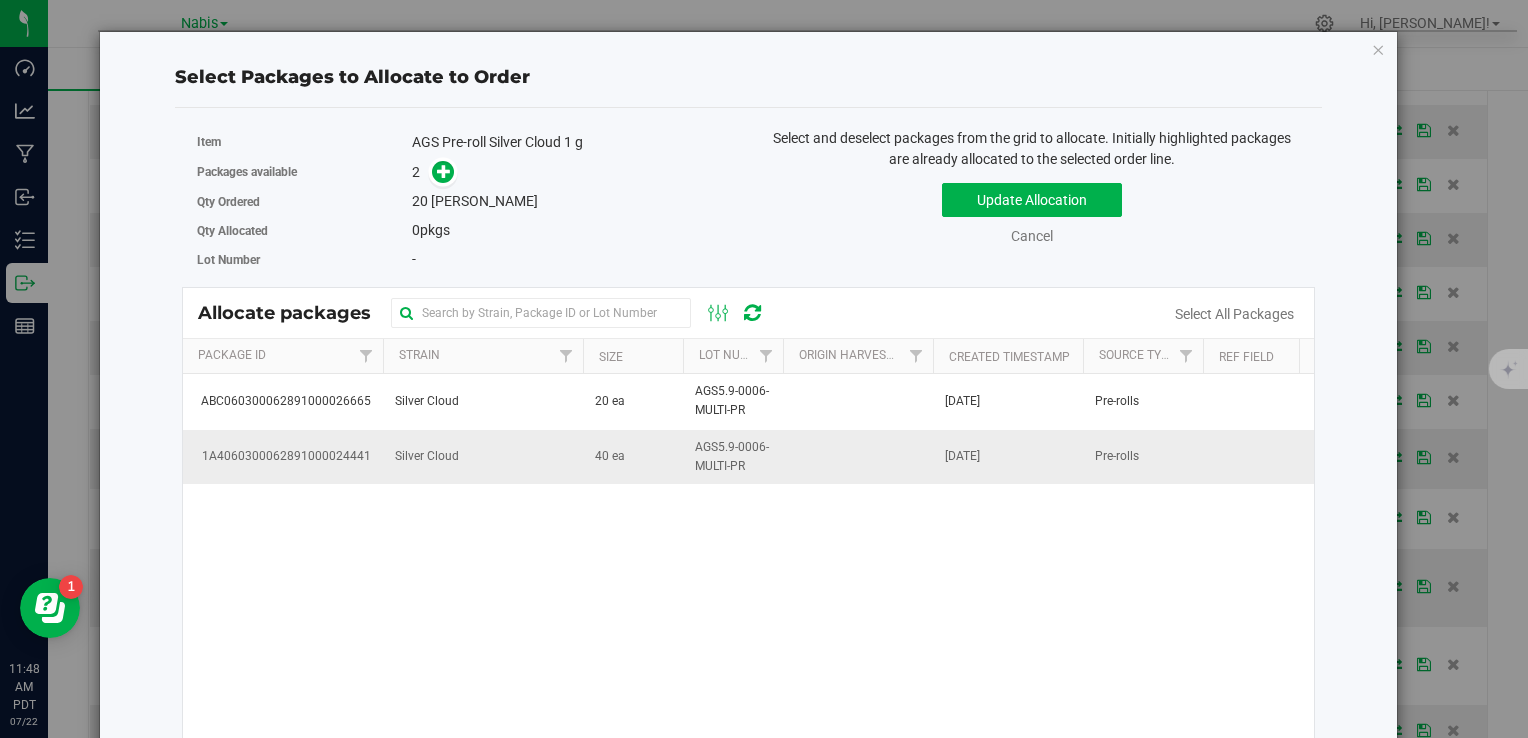 click on "Silver Cloud" at bounding box center (483, 457) 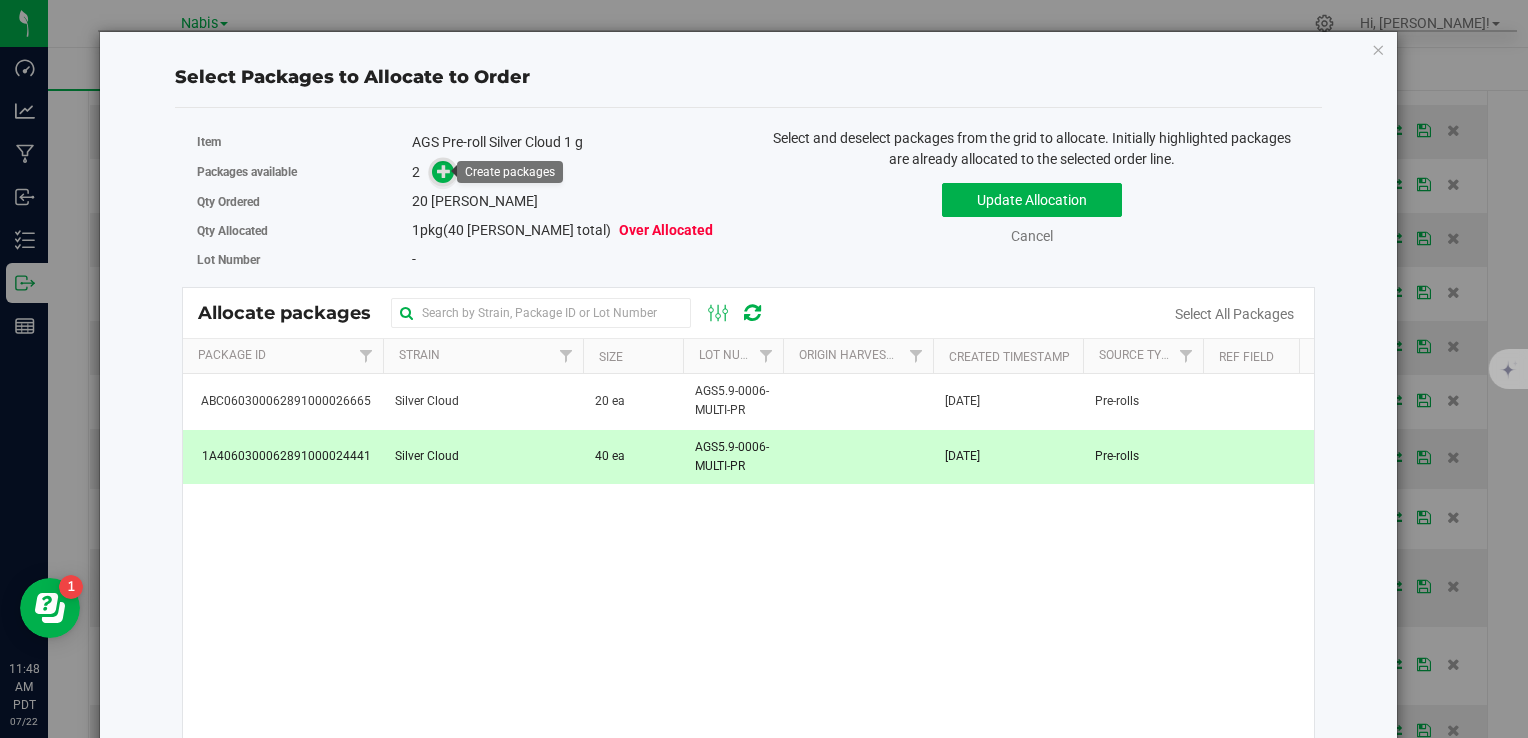 click at bounding box center (444, 170) 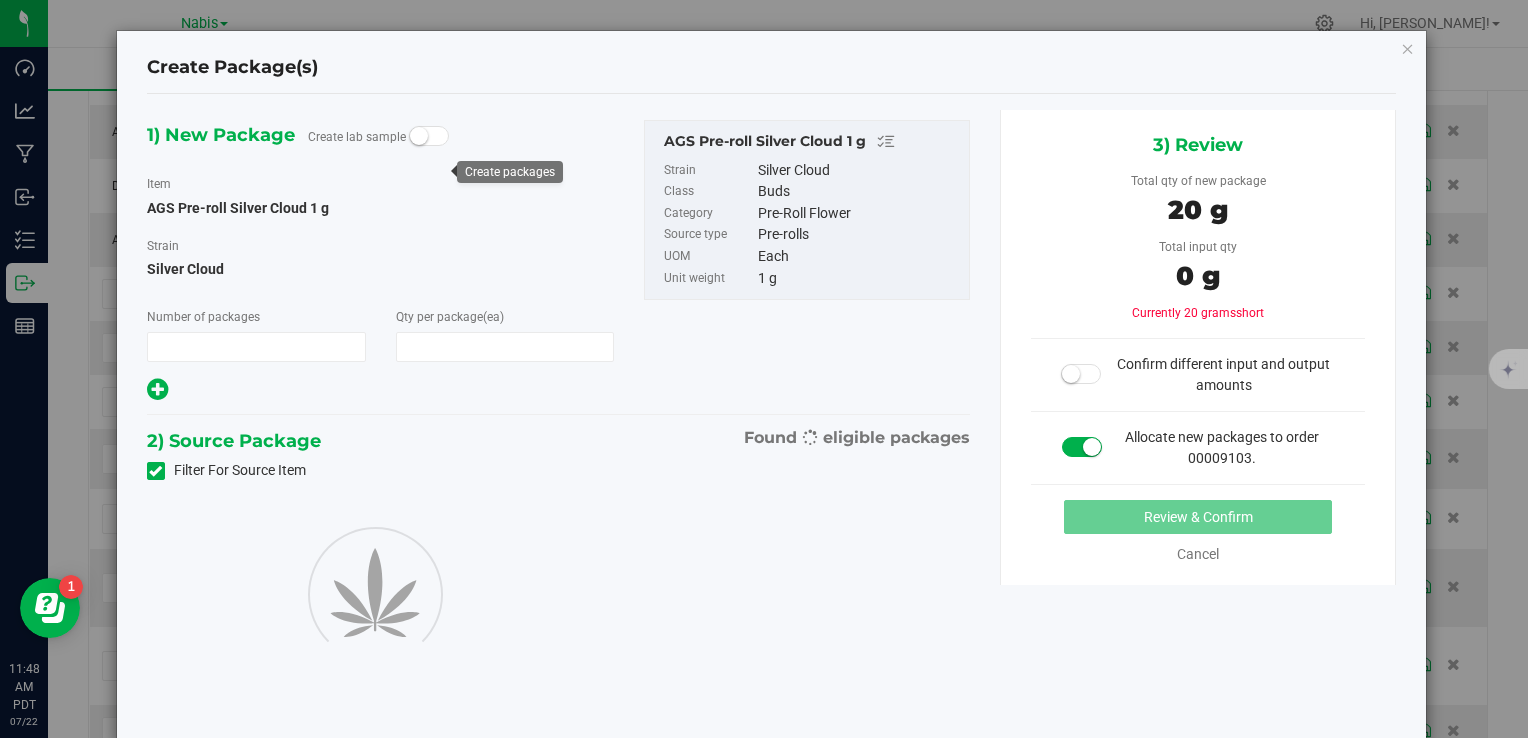 type on "1" 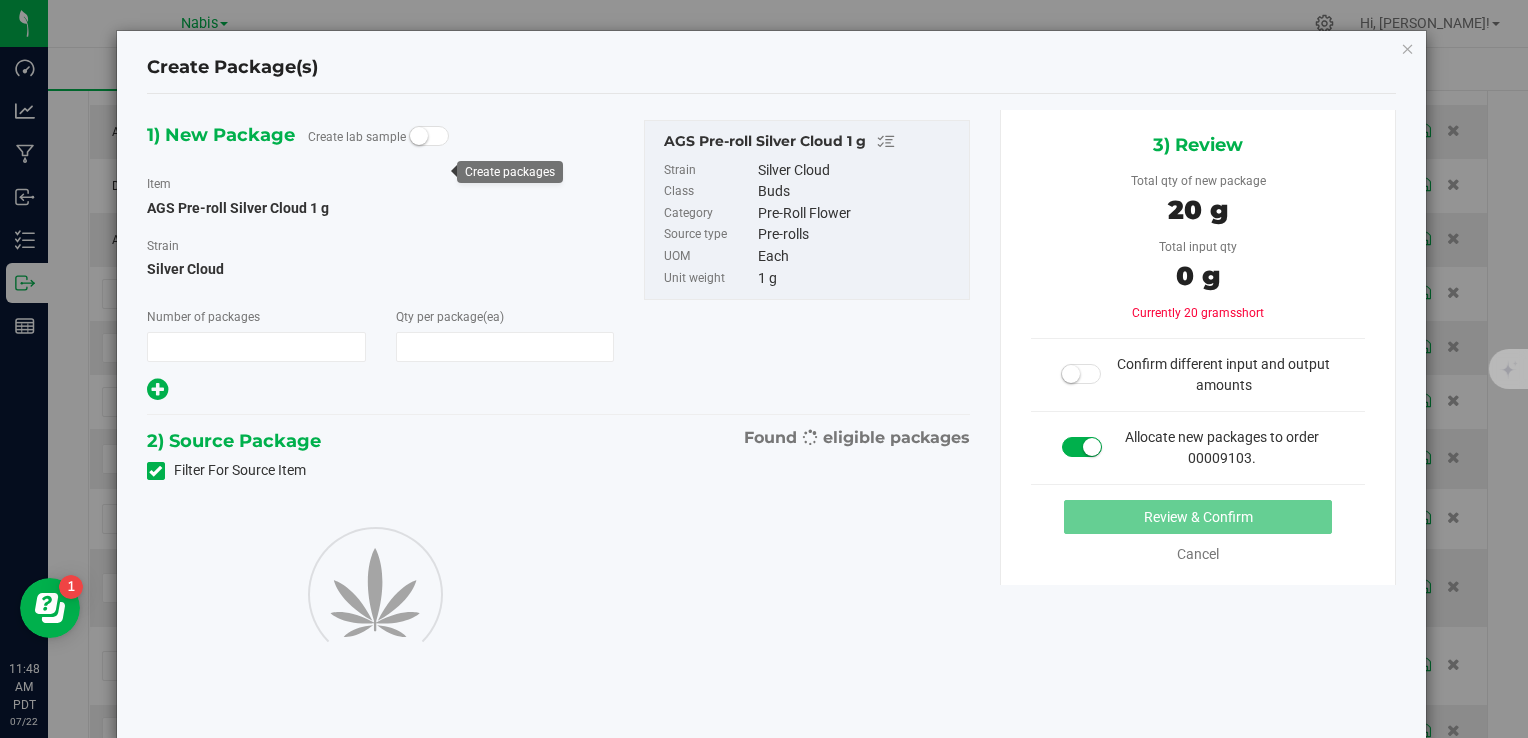 type on "20" 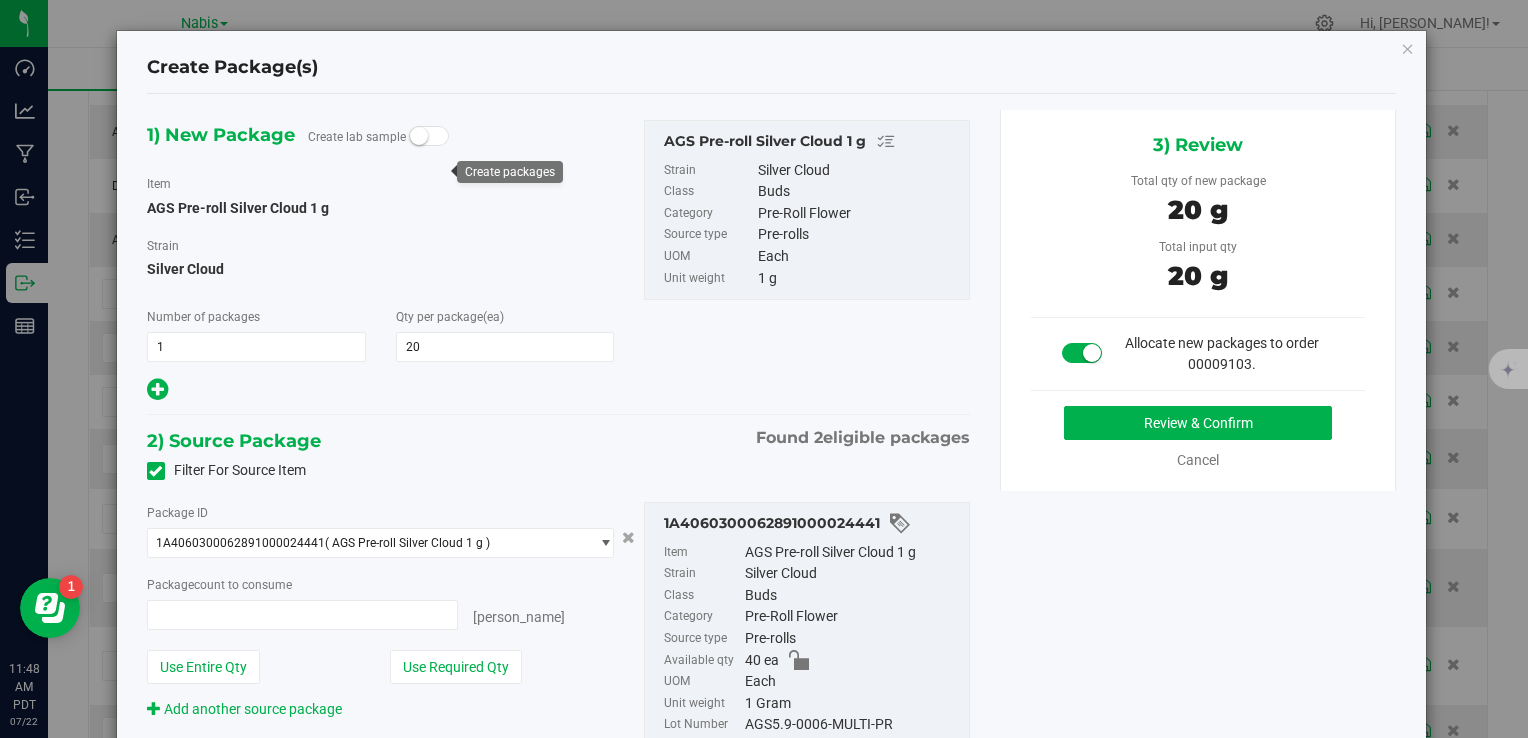 type on "20 ea" 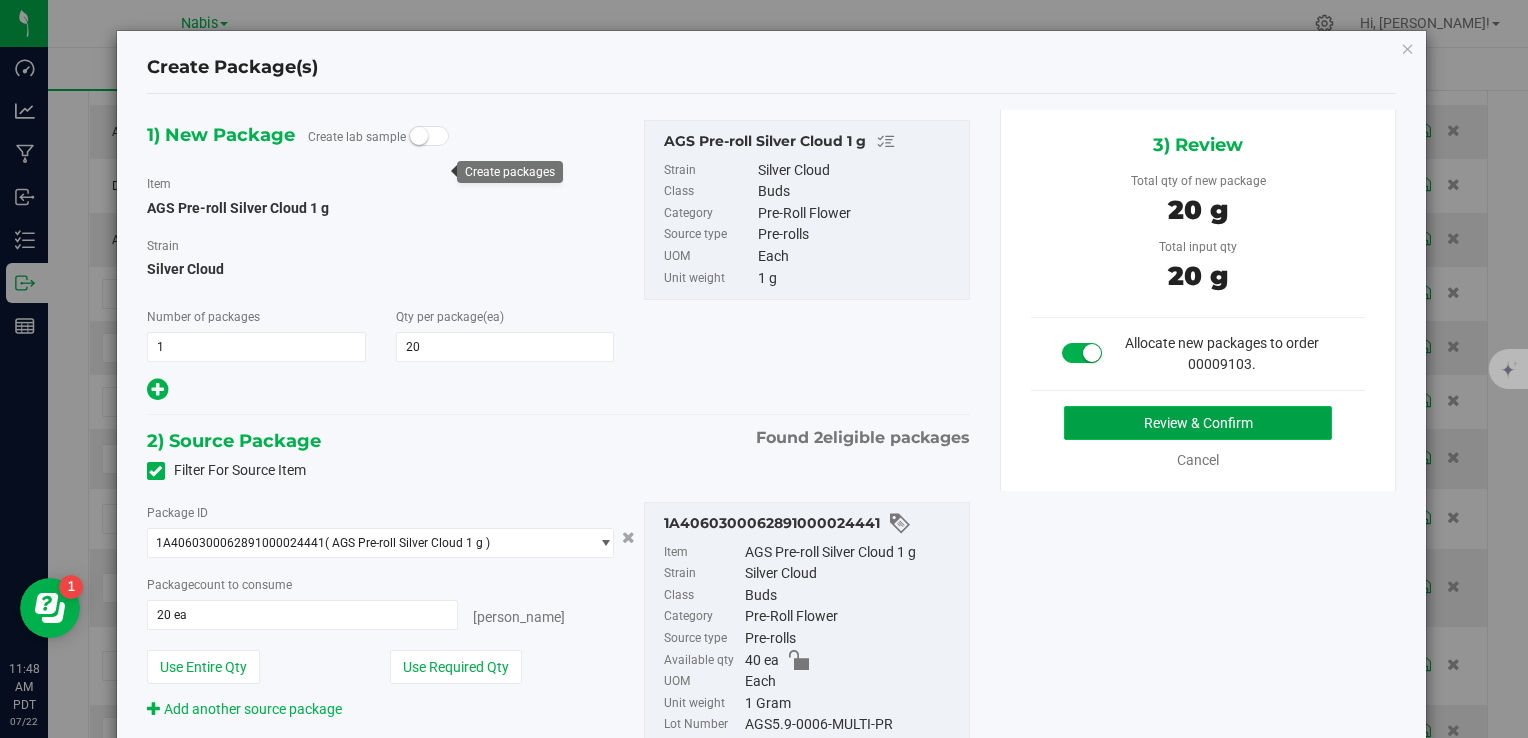 click on "Review & Confirm" at bounding box center (1198, 423) 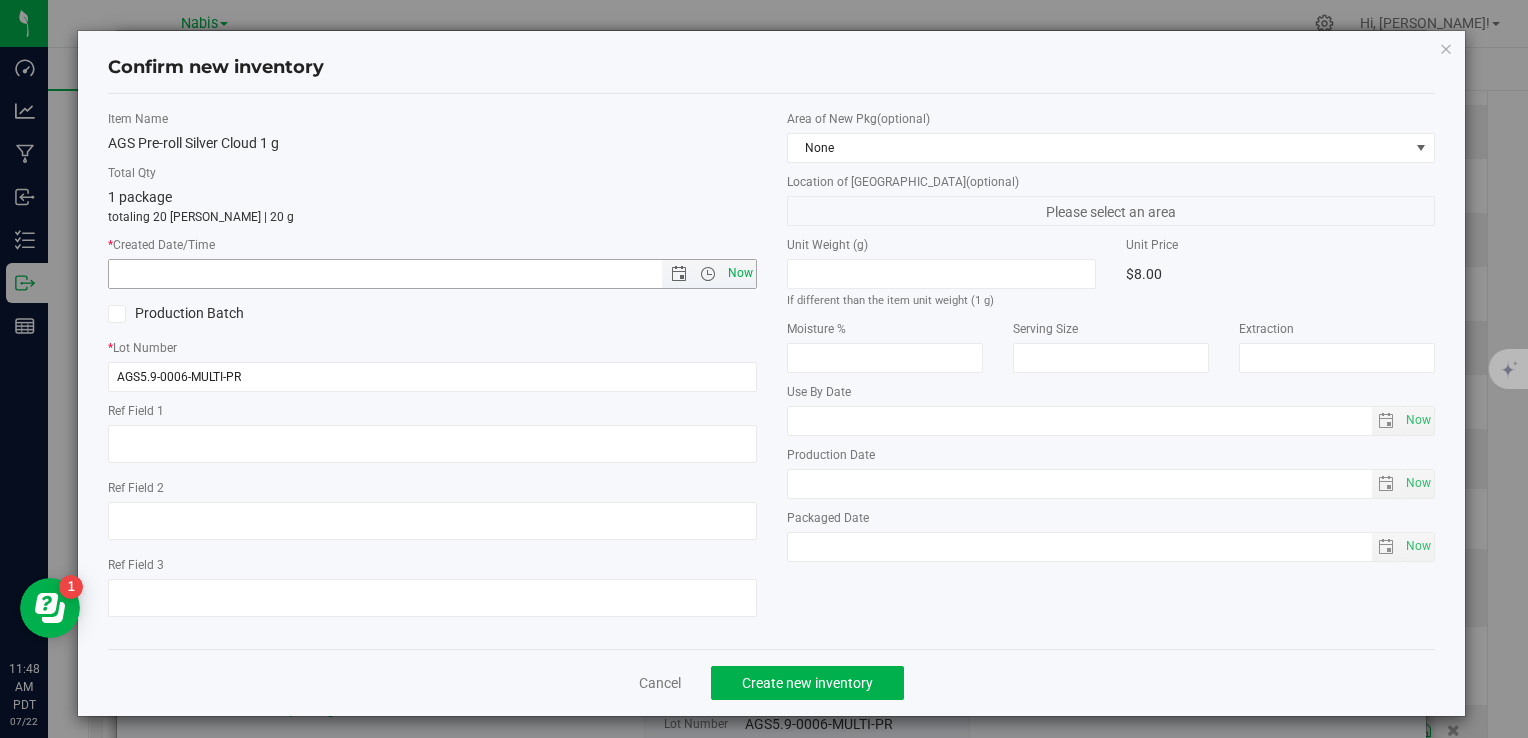 click on "Now" at bounding box center (740, 273) 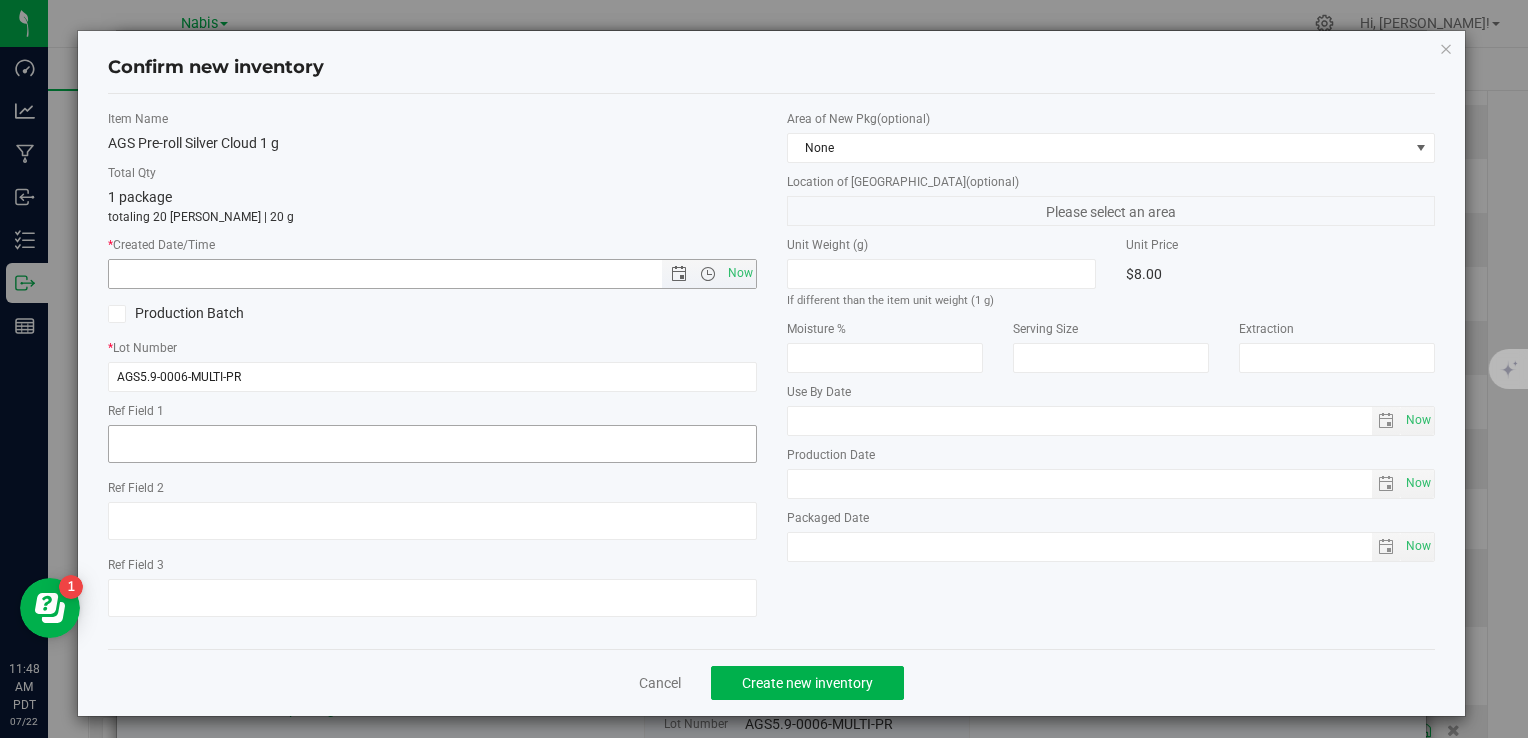 type on "7/22/2025 11:48 AM" 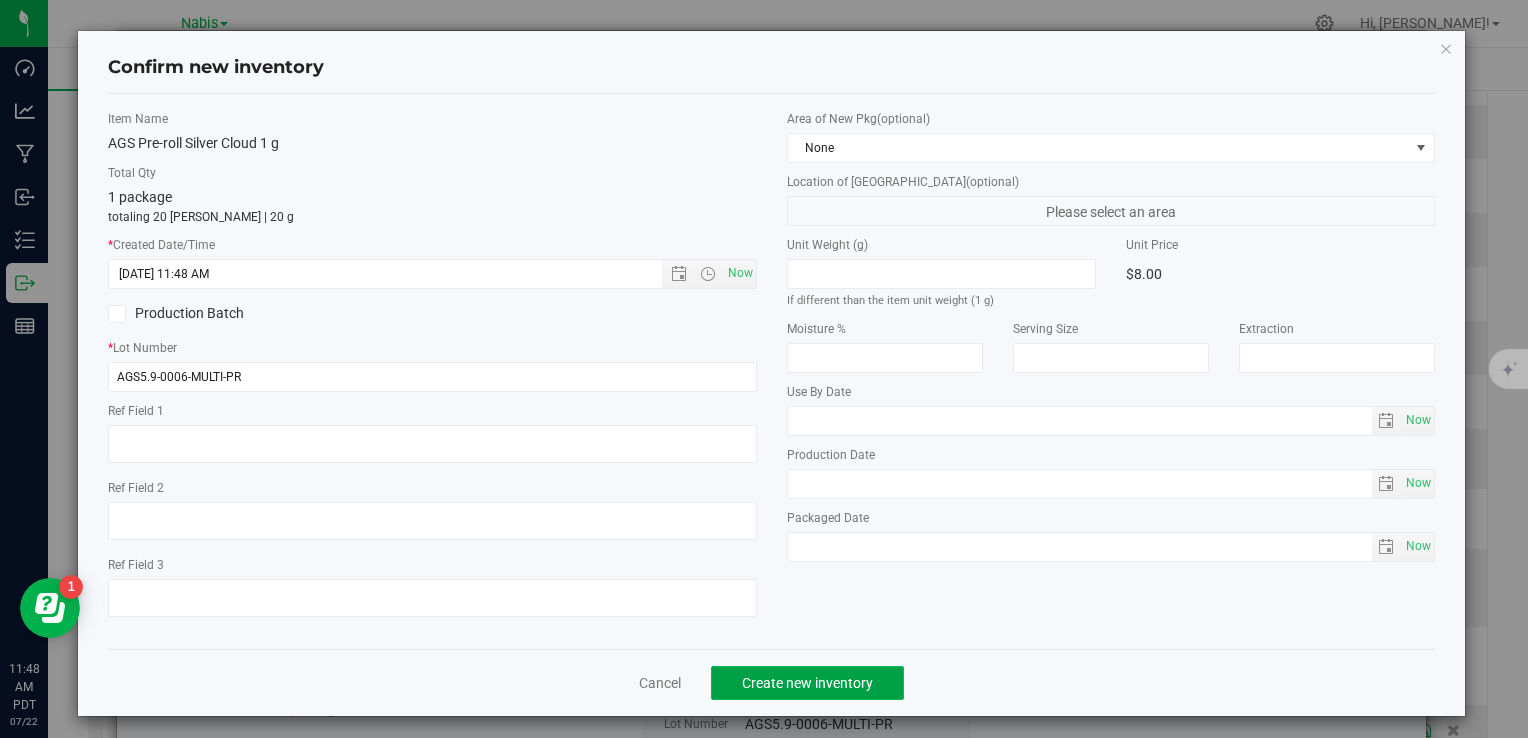 click on "Create new inventory" 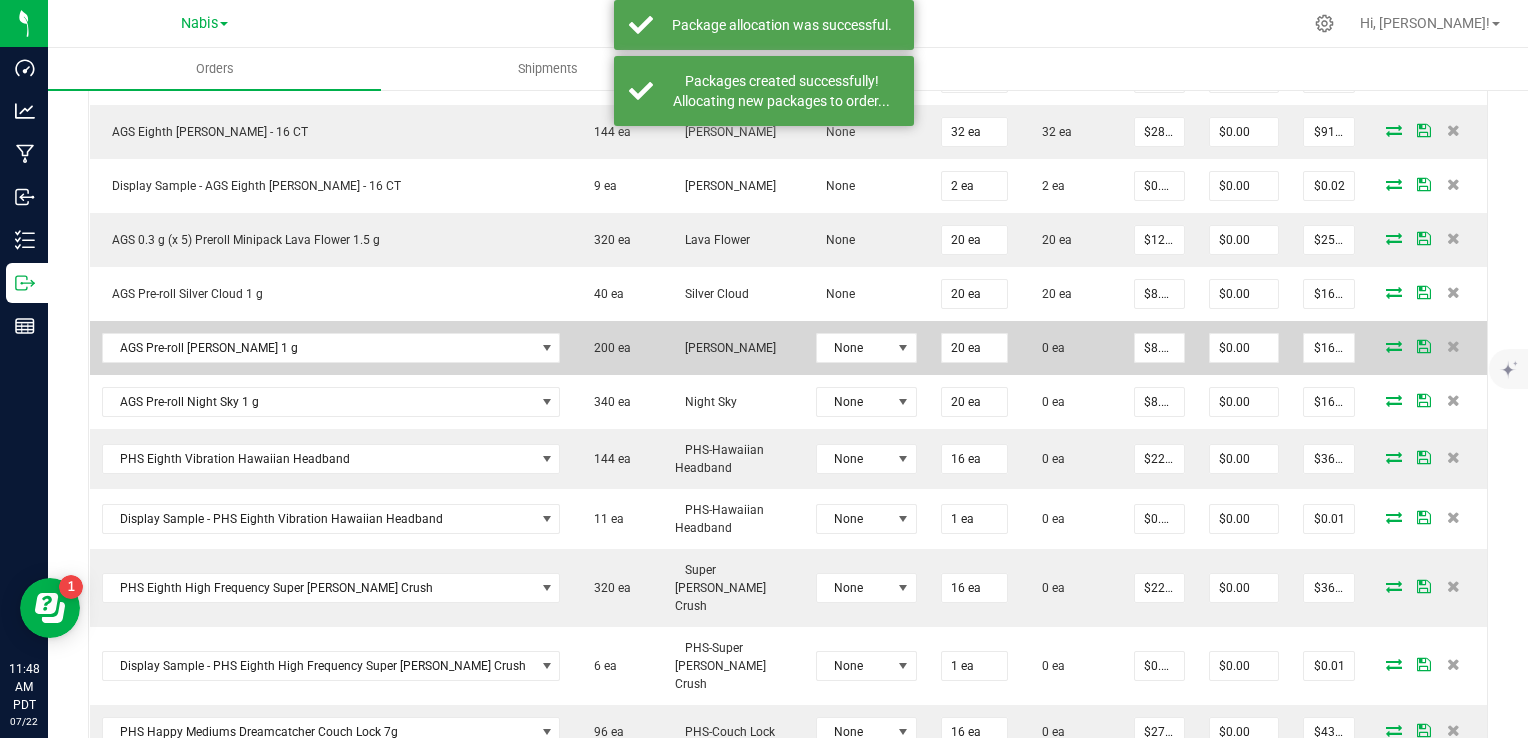 click at bounding box center [1394, 346] 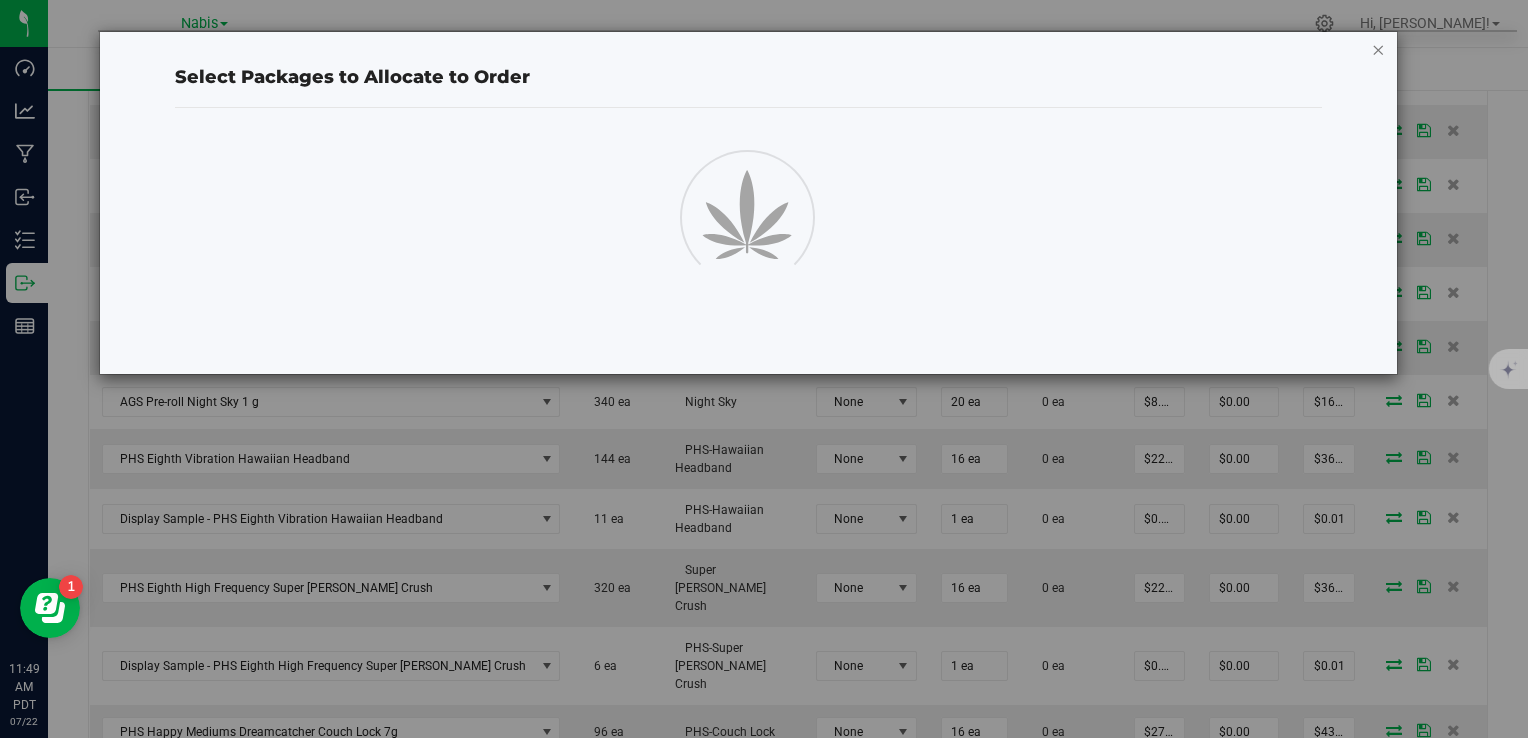 click at bounding box center (1379, 49) 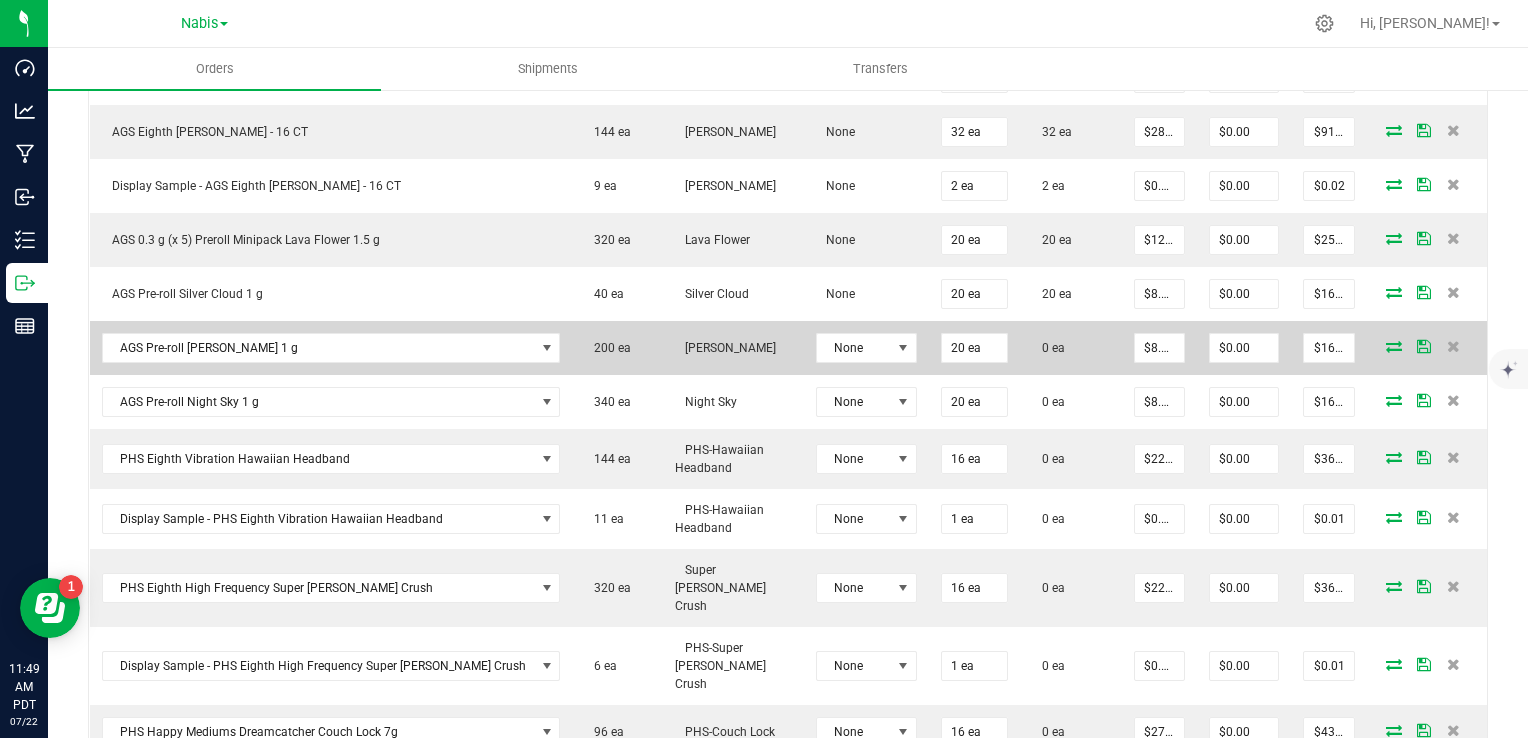 click at bounding box center [1394, 346] 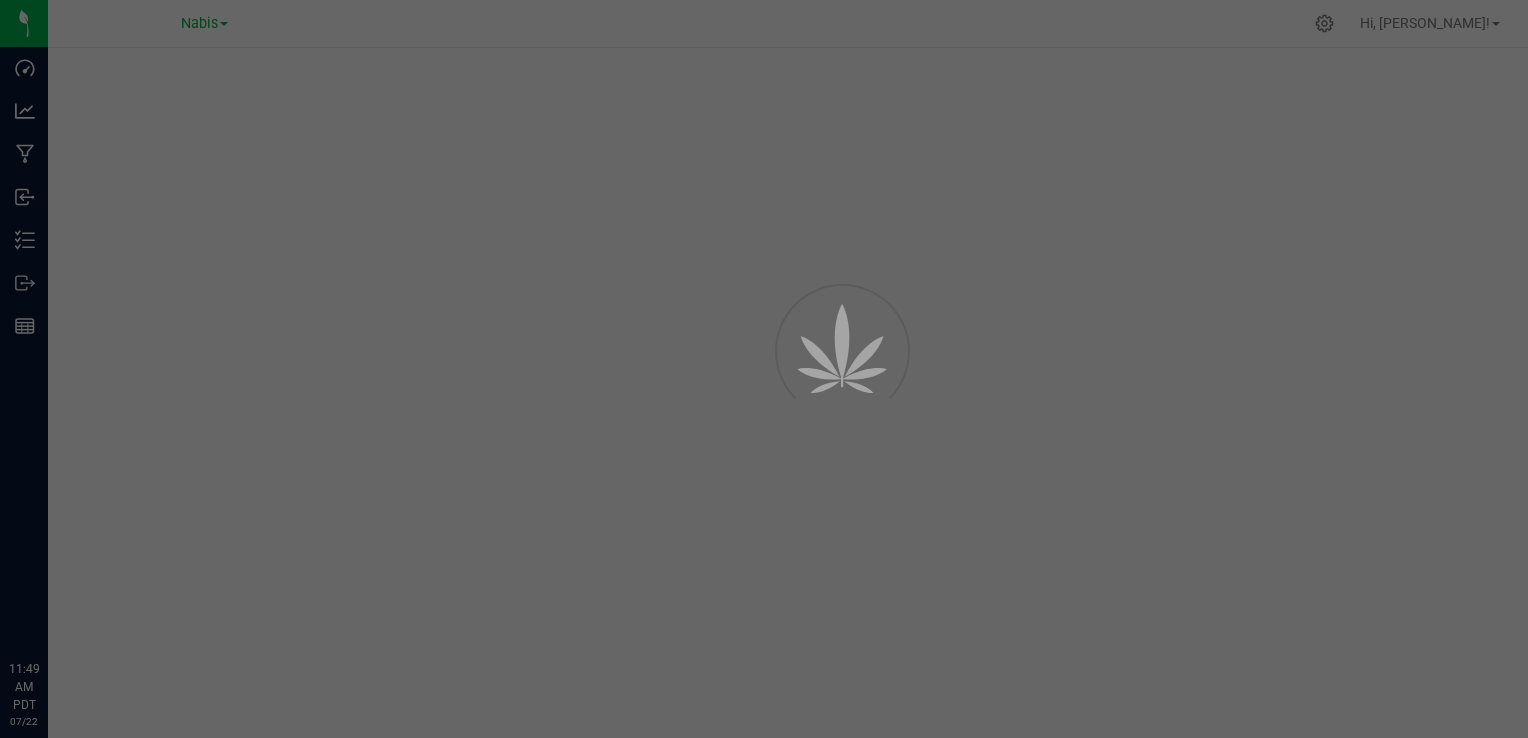 scroll, scrollTop: 0, scrollLeft: 0, axis: both 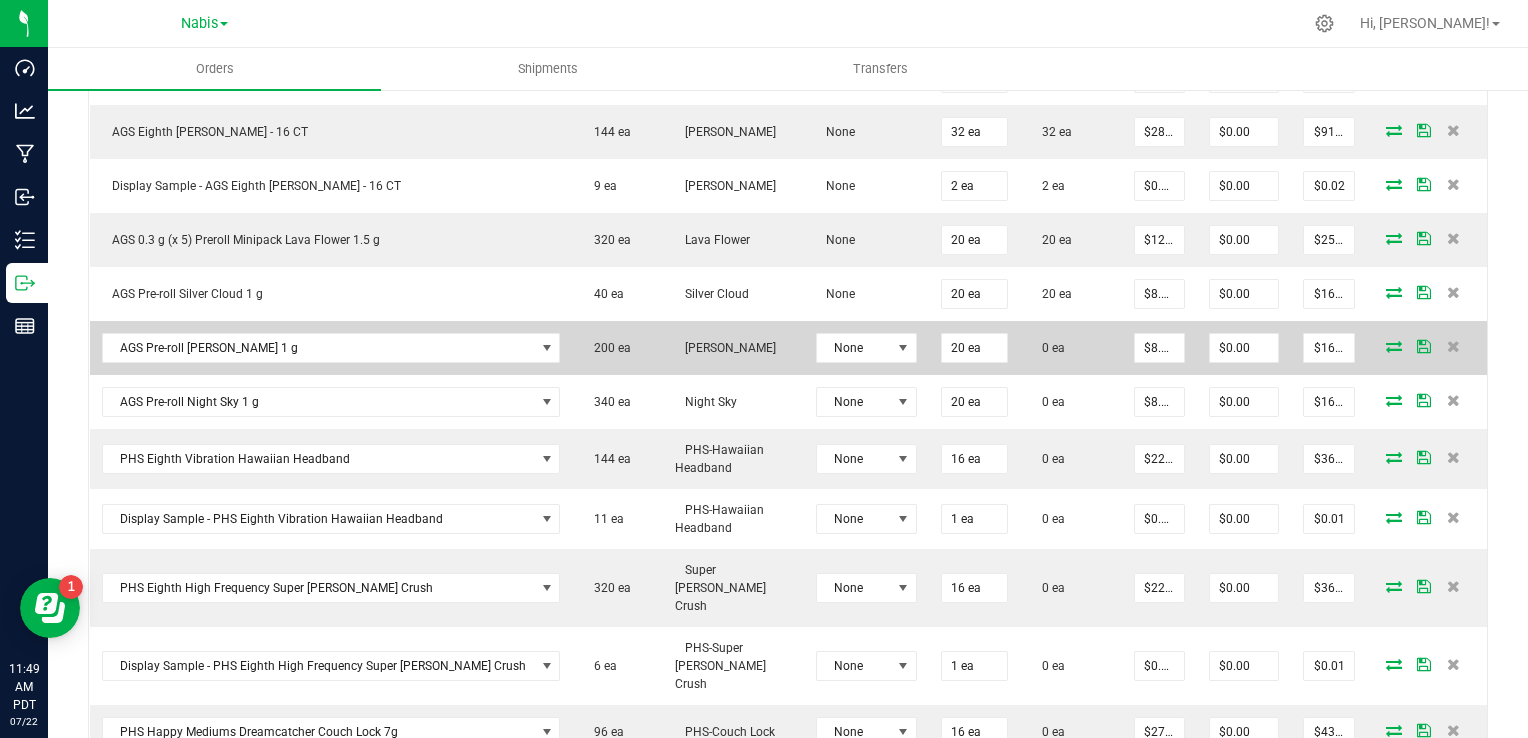 click at bounding box center (1394, 346) 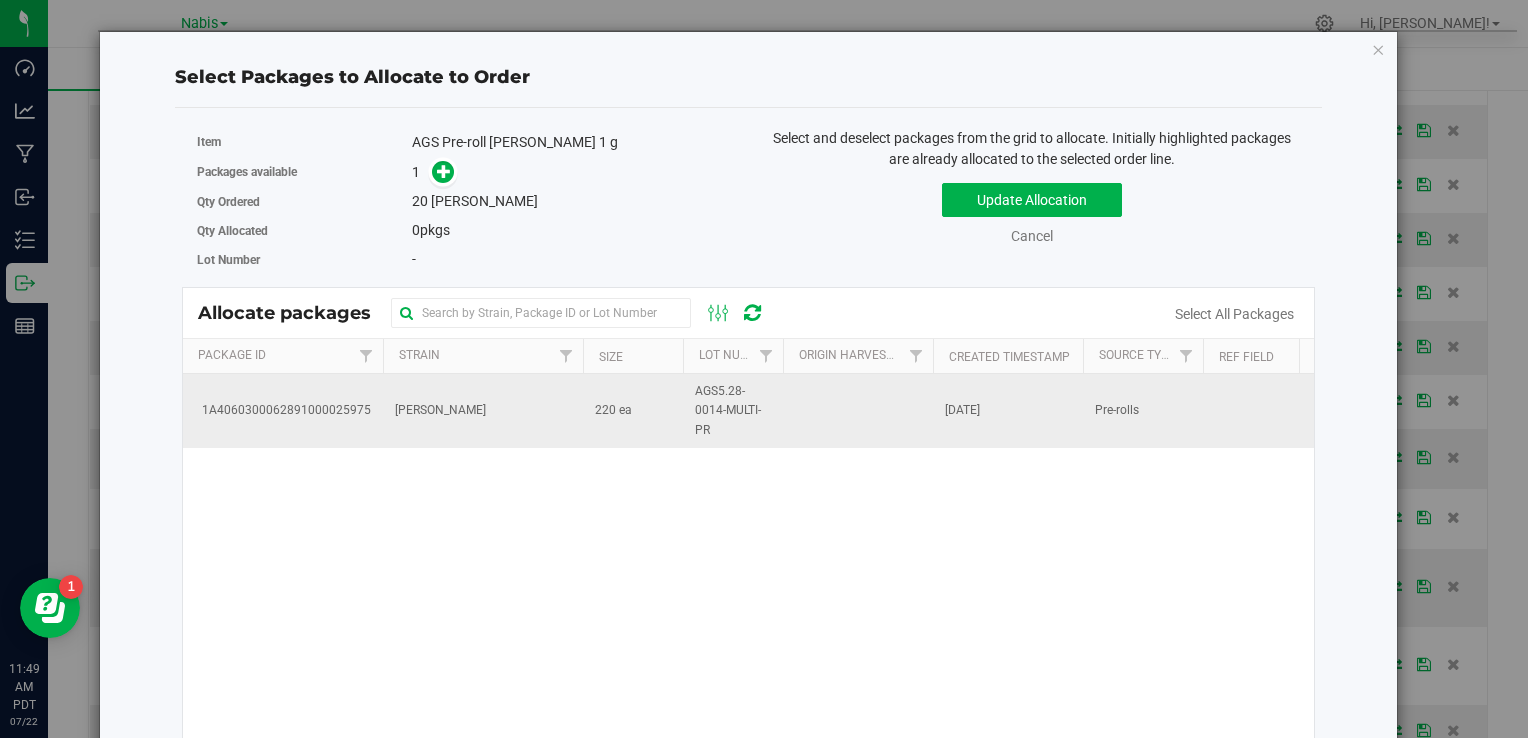click on "Woods" at bounding box center (483, 411) 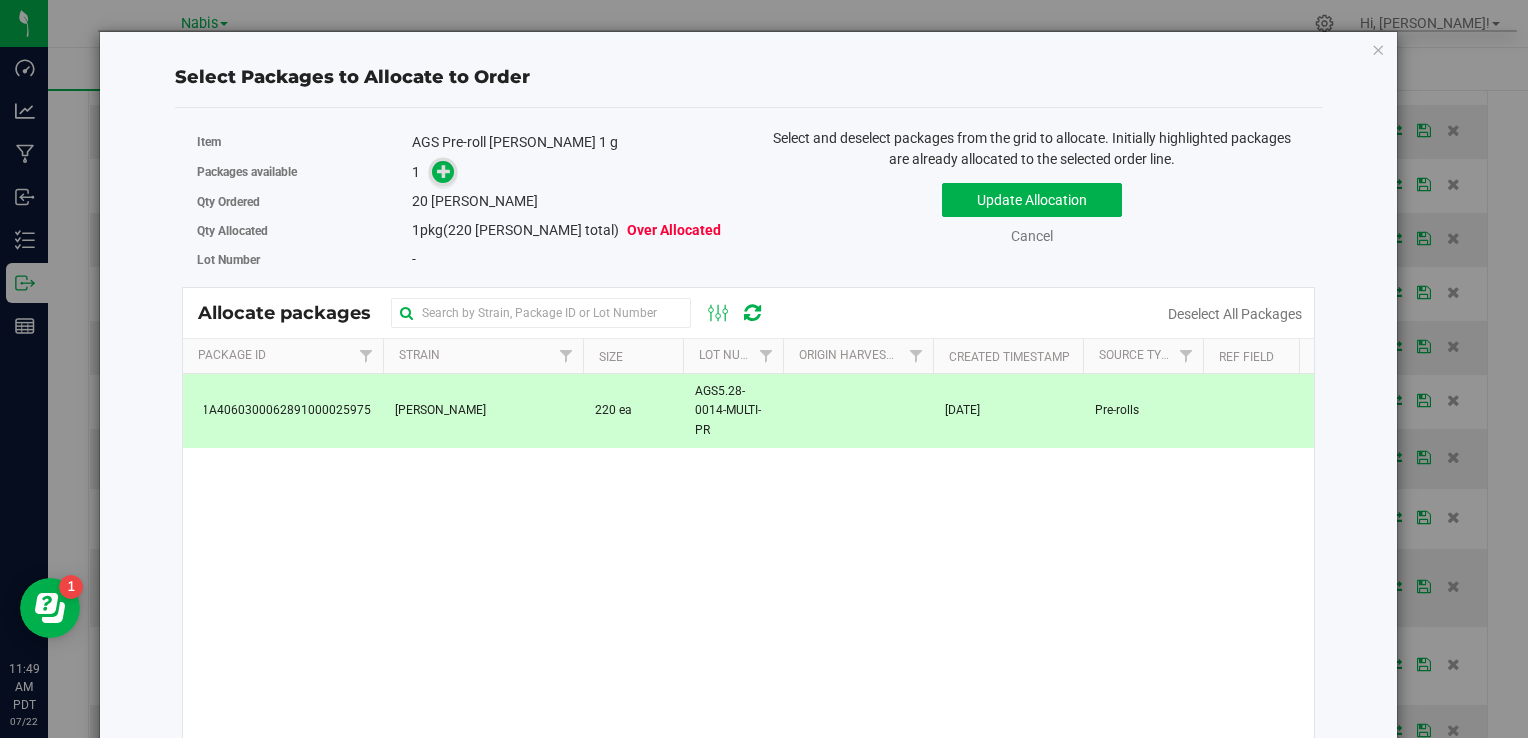 click at bounding box center (444, 171) 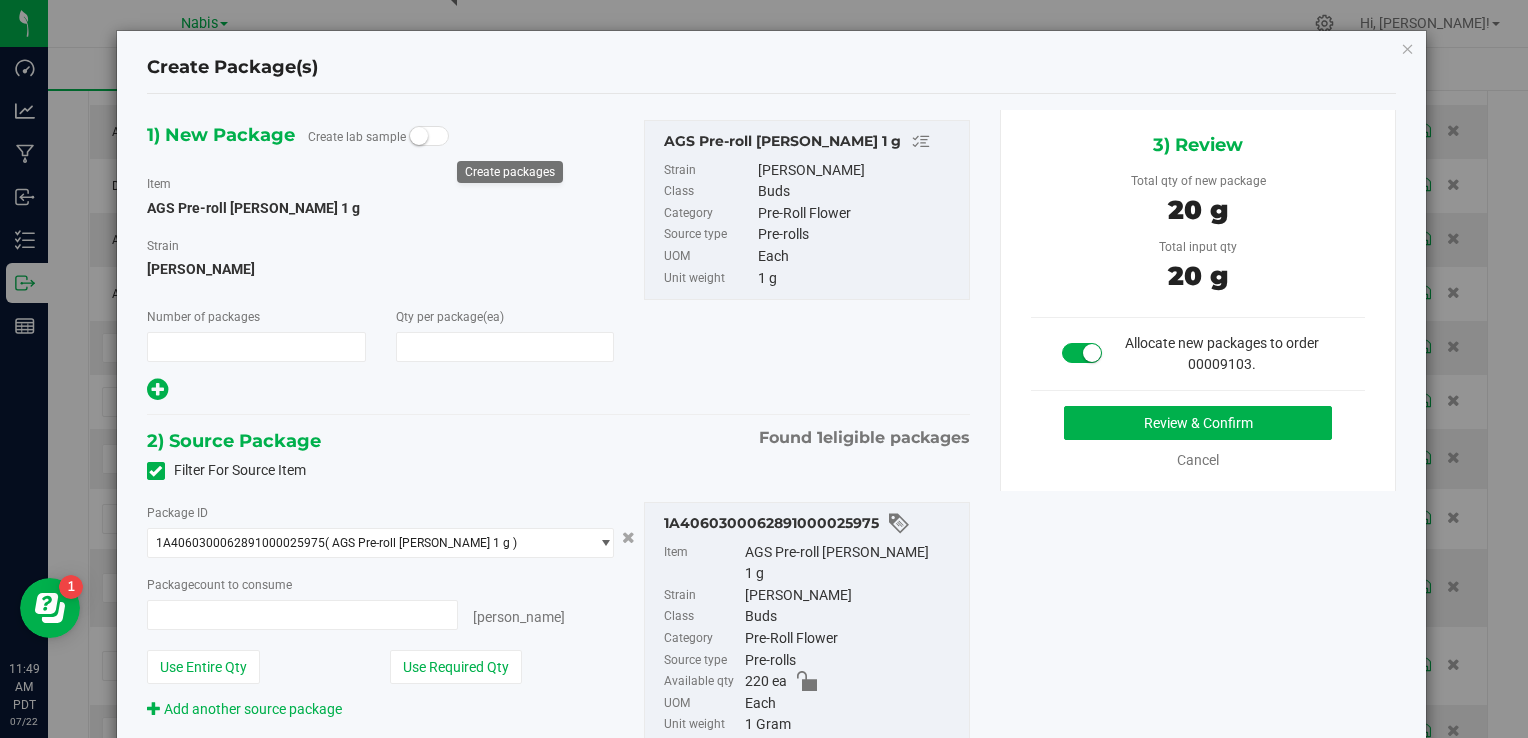 type on "1" 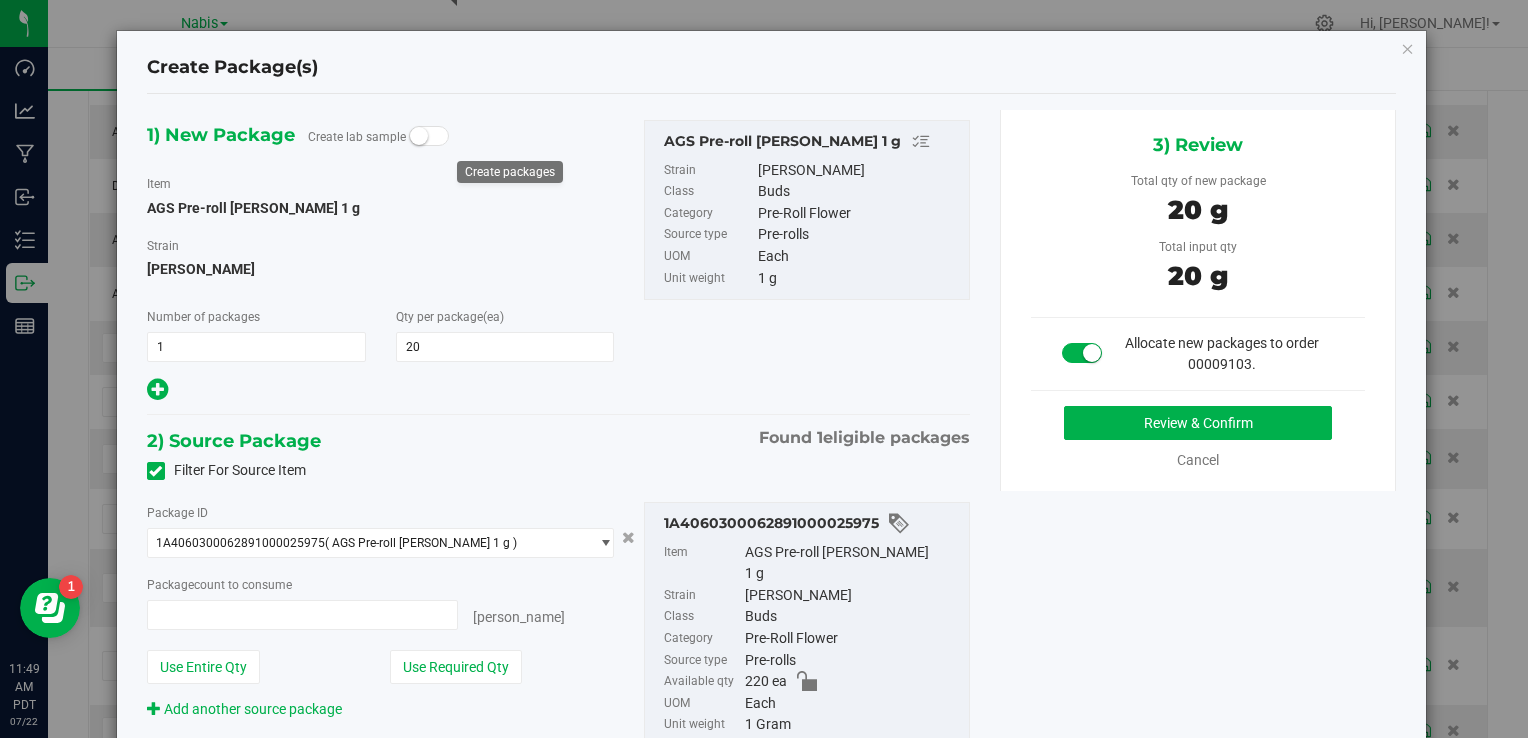 type on "20 ea" 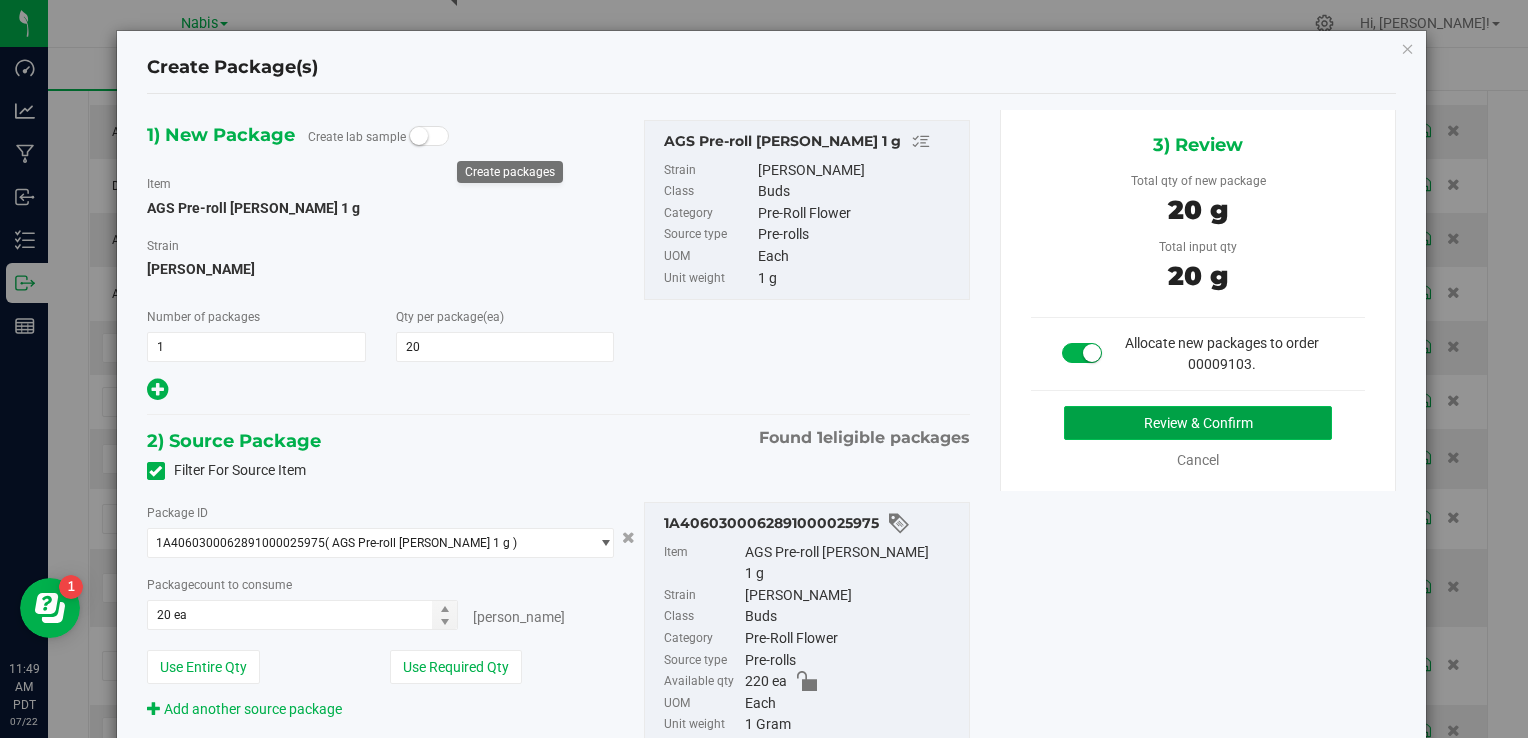 click on "Review & Confirm" at bounding box center (1198, 423) 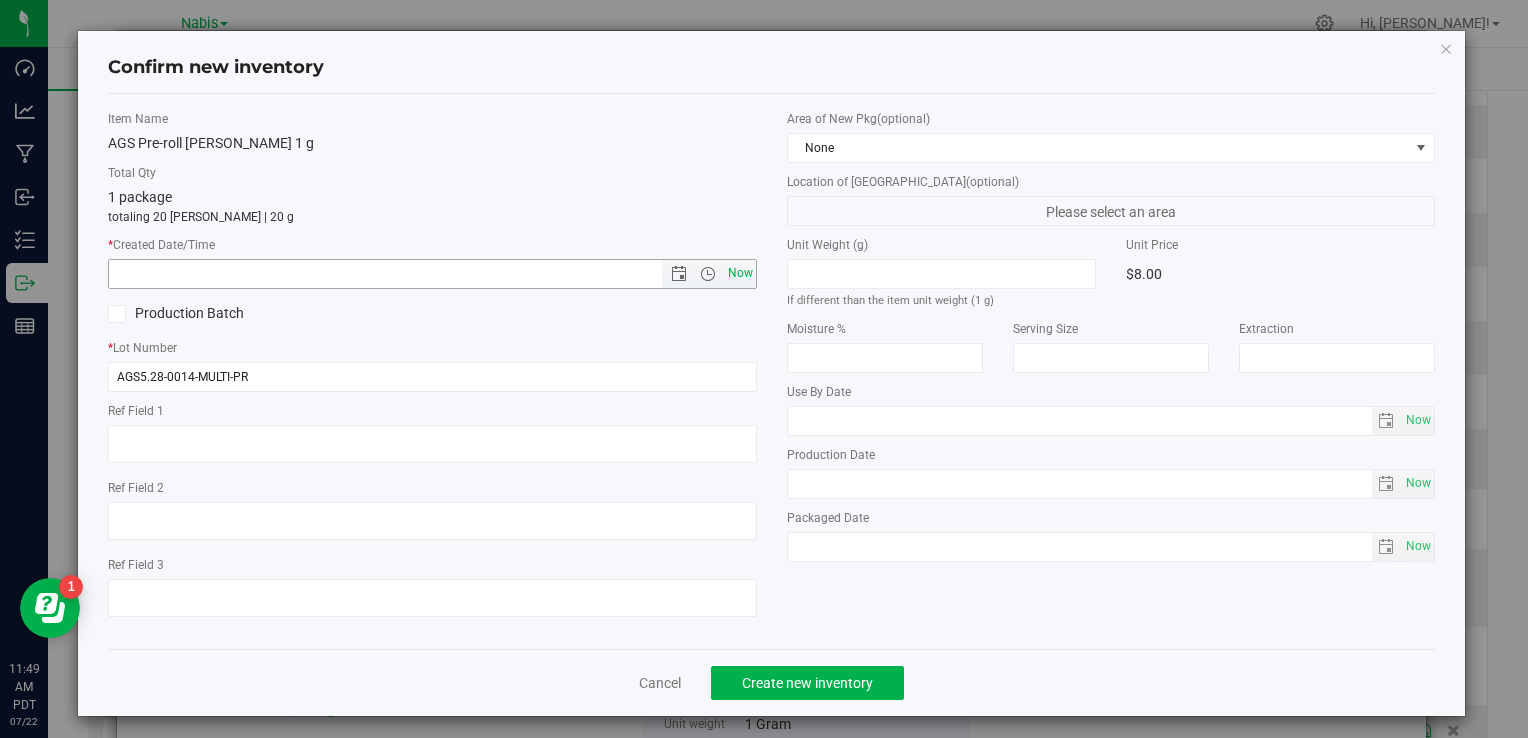 click on "Now" at bounding box center [740, 273] 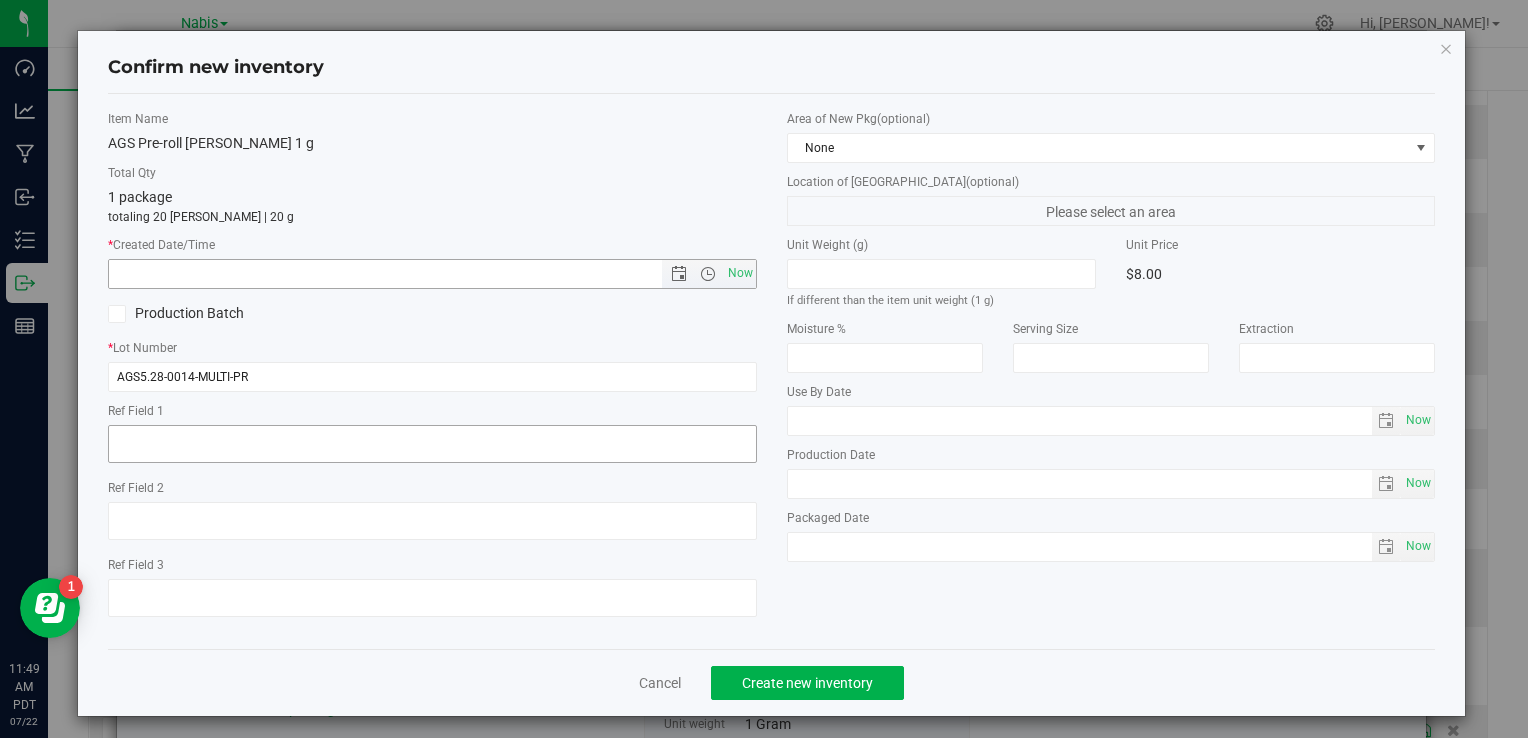type on "7/22/2025 11:49 AM" 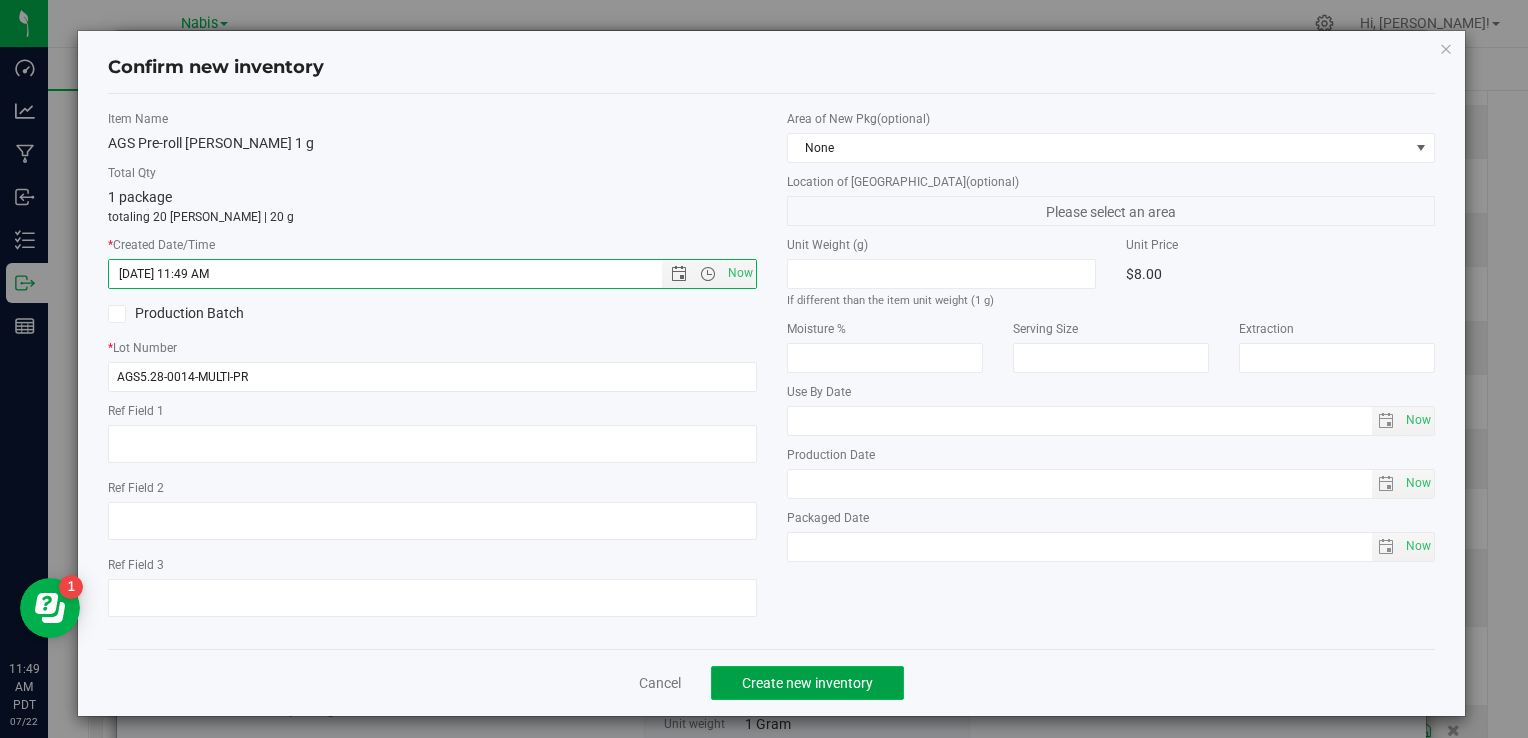 click on "Create new inventory" 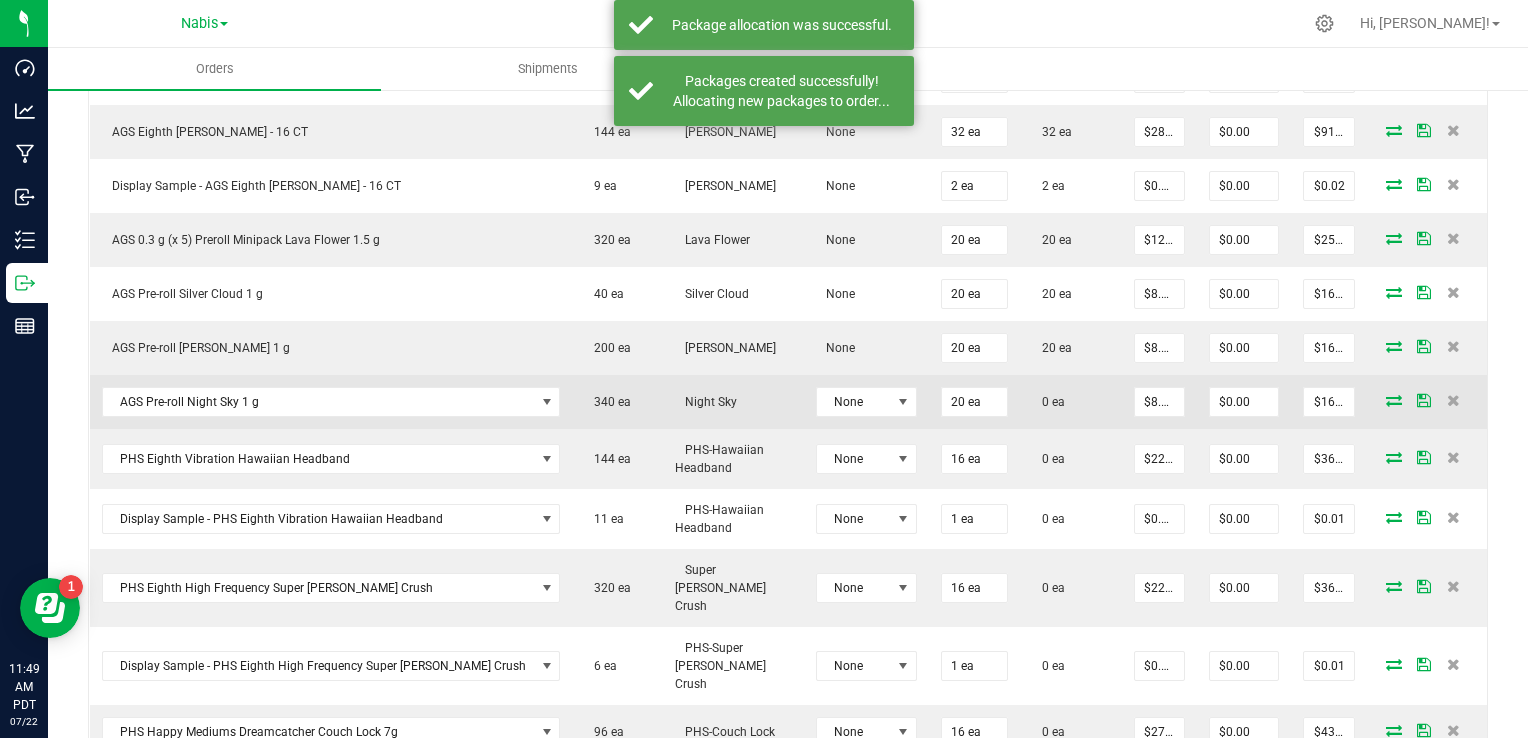 click at bounding box center [1394, 400] 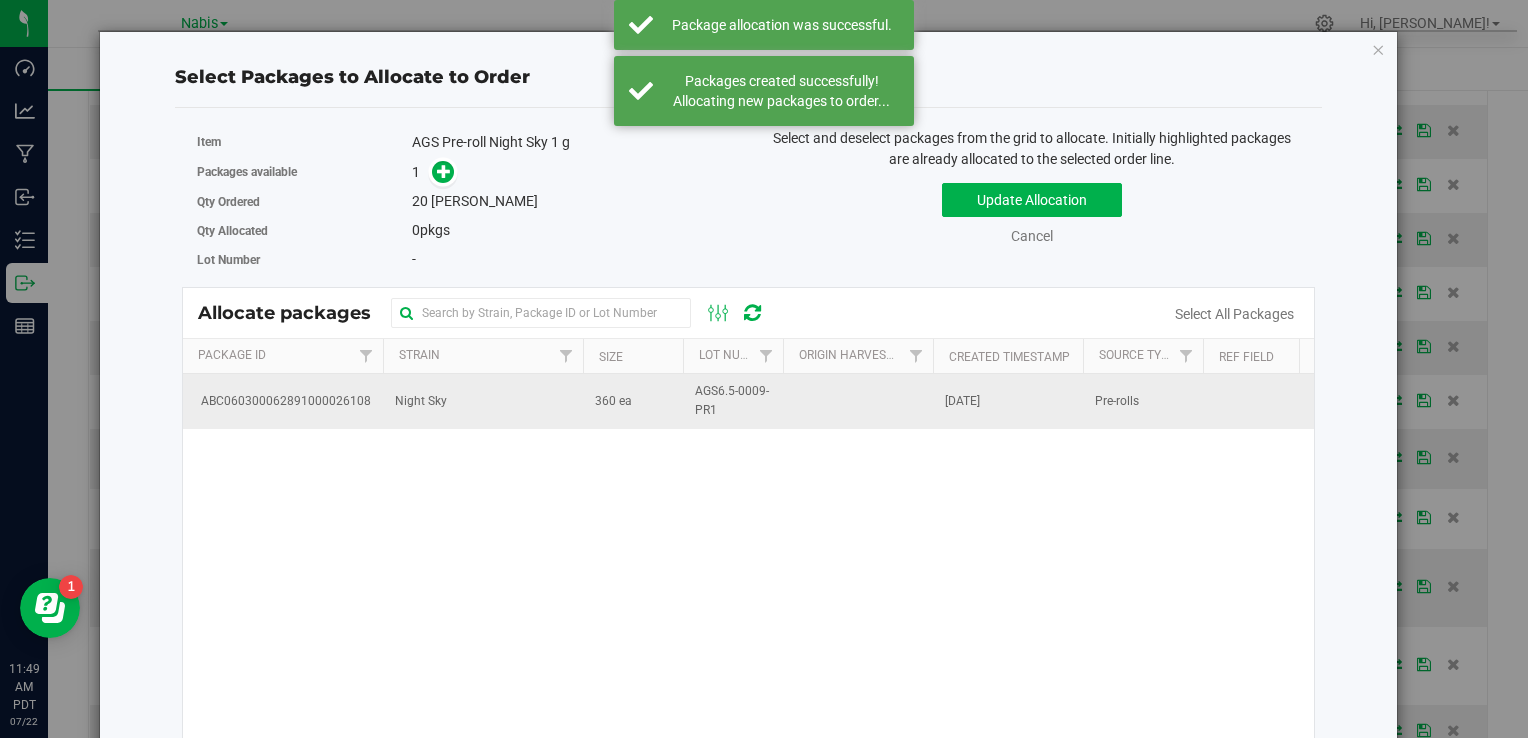 click on "Night Sky" at bounding box center [483, 401] 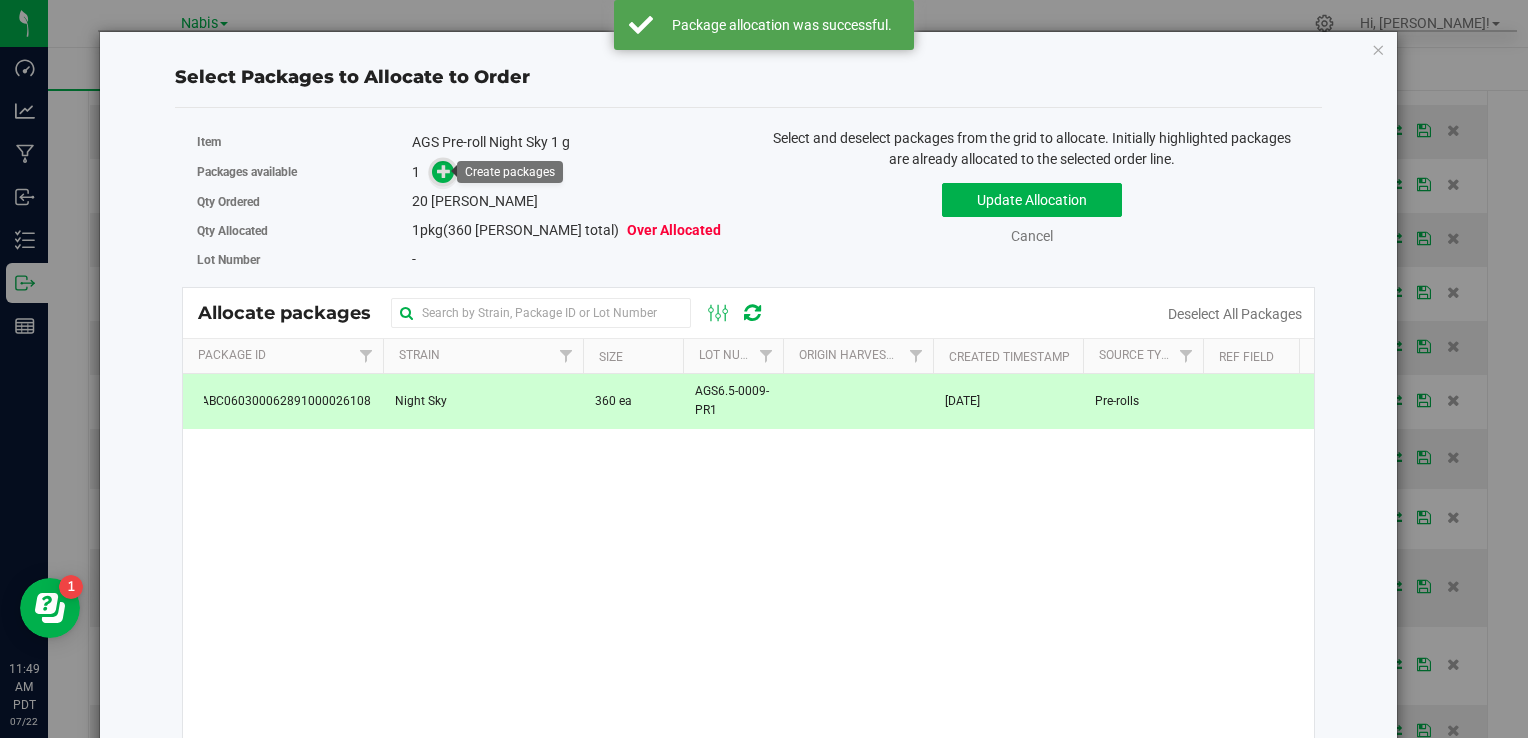 click at bounding box center [442, 172] 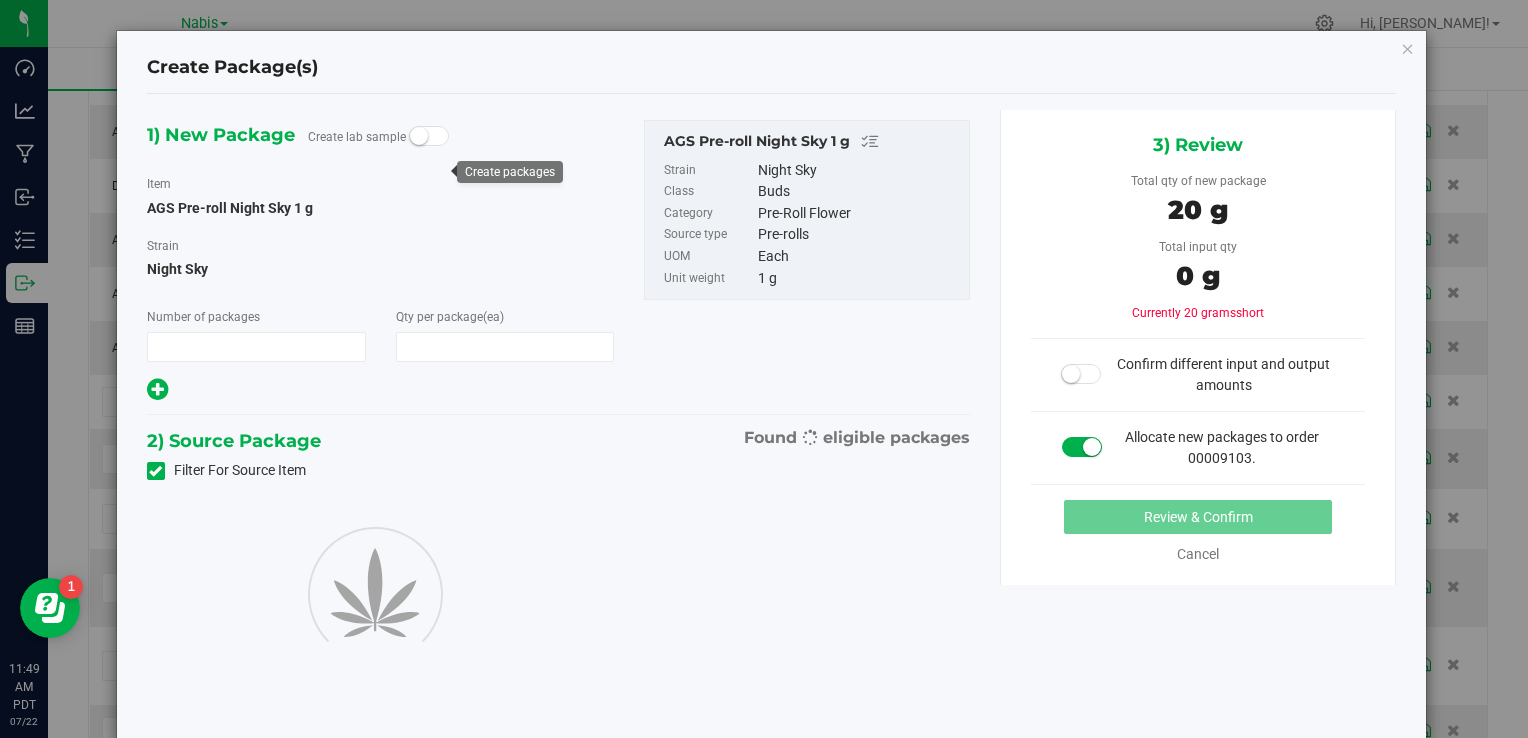type on "1" 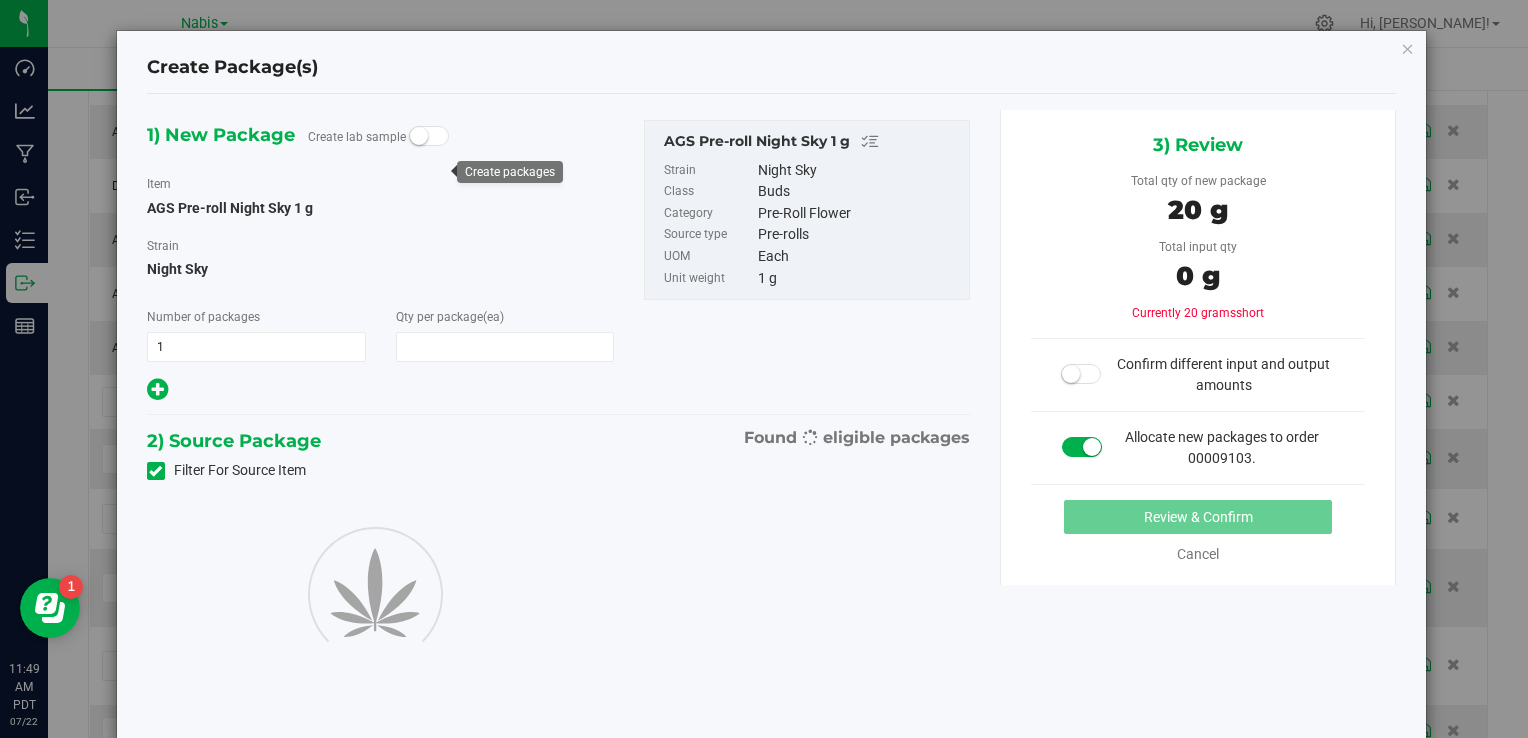 type on "20" 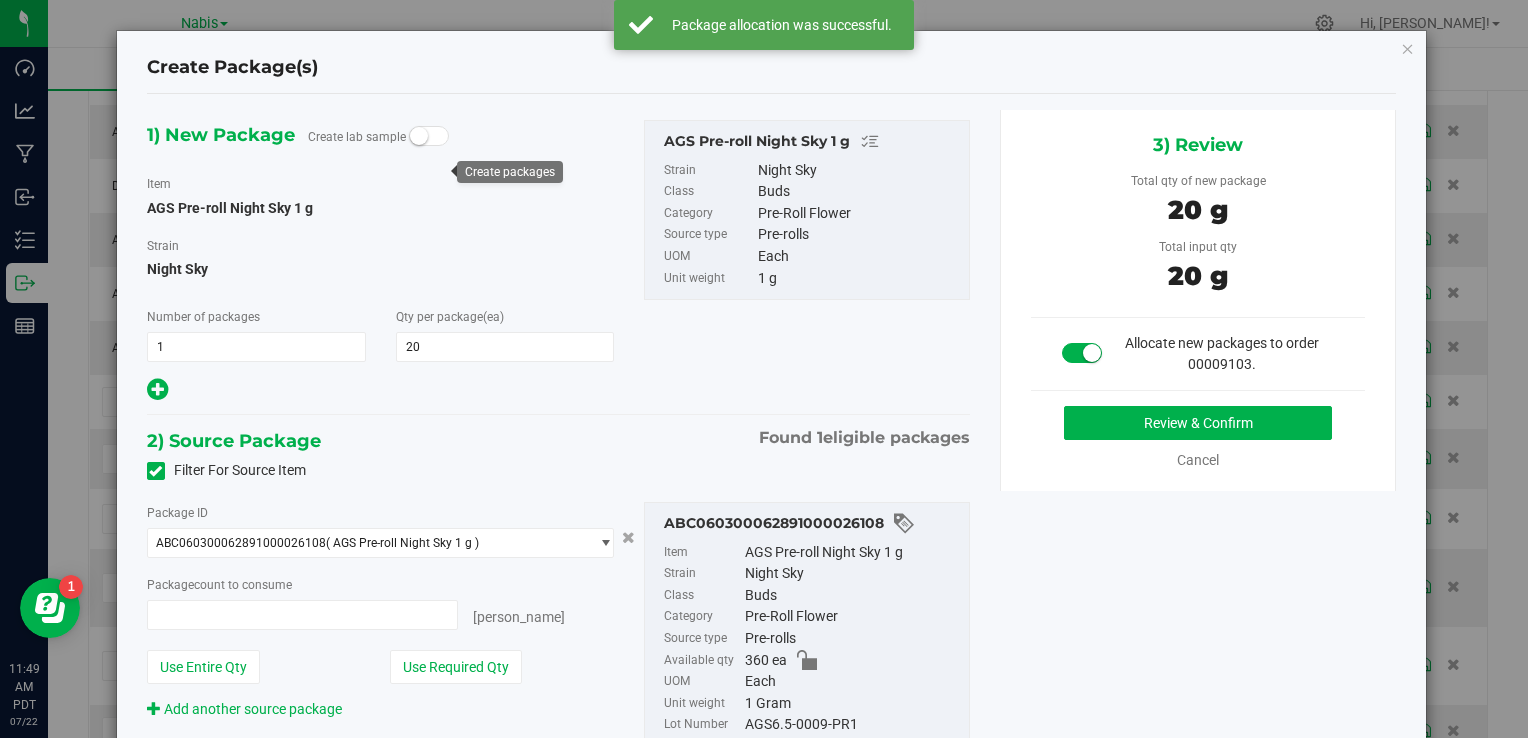 type on "20 ea" 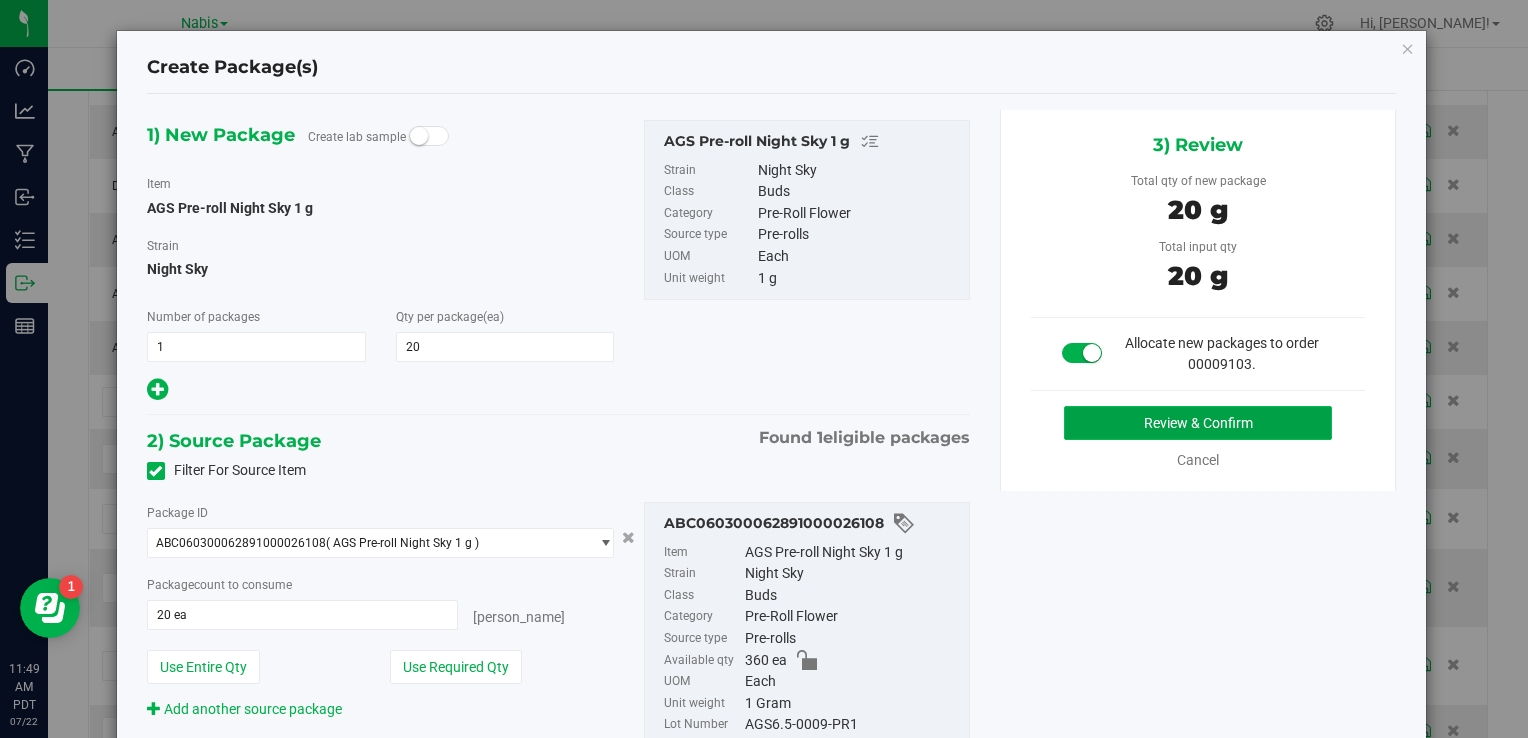 click on "Review & Confirm" at bounding box center [1198, 423] 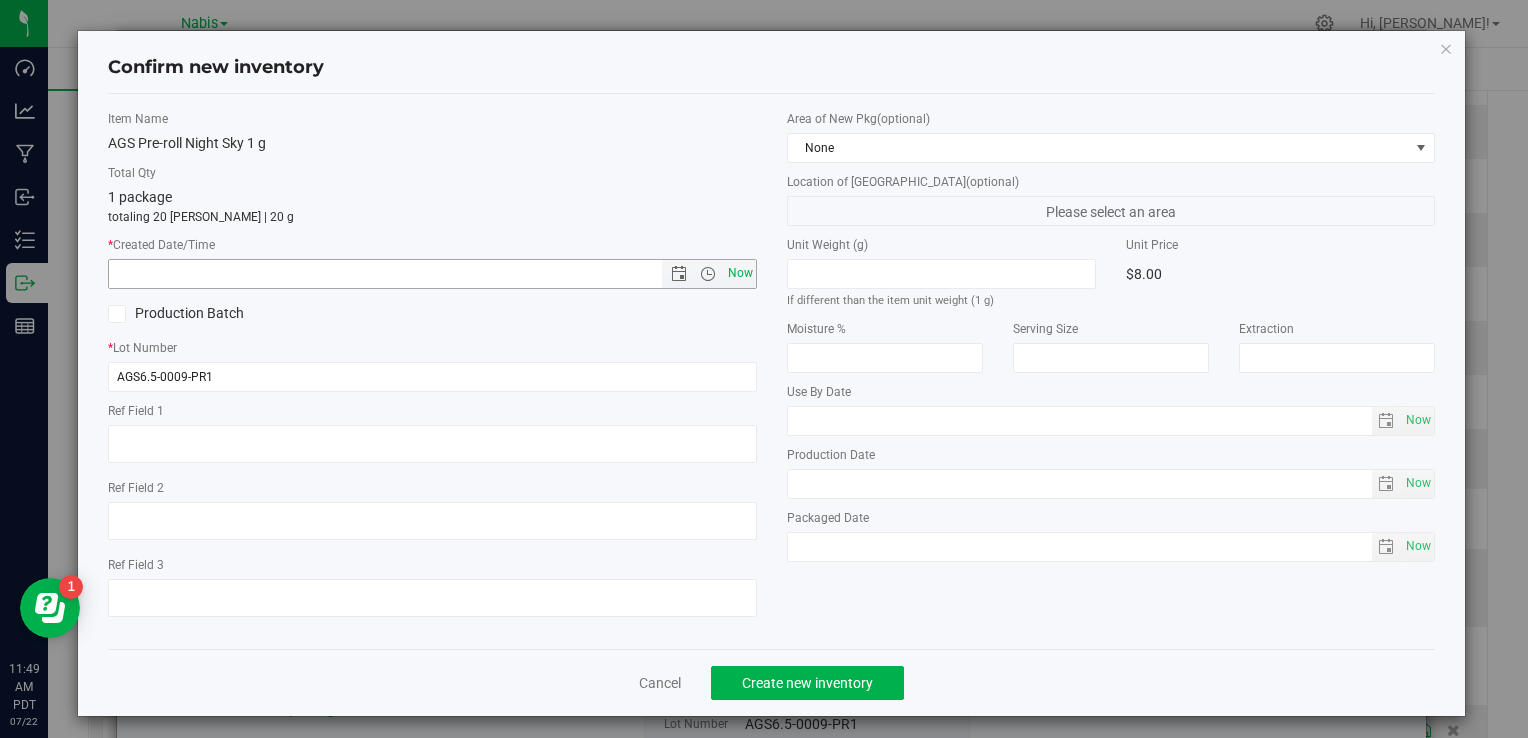 click on "Now" at bounding box center [740, 273] 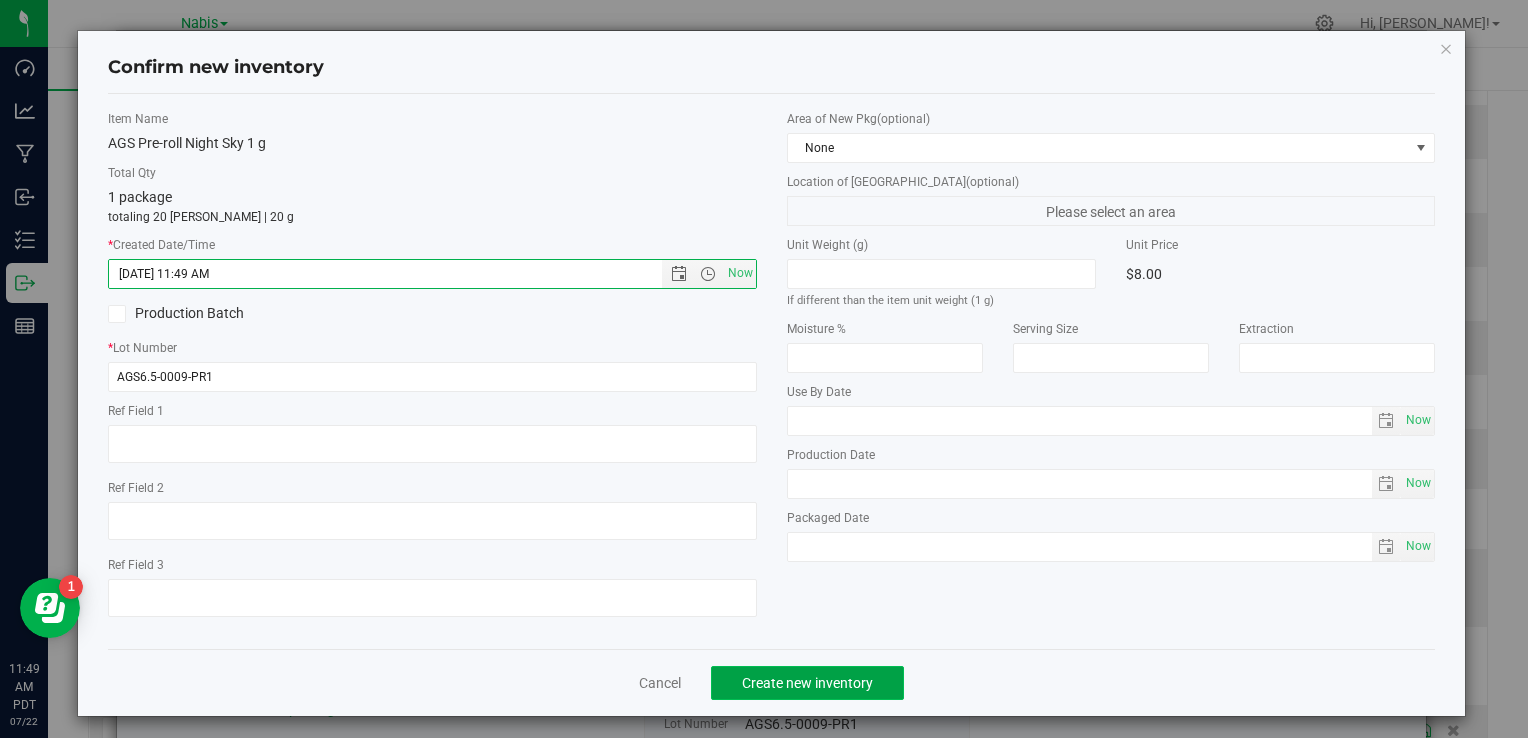 click on "Create new inventory" 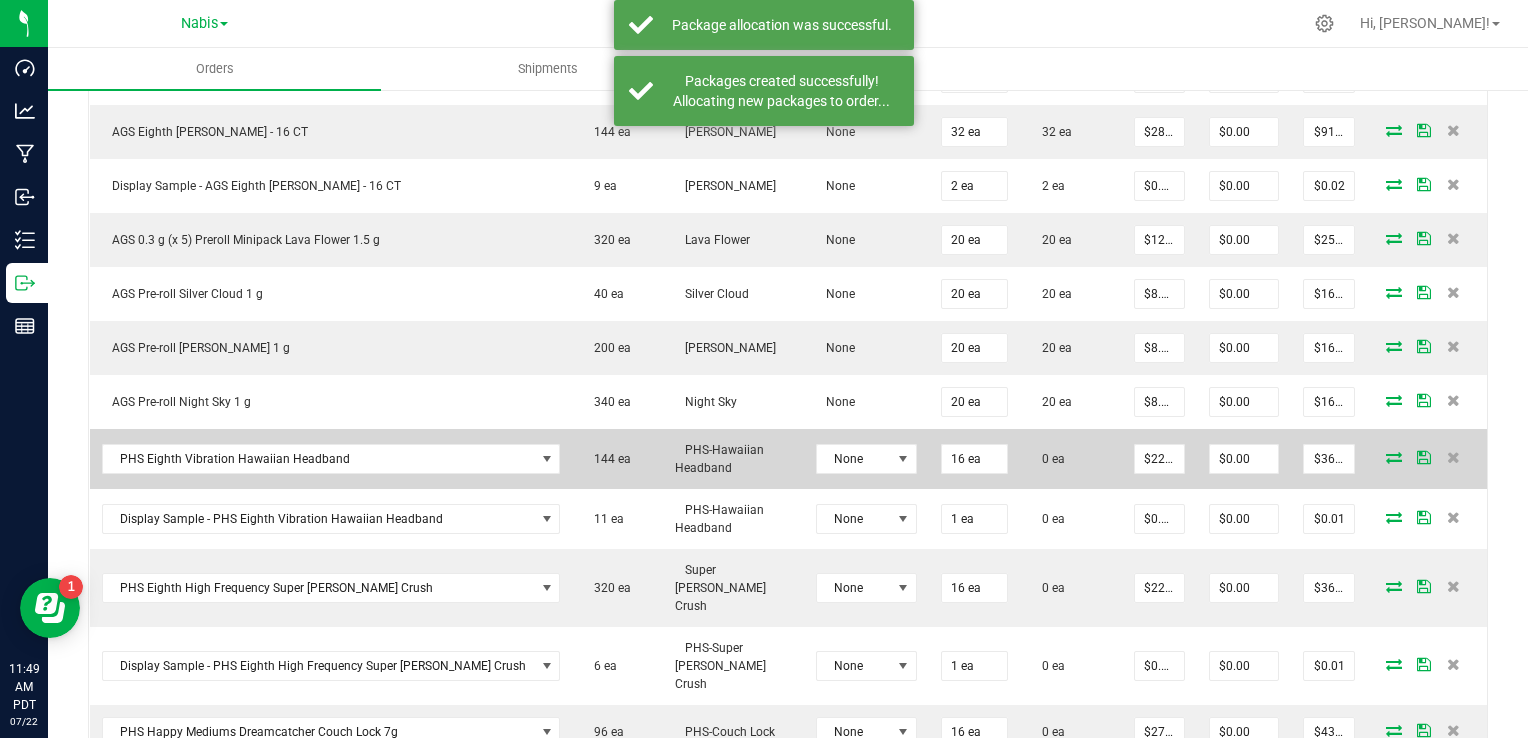 click at bounding box center [1394, 457] 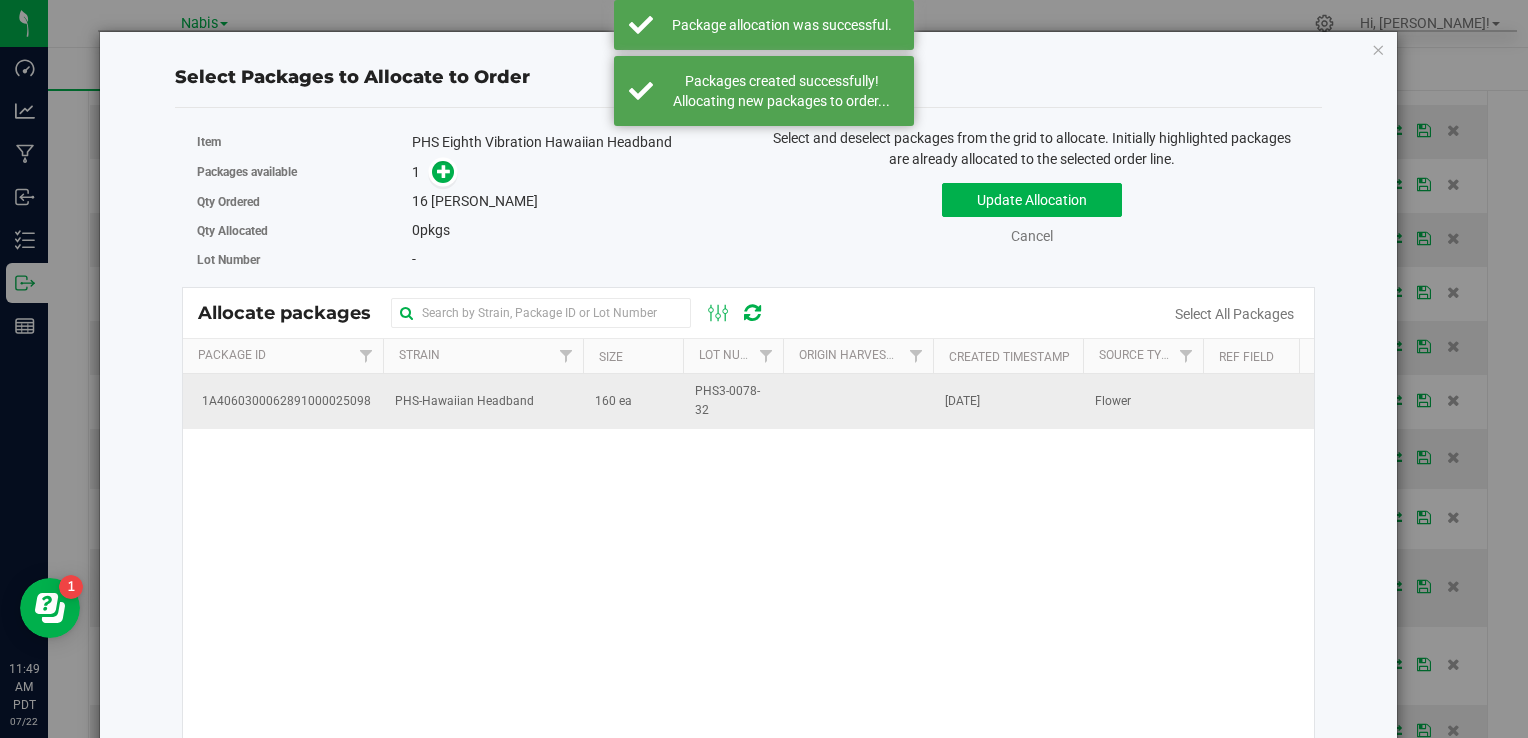 click on "PHS-Hawaiian Headband" at bounding box center (483, 401) 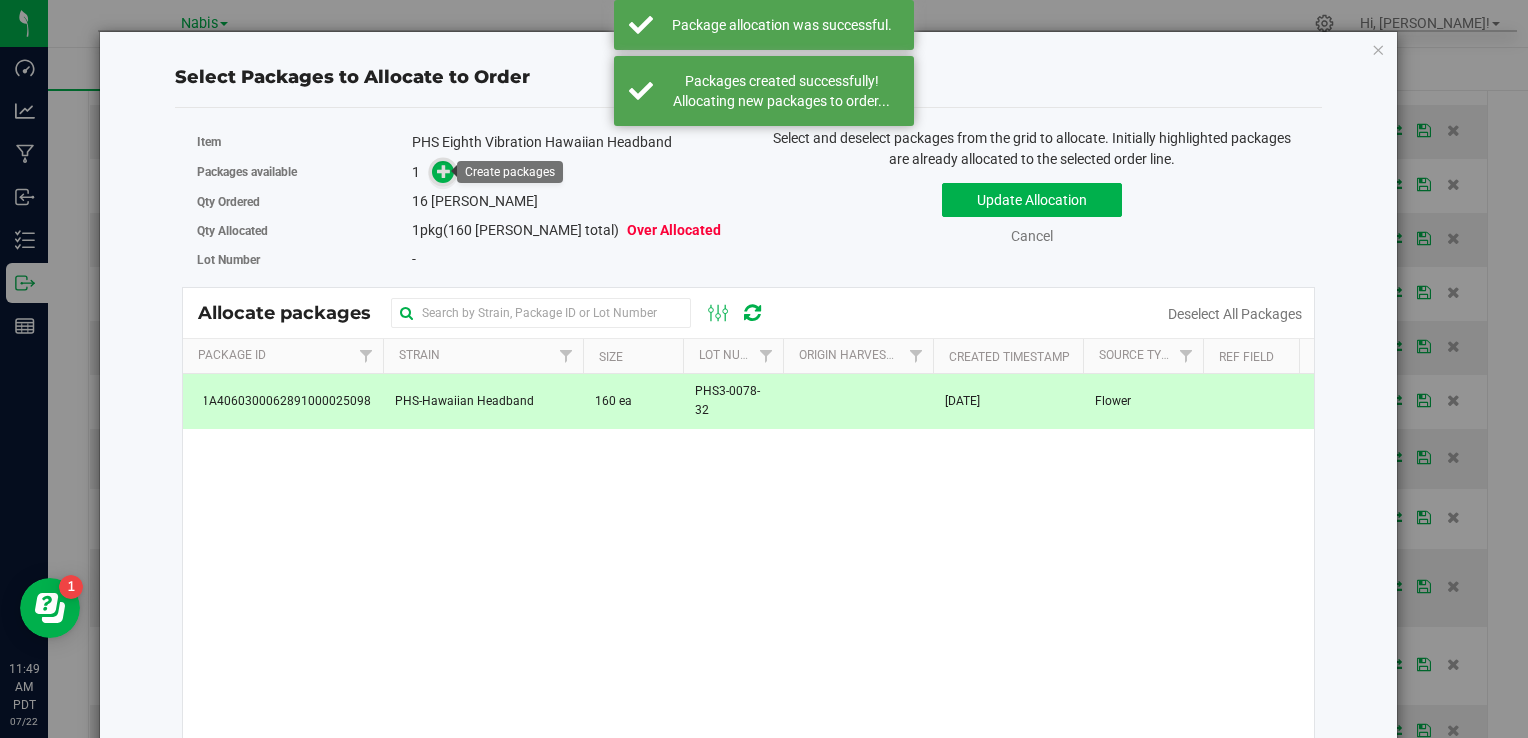 click at bounding box center (444, 170) 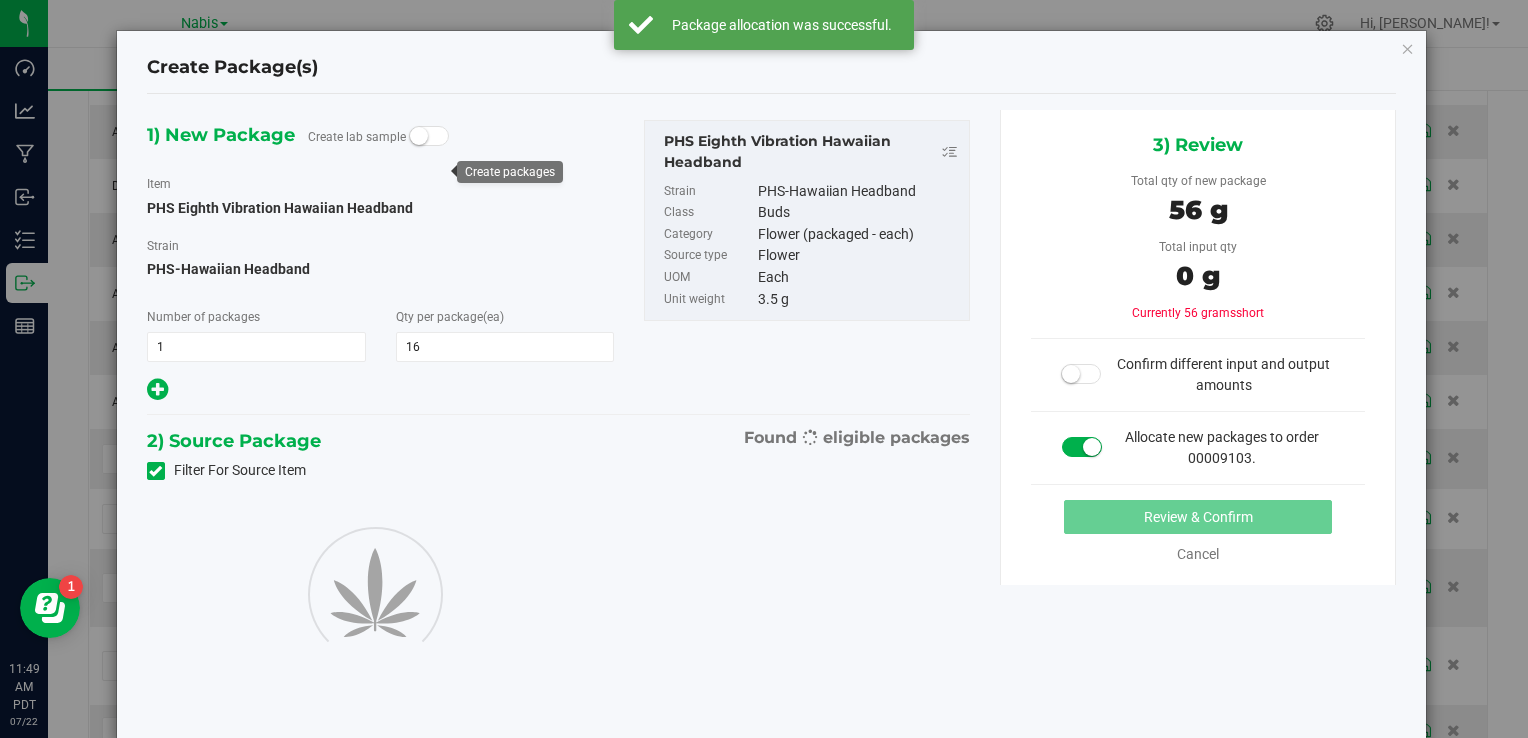 type on "16" 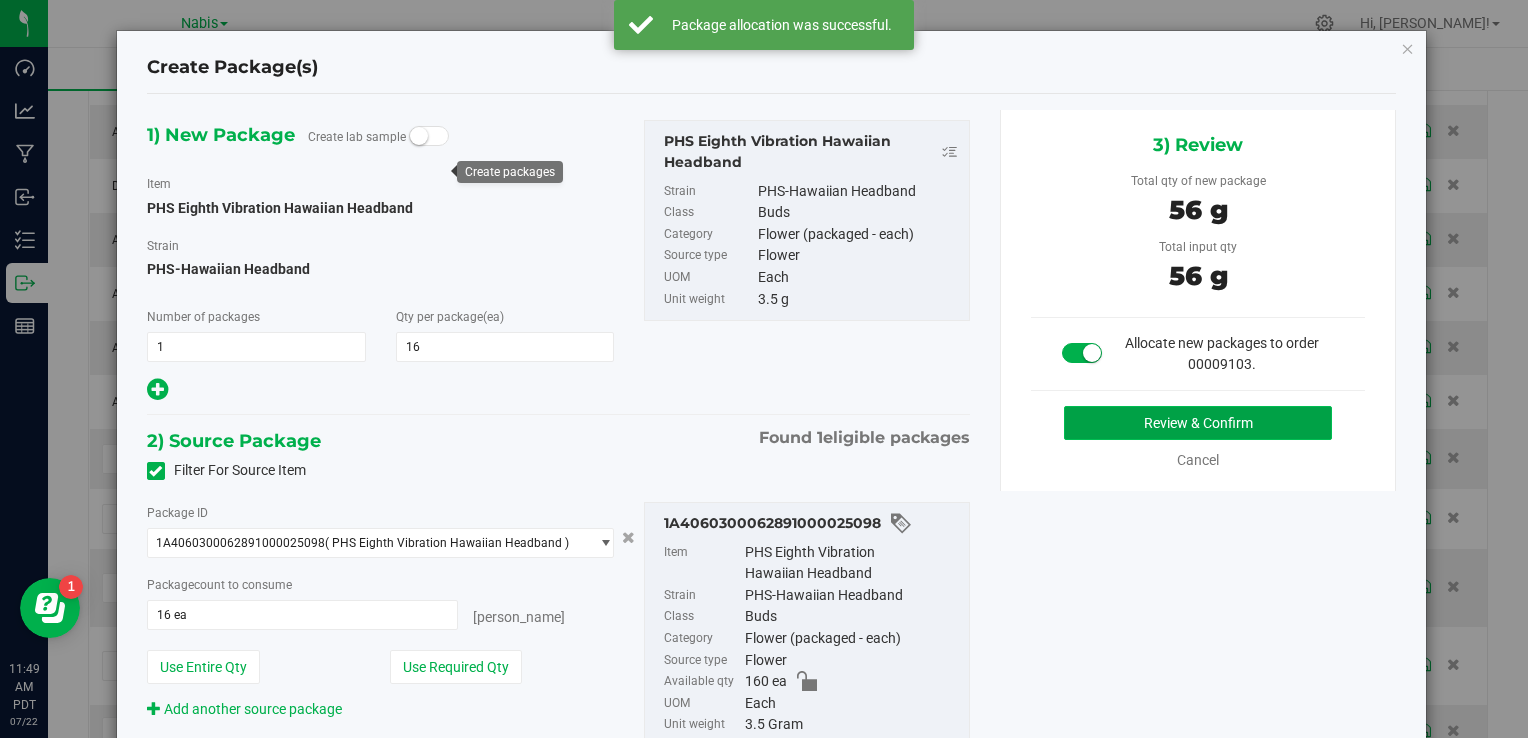 click on "Review & Confirm" at bounding box center (1198, 423) 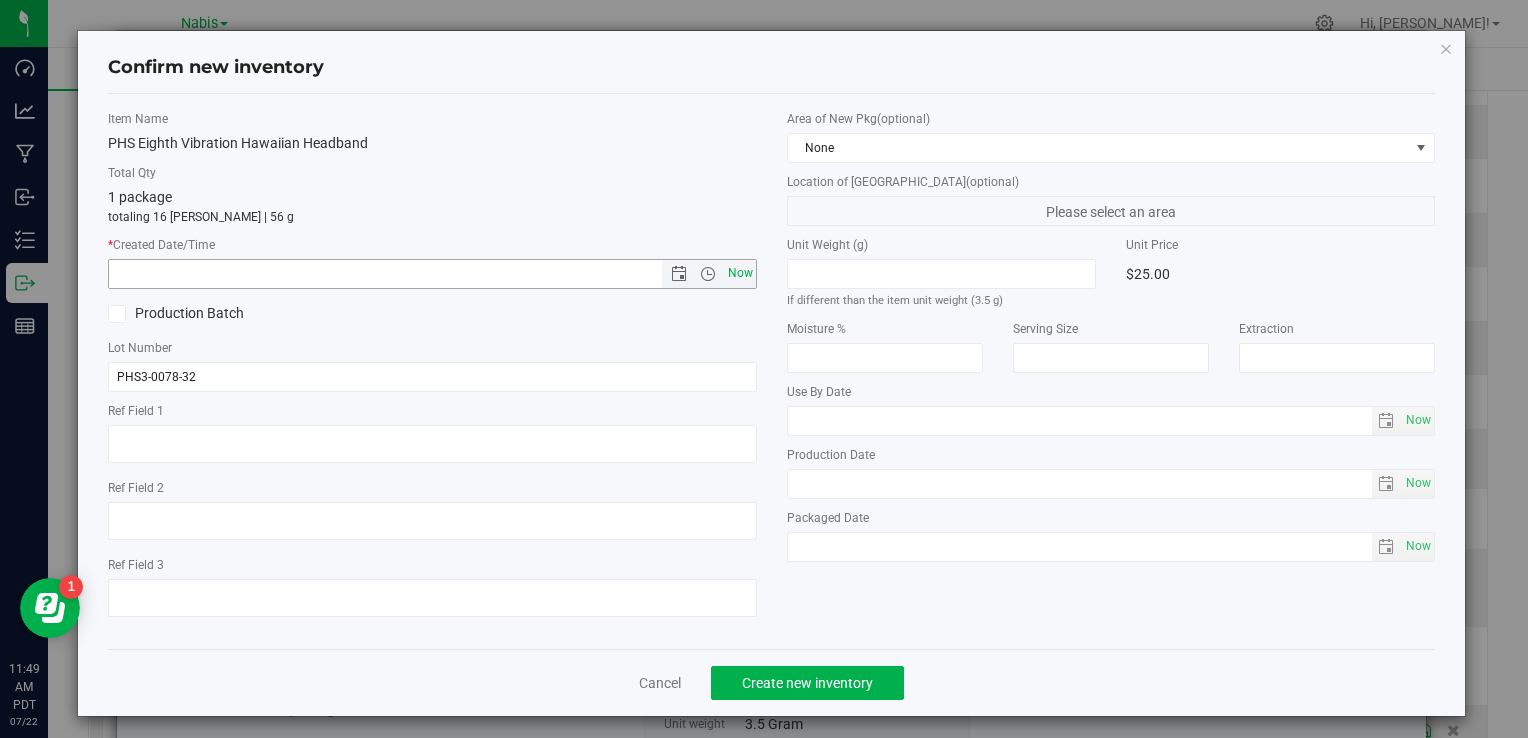 click on "Now" at bounding box center (740, 273) 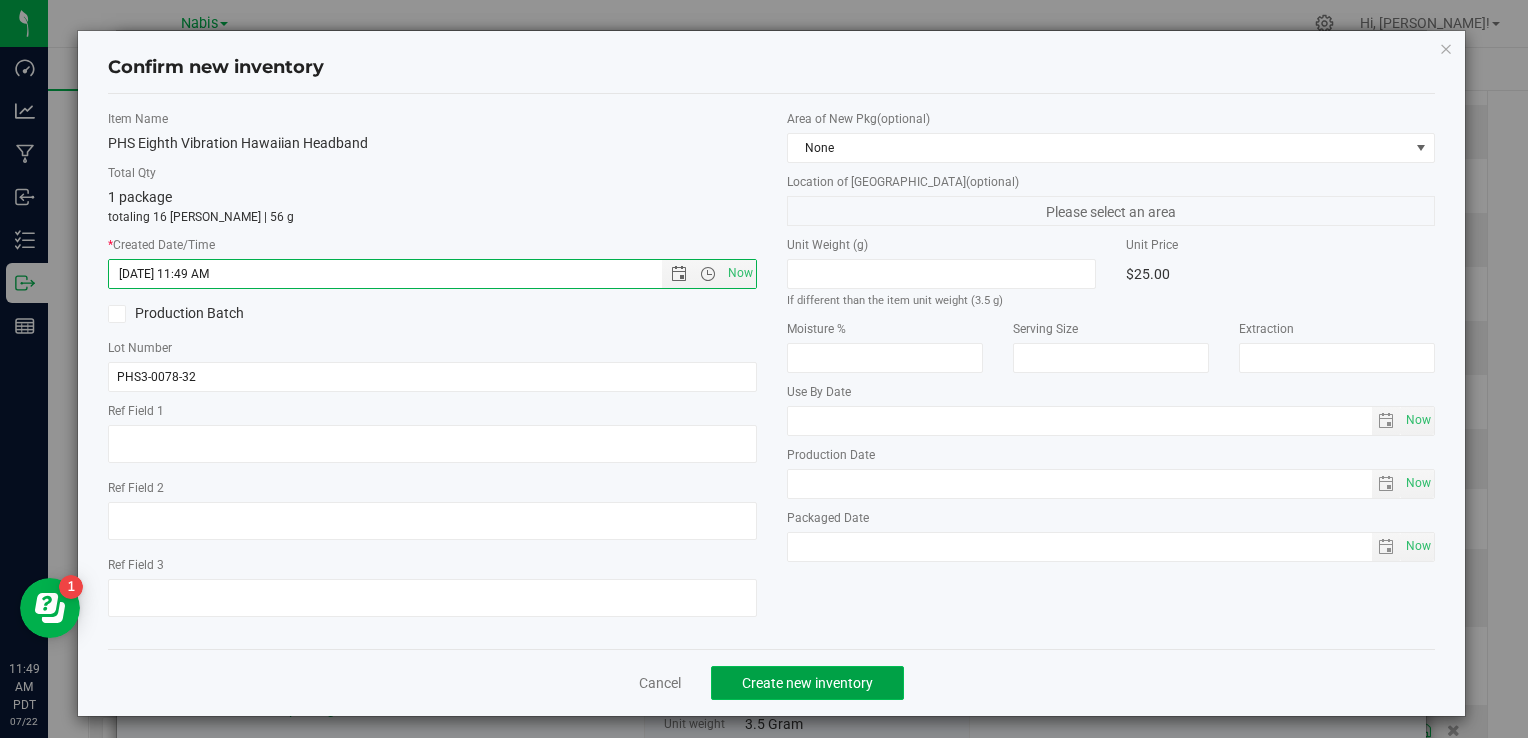 click on "Create new inventory" 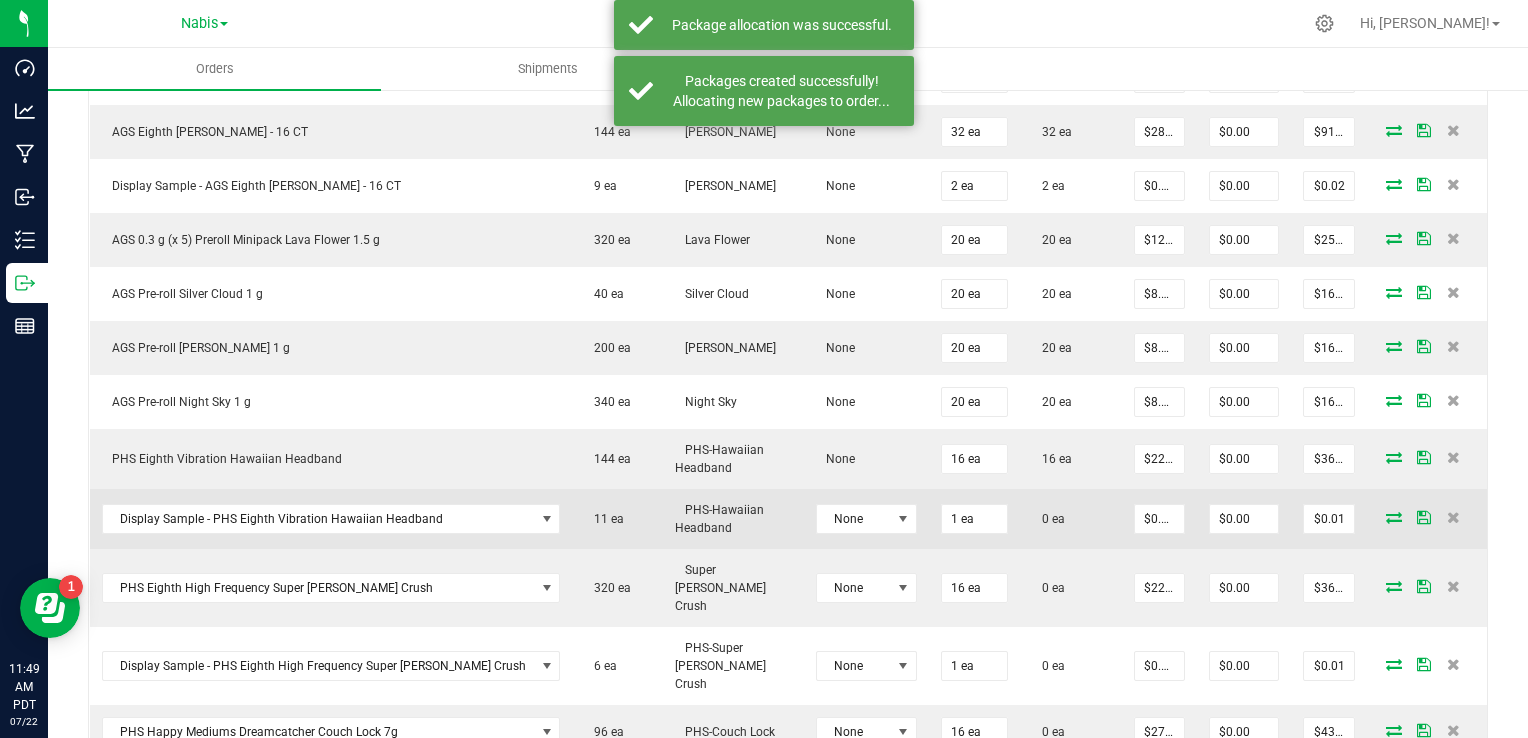 click at bounding box center [1394, 517] 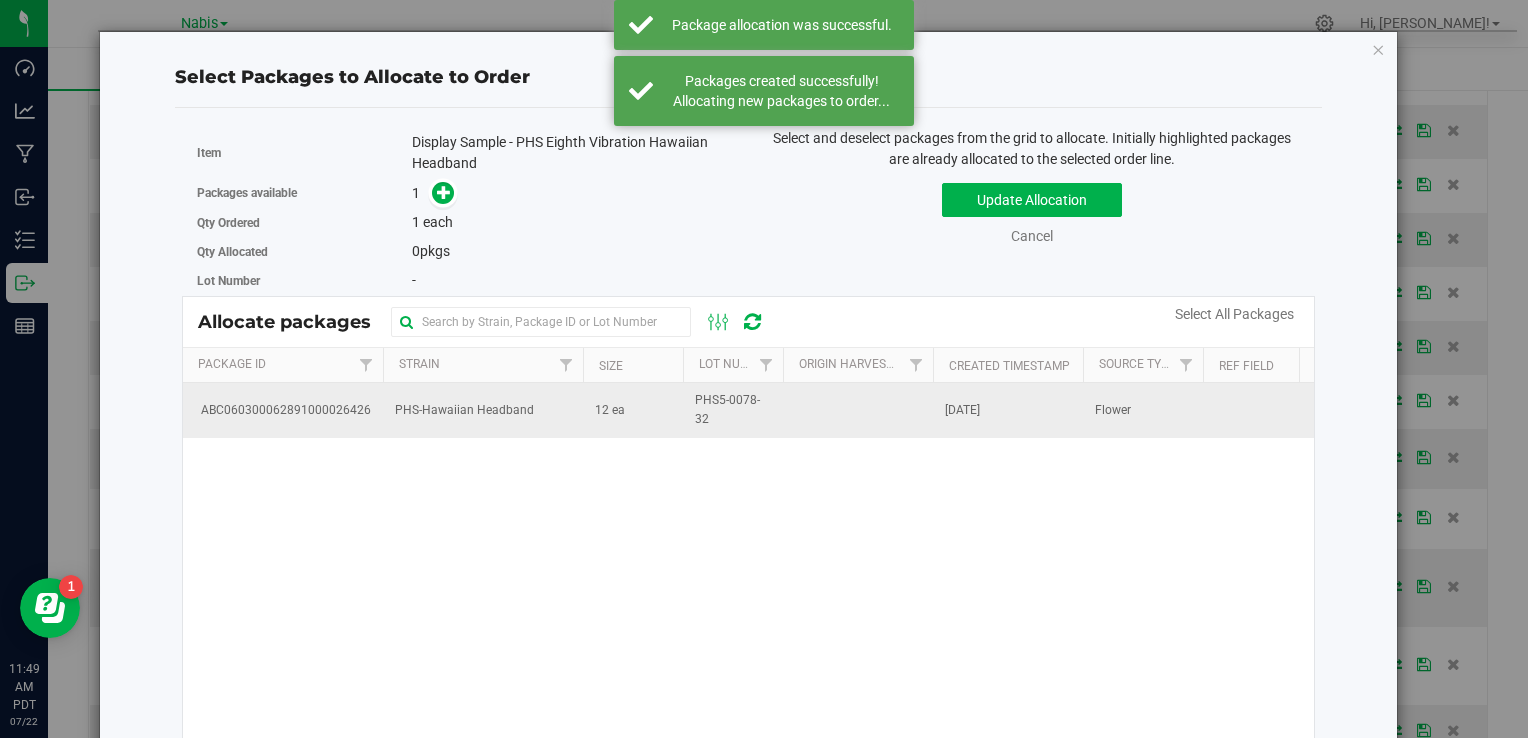 click on "12 ea" at bounding box center (610, 410) 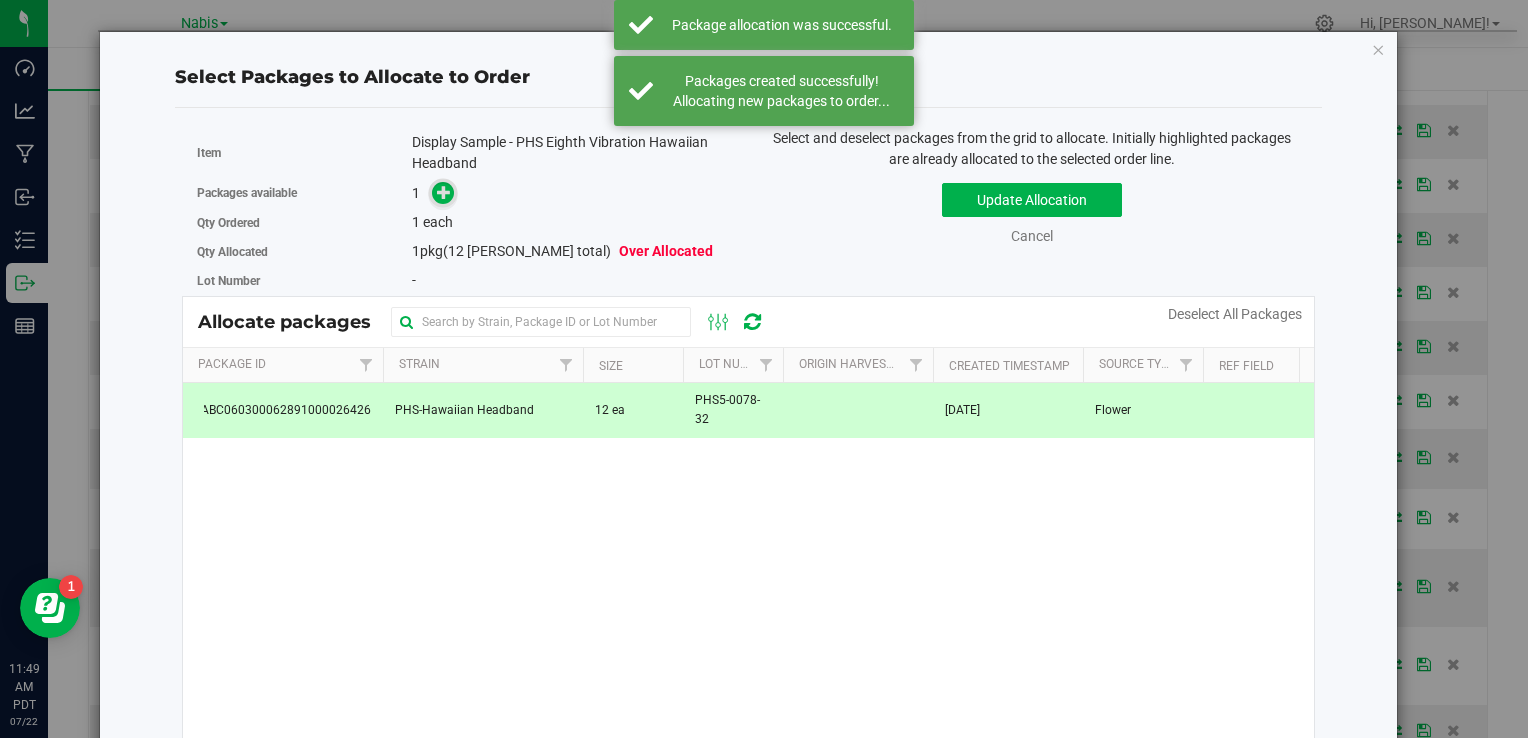 click at bounding box center [444, 192] 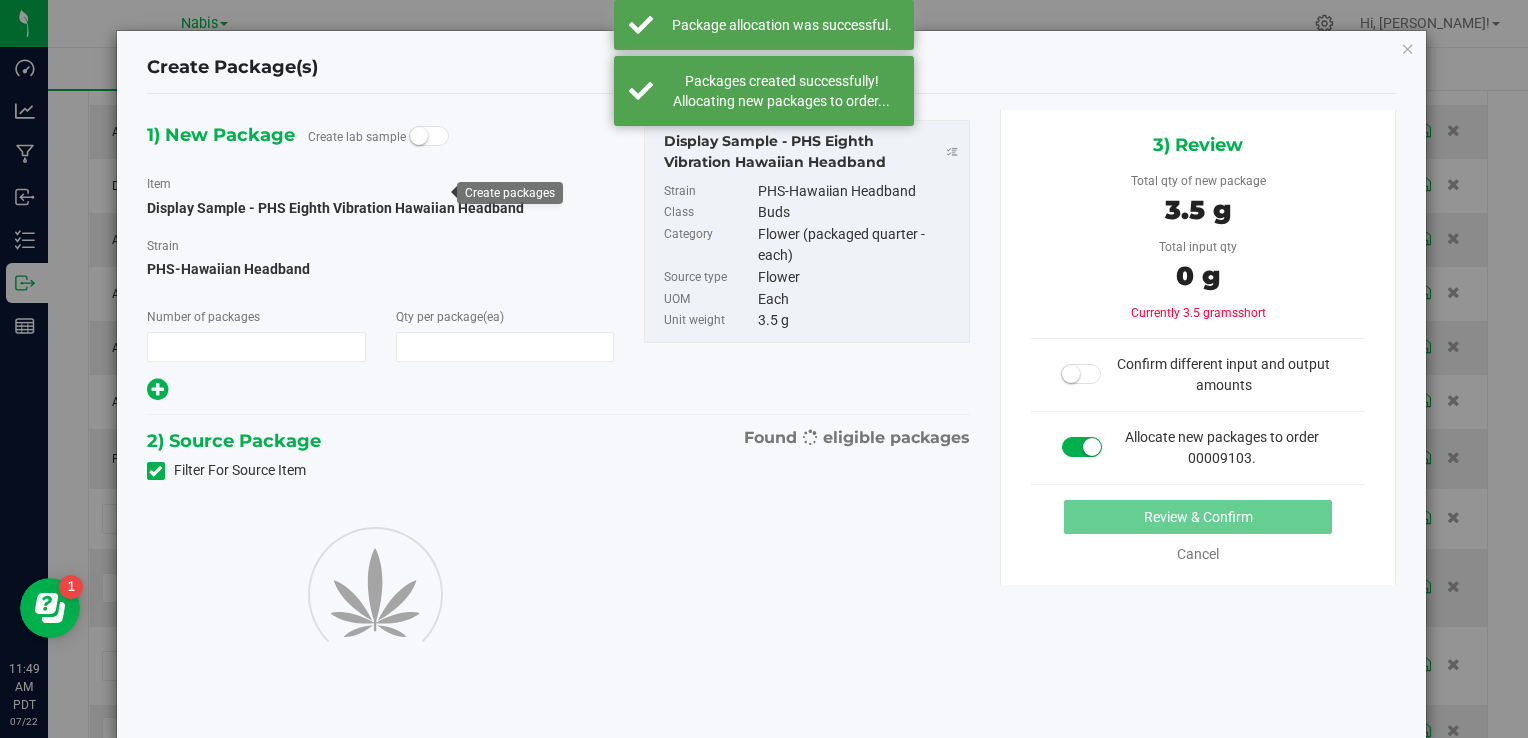 type on "1" 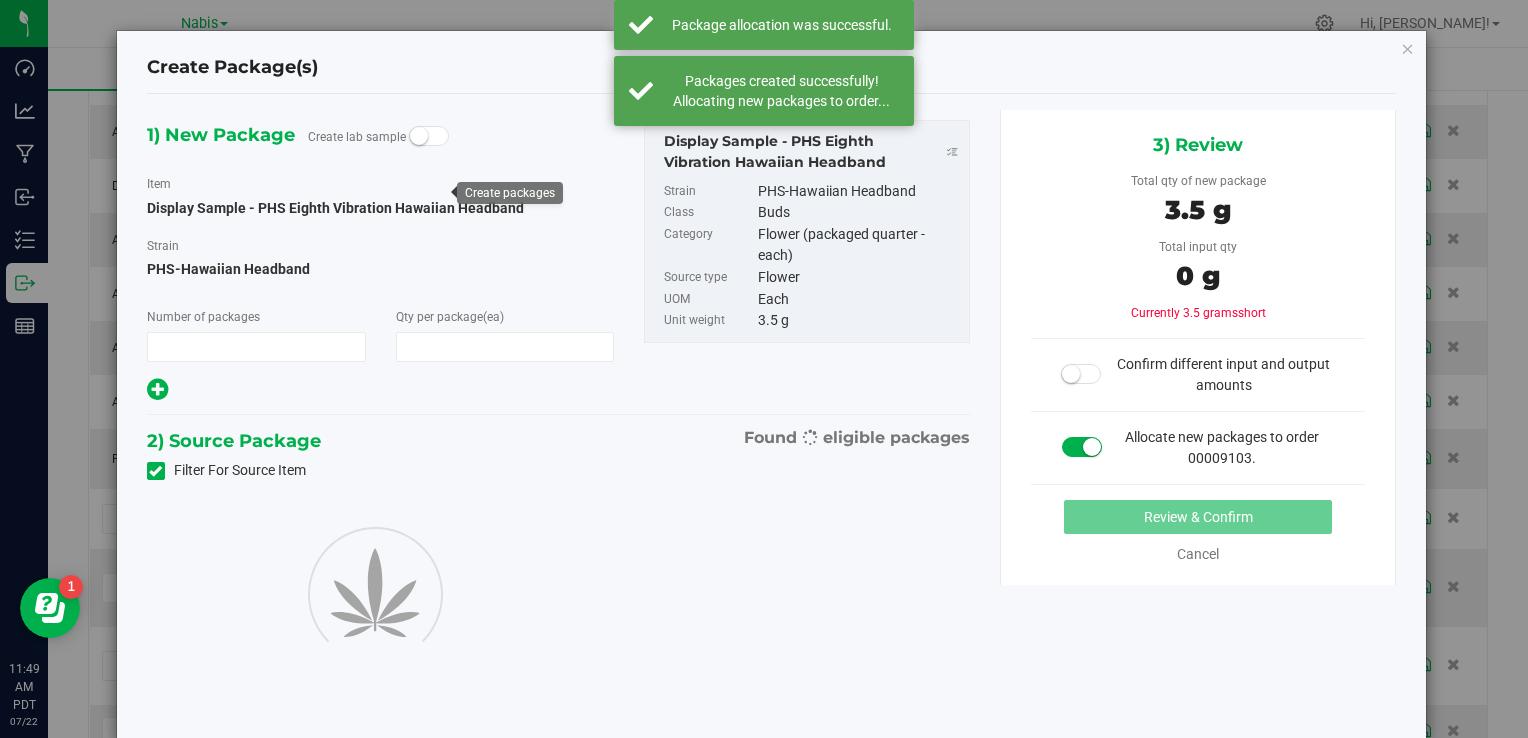 type on "1" 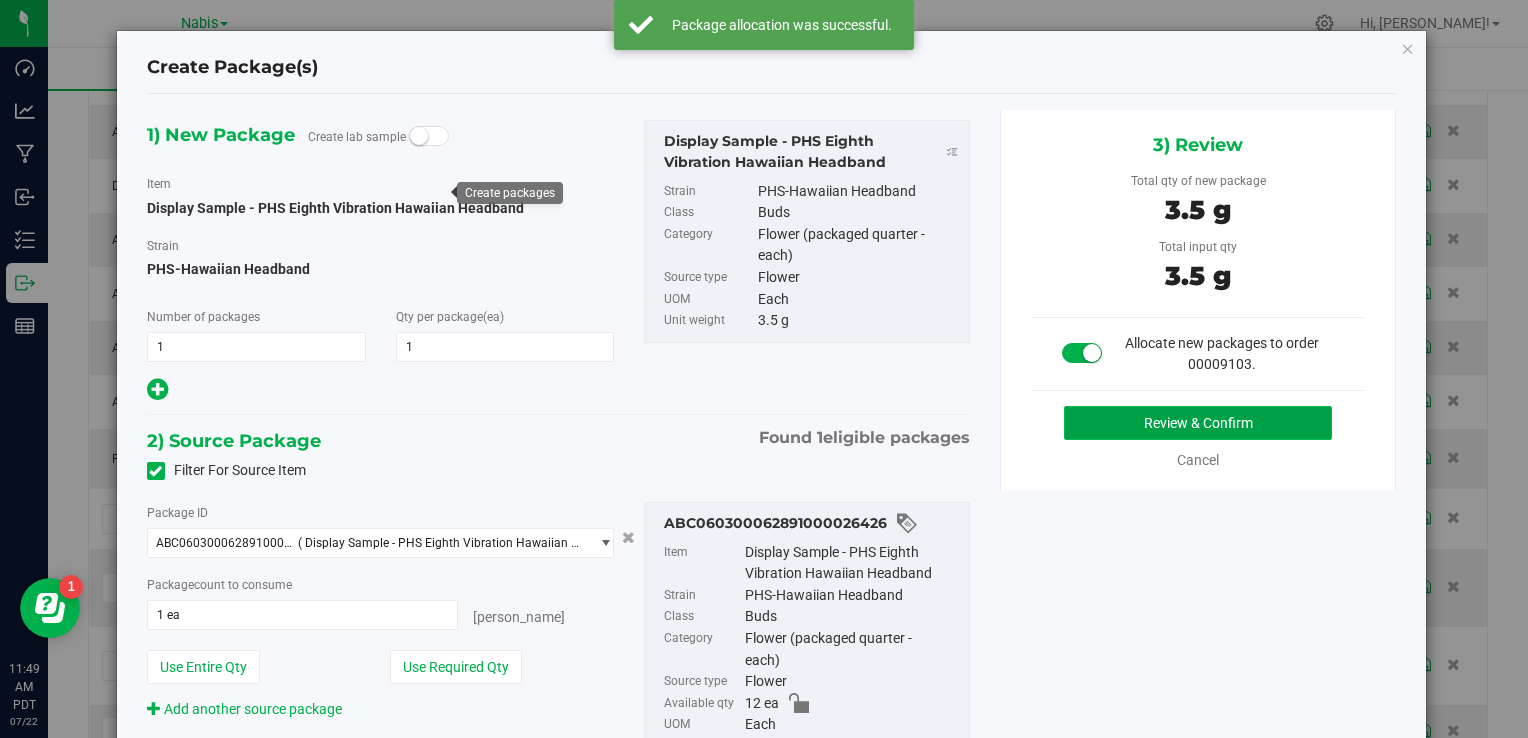 click on "Review & Confirm" at bounding box center [1198, 423] 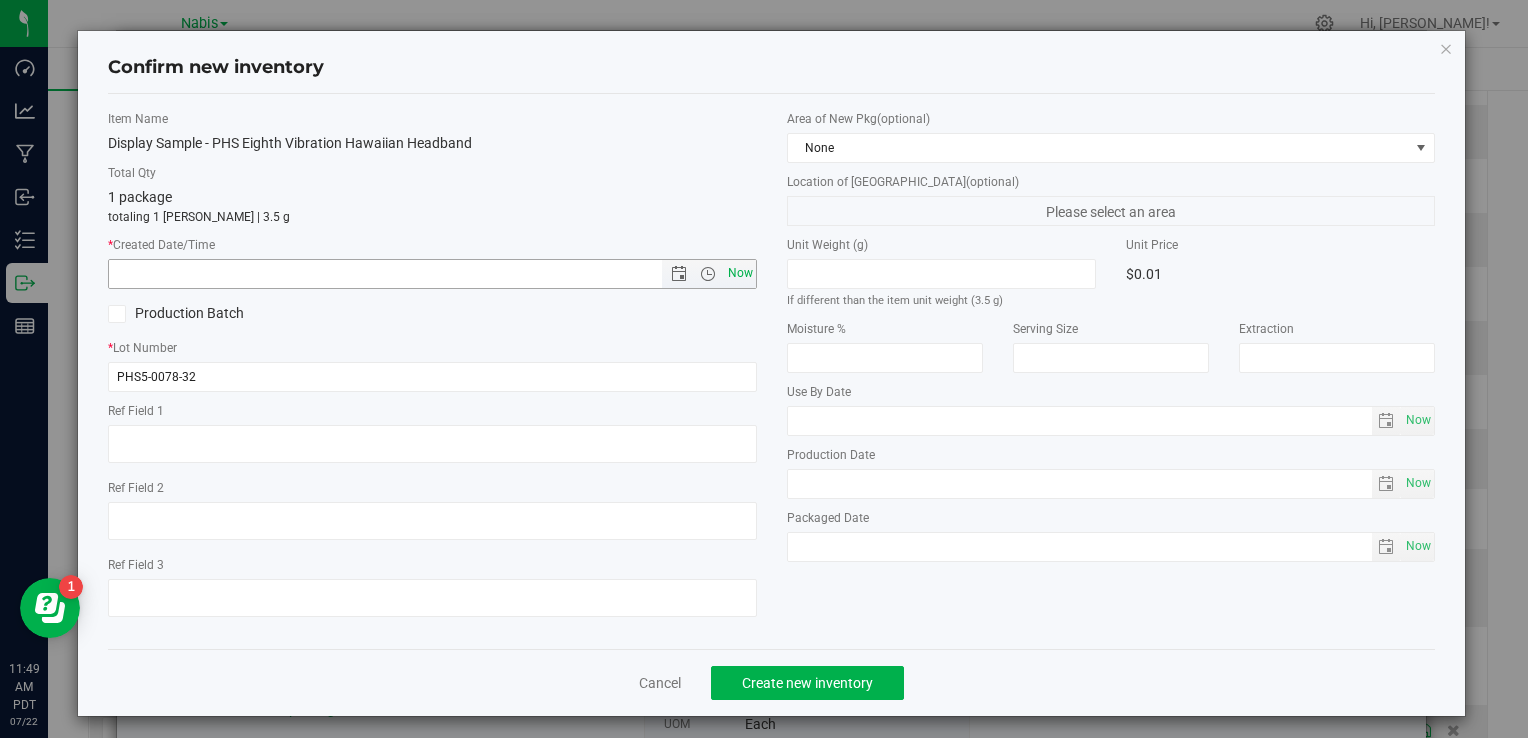 click on "Now" at bounding box center [740, 273] 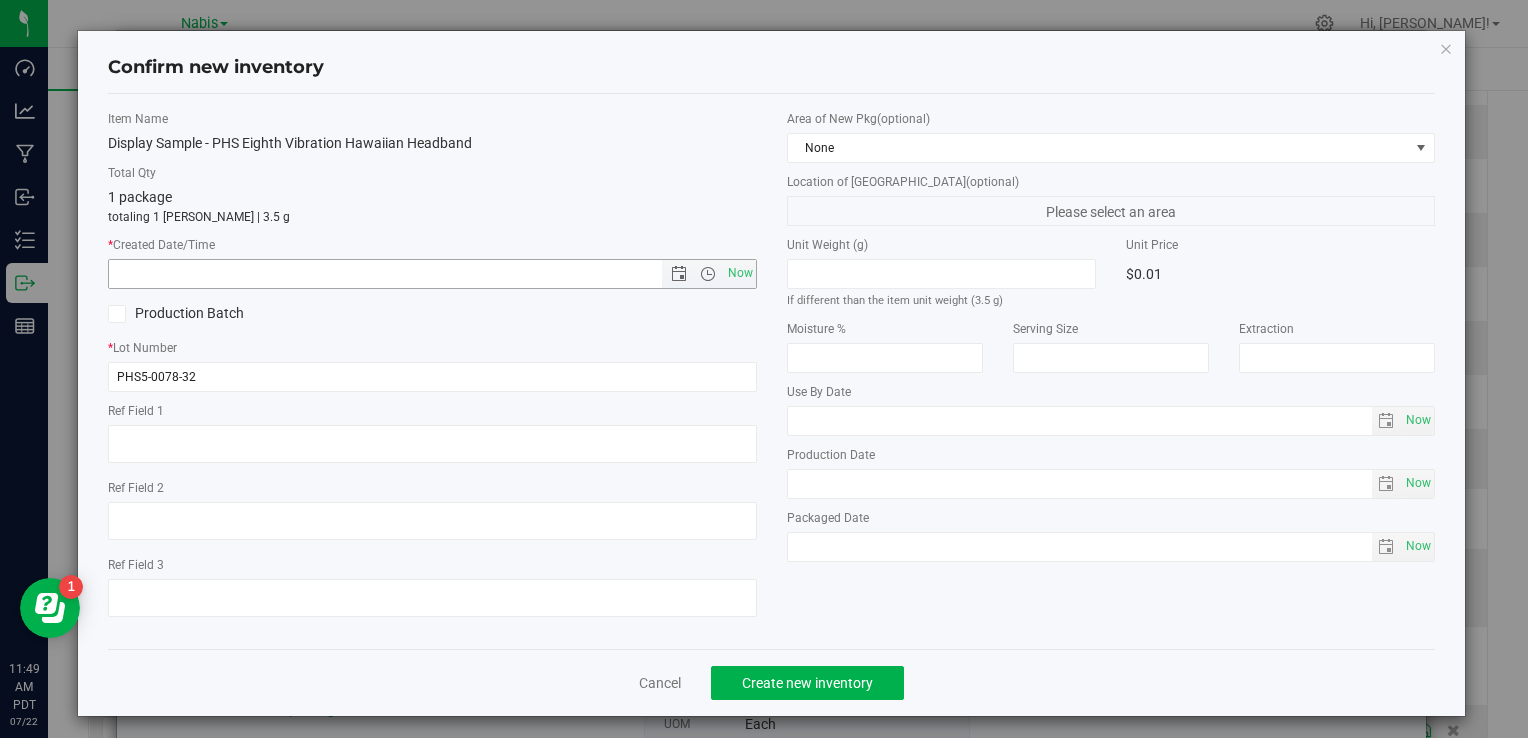 type on "7/22/2025 11:49 AM" 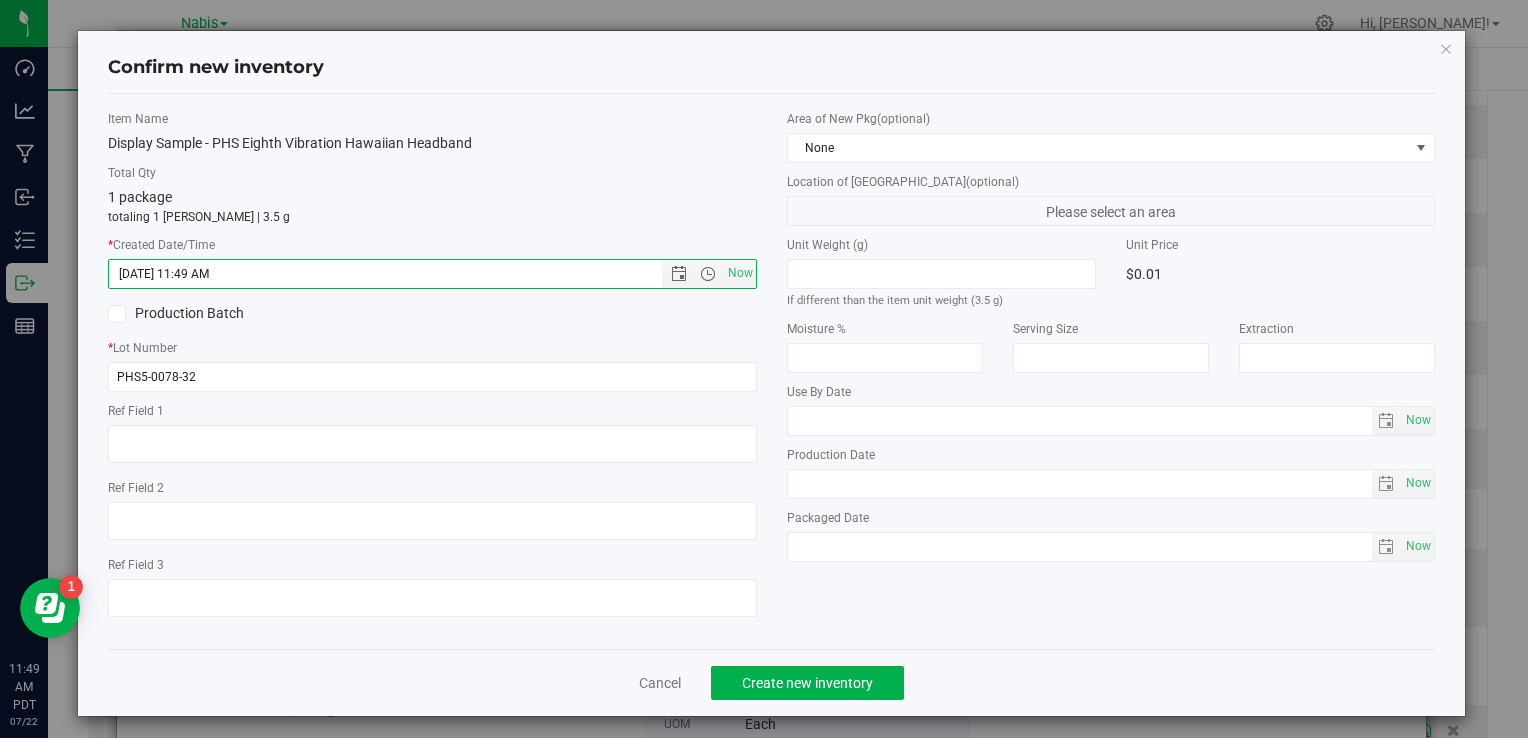 click on "Cancel
Create new inventory" at bounding box center [771, 682] 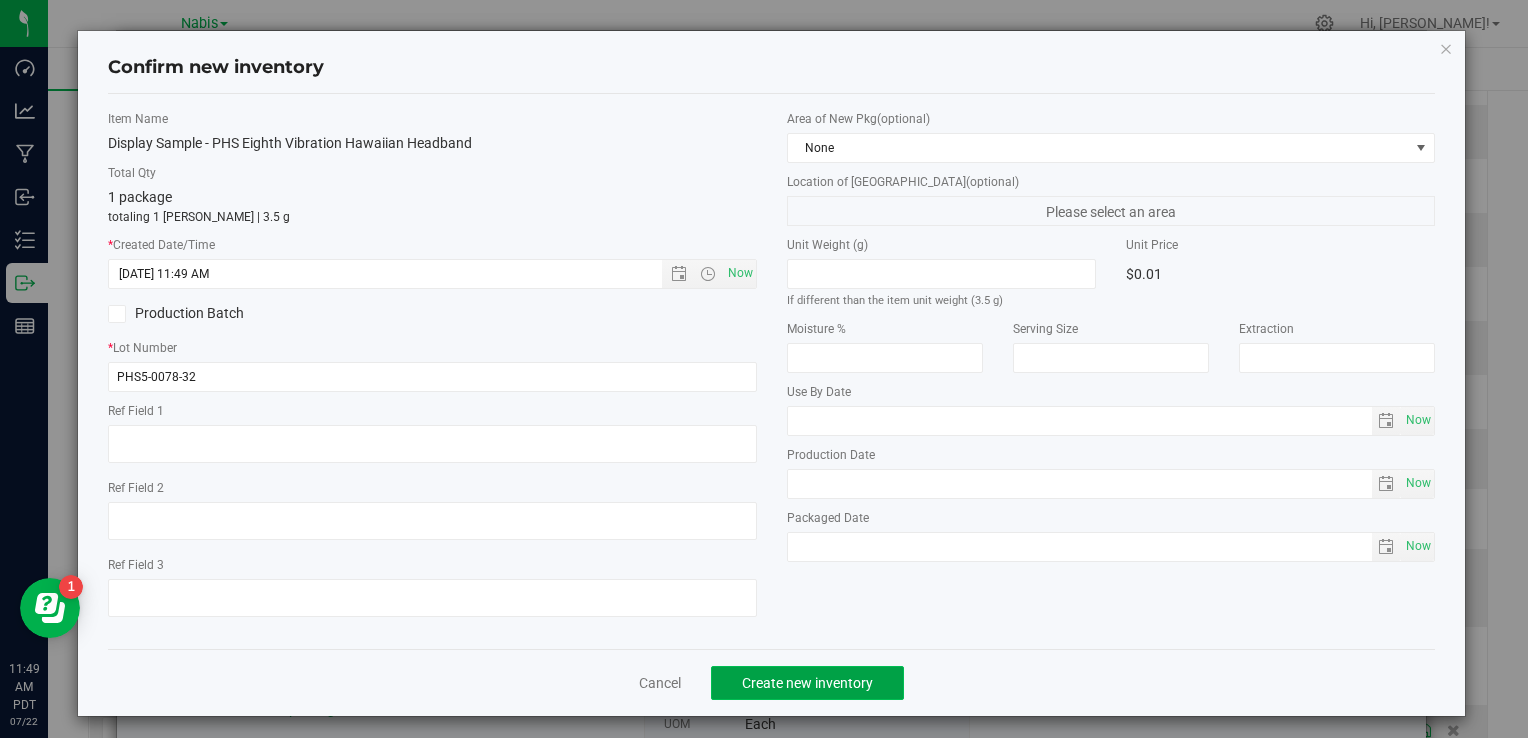 click on "Create new inventory" 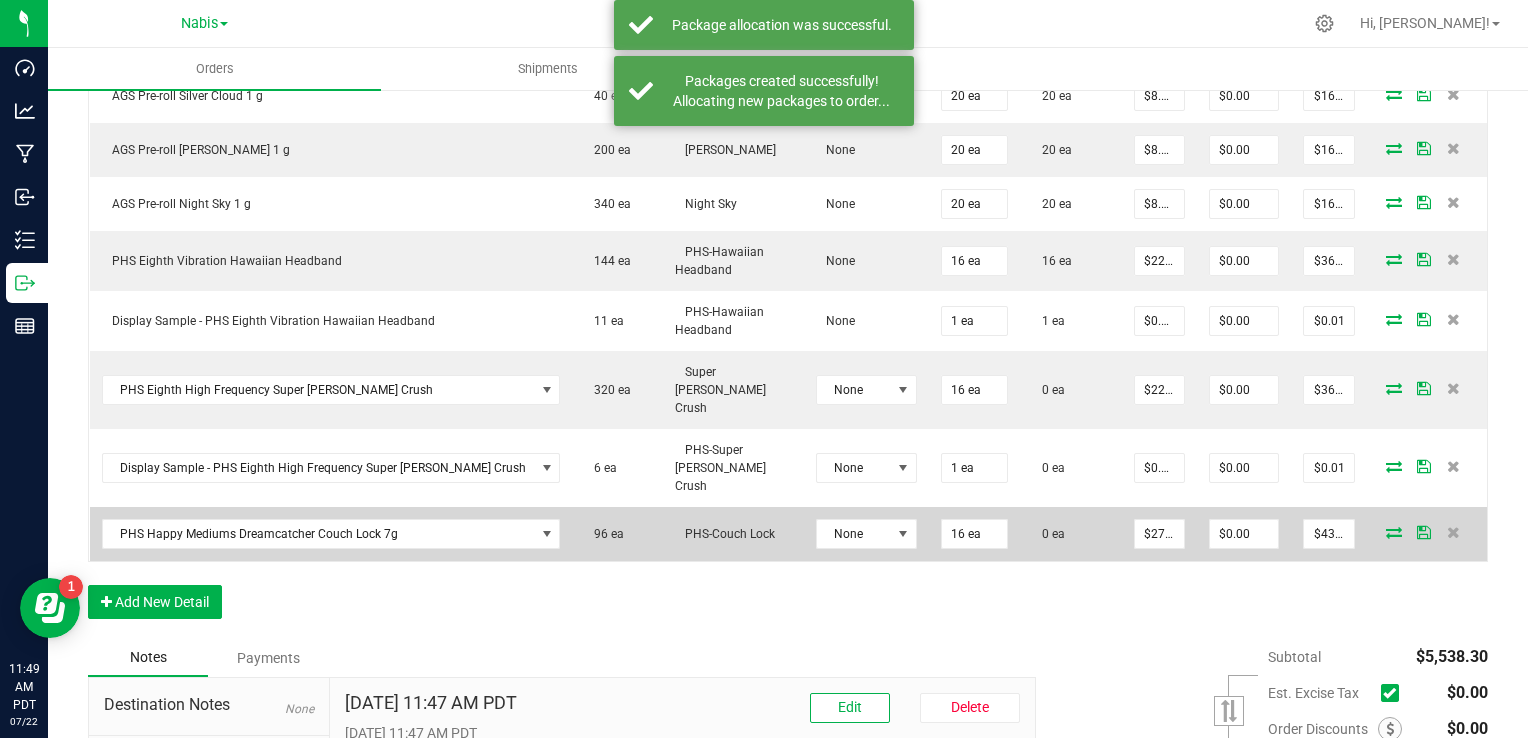 scroll, scrollTop: 1300, scrollLeft: 0, axis: vertical 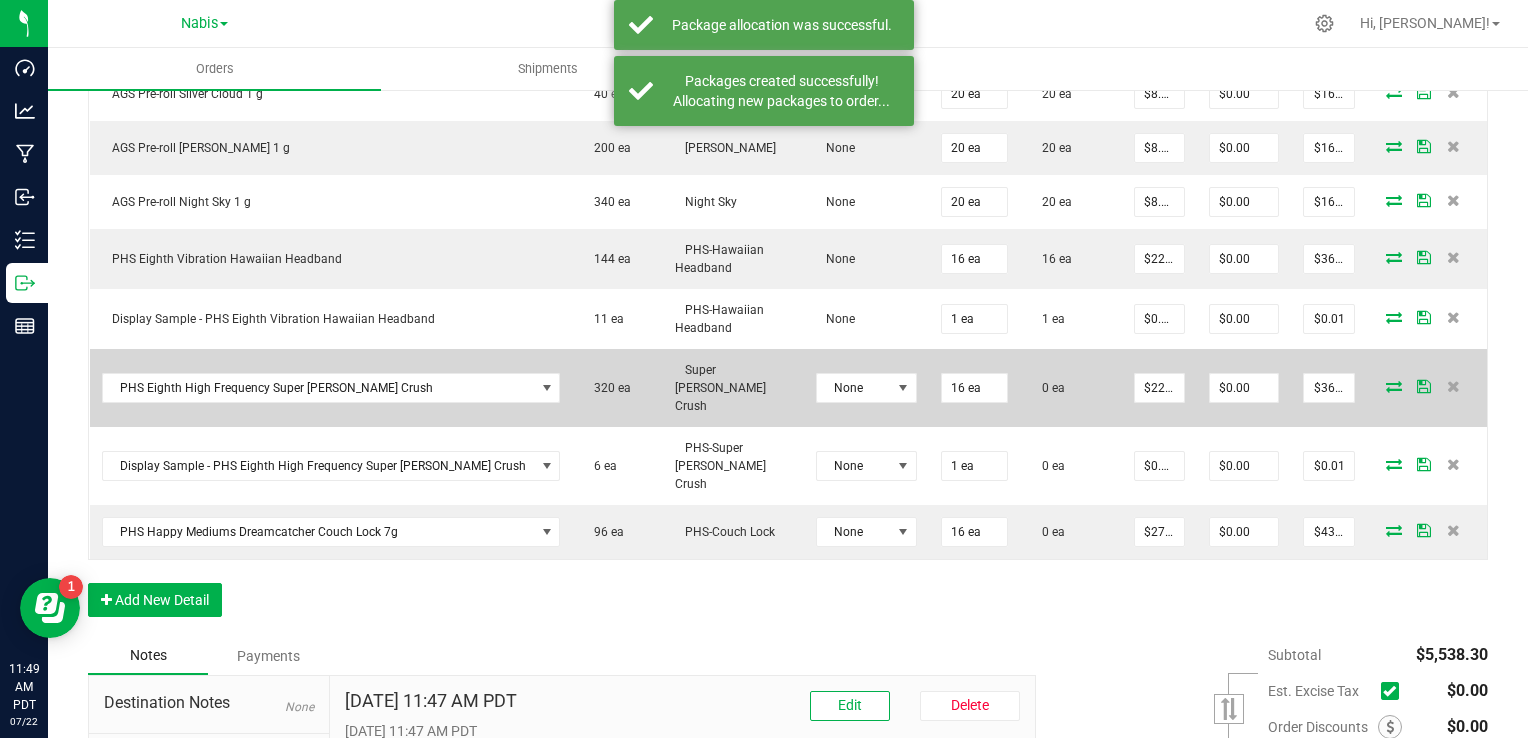click at bounding box center [1394, 386] 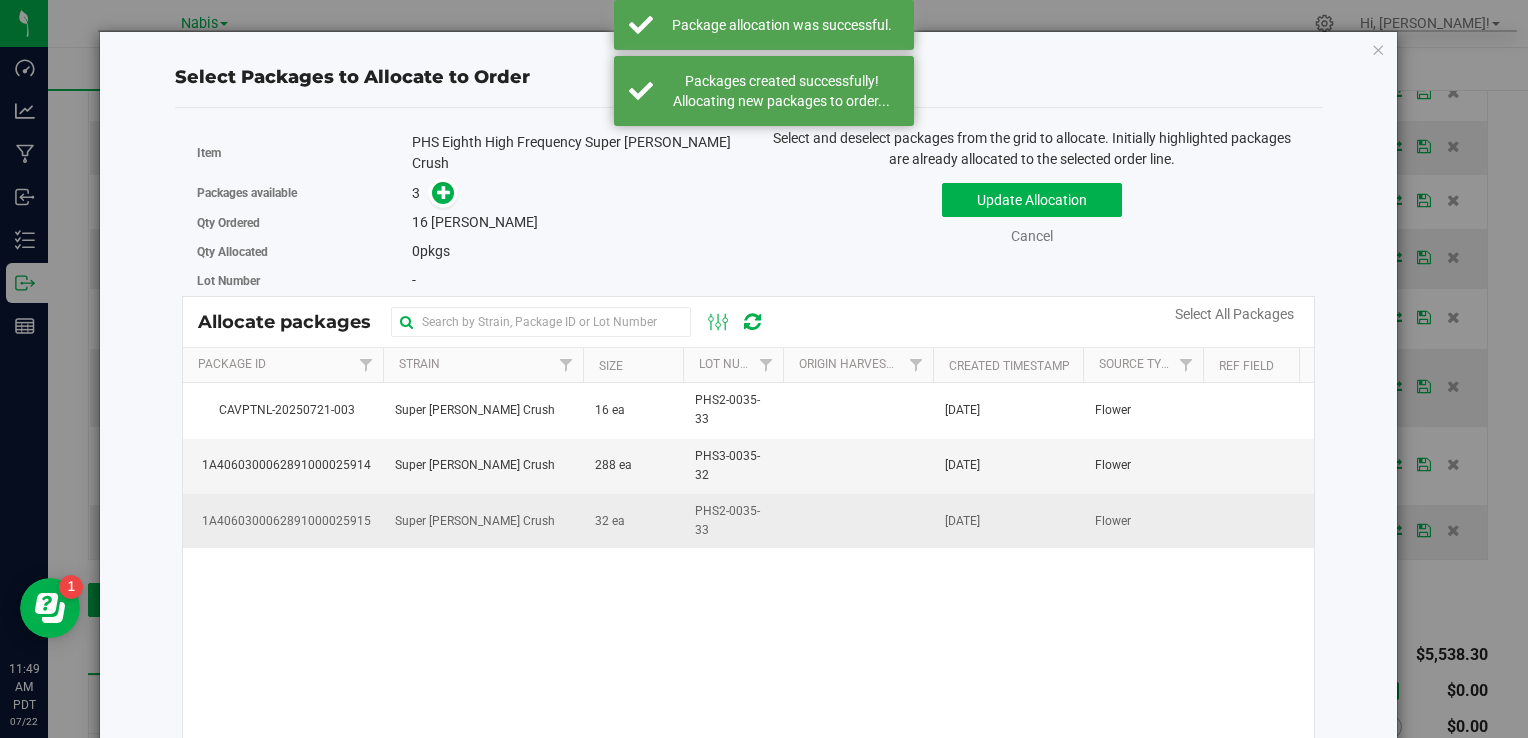 click on "32 ea" at bounding box center [633, 521] 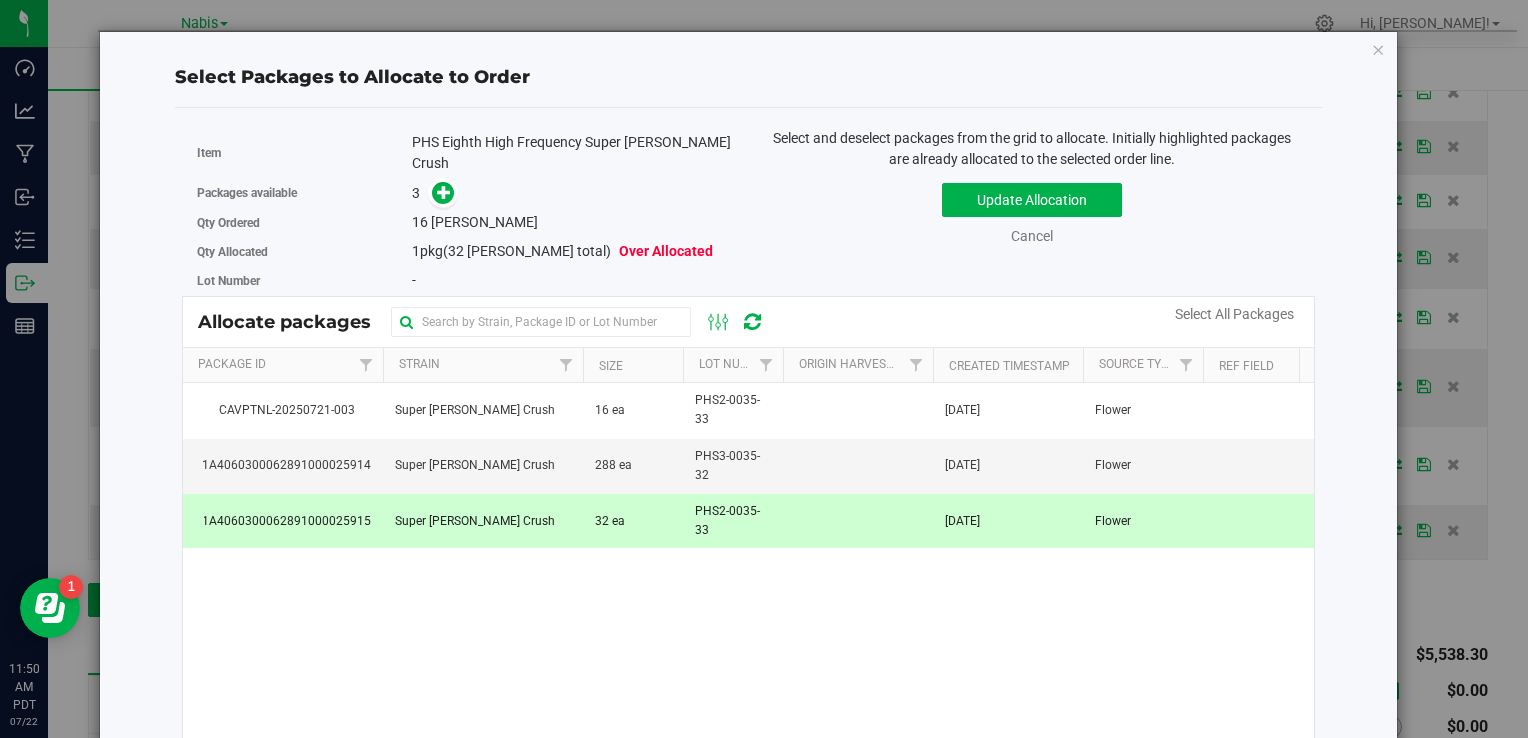 click on "32 ea" at bounding box center (633, 521) 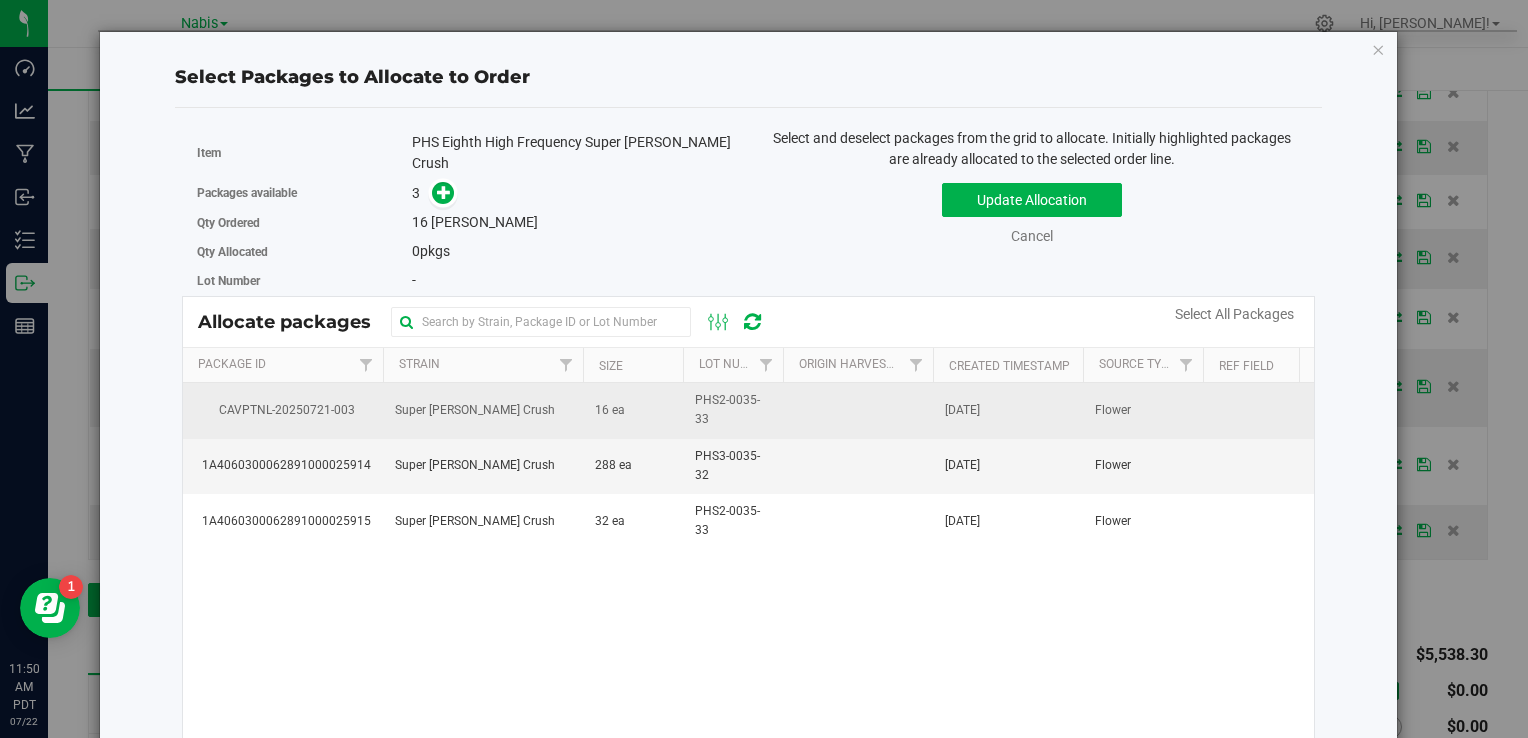 click on "16 ea" at bounding box center (633, 410) 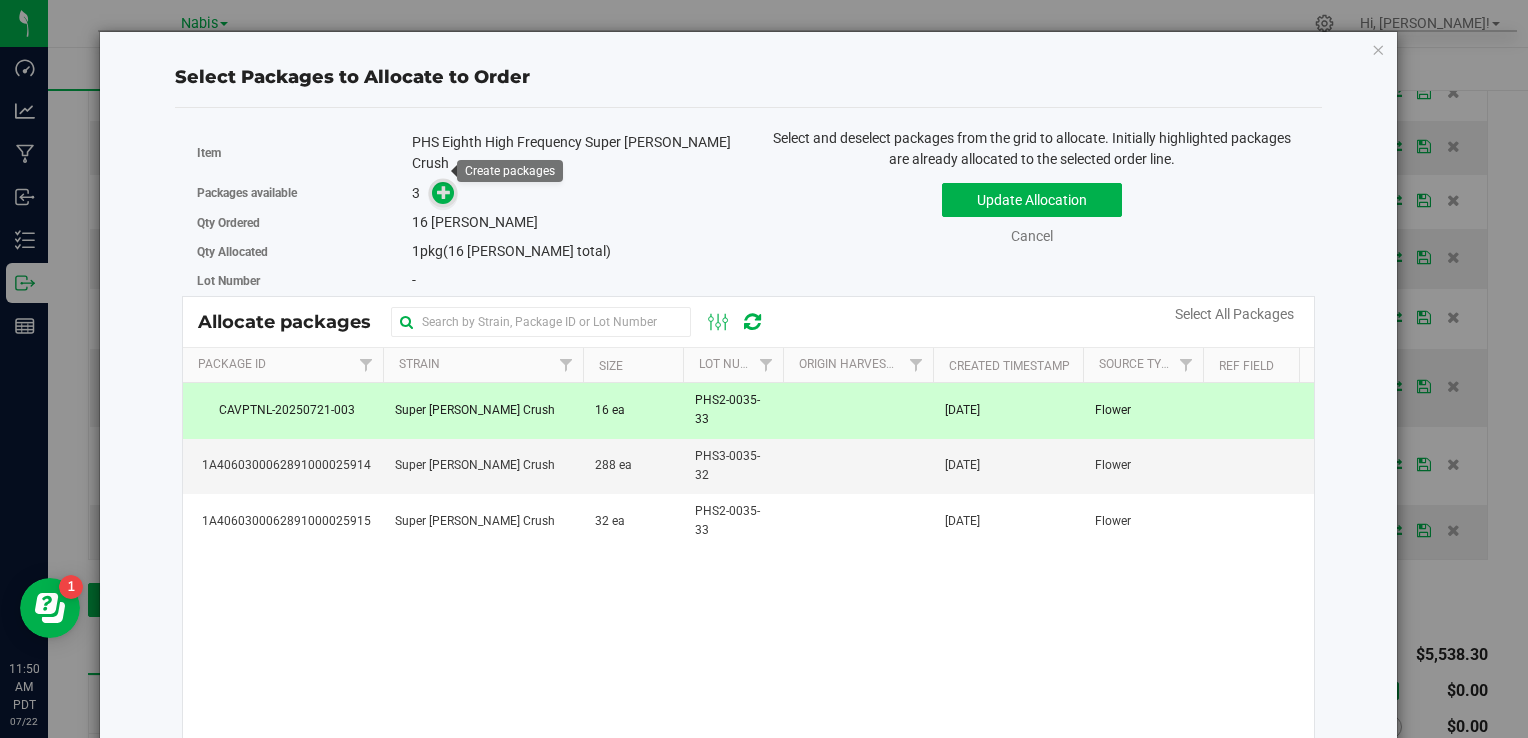 click at bounding box center (443, 193) 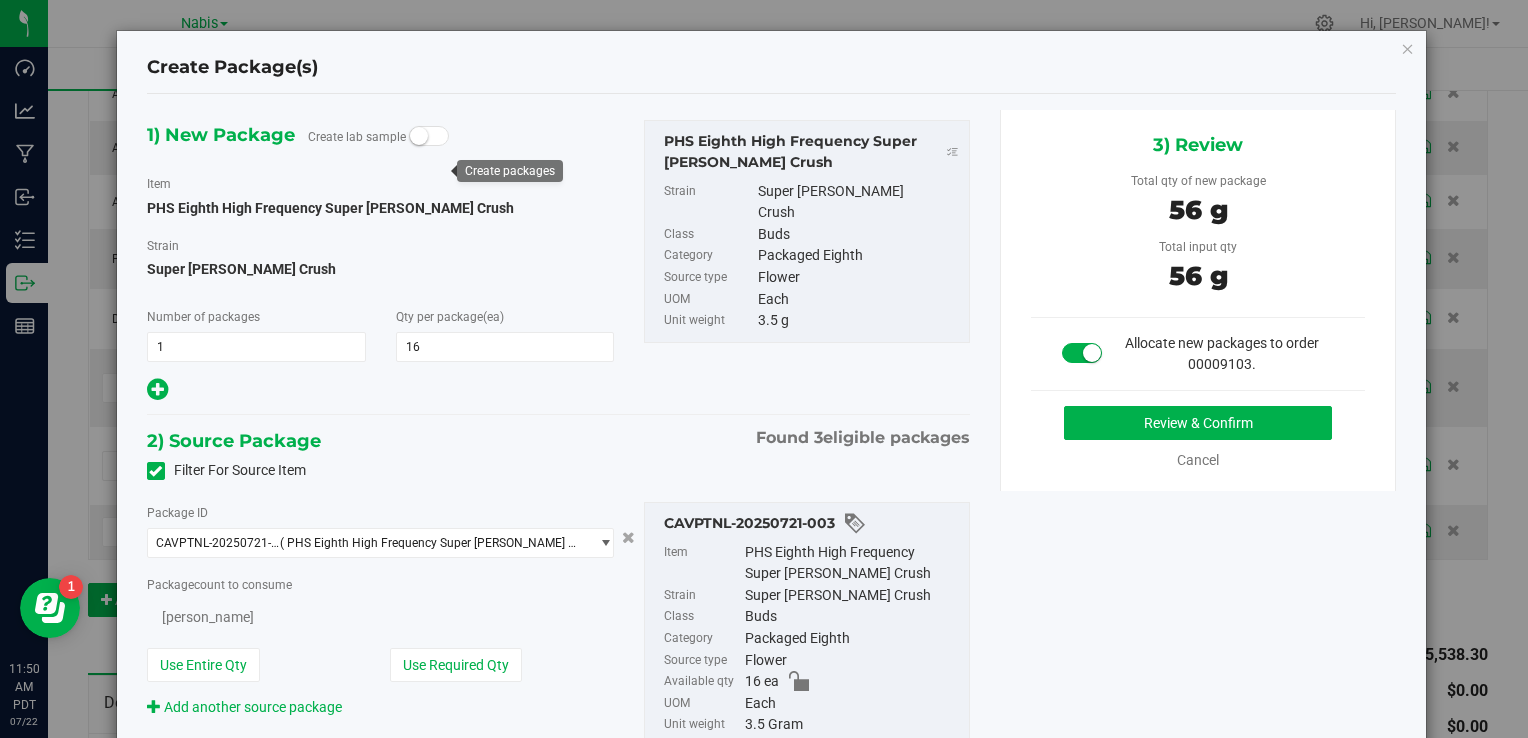 type on "16" 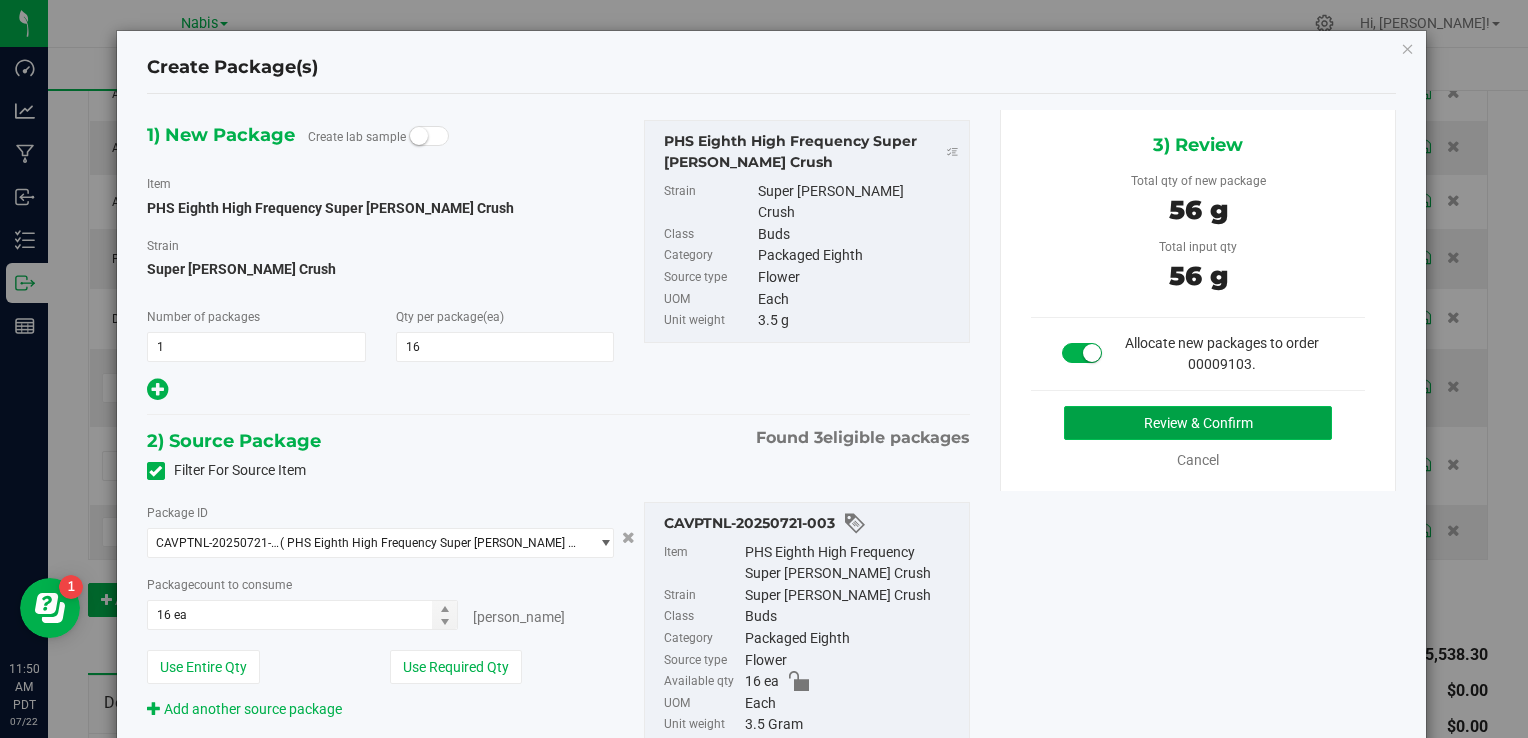 click on "Review & Confirm" at bounding box center [1198, 423] 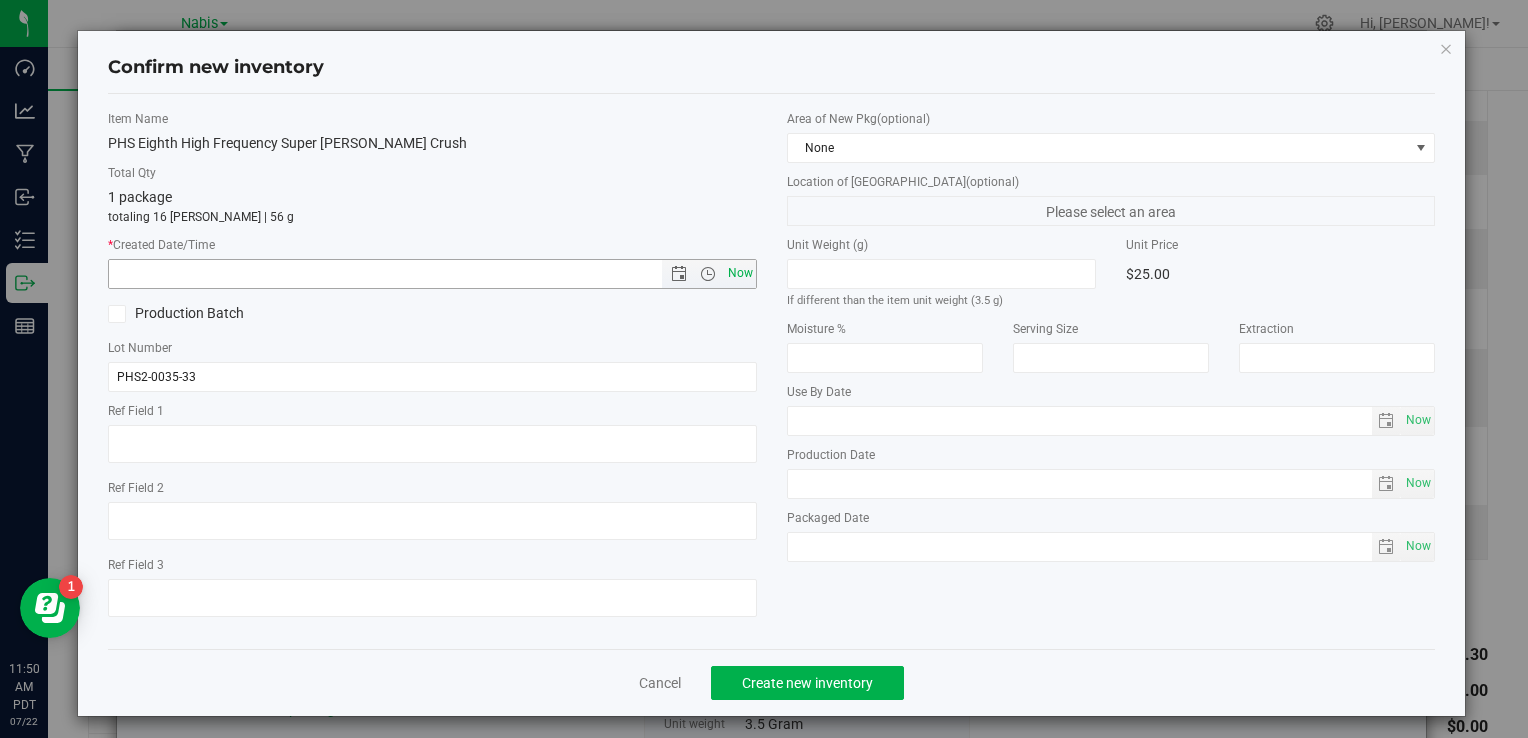 click on "Now" at bounding box center [740, 273] 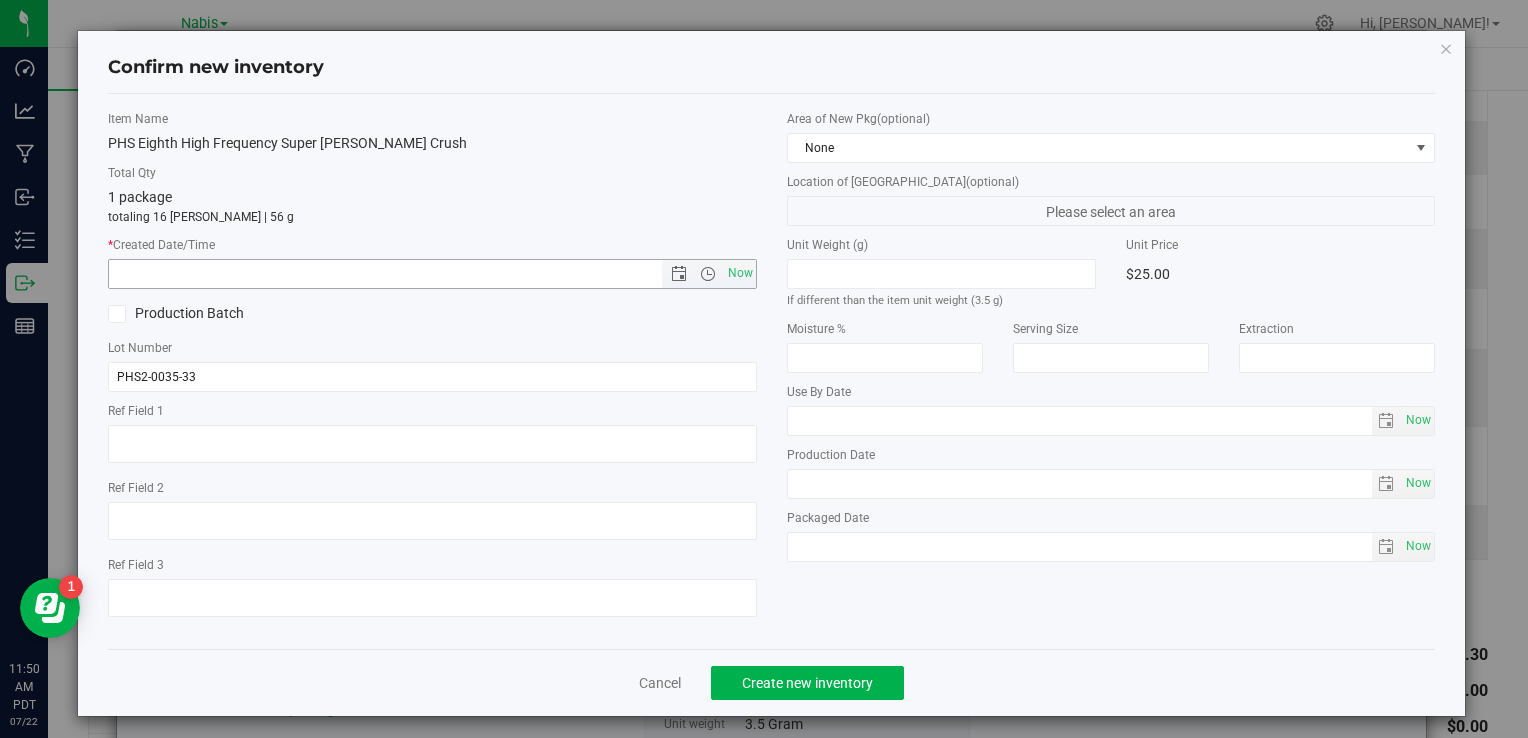 type on "7/22/2025 11:50 AM" 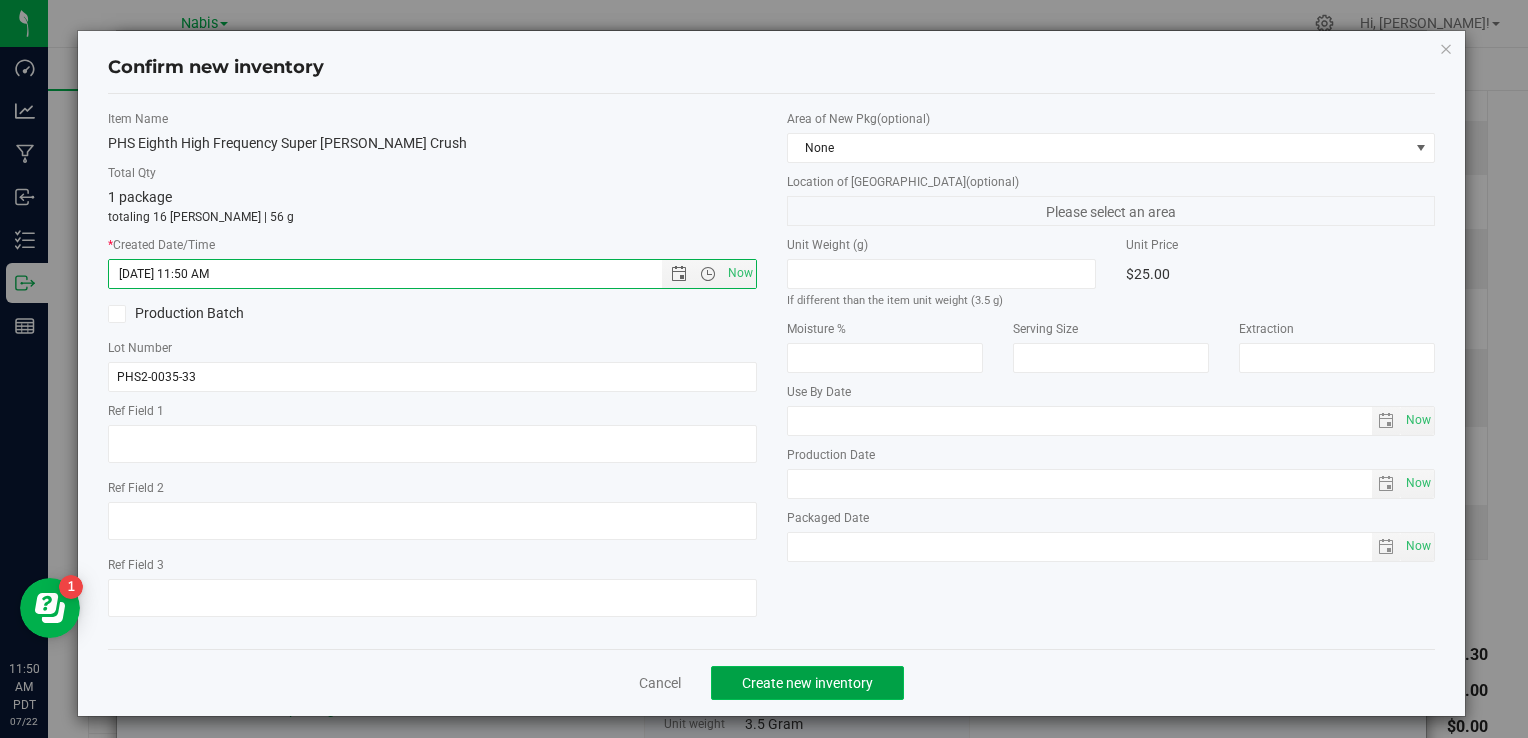 click on "Create new inventory" 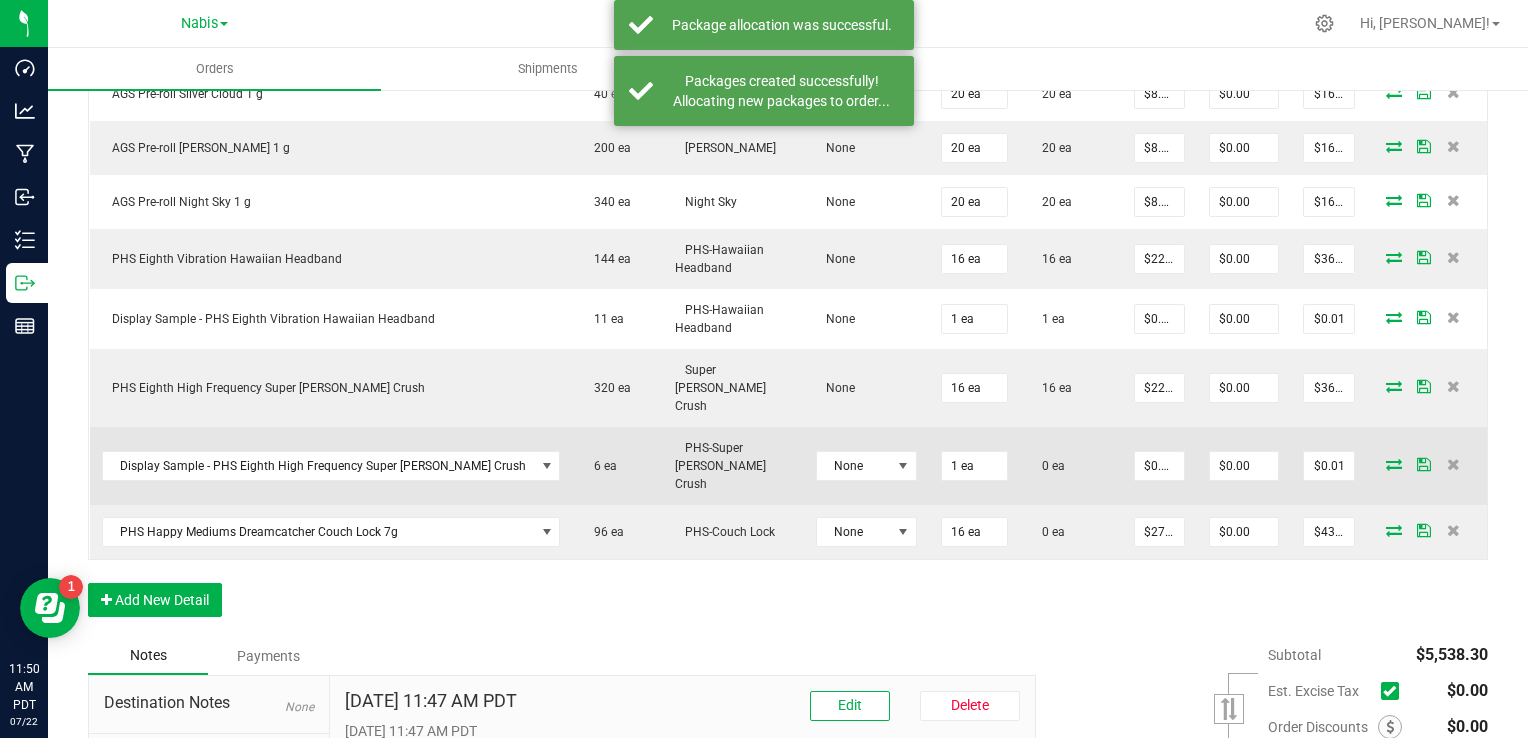 click at bounding box center (1394, 464) 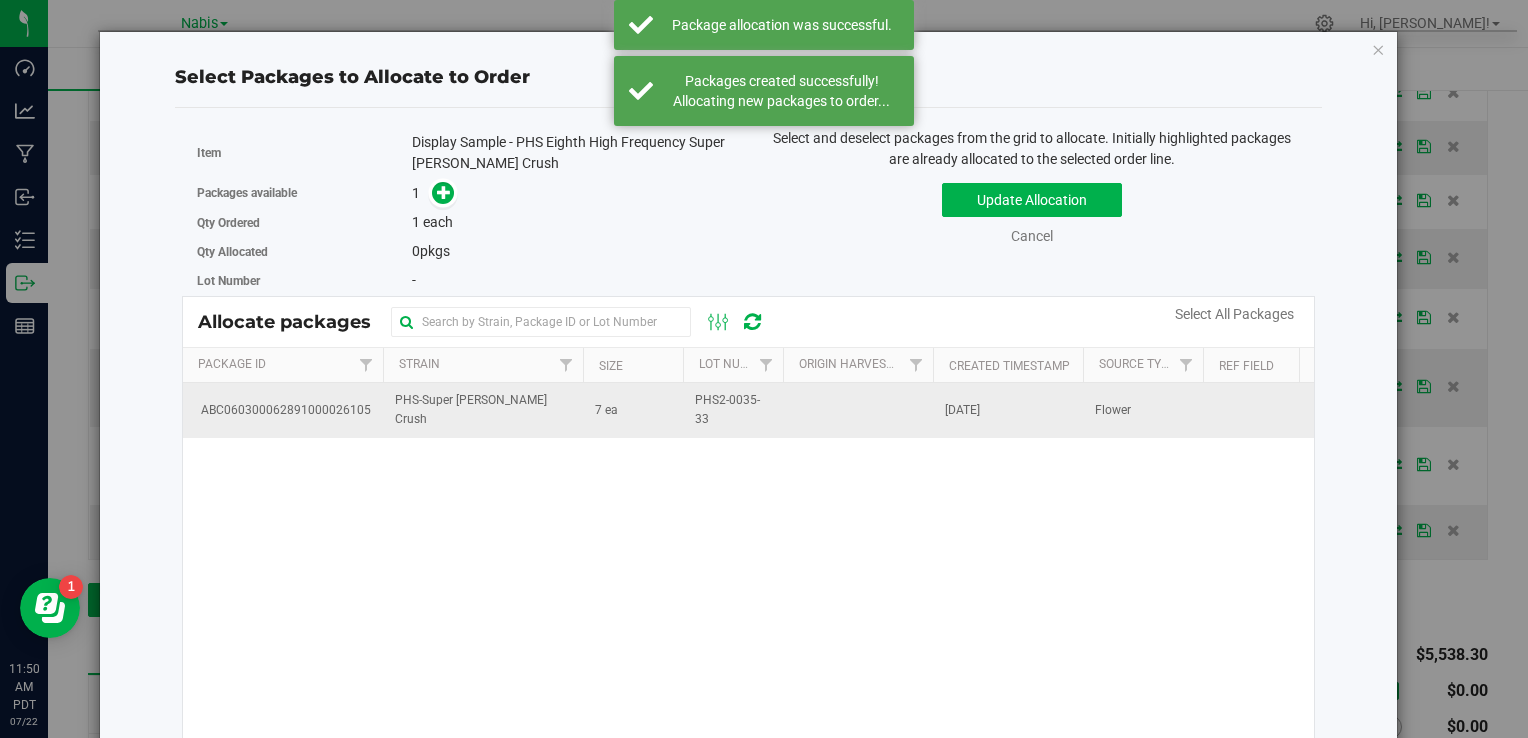 click on "7 ea" at bounding box center (633, 410) 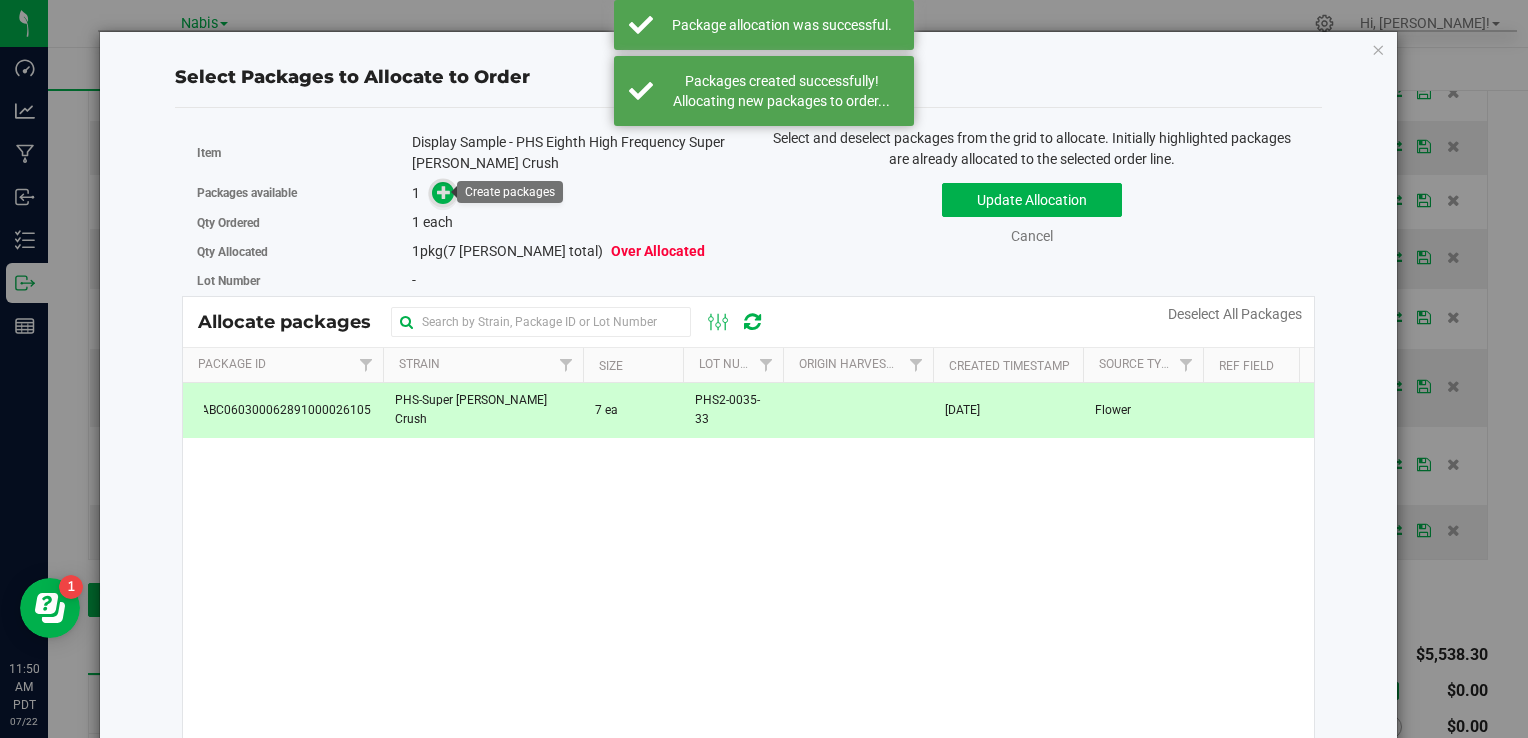 click at bounding box center [444, 192] 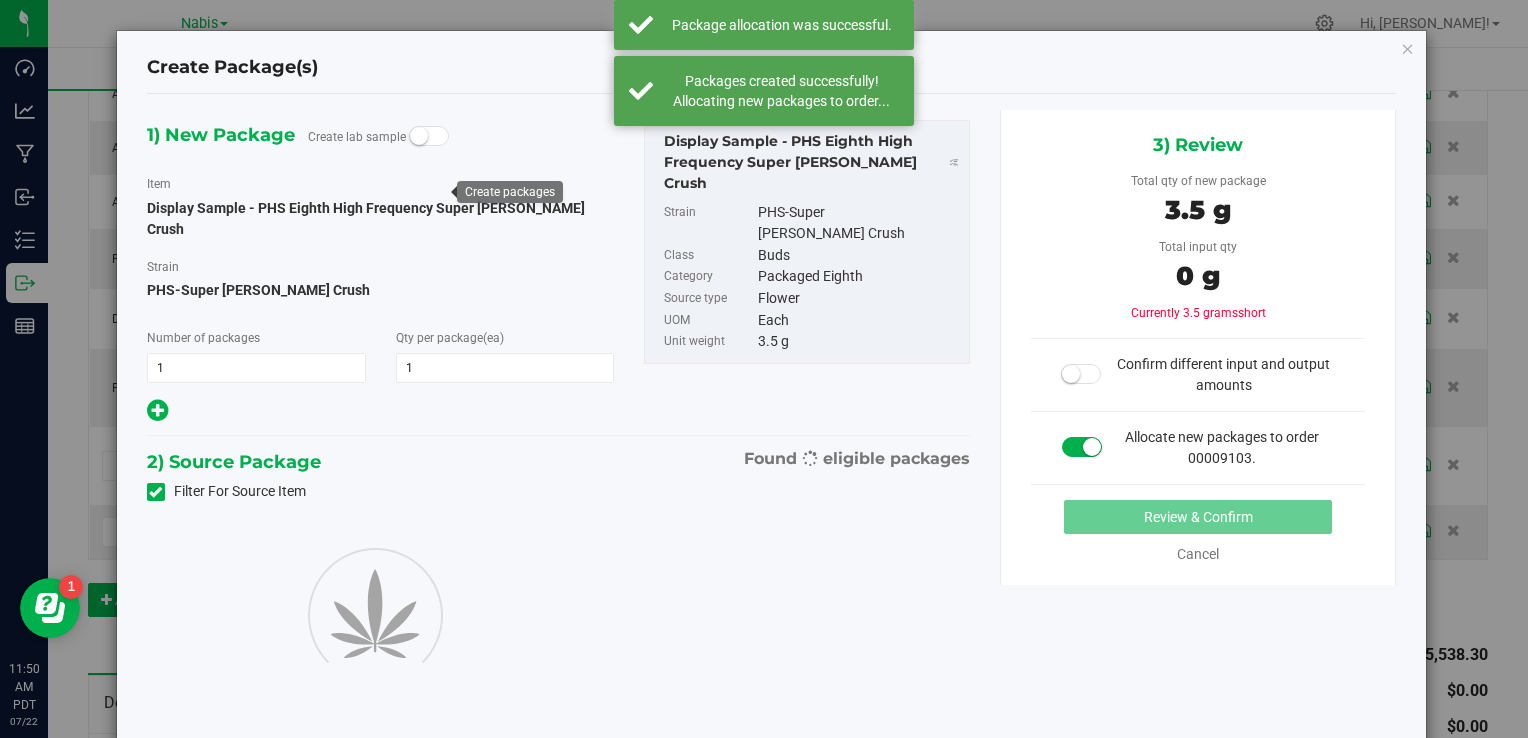 type on "1" 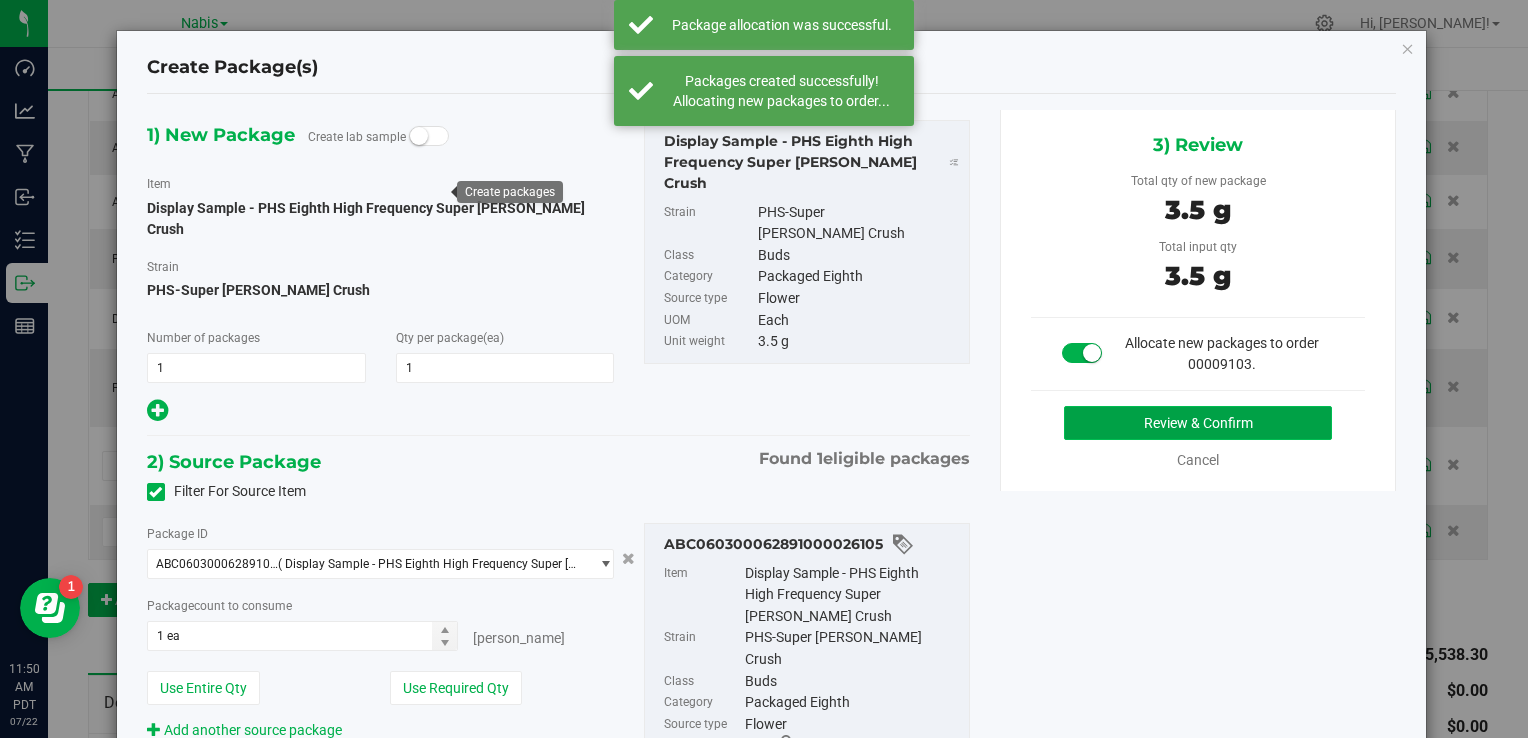 click on "Review & Confirm" at bounding box center (1198, 423) 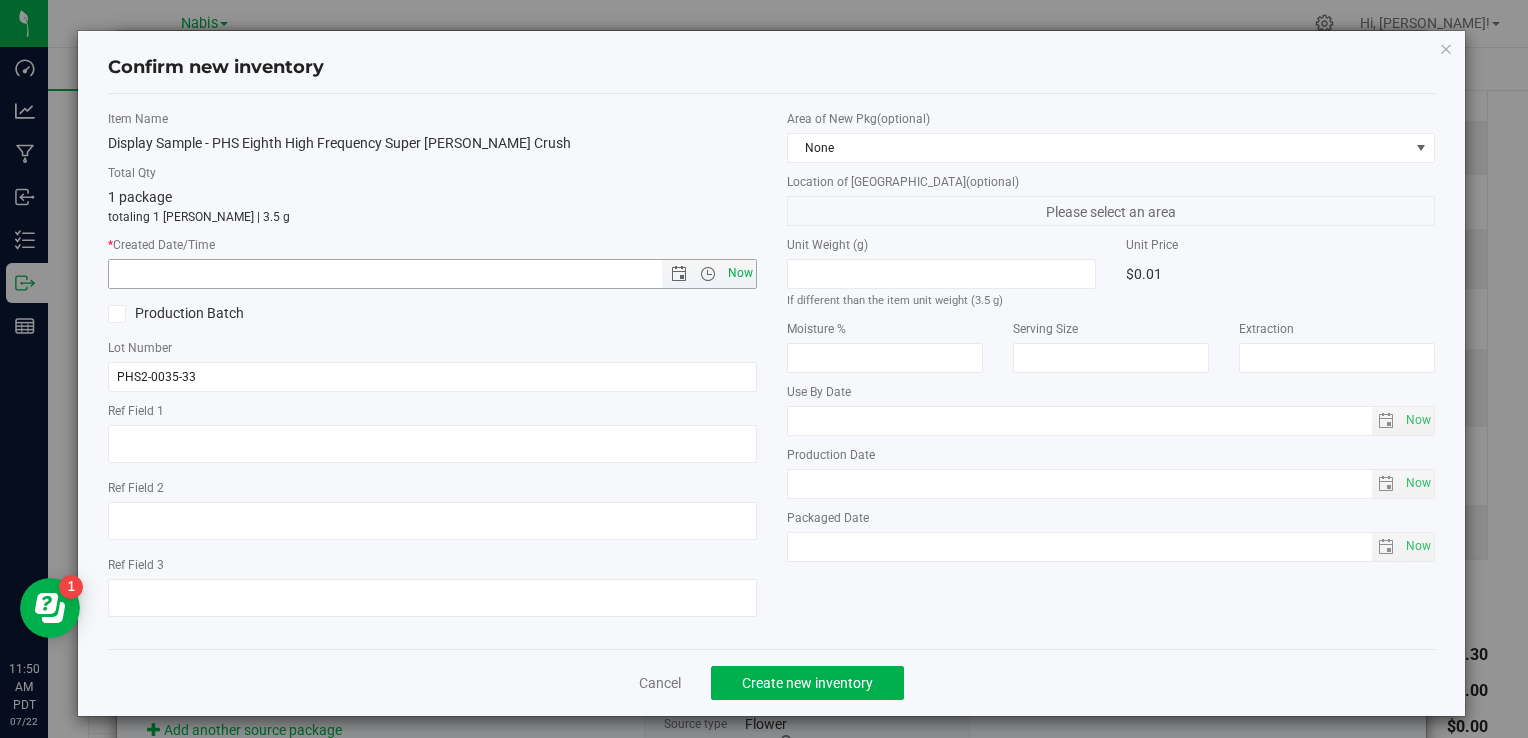 click on "Now" at bounding box center [740, 273] 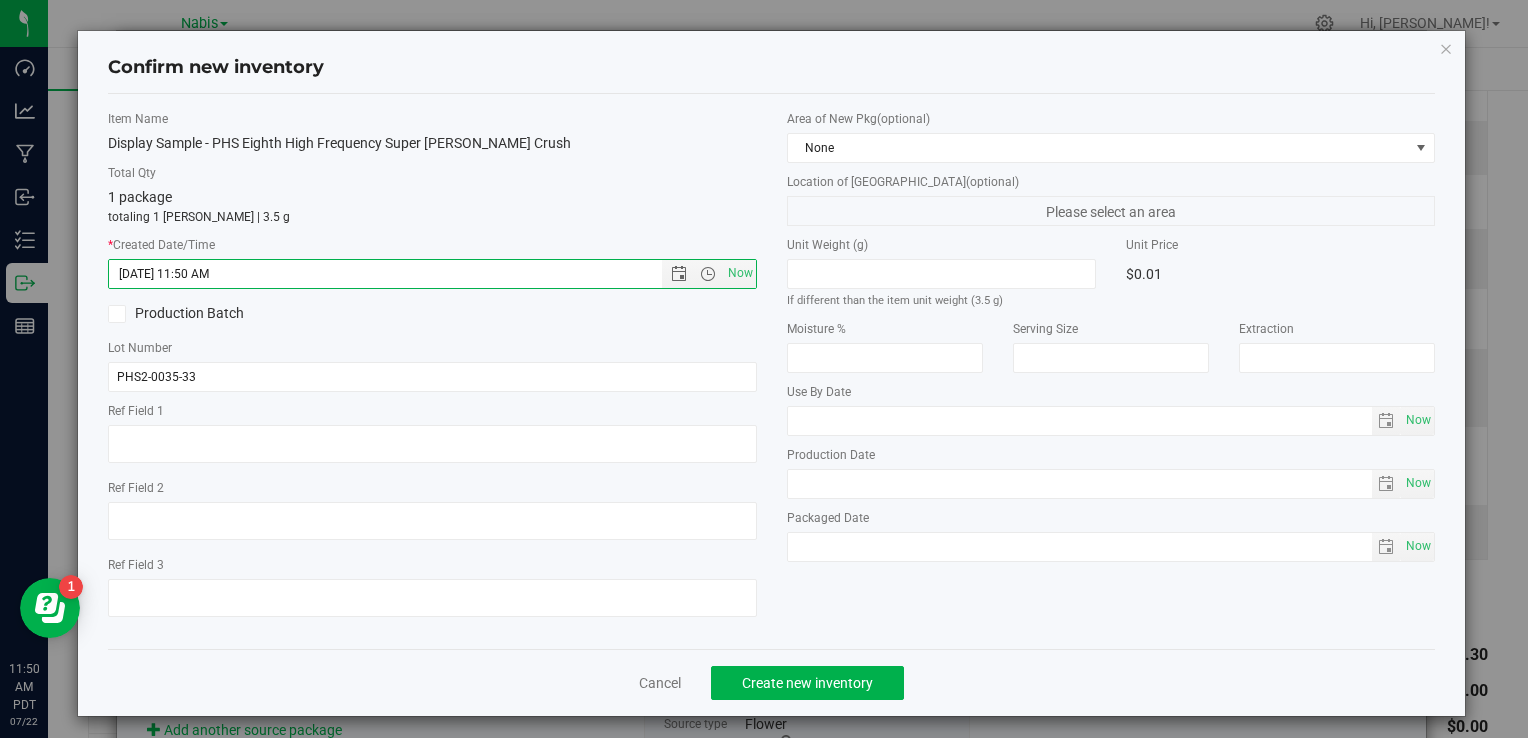 click on "Cancel
Create new inventory" at bounding box center [771, 682] 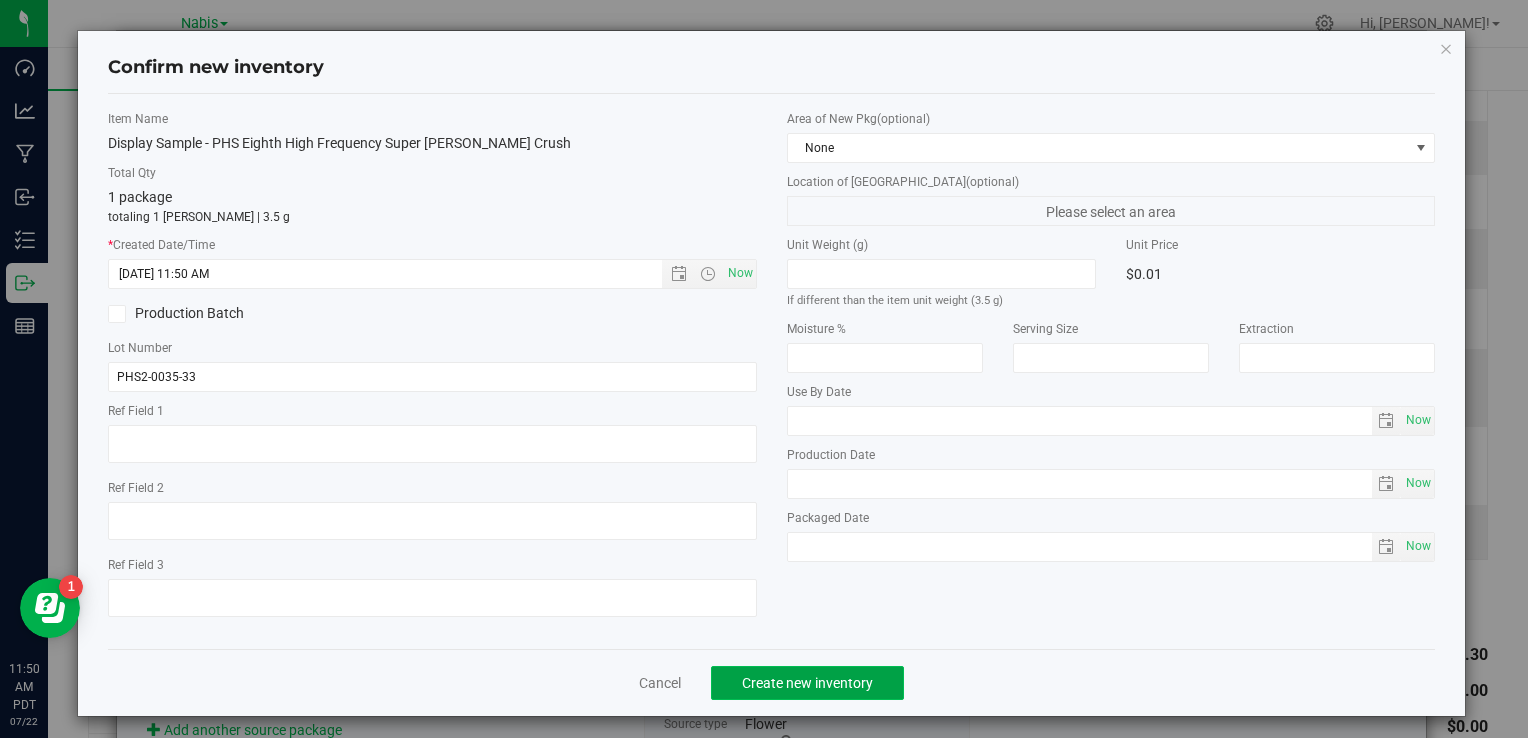 click on "Create new inventory" 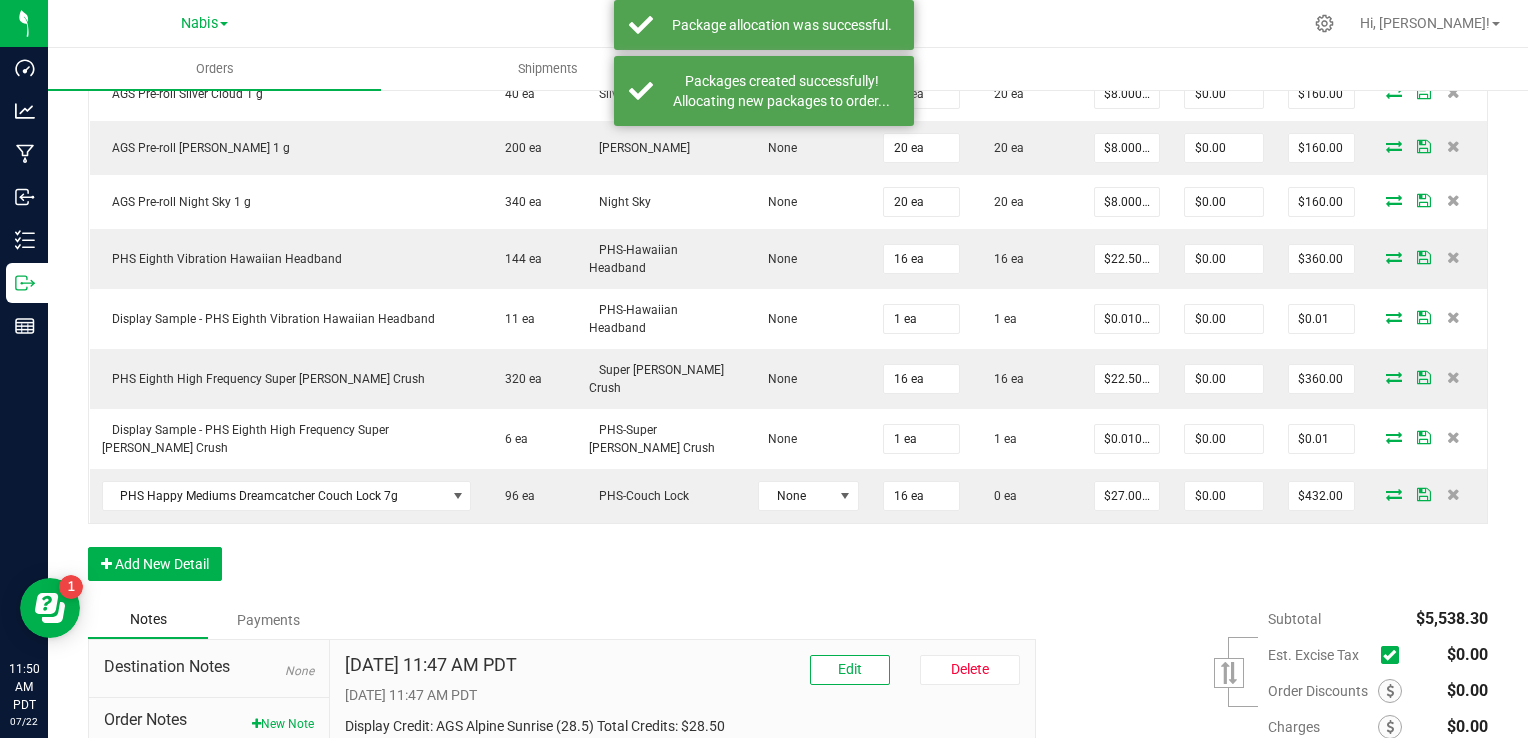 click at bounding box center (1394, 494) 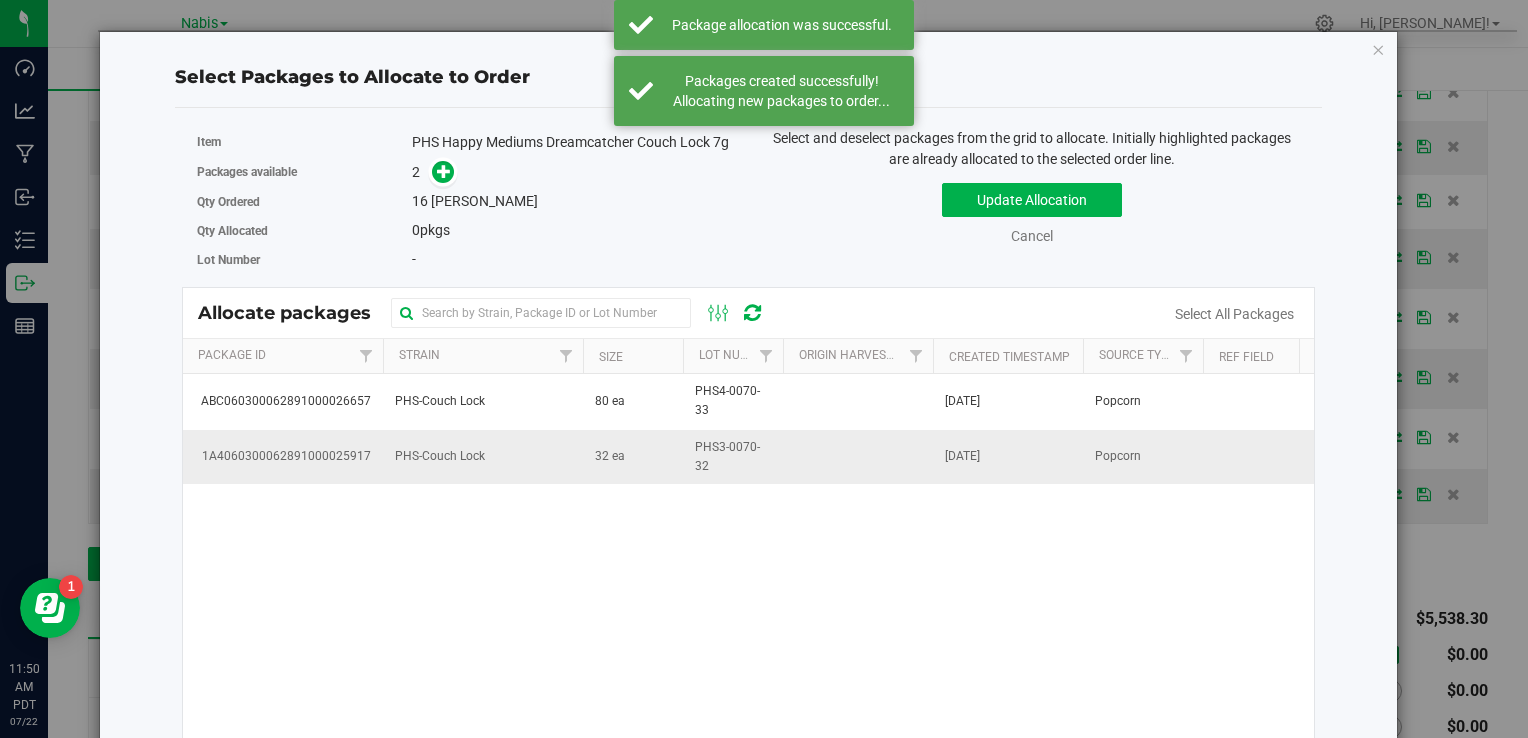click on "32 ea" at bounding box center (633, 457) 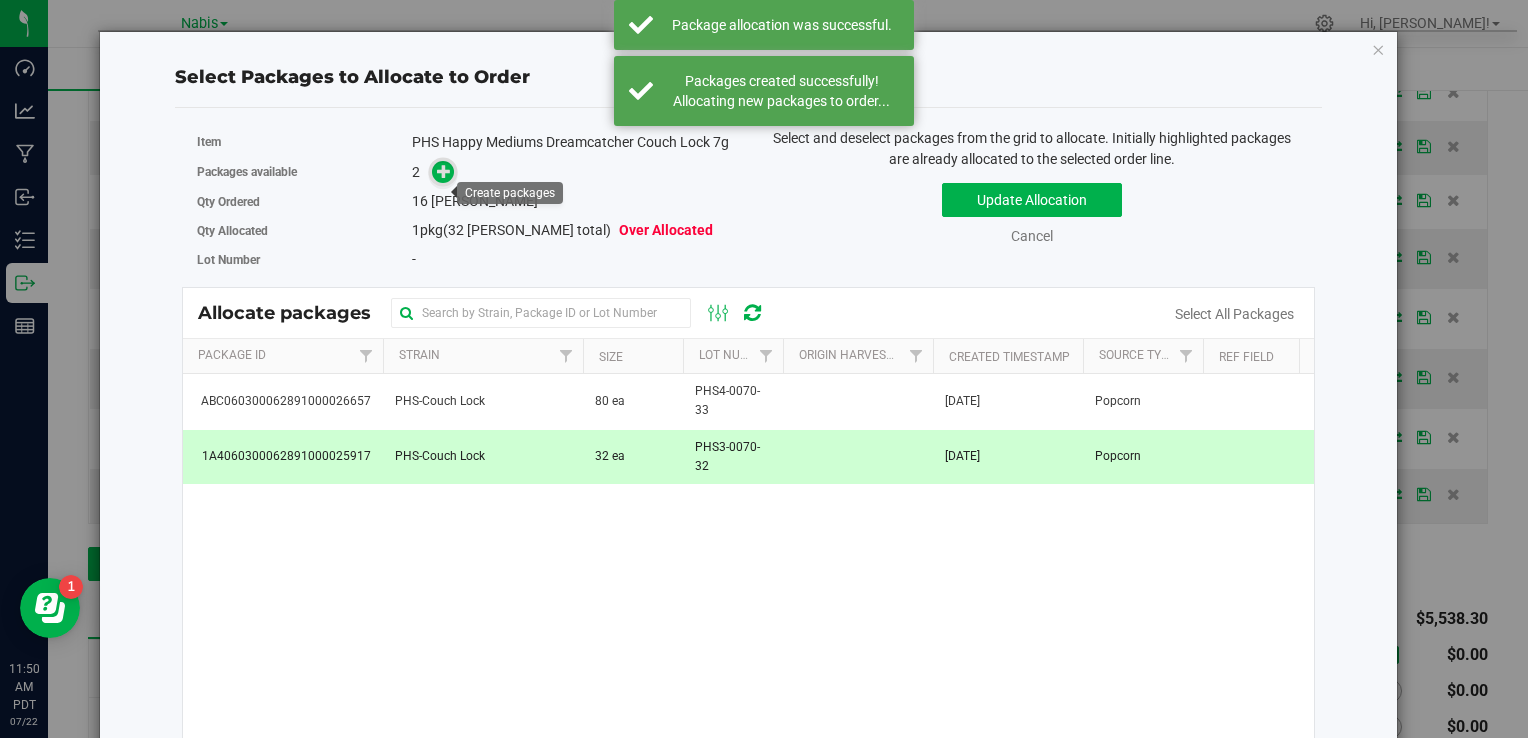 click at bounding box center [444, 171] 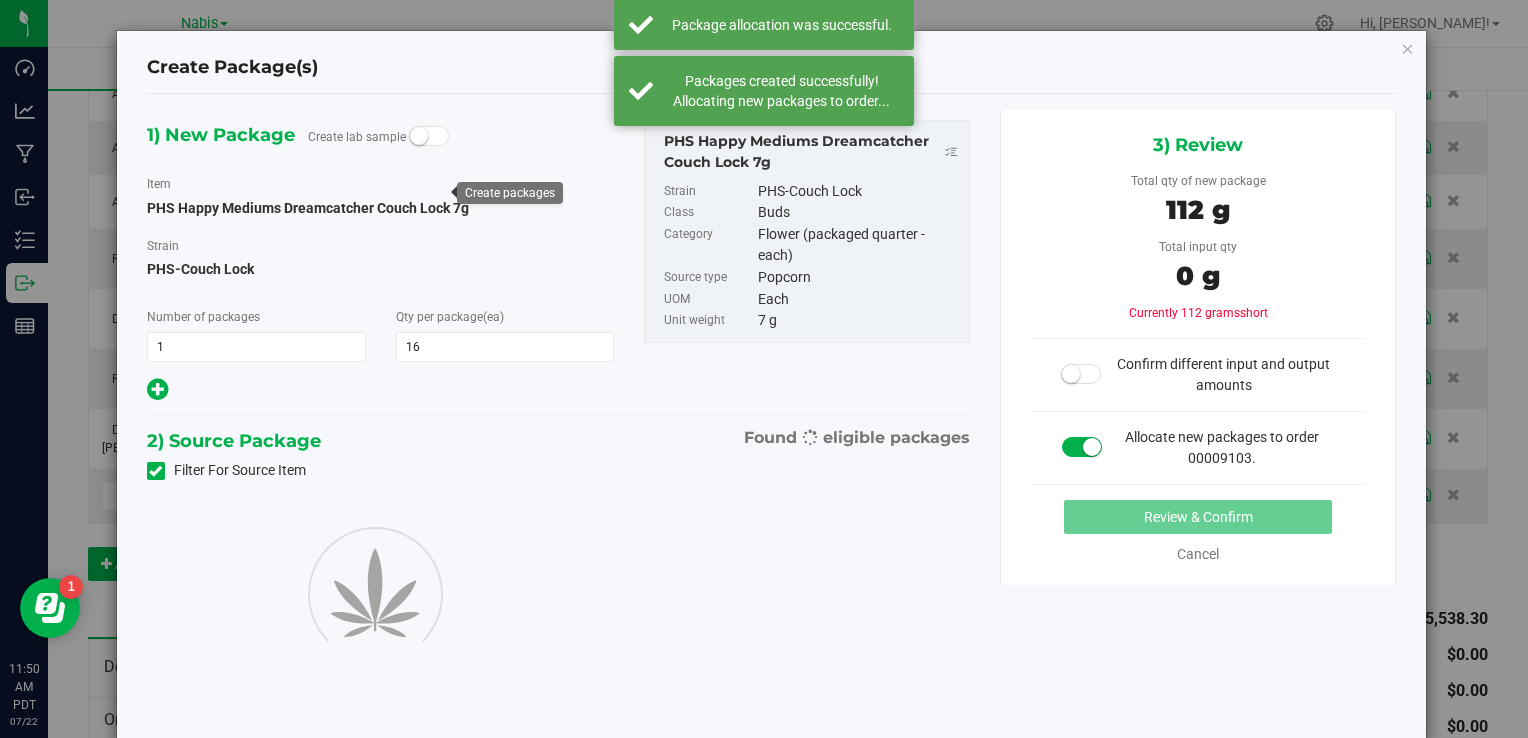 type on "16" 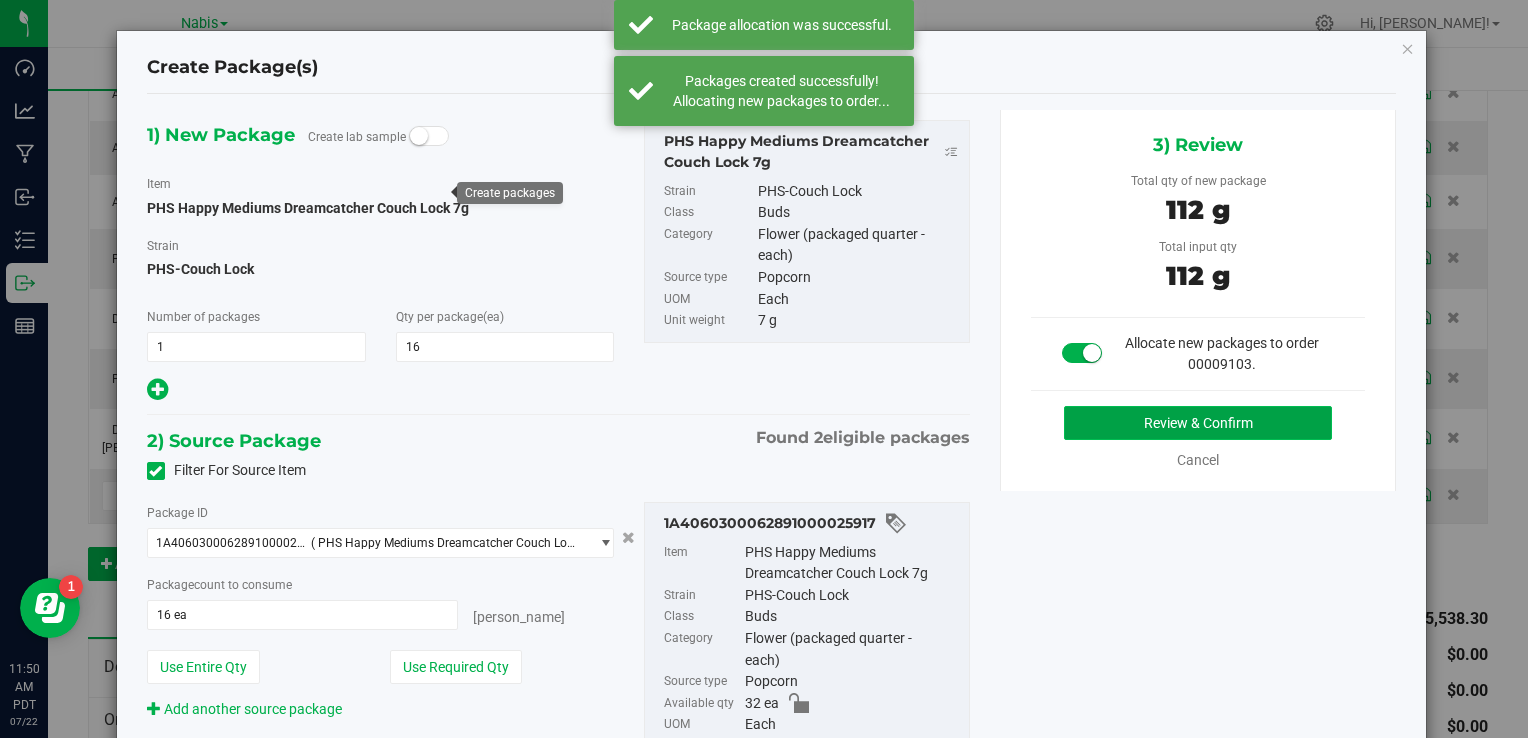 click on "Review & Confirm" at bounding box center (1198, 423) 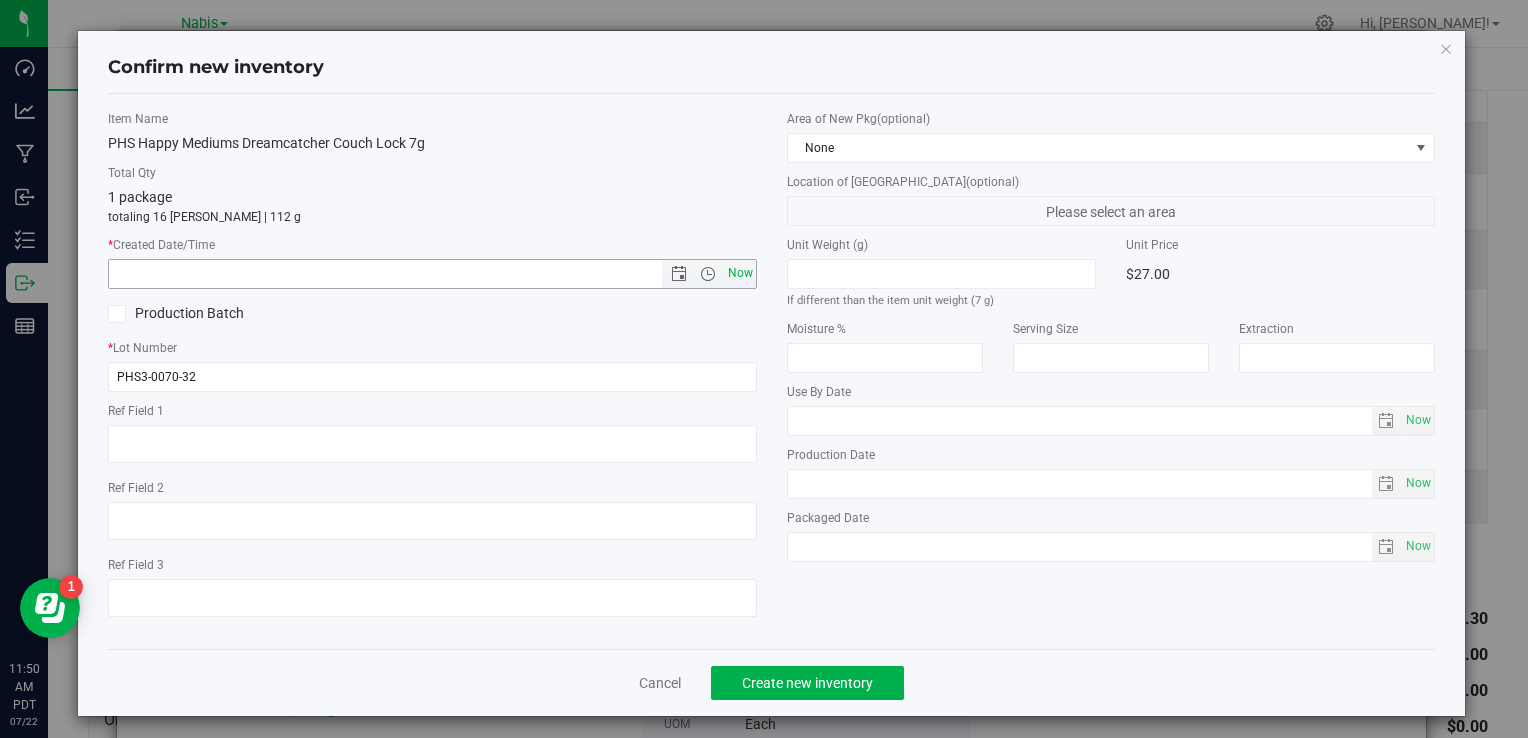 click on "Now" at bounding box center (740, 273) 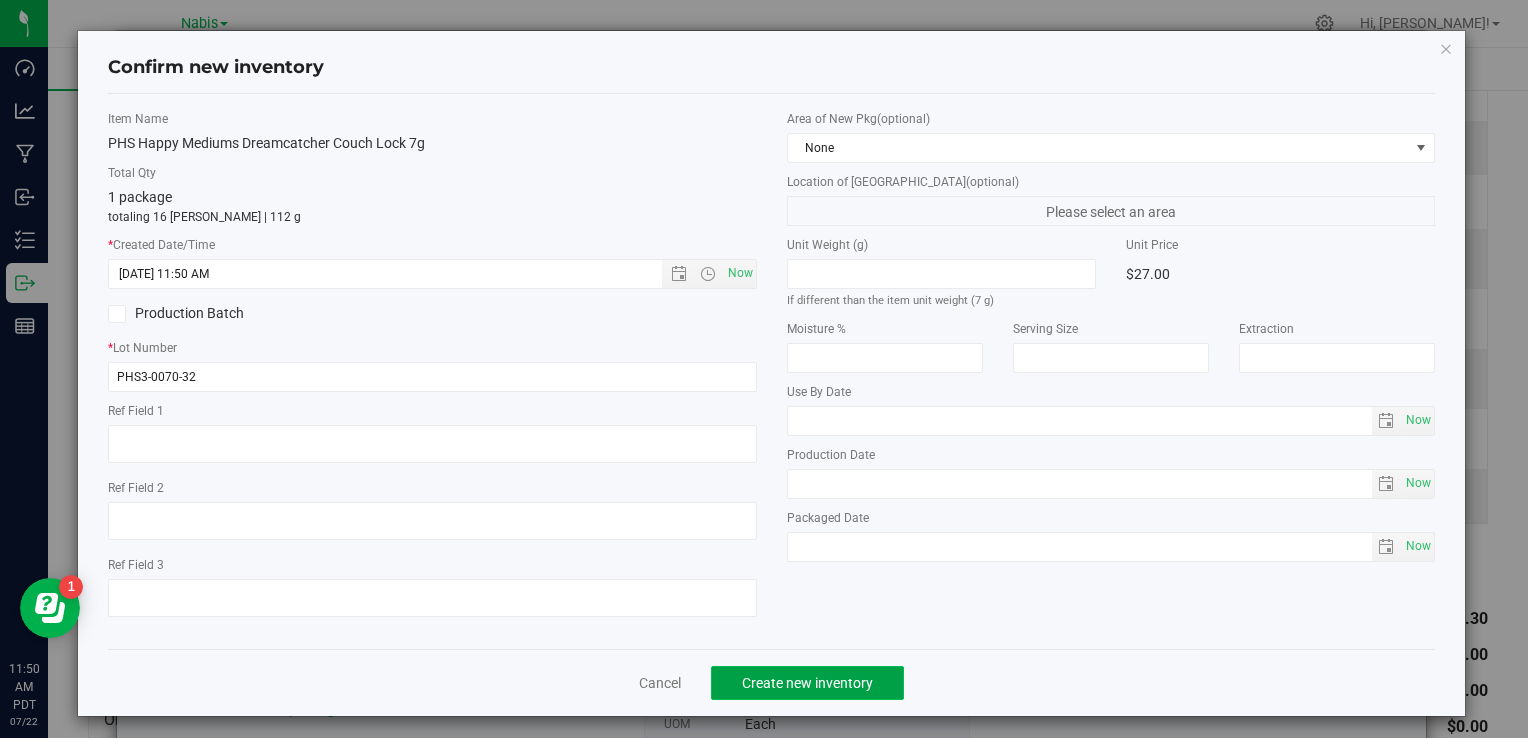 click on "Create new inventory" 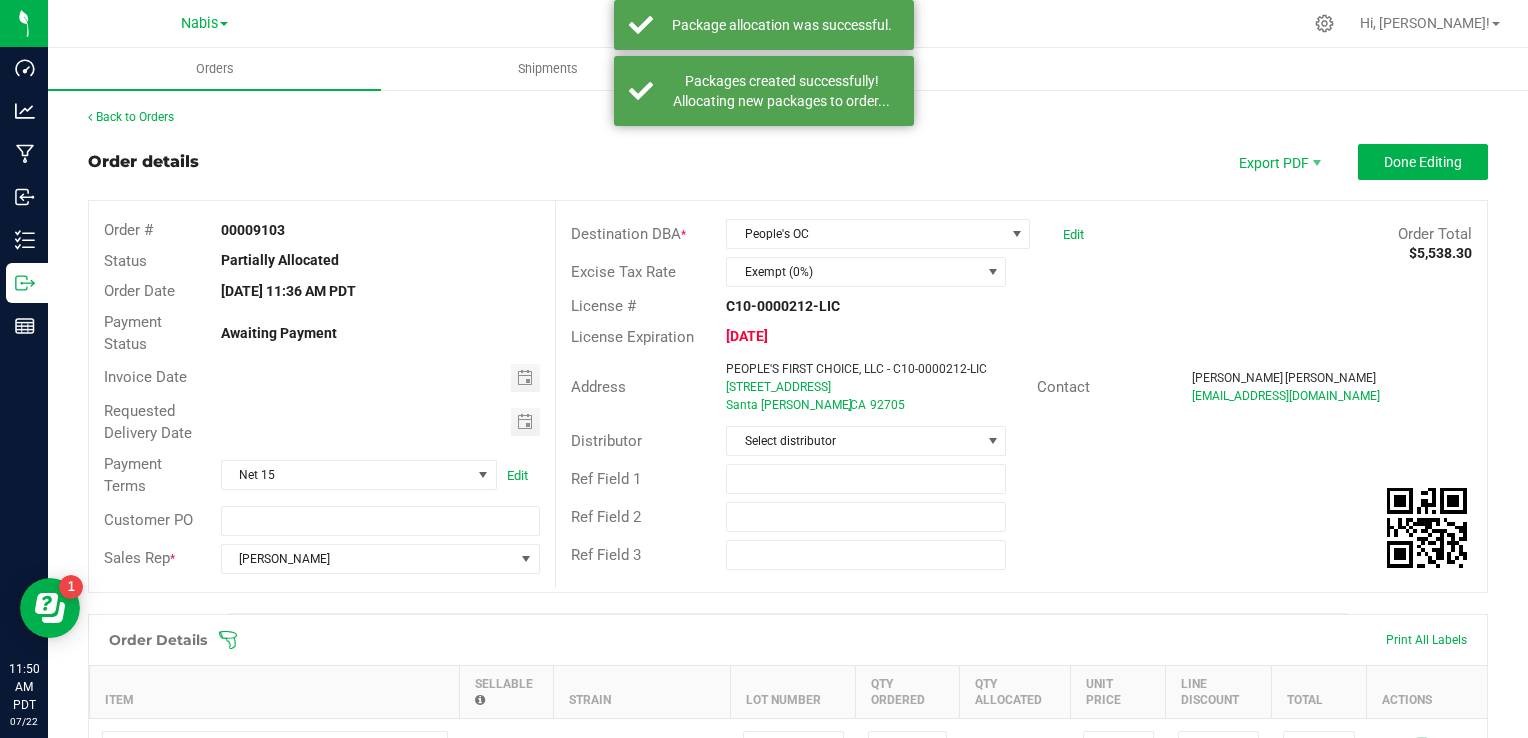 scroll, scrollTop: 0, scrollLeft: 0, axis: both 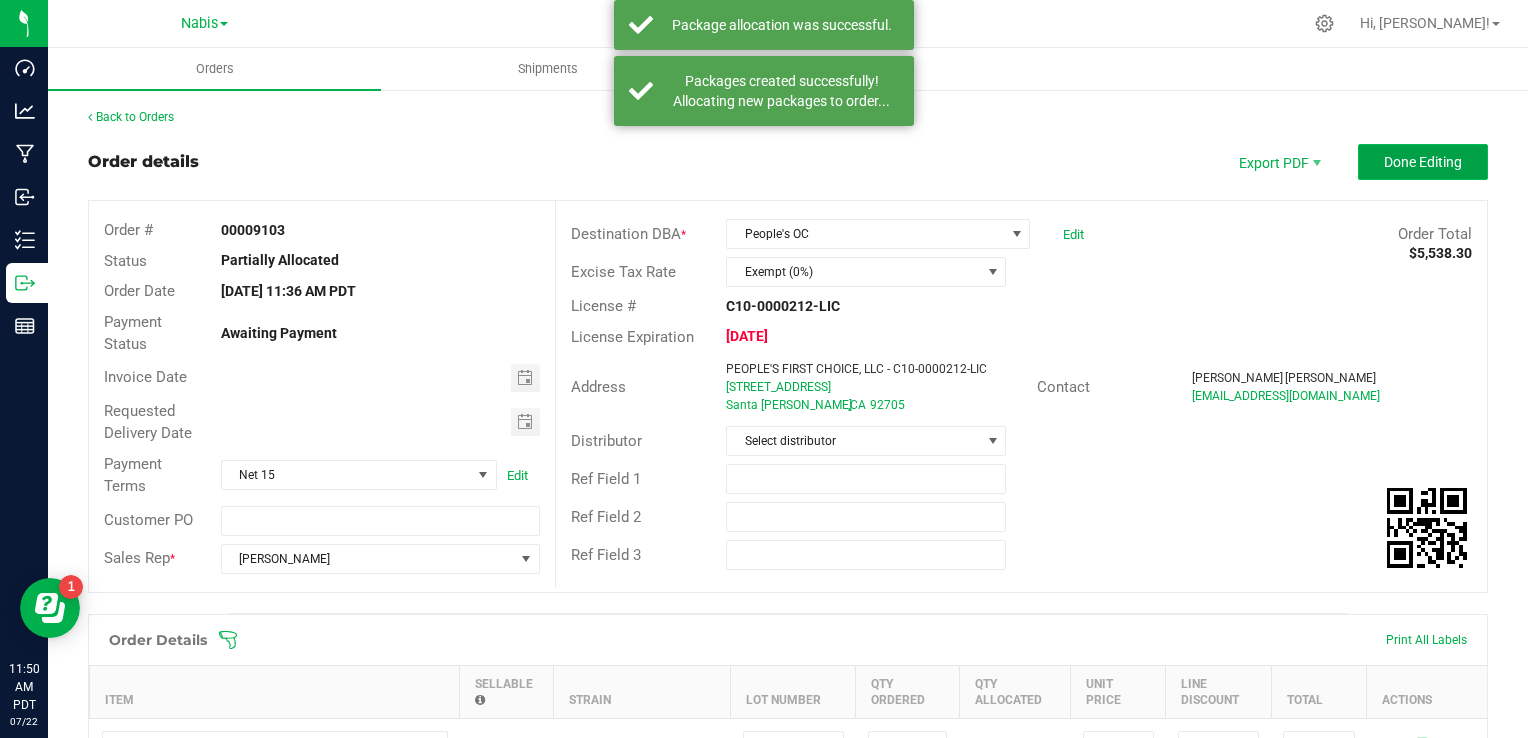 click on "Done Editing" at bounding box center (1423, 162) 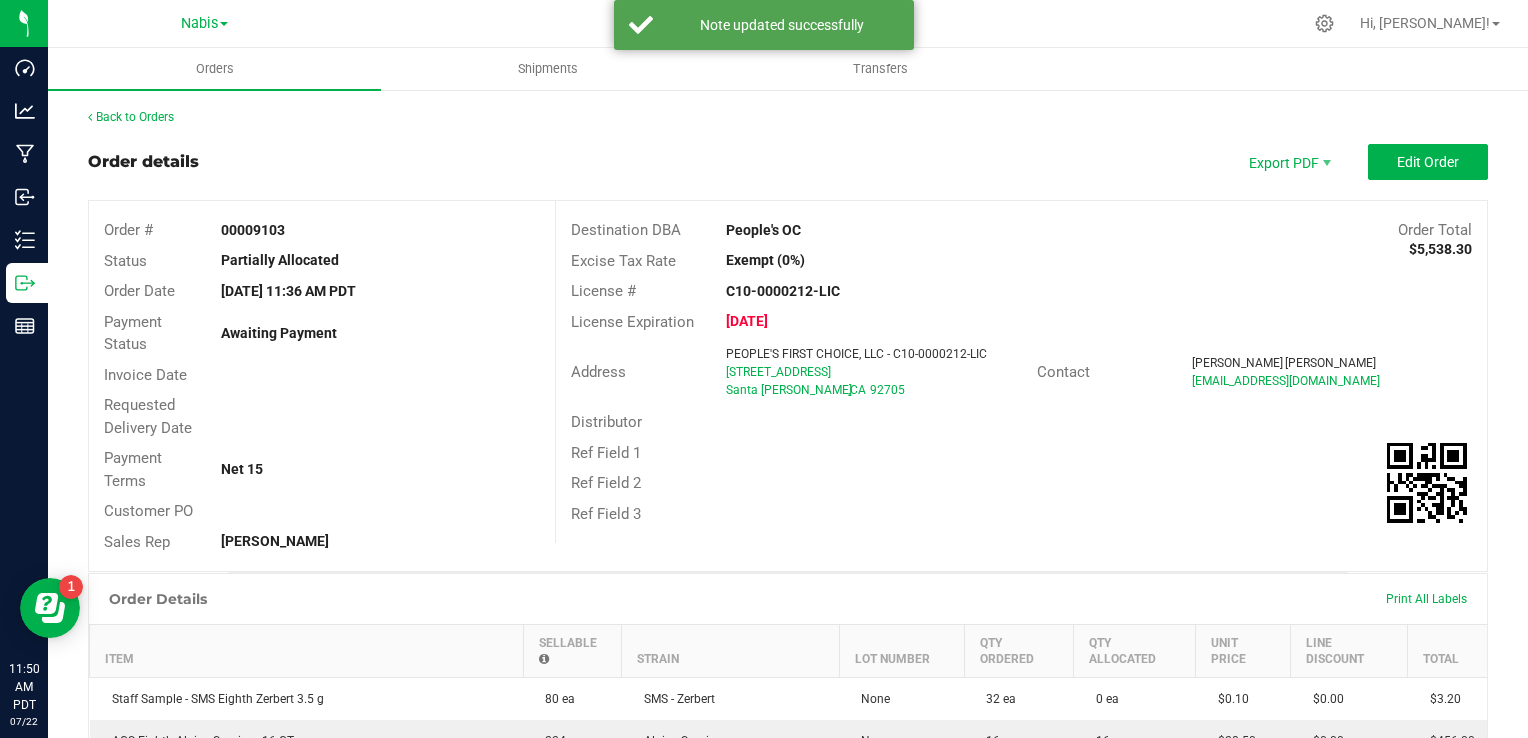 drag, startPoint x: 708, startPoint y: 233, endPoint x: 900, endPoint y: 218, distance: 192.58505 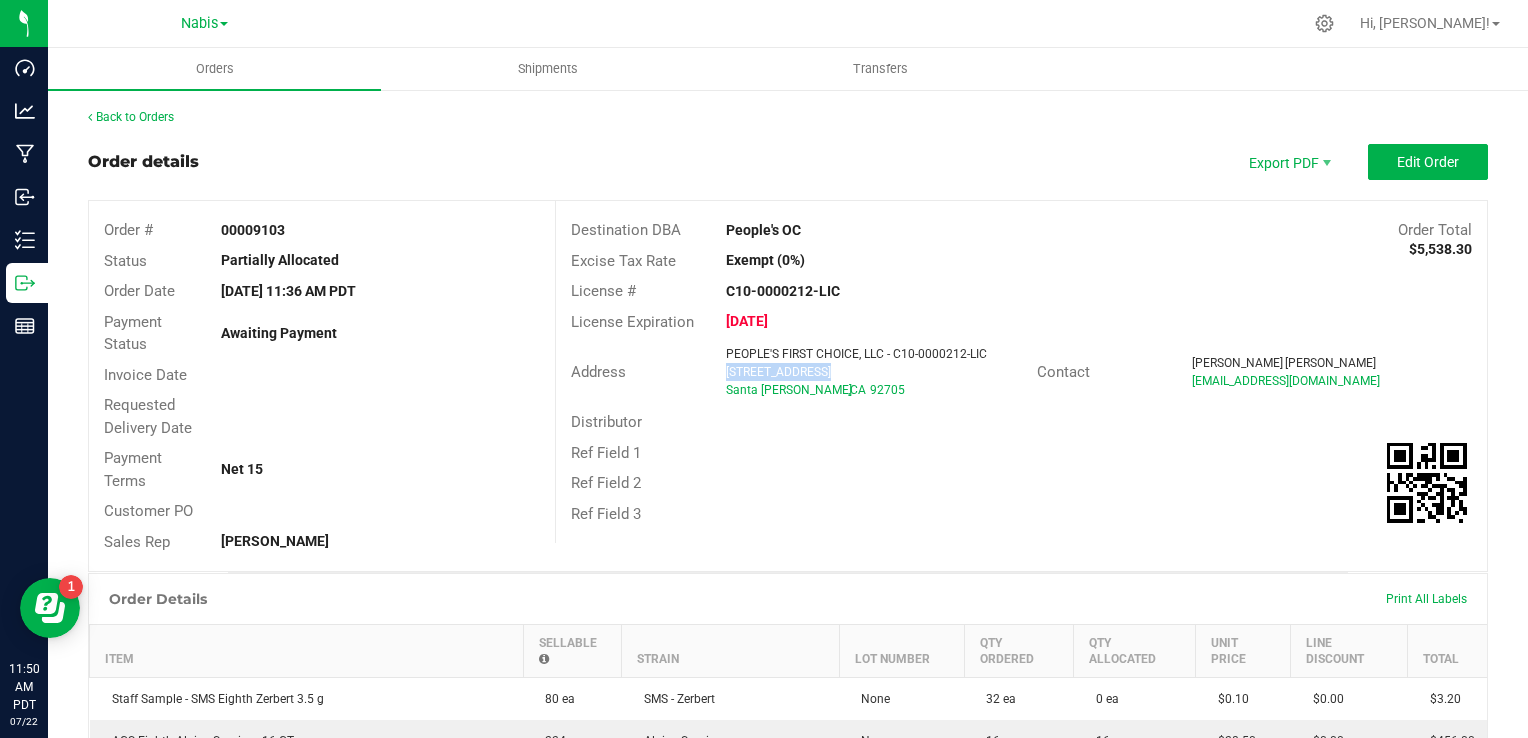 drag, startPoint x: 714, startPoint y: 371, endPoint x: 855, endPoint y: 375, distance: 141.05673 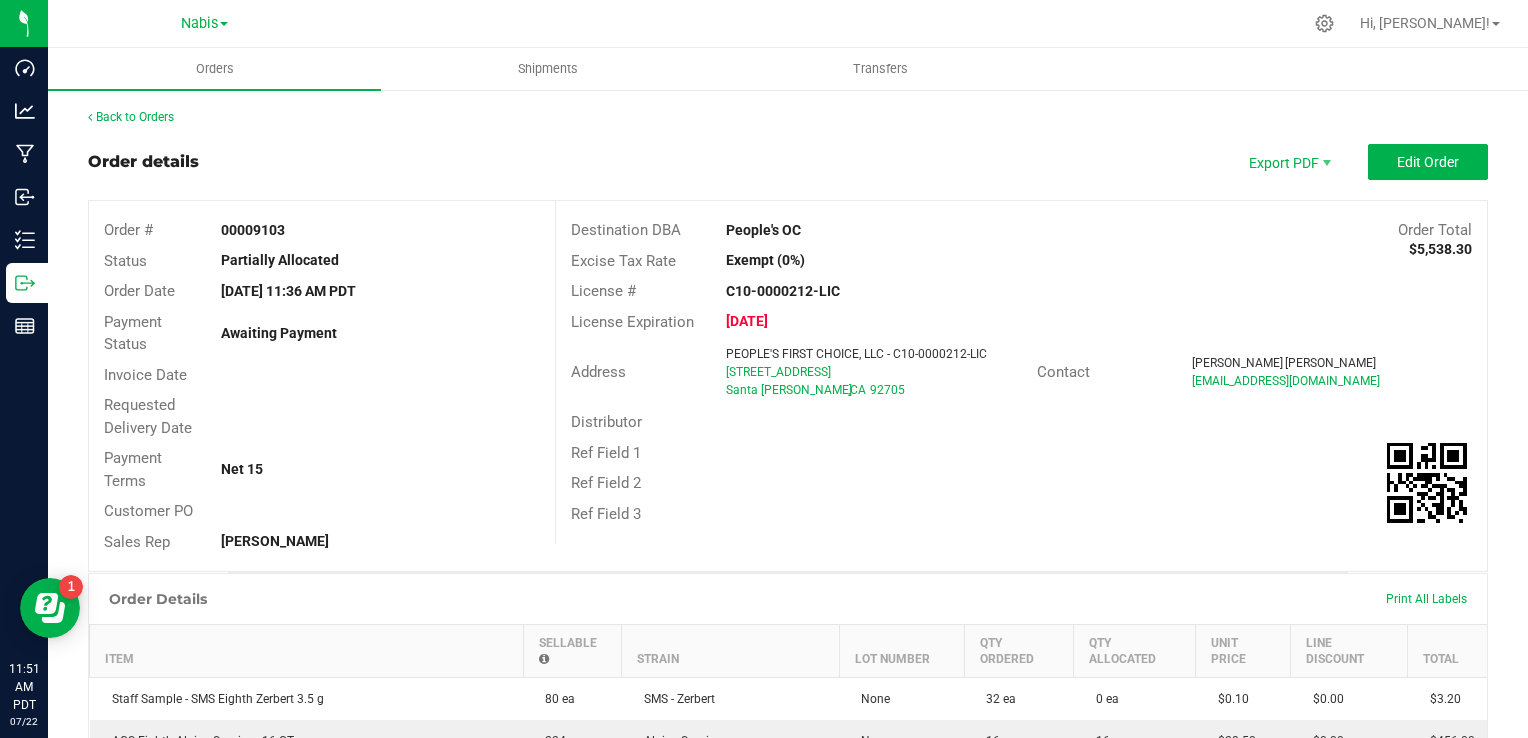 click on "Order details   Export PDF   Edit Order   Order #   00009103   Status   Partially Allocated   Order Date   Jul 22, 2025 11:36 AM PDT   Payment Status   Awaiting Payment   Invoice Date      Requested Delivery Date      Payment Terms   Net 15   Customer PO      Sales Rep   Samantha Gengler   Destination DBA   People's OC   Order Total   $5,538.30   Excise Tax Rate   Exempt (0%)   License #   C10-0000212-LIC   License Expiration   Jun 13, 2025   Address  PEOPLE'S FIRST CHOICE, LLC - C10-0000212-LIC 2721 Grand Ave S Santa Ana  ,  CA 92705  Contact  James Stewart Jstewart@unrivaledretail.com  Distributor      Ref Field 1      Ref Field 2      Ref Field 3" at bounding box center (788, 358) 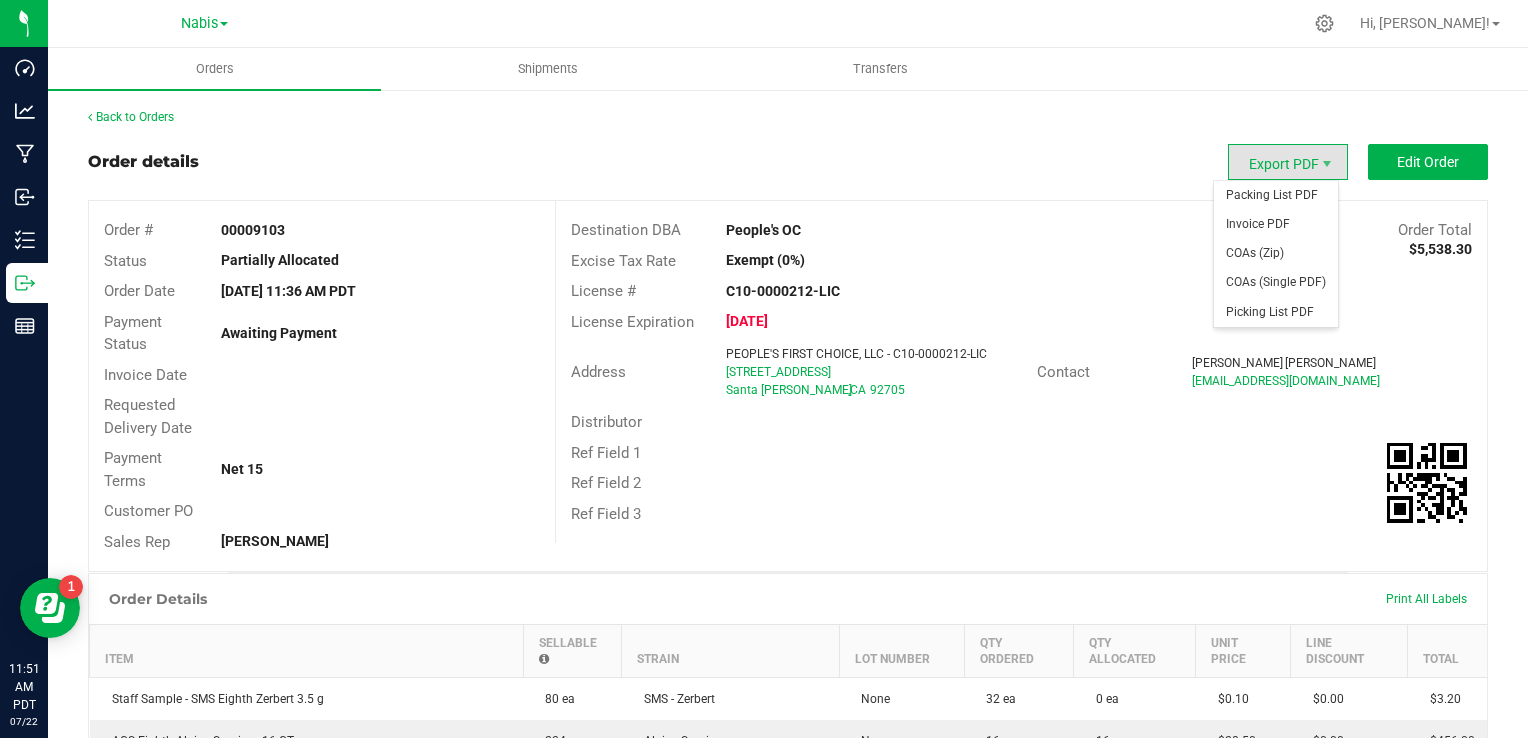 click on "Export PDF" at bounding box center [1288, 162] 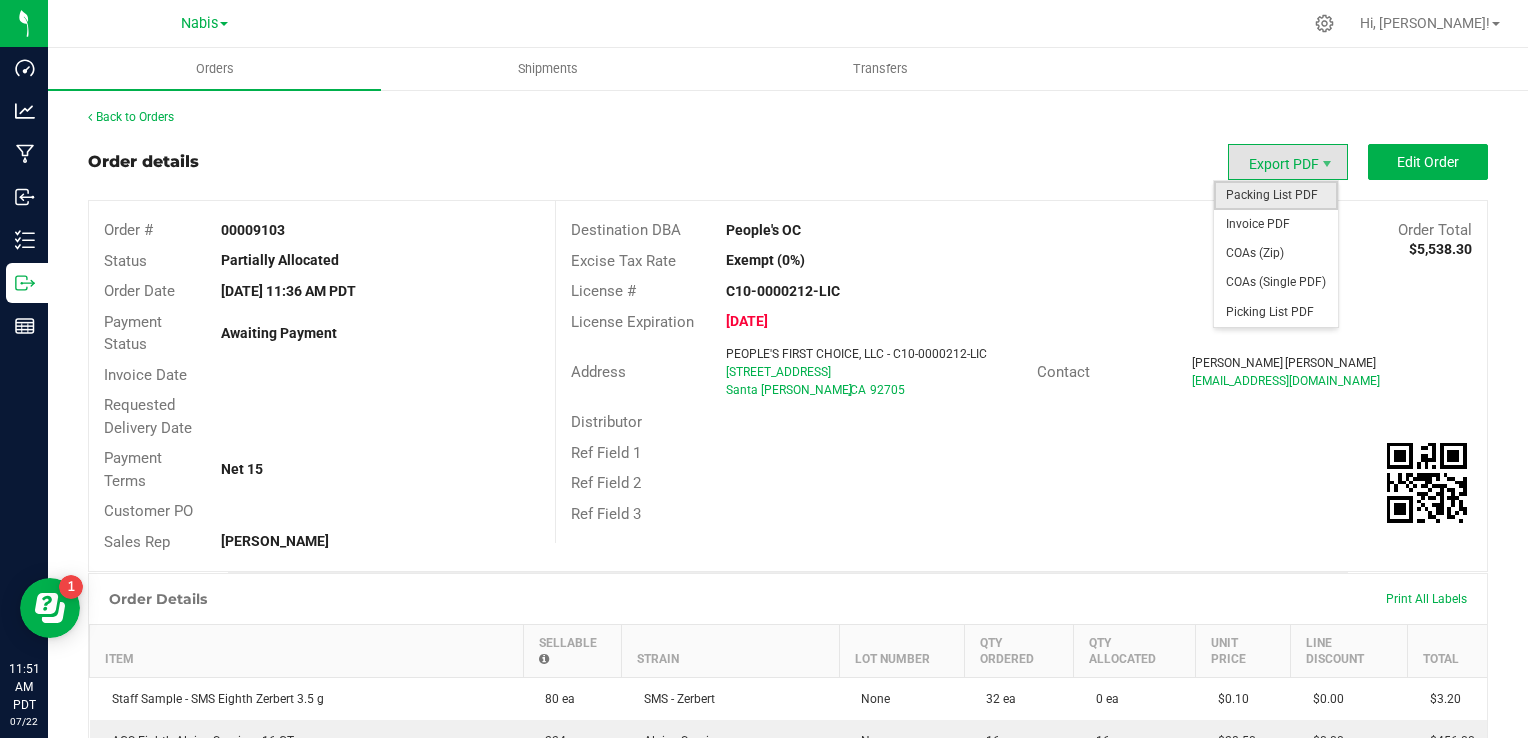 click on "Packing List PDF" at bounding box center [1276, 195] 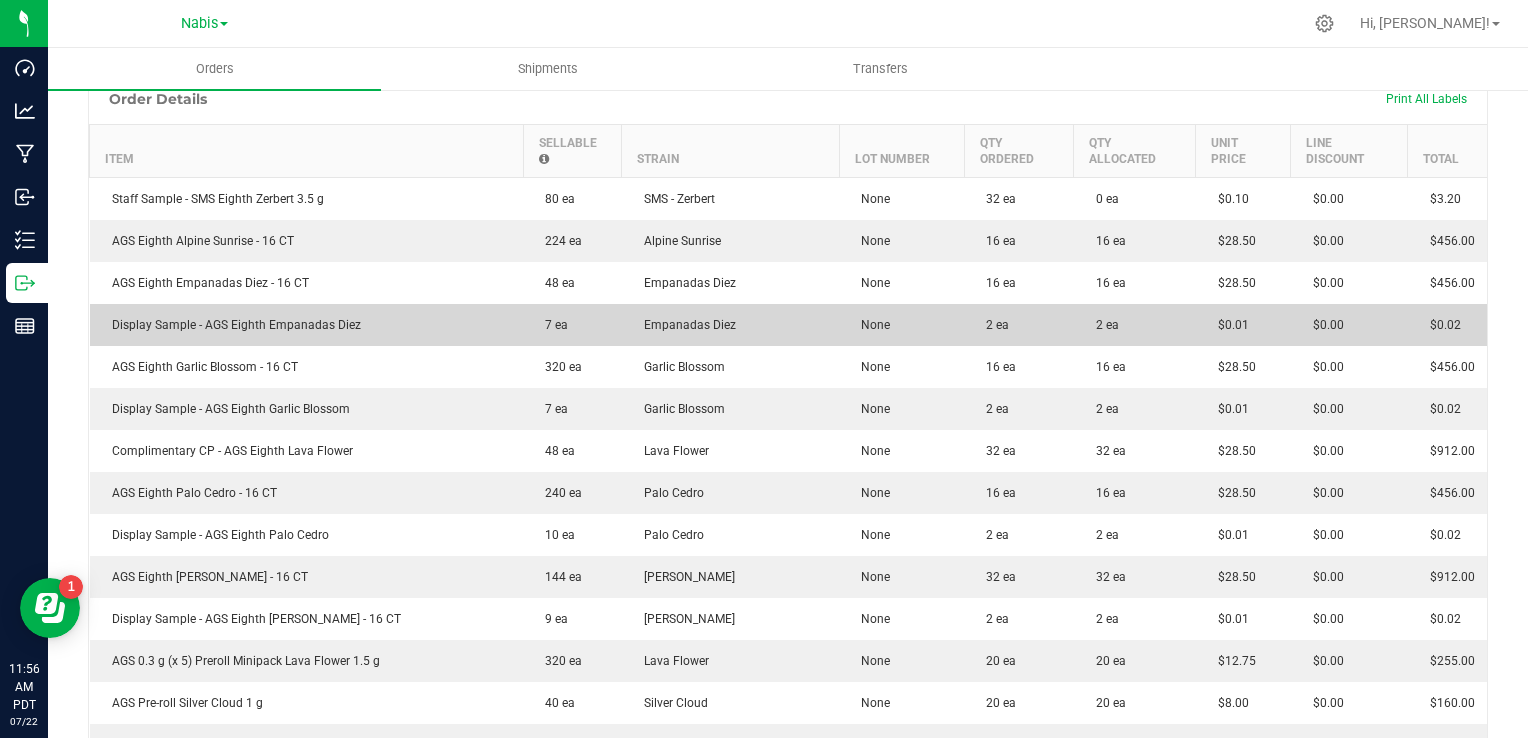 scroll, scrollTop: 0, scrollLeft: 0, axis: both 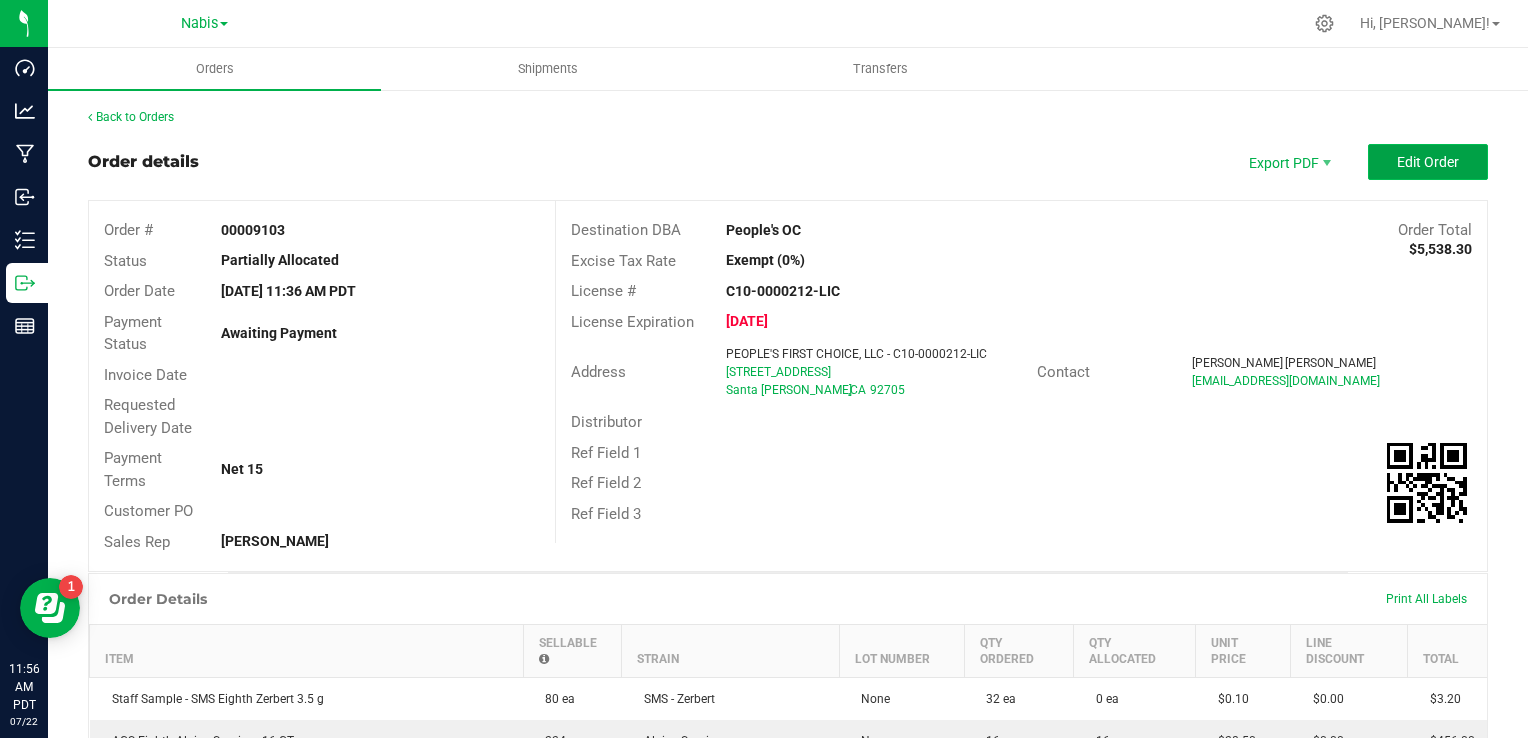 click on "Edit Order" at bounding box center [1428, 162] 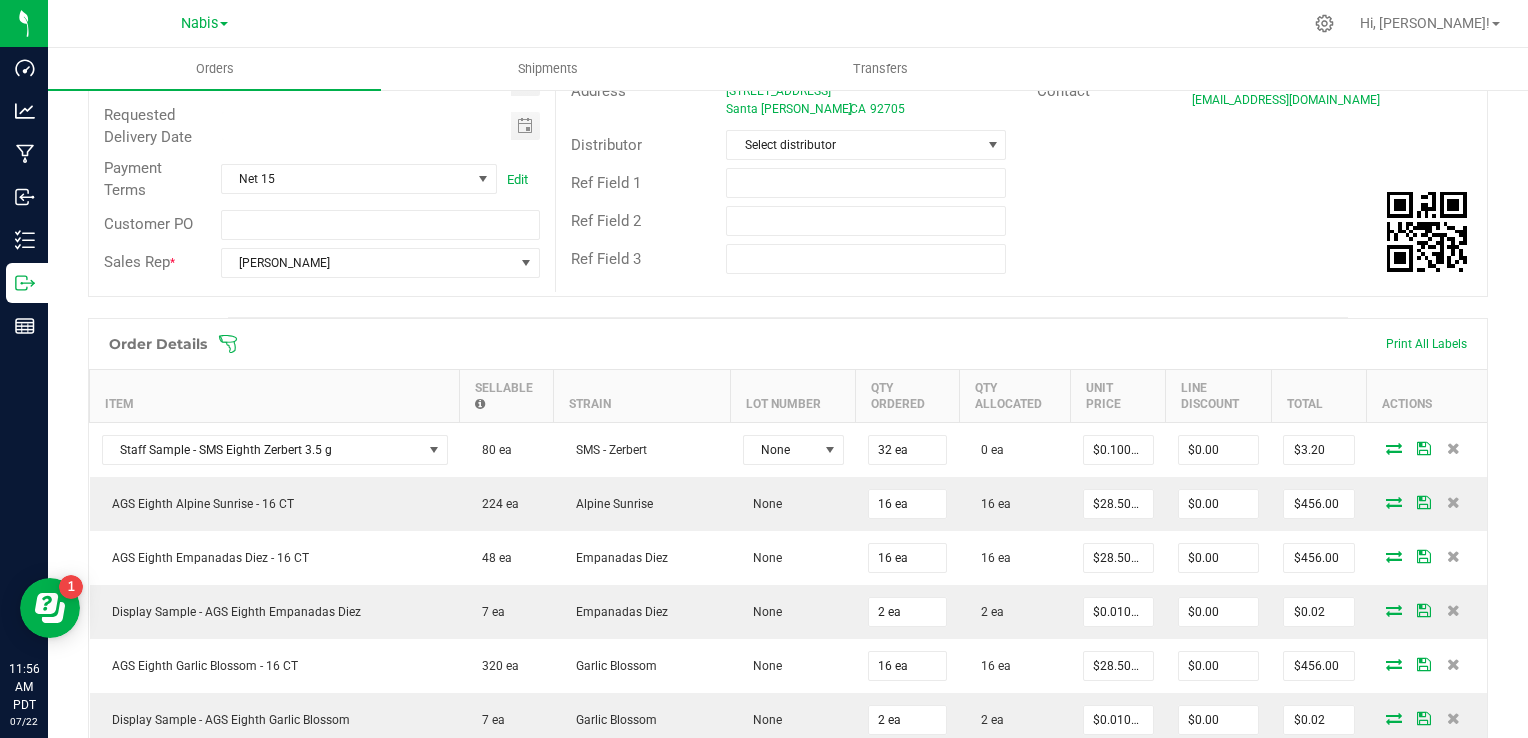 scroll, scrollTop: 600, scrollLeft: 0, axis: vertical 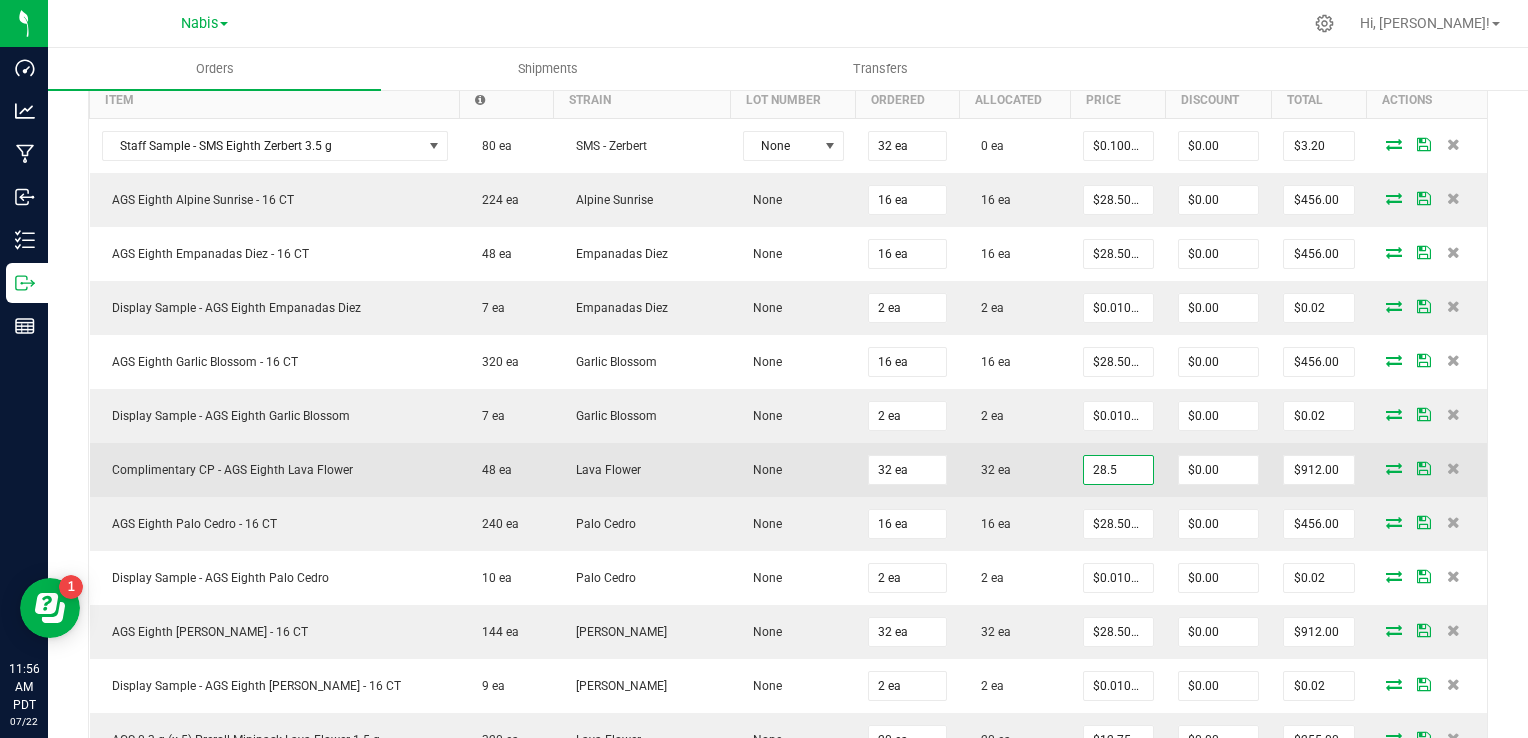 click on "28.5" at bounding box center (1118, 470) 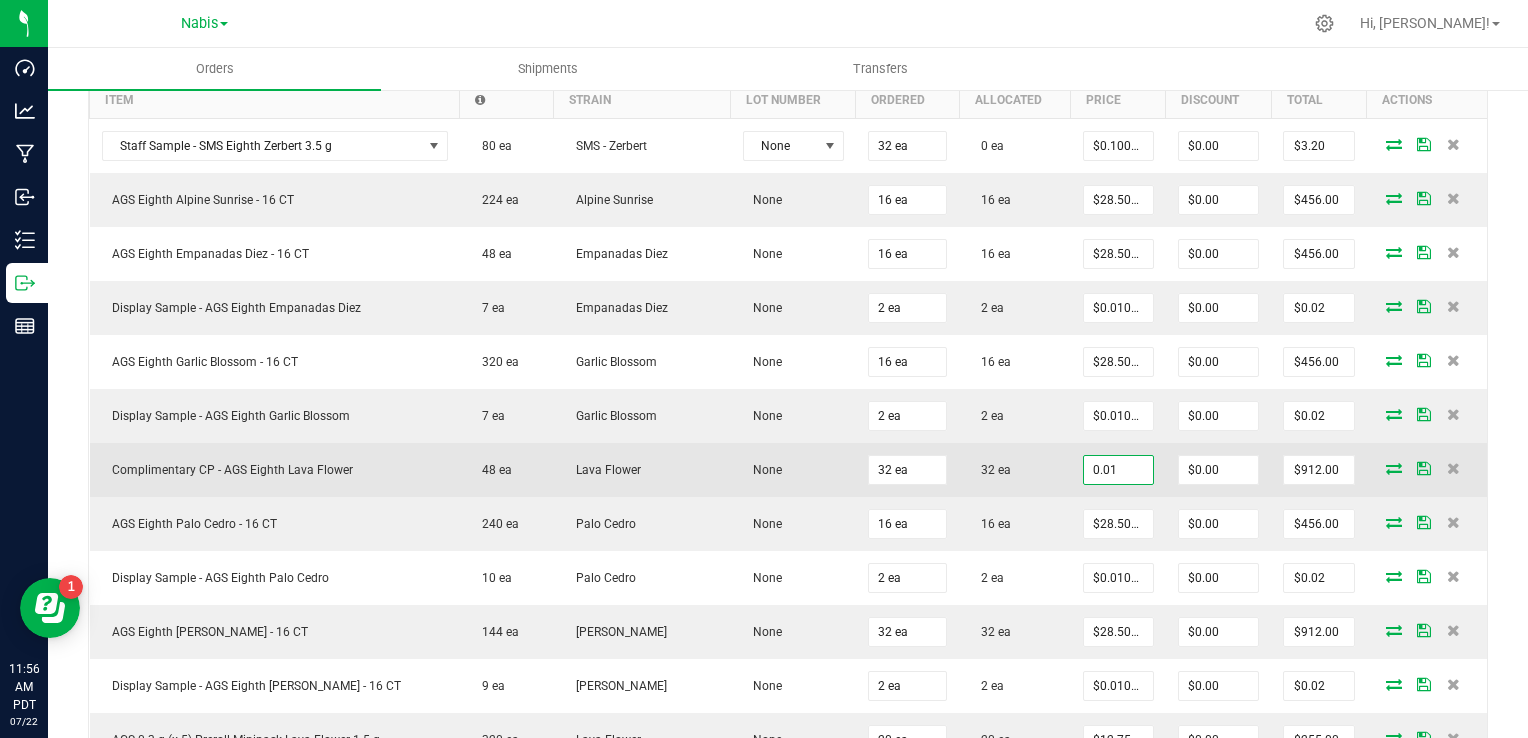 type on "$0.01000" 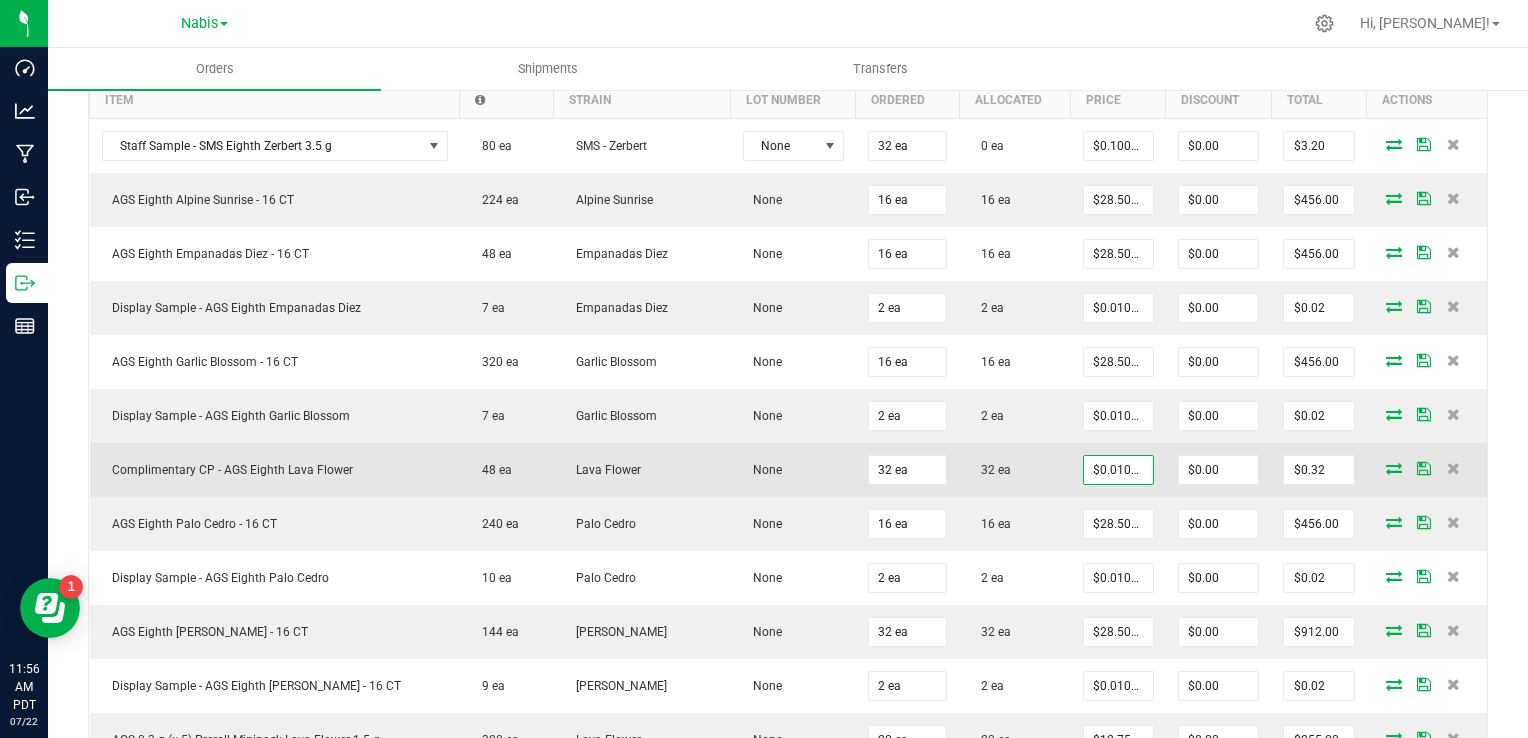 click on "32 ea" at bounding box center [1014, 470] 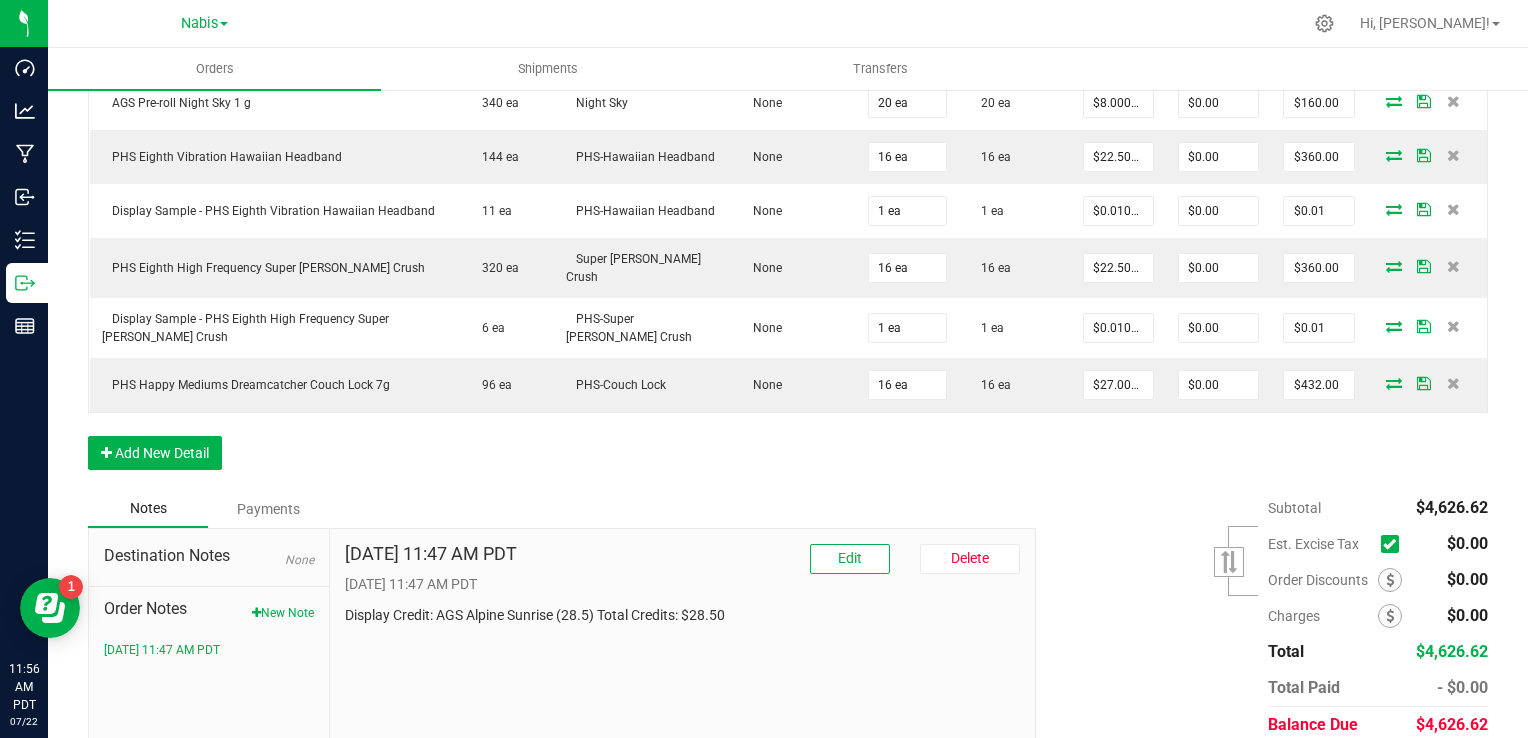 scroll, scrollTop: 1474, scrollLeft: 0, axis: vertical 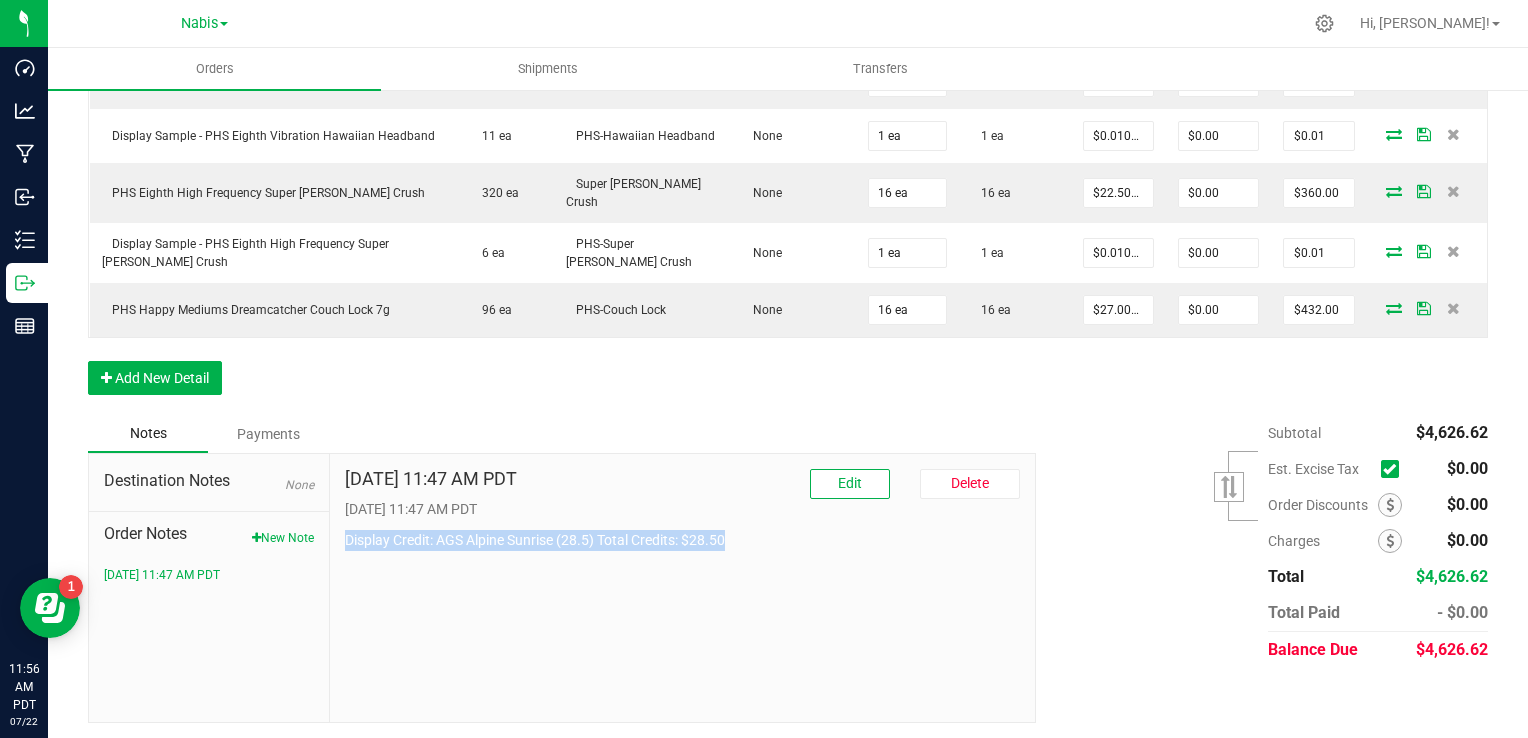 drag, startPoint x: 745, startPoint y: 538, endPoint x: 333, endPoint y: 537, distance: 412.00122 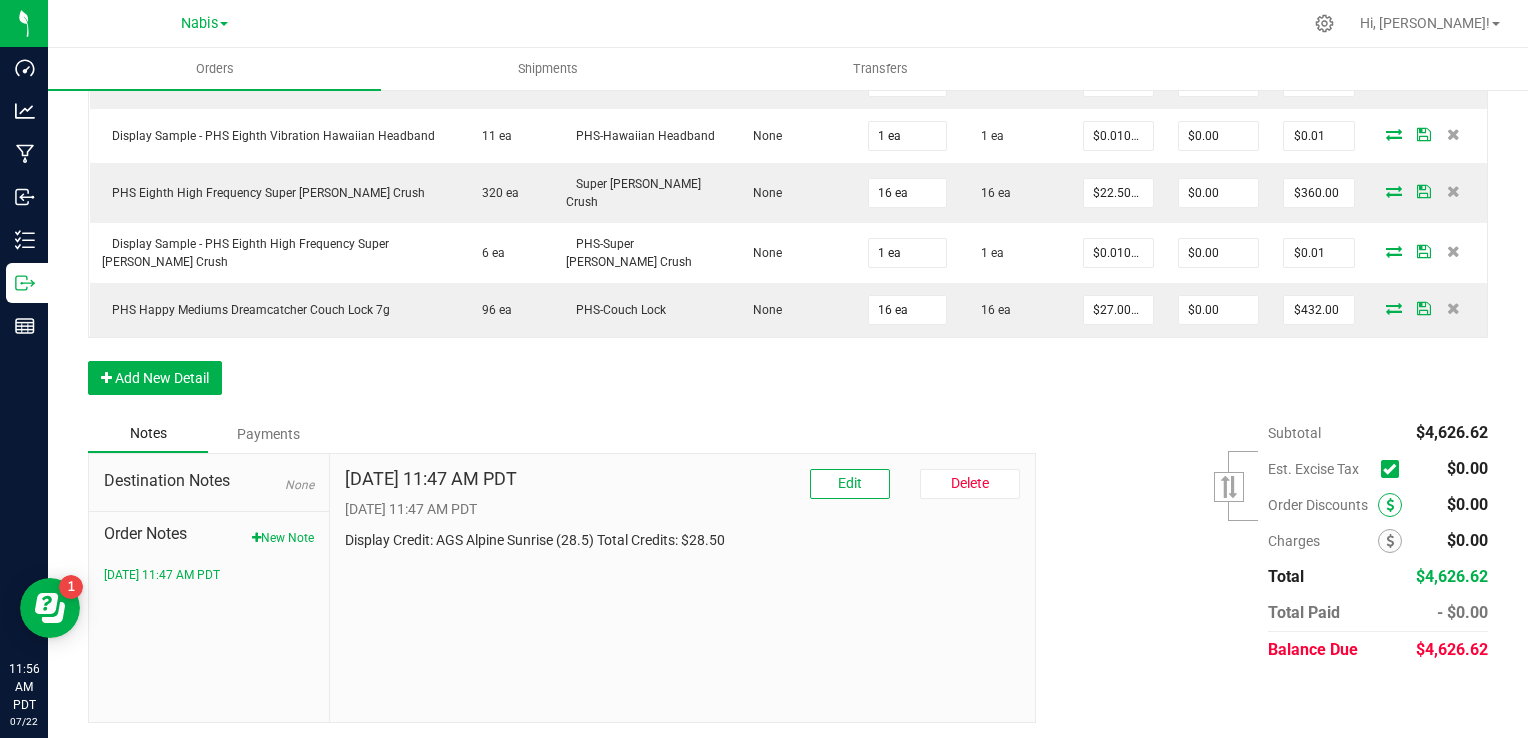 click at bounding box center (1390, 505) 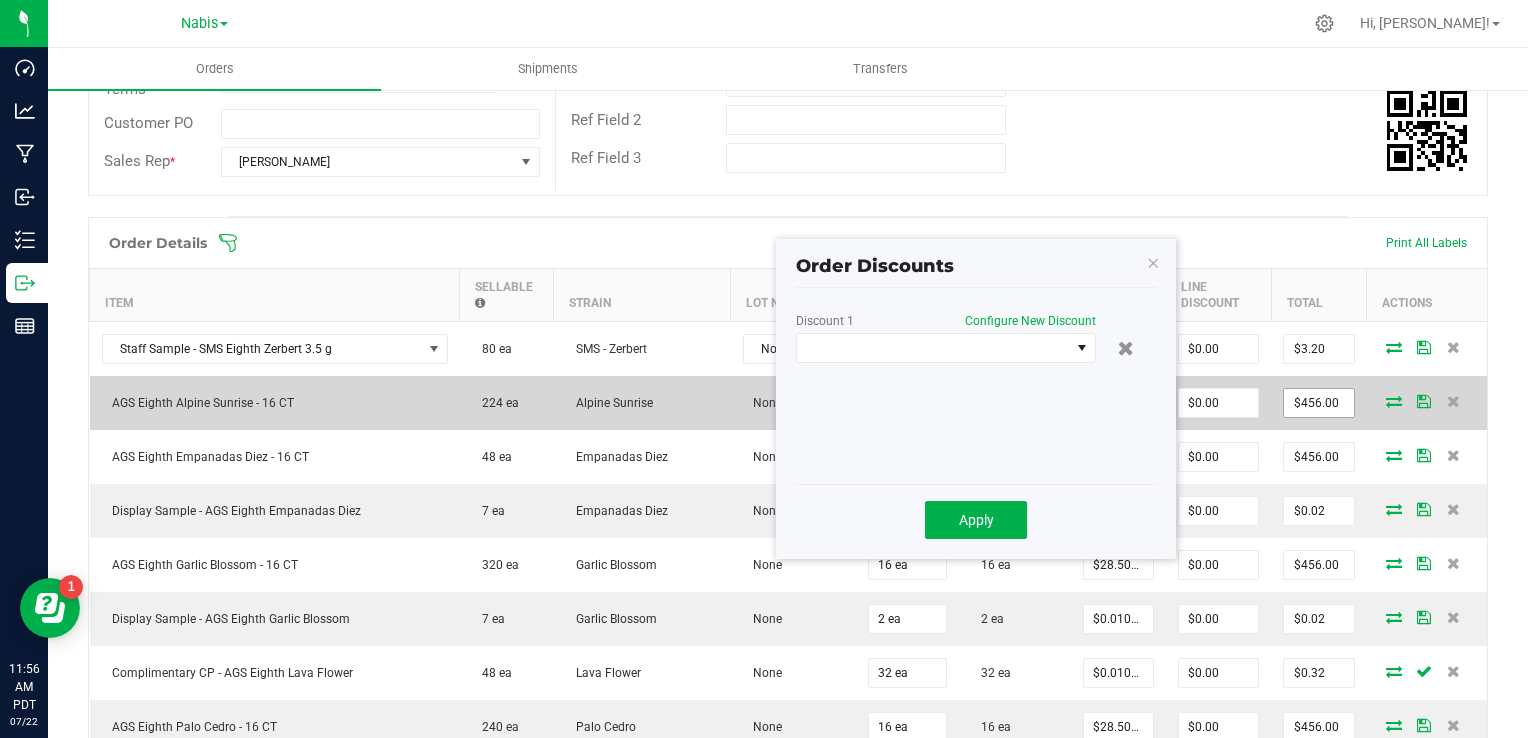 scroll, scrollTop: 374, scrollLeft: 0, axis: vertical 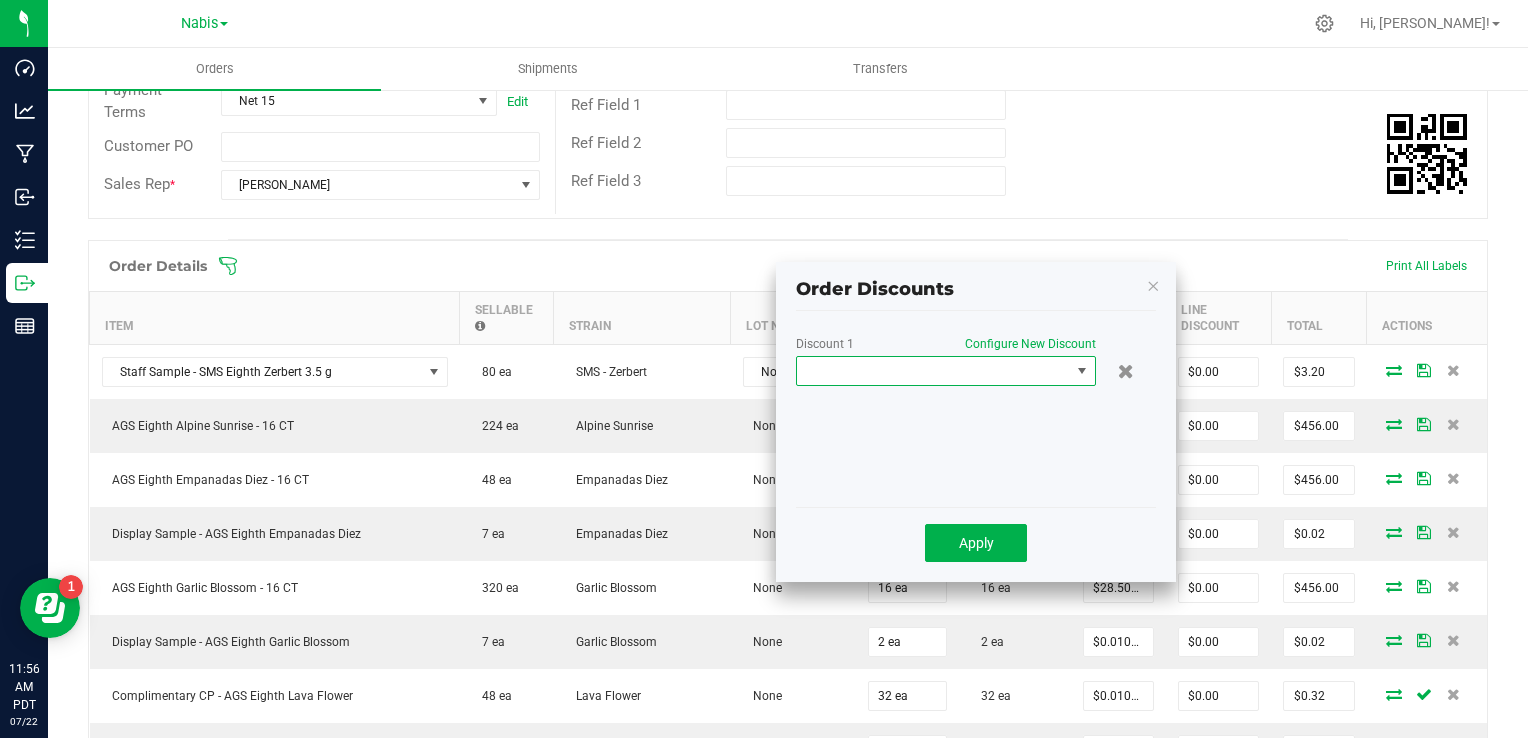 click at bounding box center (933, 371) 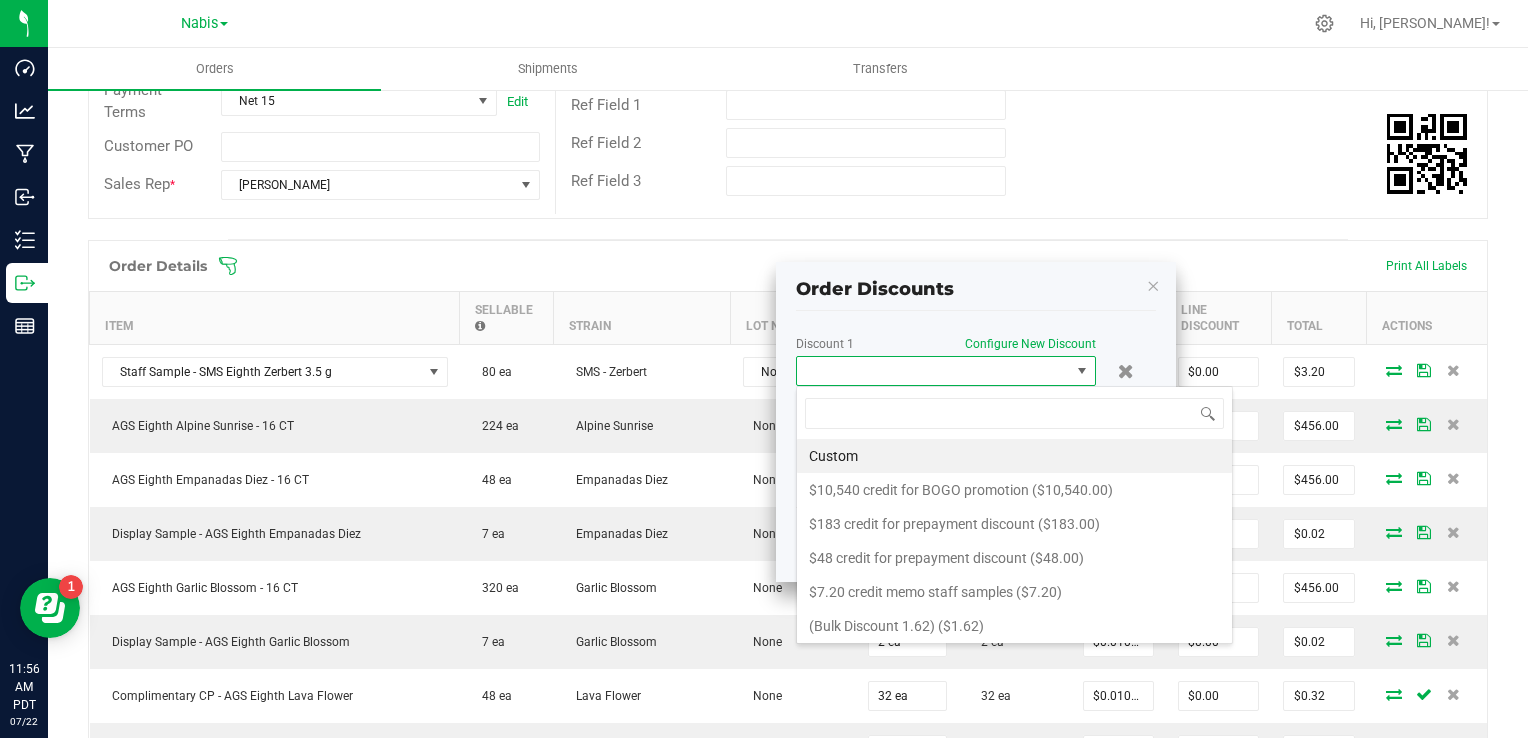 scroll, scrollTop: 99970, scrollLeft: 99700, axis: both 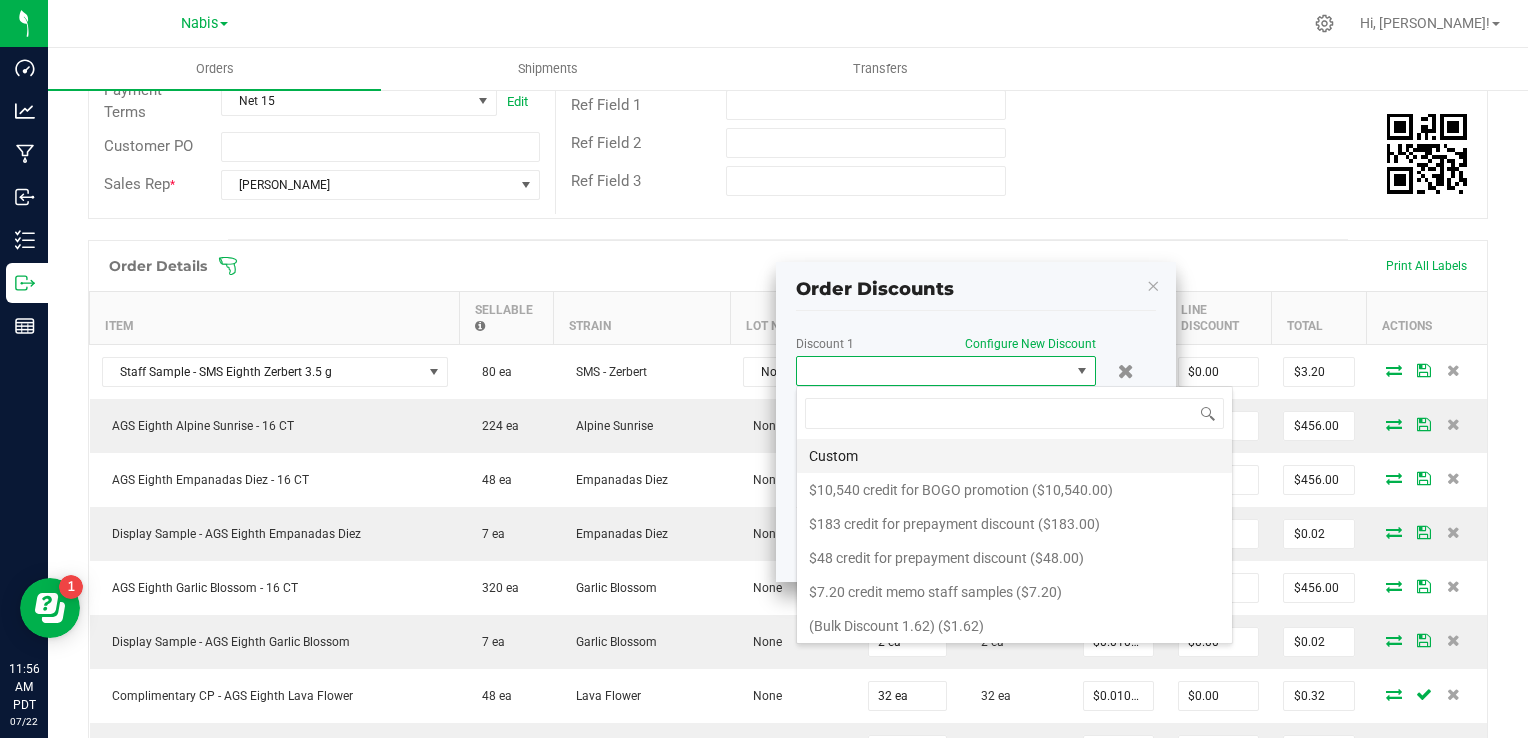 click on "Custom" at bounding box center [1014, 456] 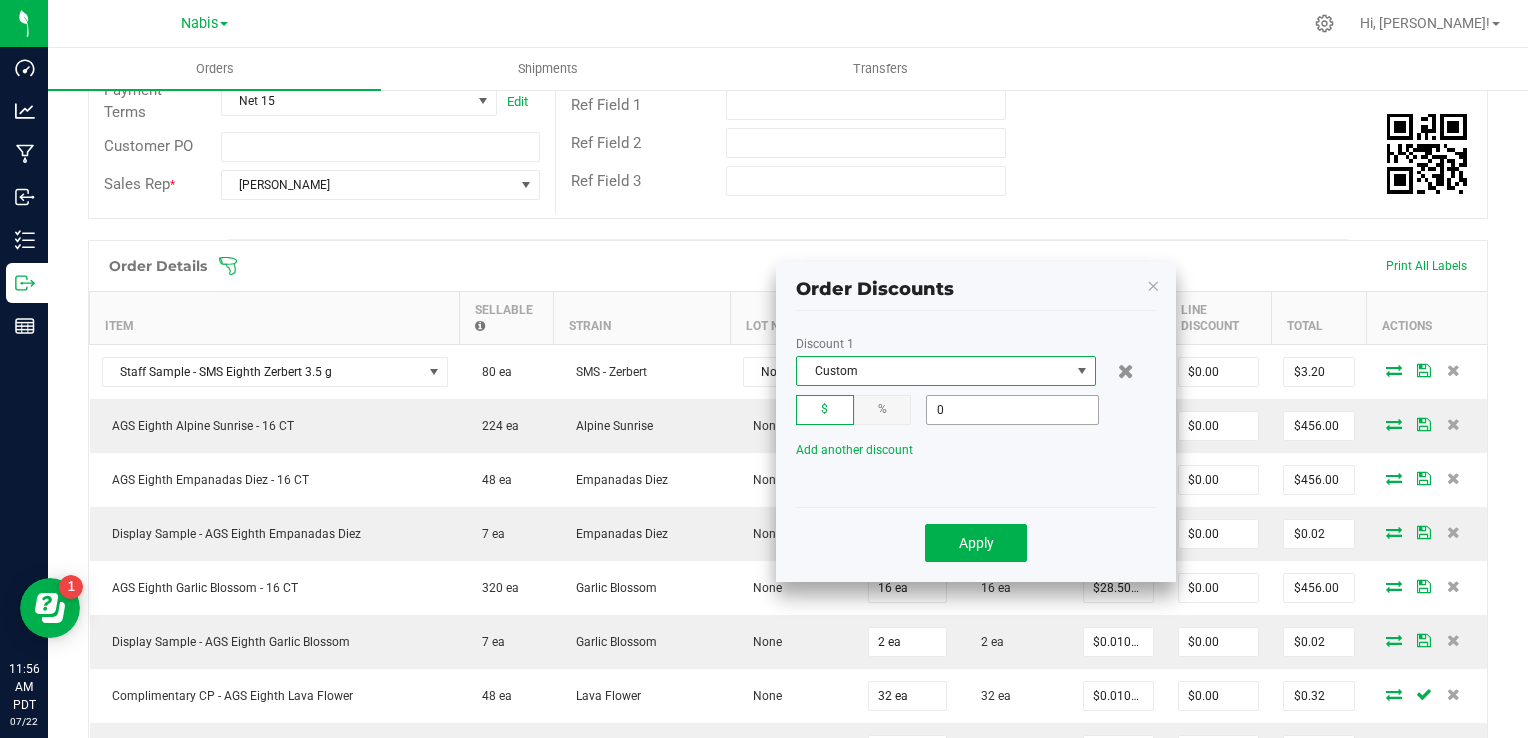 click on "0" at bounding box center [1012, 410] 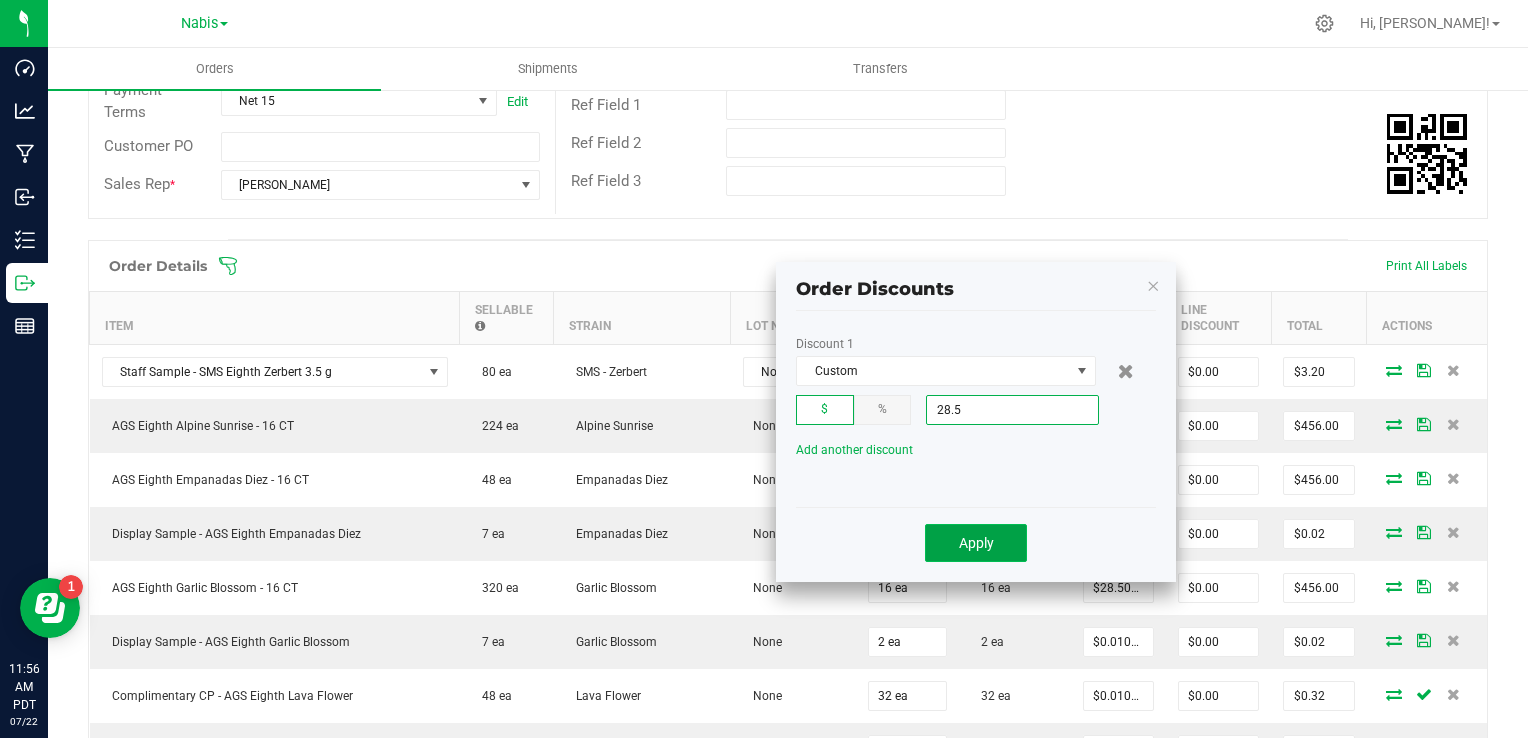 type on "$28.50" 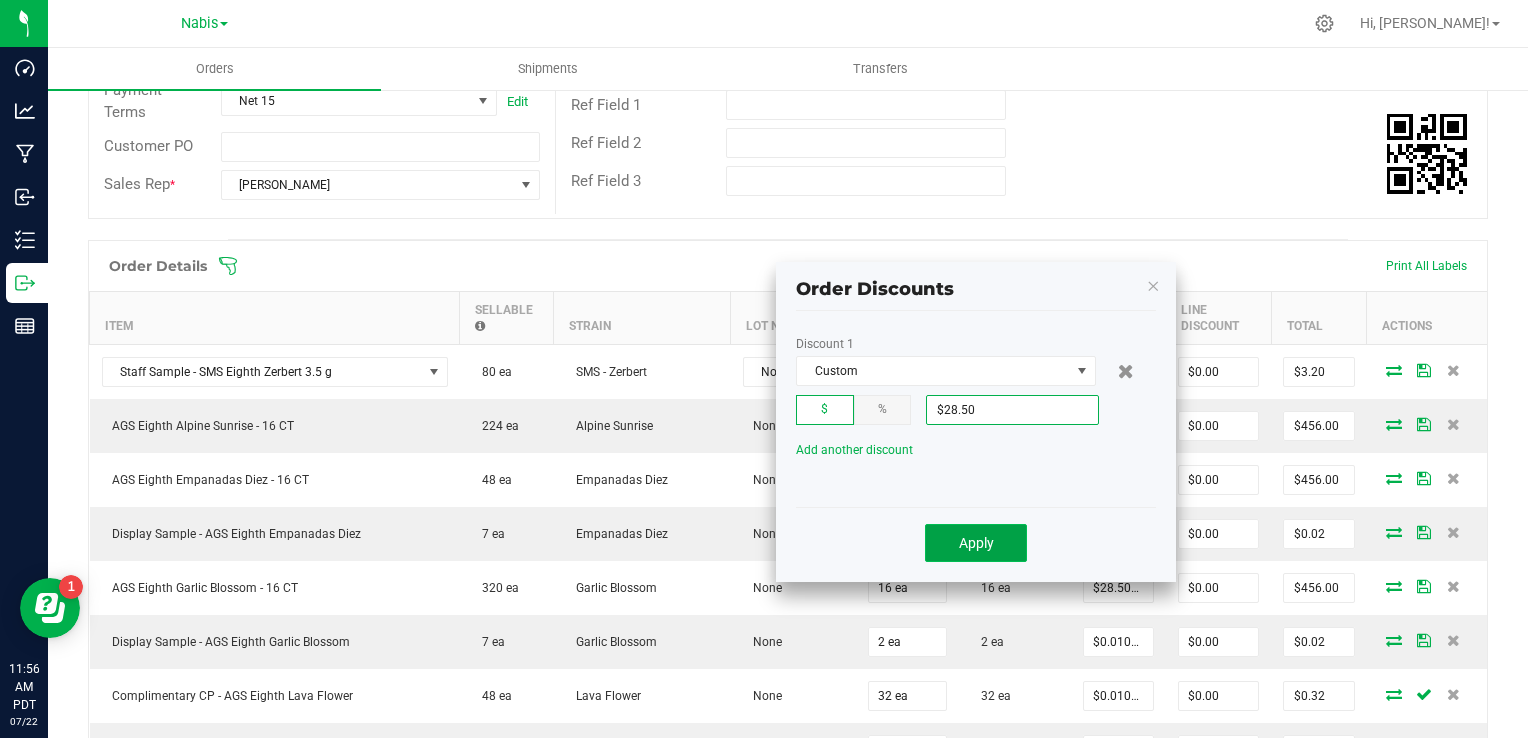click on "Apply" at bounding box center [976, 543] 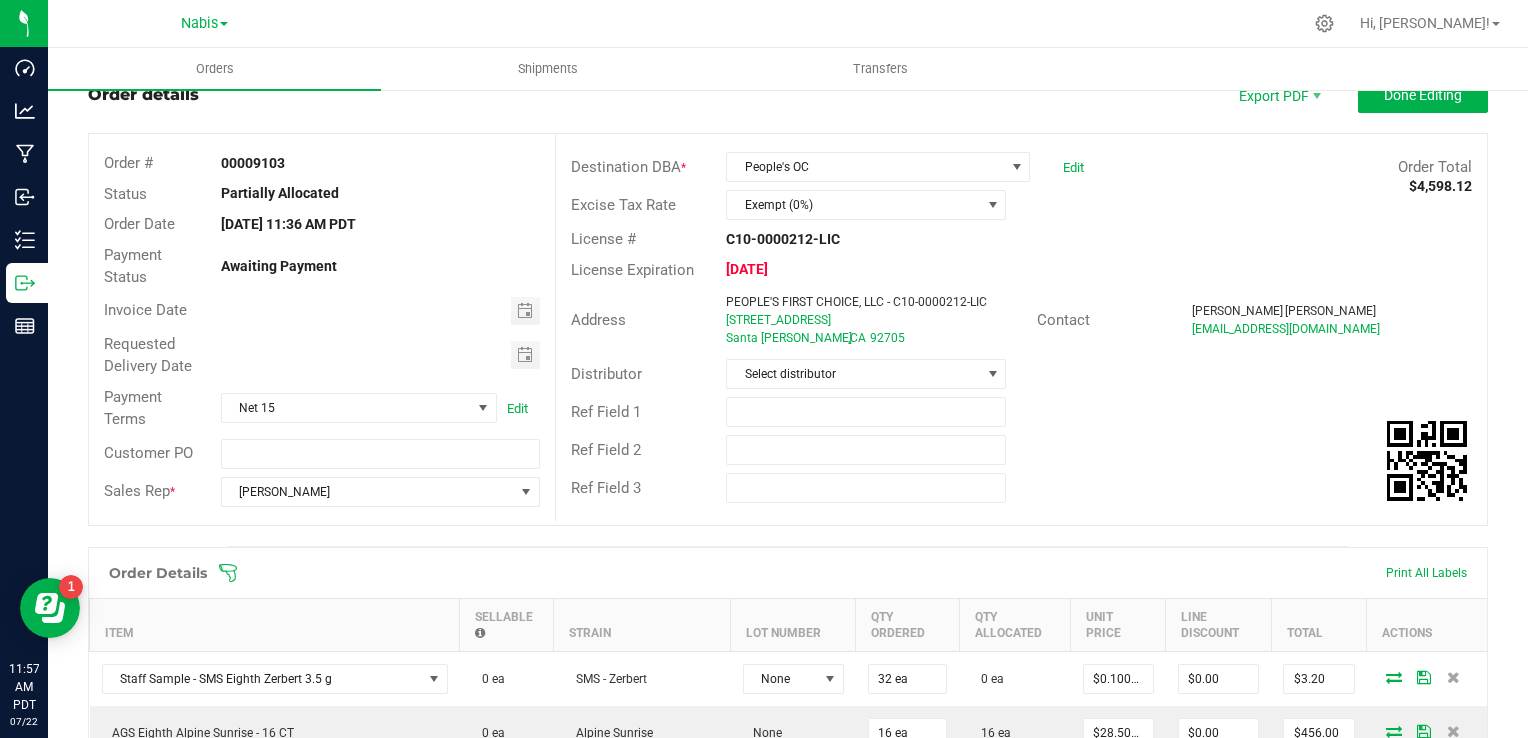scroll, scrollTop: 0, scrollLeft: 0, axis: both 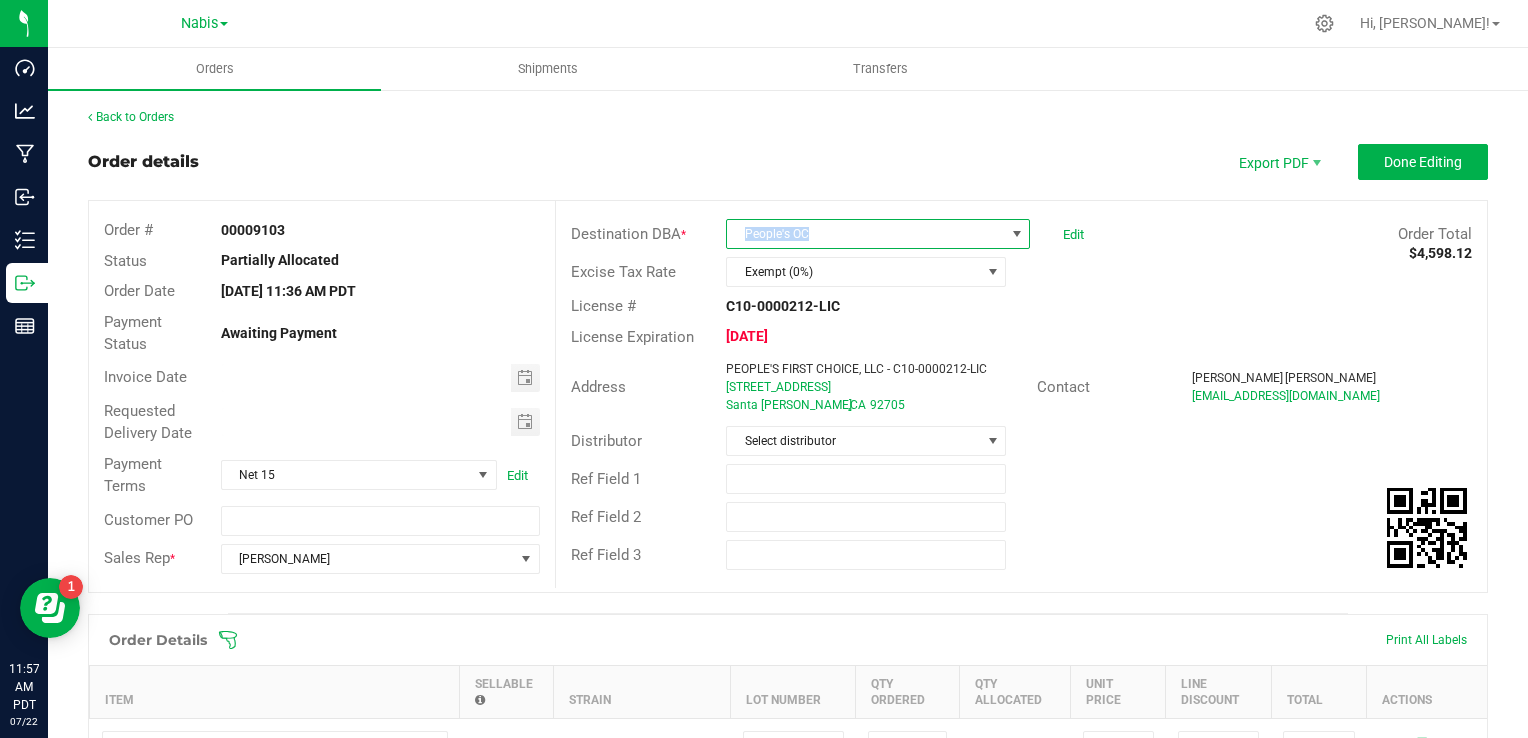 copy on "People's OC" 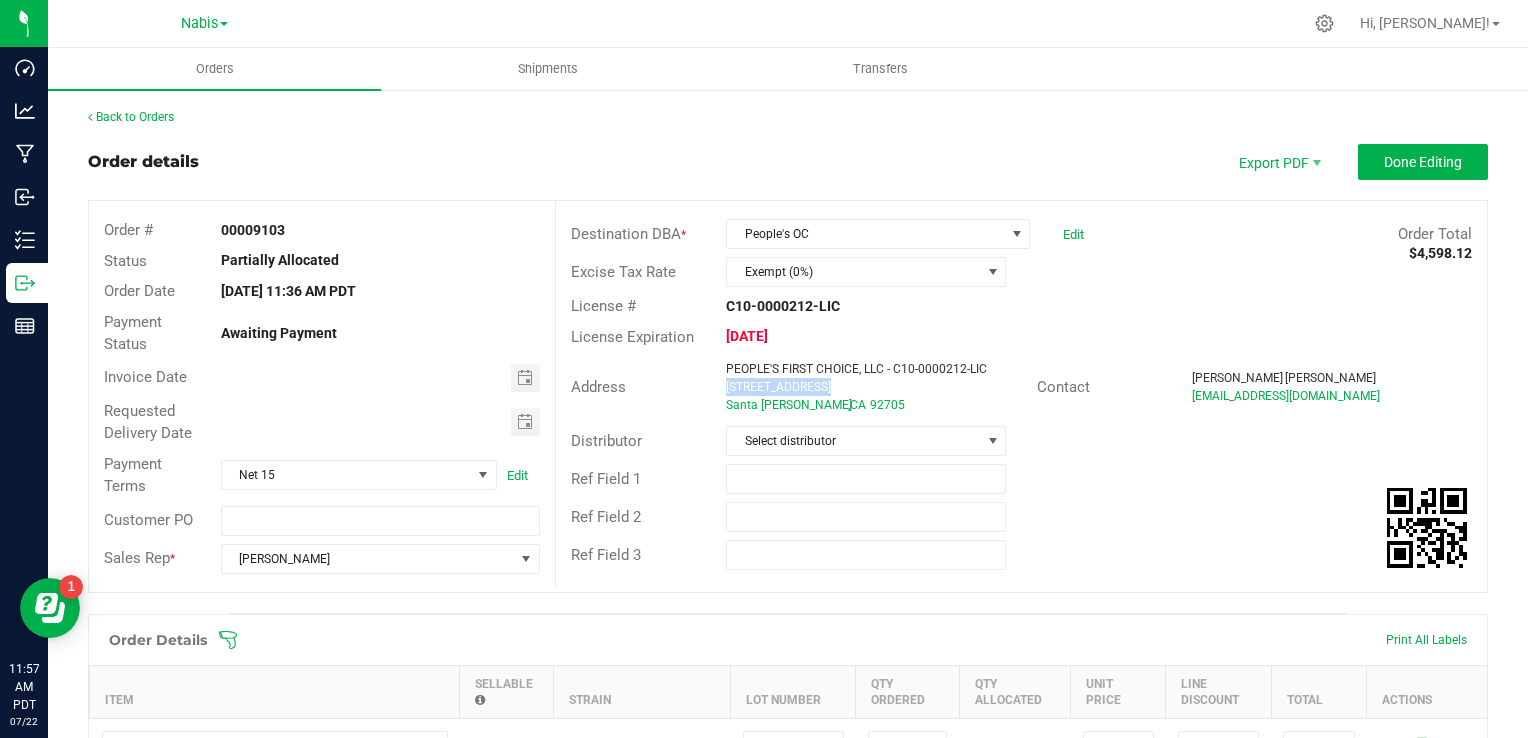 drag, startPoint x: 709, startPoint y: 390, endPoint x: 854, endPoint y: 390, distance: 145 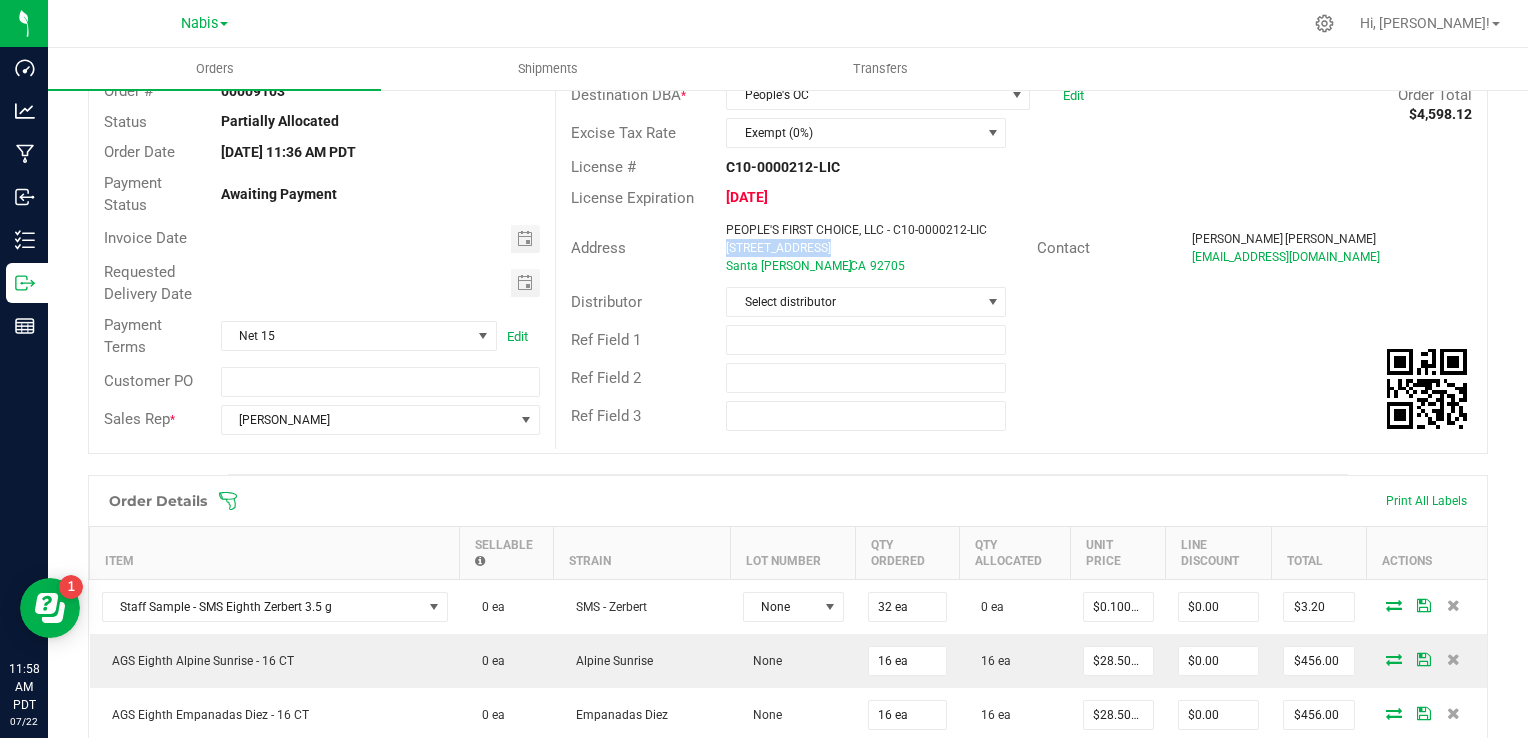 scroll, scrollTop: 0, scrollLeft: 0, axis: both 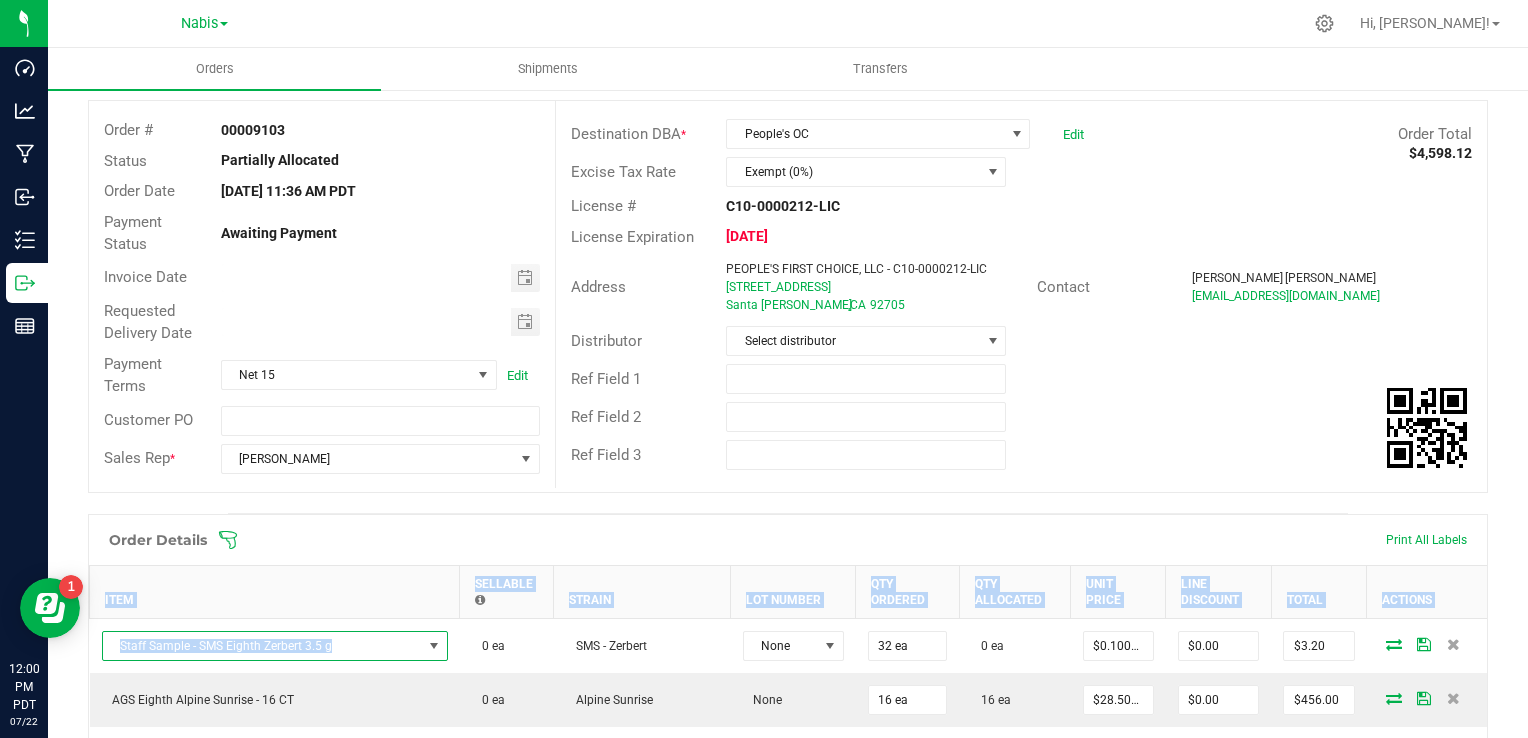 drag, startPoint x: 348, startPoint y: 646, endPoint x: 75, endPoint y: 650, distance: 273.0293 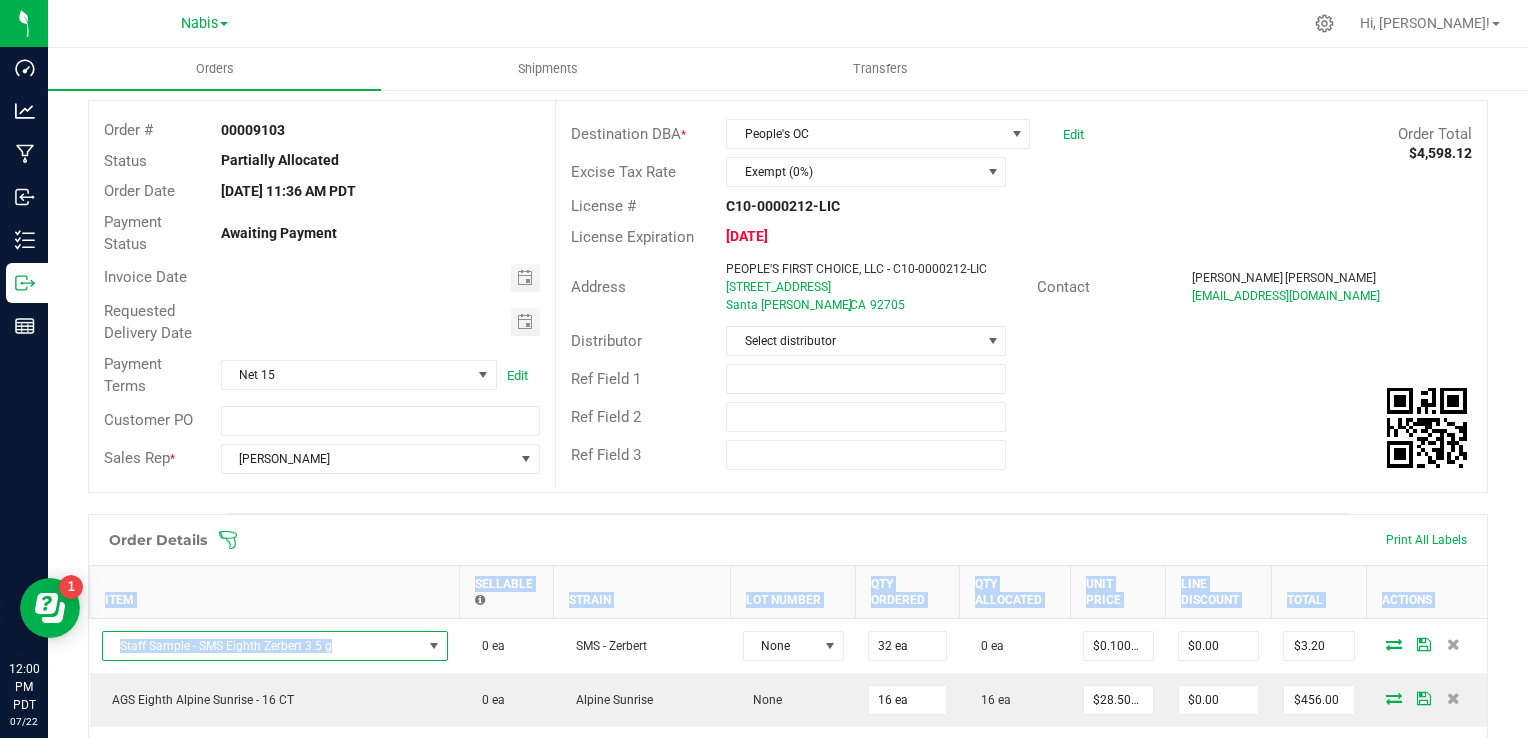drag, startPoint x: 75, startPoint y: 650, endPoint x: 300, endPoint y: 606, distance: 229.26186 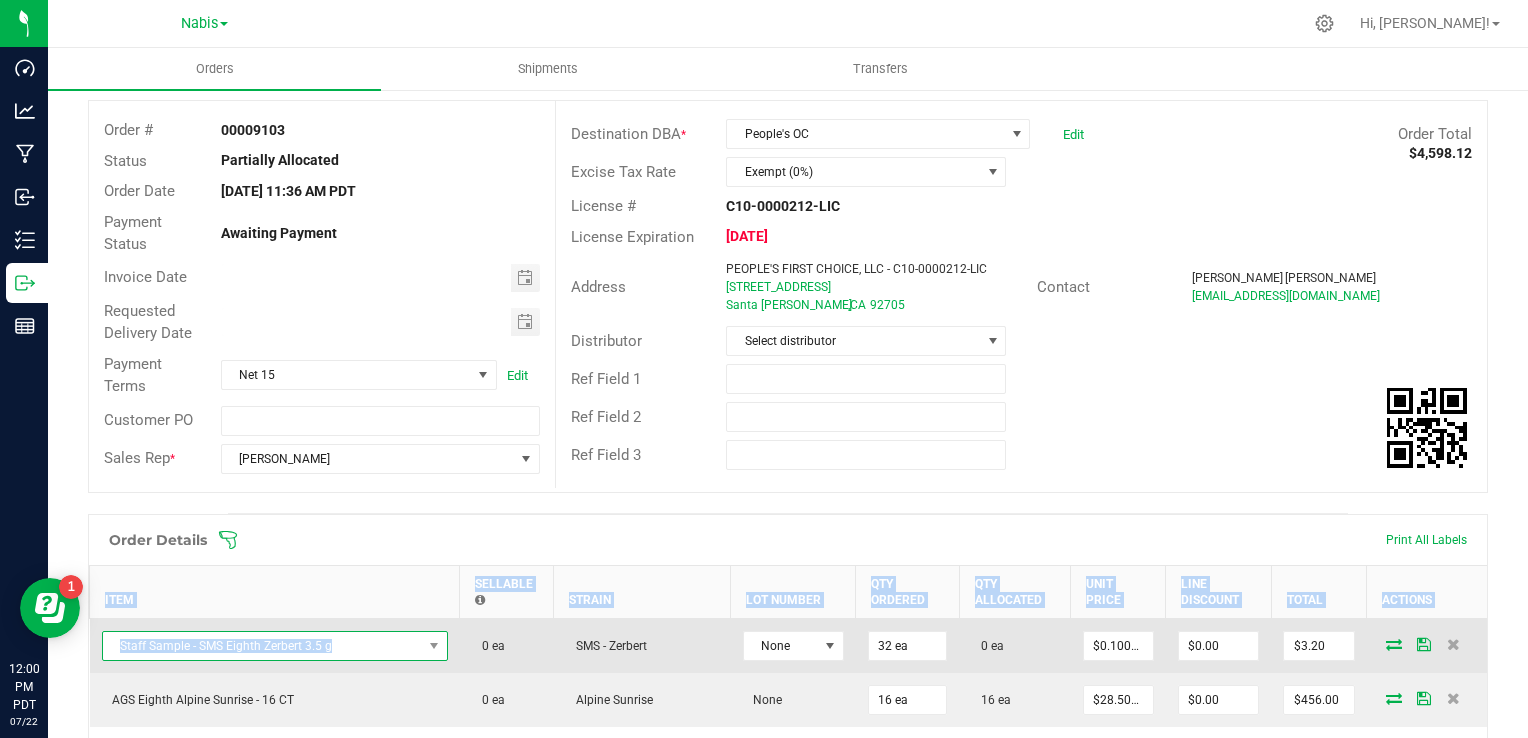 click on "Staff Sample - SMS Eighth Zerbert 3.5 g" at bounding box center [262, 646] 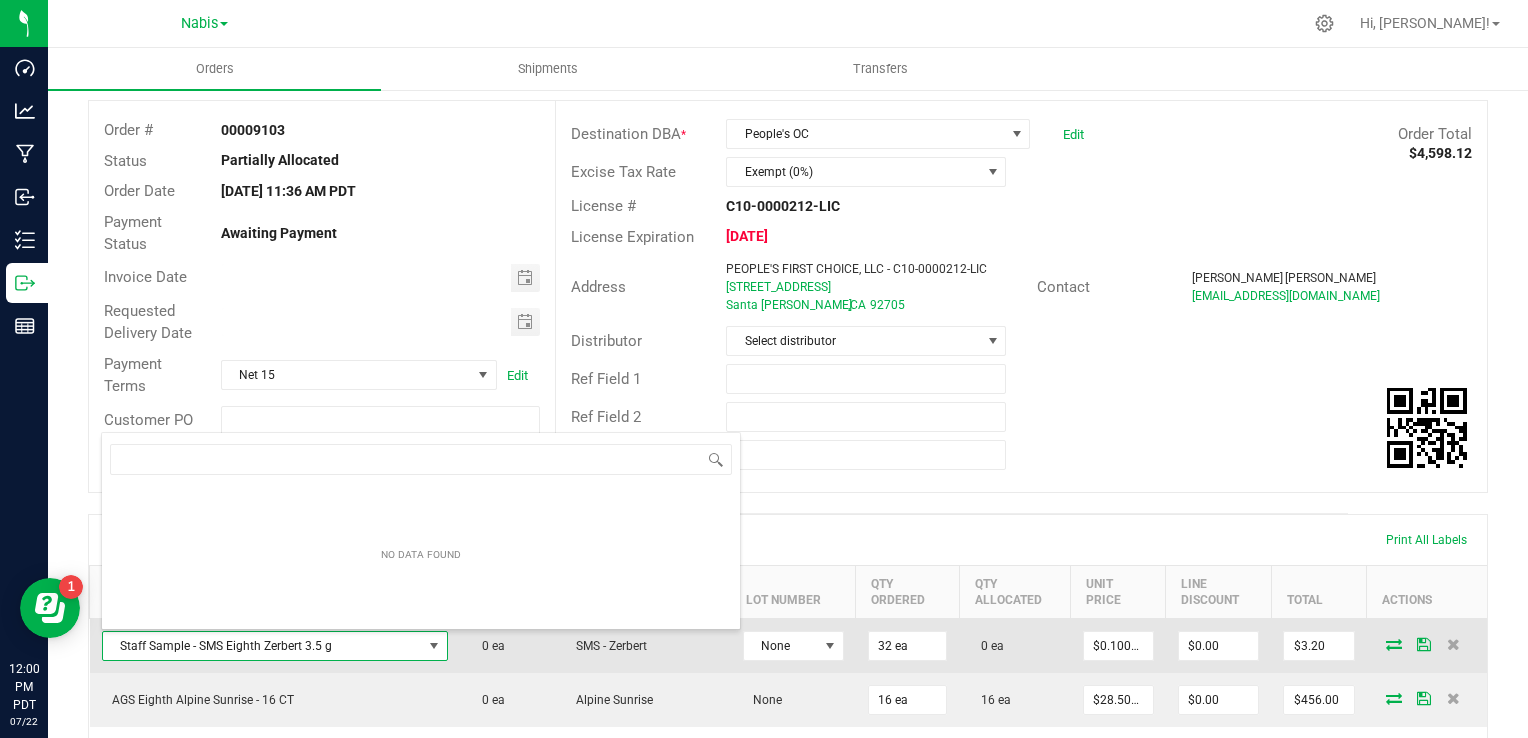 scroll, scrollTop: 0, scrollLeft: 0, axis: both 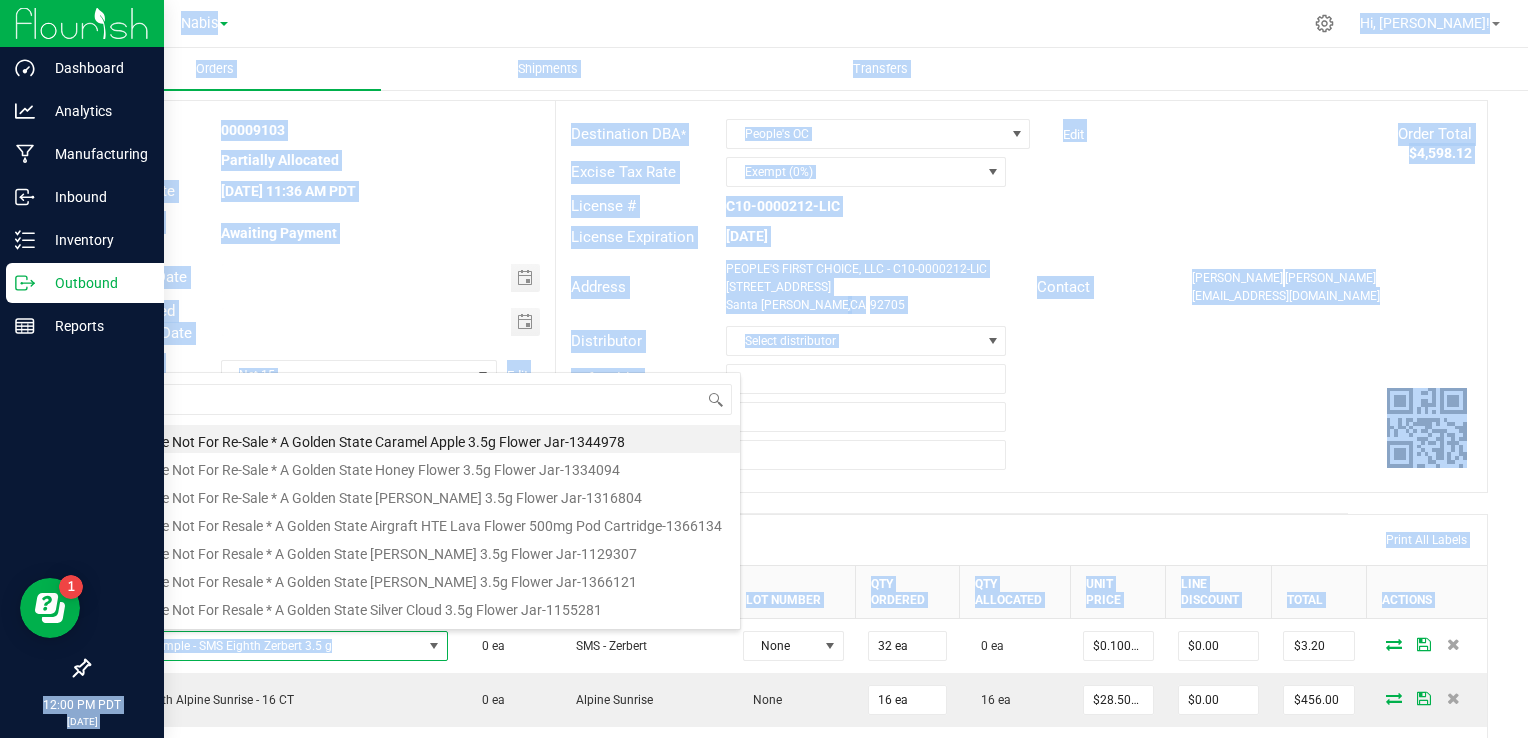 drag, startPoint x: 340, startPoint y: 650, endPoint x: 38, endPoint y: 638, distance: 302.2383 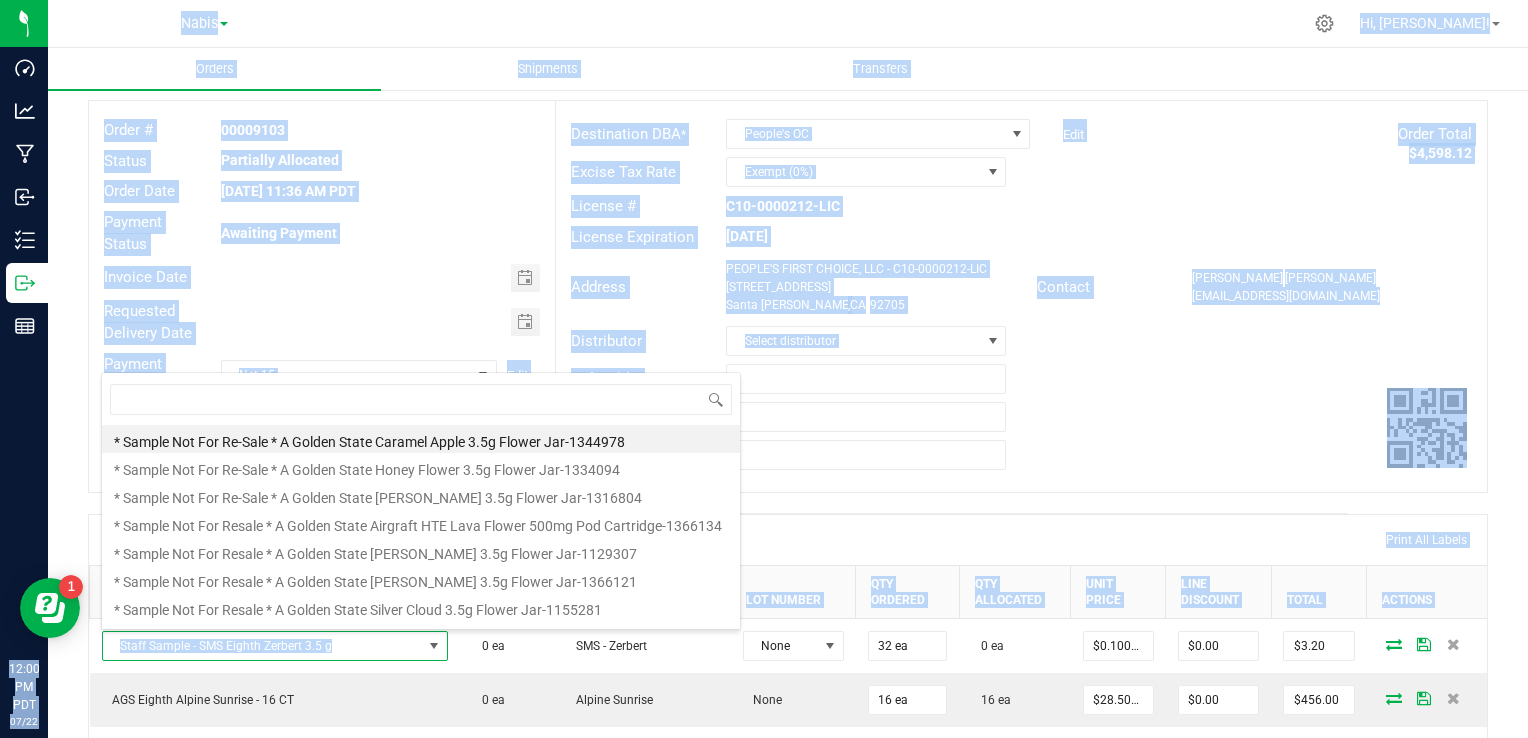 drag, startPoint x: 38, startPoint y: 638, endPoint x: 70, endPoint y: 673, distance: 47.423622 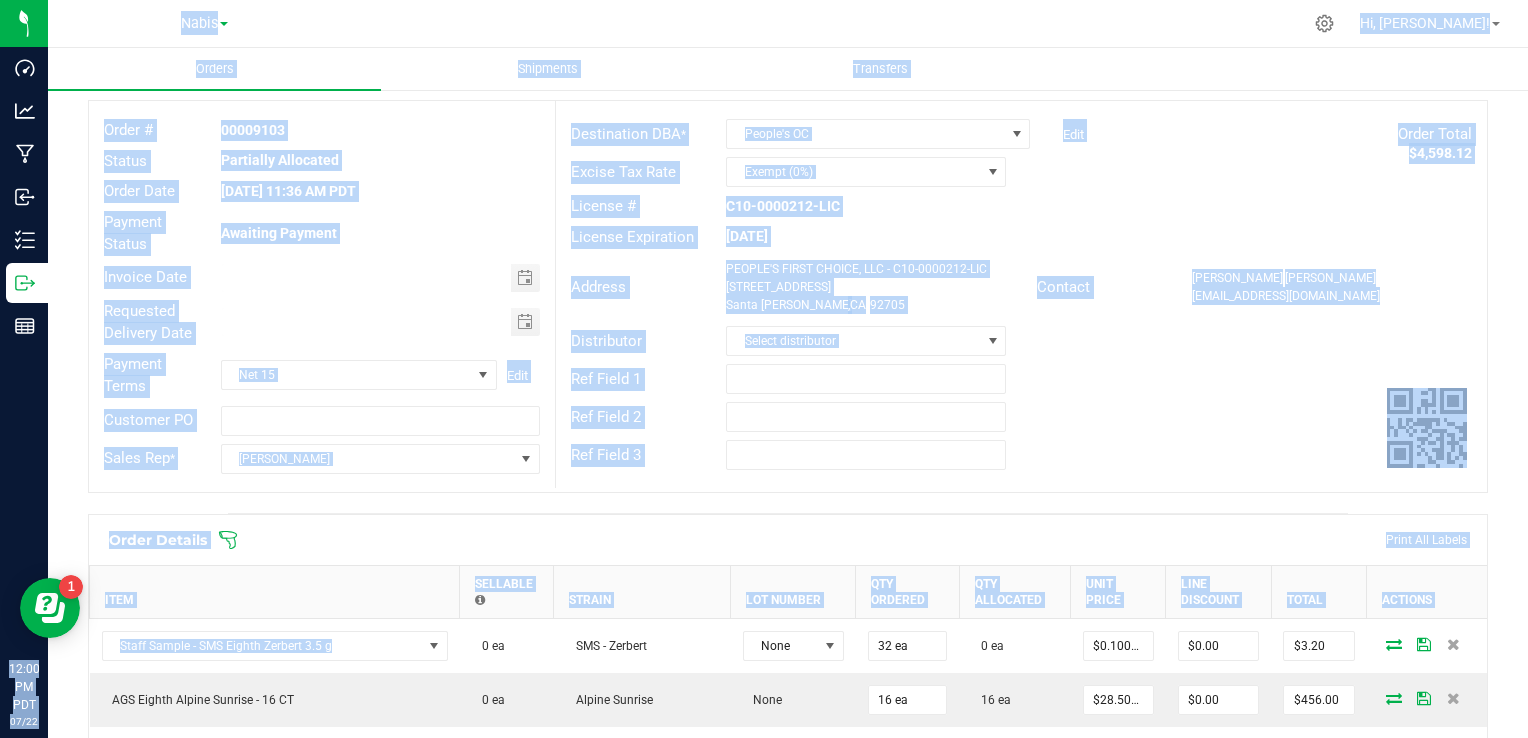 click on "Item" at bounding box center (275, 591) 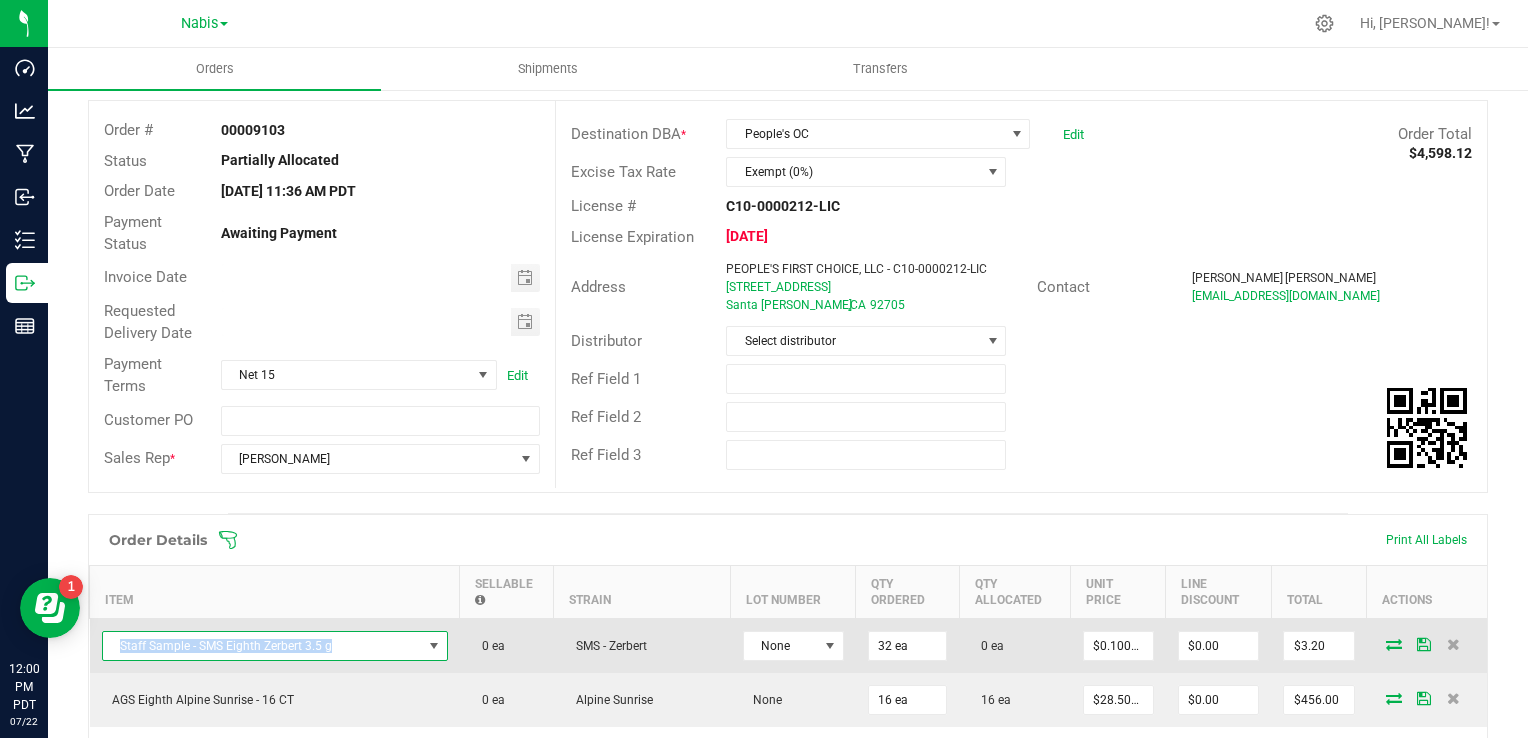 copy on "Staff Sample - SMS Eighth Zerbert 3.5 g" 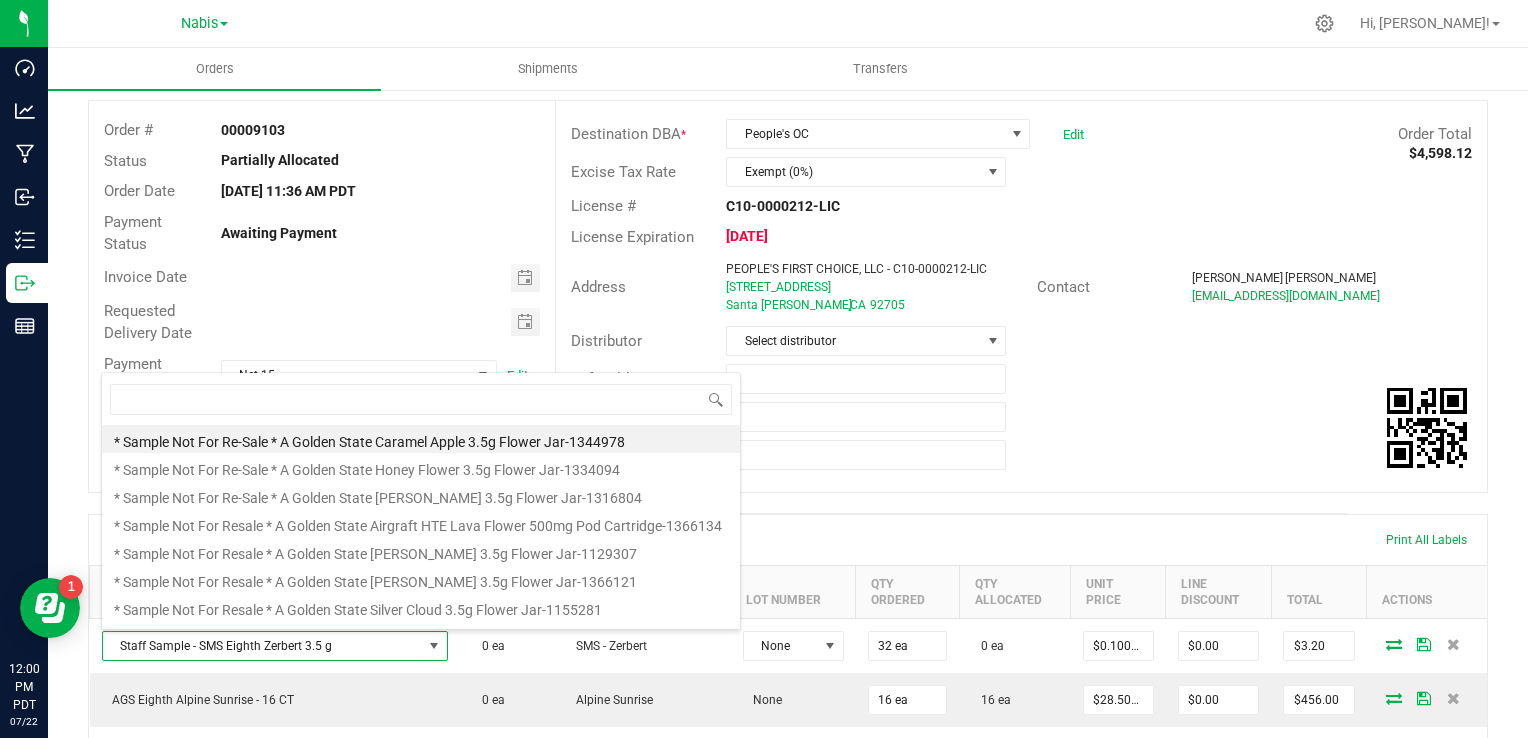 scroll, scrollTop: 99970, scrollLeft: 99679, axis: both 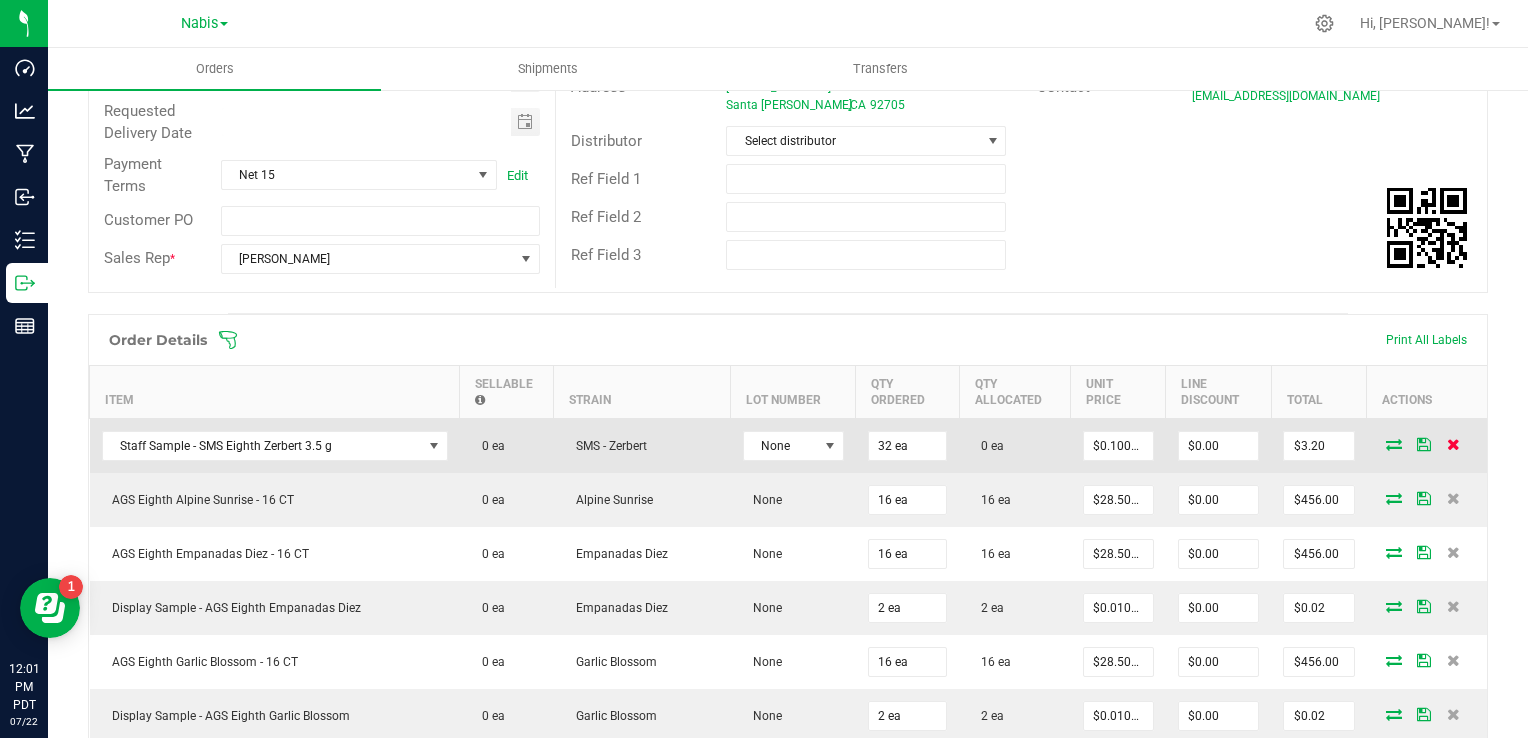 click at bounding box center [1453, 444] 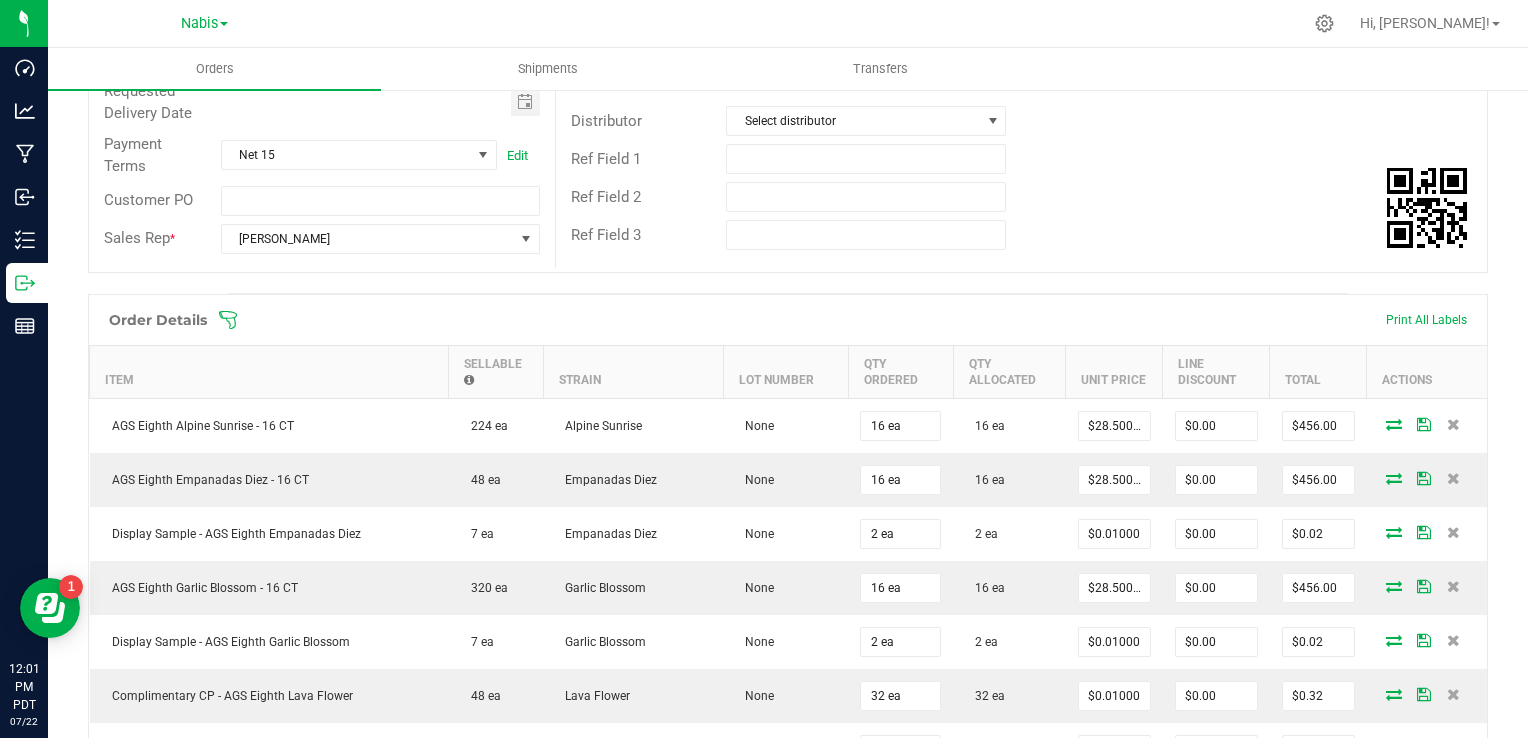 scroll, scrollTop: 0, scrollLeft: 0, axis: both 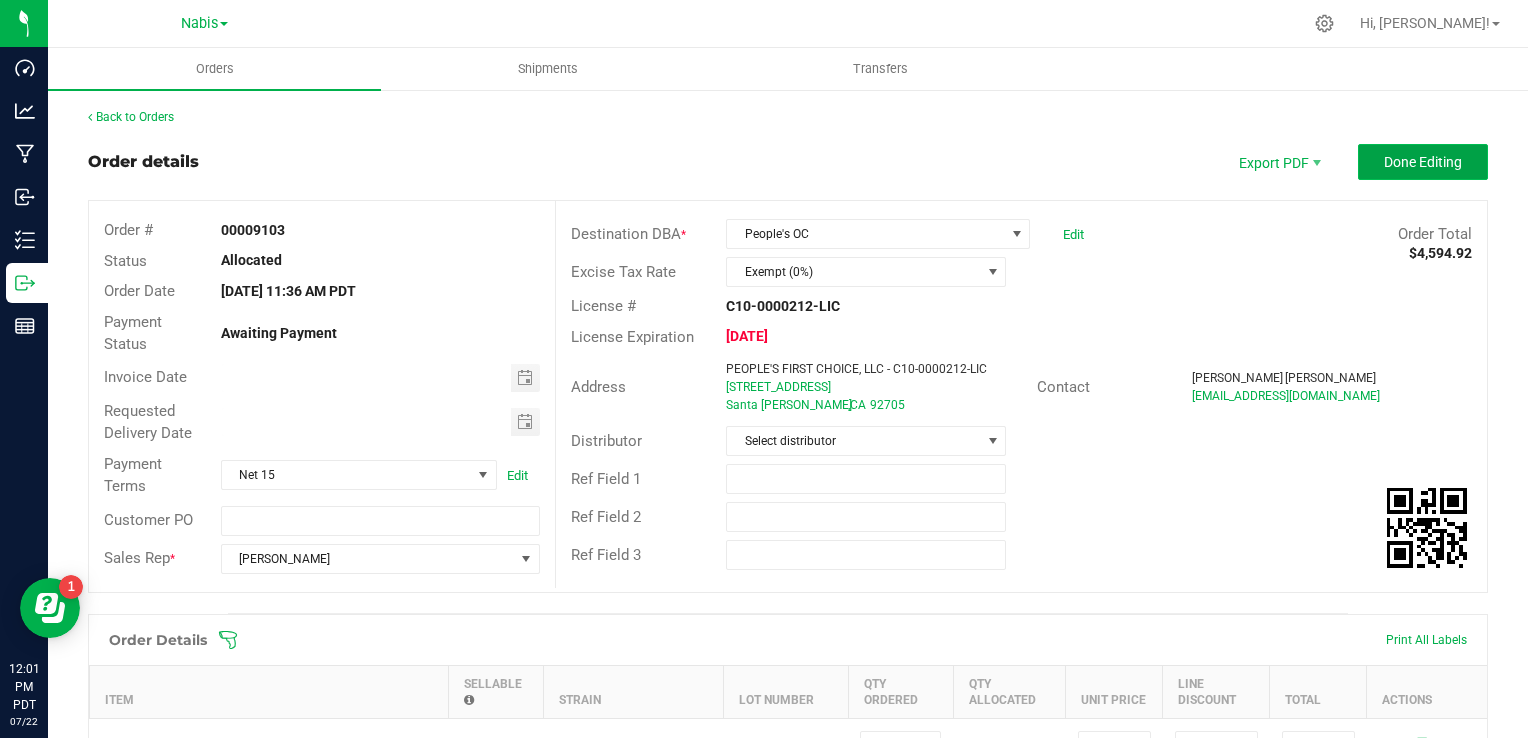click on "Done Editing" at bounding box center (1423, 162) 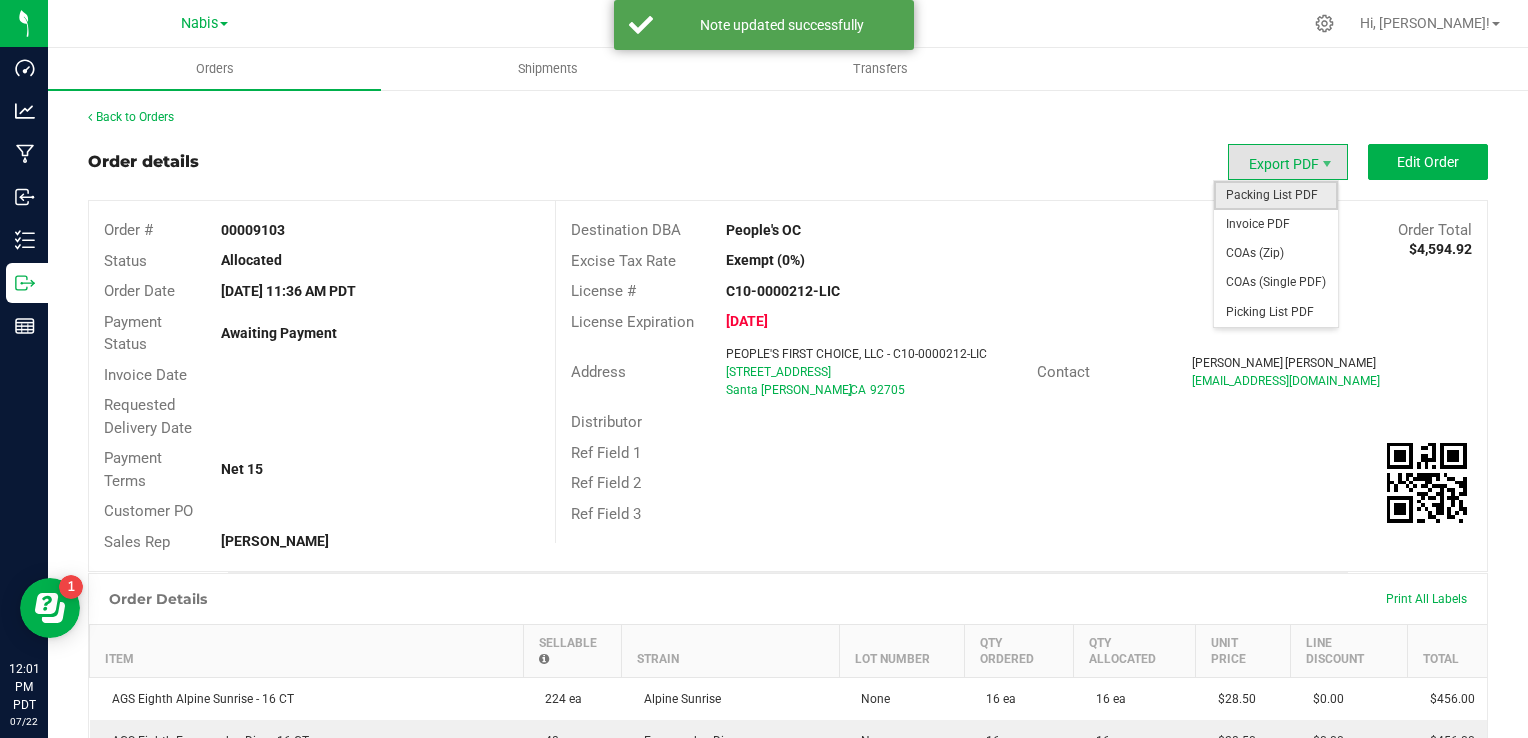 click on "Packing List PDF" at bounding box center [1276, 195] 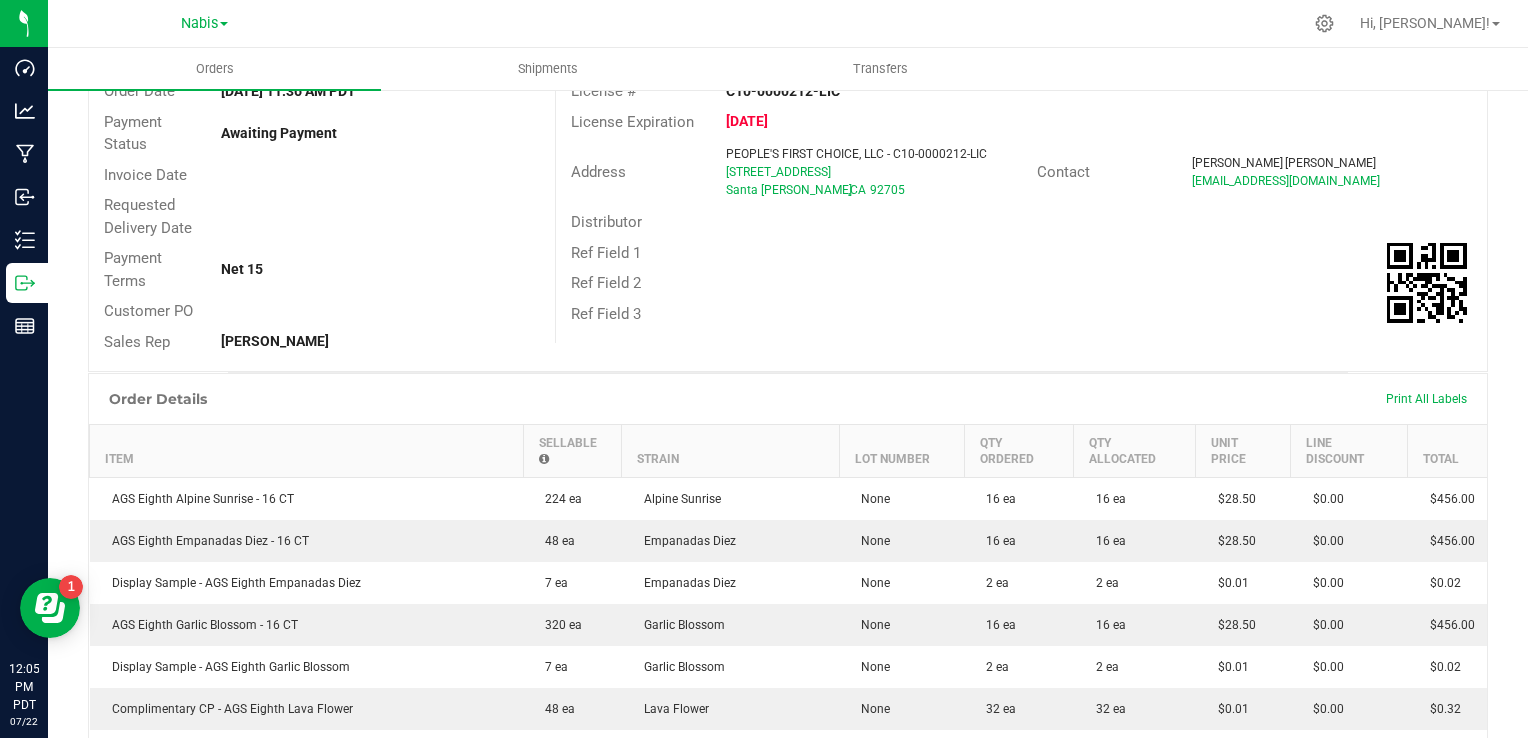 scroll, scrollTop: 0, scrollLeft: 0, axis: both 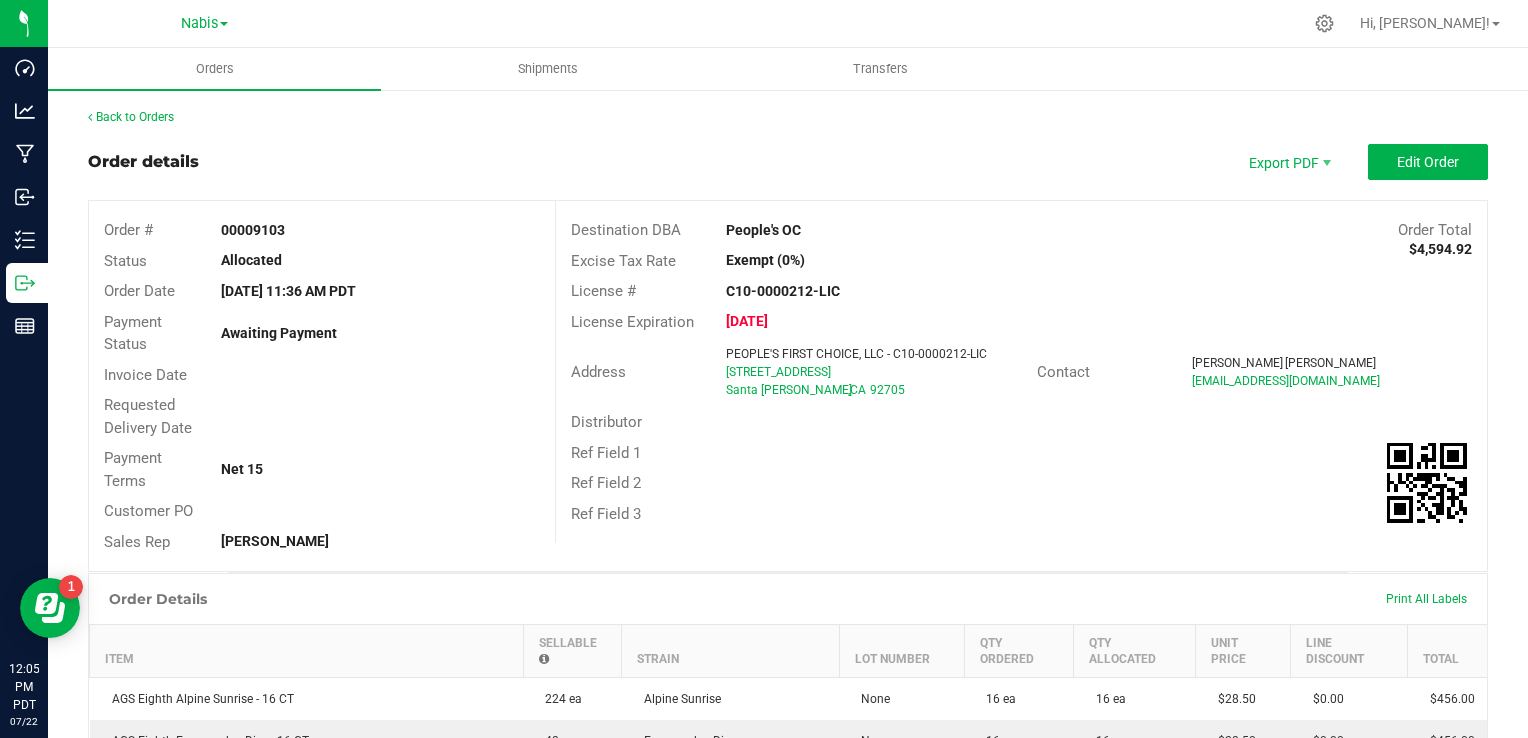 click on "Back to Orders
Order details   Export PDF   Edit Order   Order #   00009103   Status   Allocated   Order Date   Jul 22, 2025 11:36 AM PDT   Payment Status   Awaiting Payment   Invoice Date      Requested Delivery Date      Payment Terms   Net 15   Customer PO      Sales Rep   Samantha Gengler   Destination DBA   People's OC   Order Total   $4,594.92   Excise Tax Rate   Exempt (0%)   License #   C10-0000212-LIC   License Expiration   Jun 13, 2025   Address  PEOPLE'S FIRST CHOICE, LLC - C10-0000212-LIC 2721 Grand Ave S Santa Ana  ,  CA 92705  Contact  James Stewart Jstewart@unrivaledretail.com  Distributor      Ref Field 1      Ref Field 2      Ref Field 3
Order Details Print All Labels Item  Sellable  Strain  Lot Number  Qty Ordered Qty Allocated Unit Price Line Discount Total  AGS Eighth Alpine Sunrise - 16 CT   224 ea   Alpine Sunrise   None   16 ea" at bounding box center [788, 965] 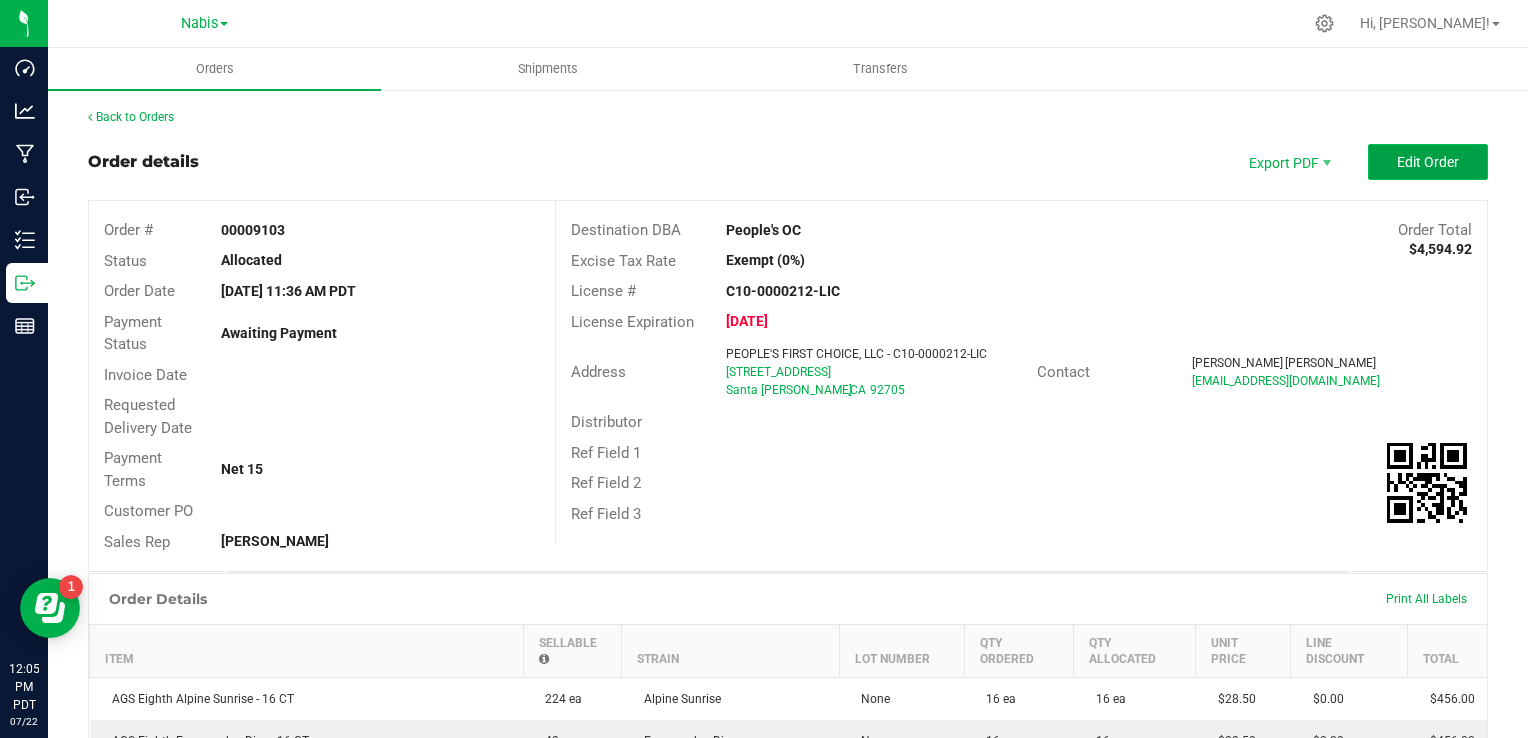 click on "Edit Order" at bounding box center (1428, 162) 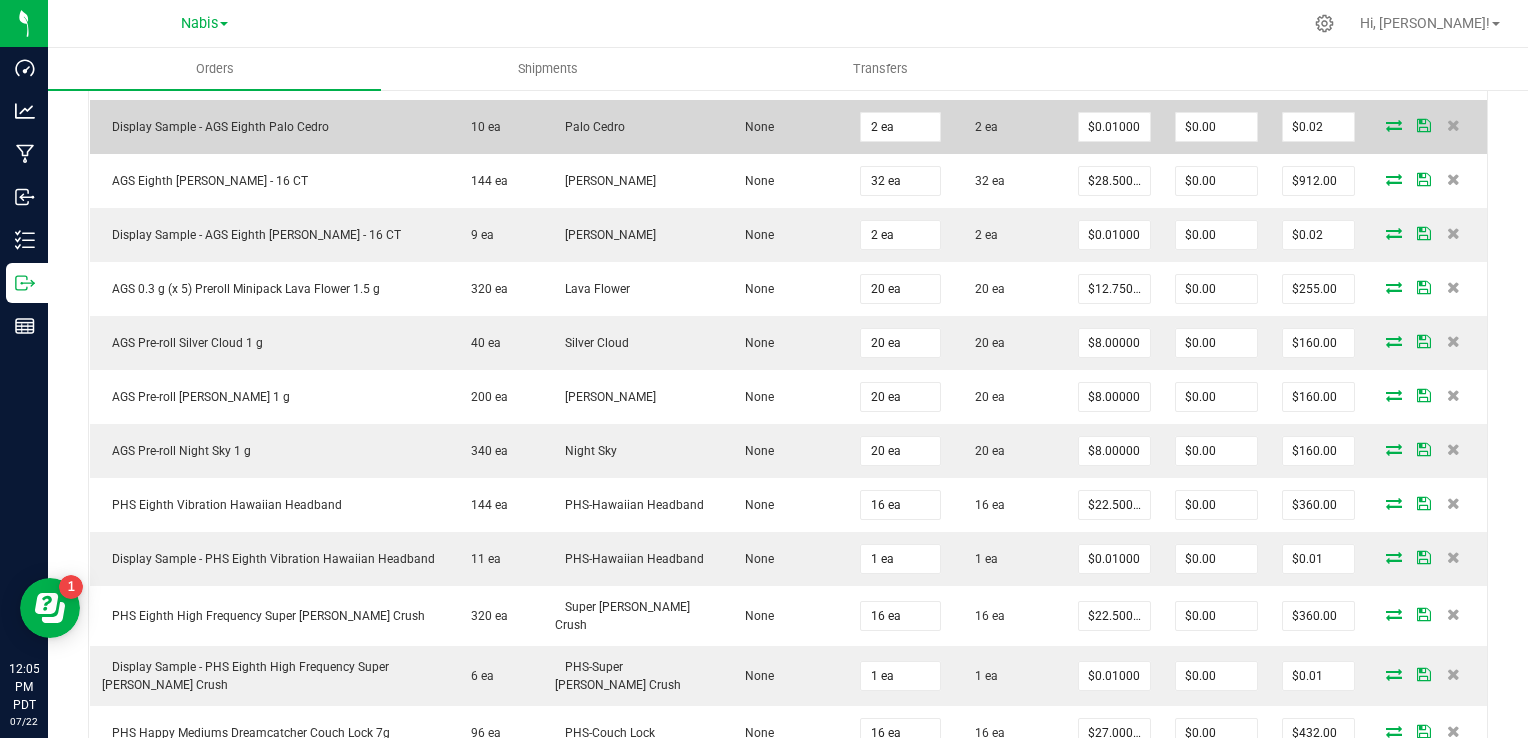 scroll, scrollTop: 1100, scrollLeft: 0, axis: vertical 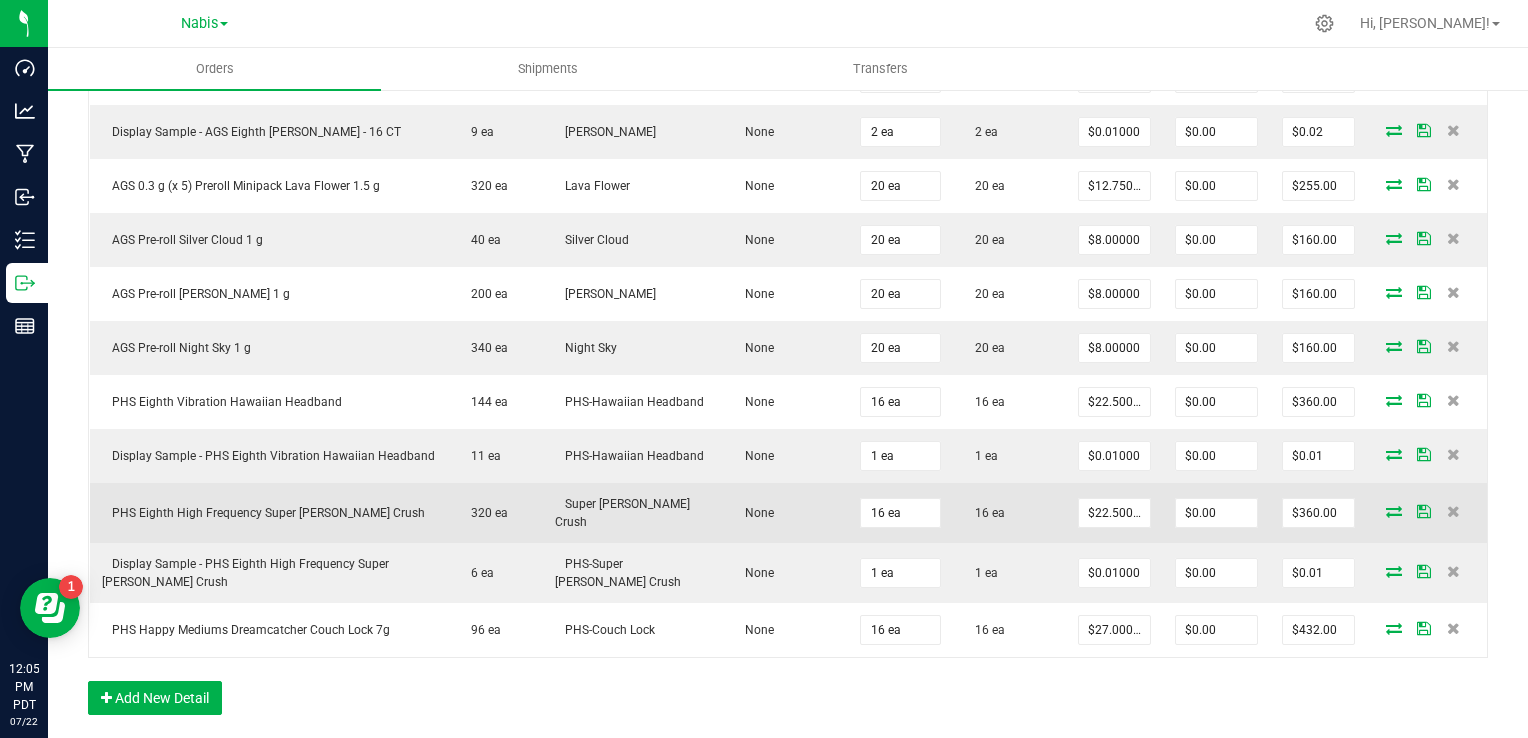 click at bounding box center (1394, 511) 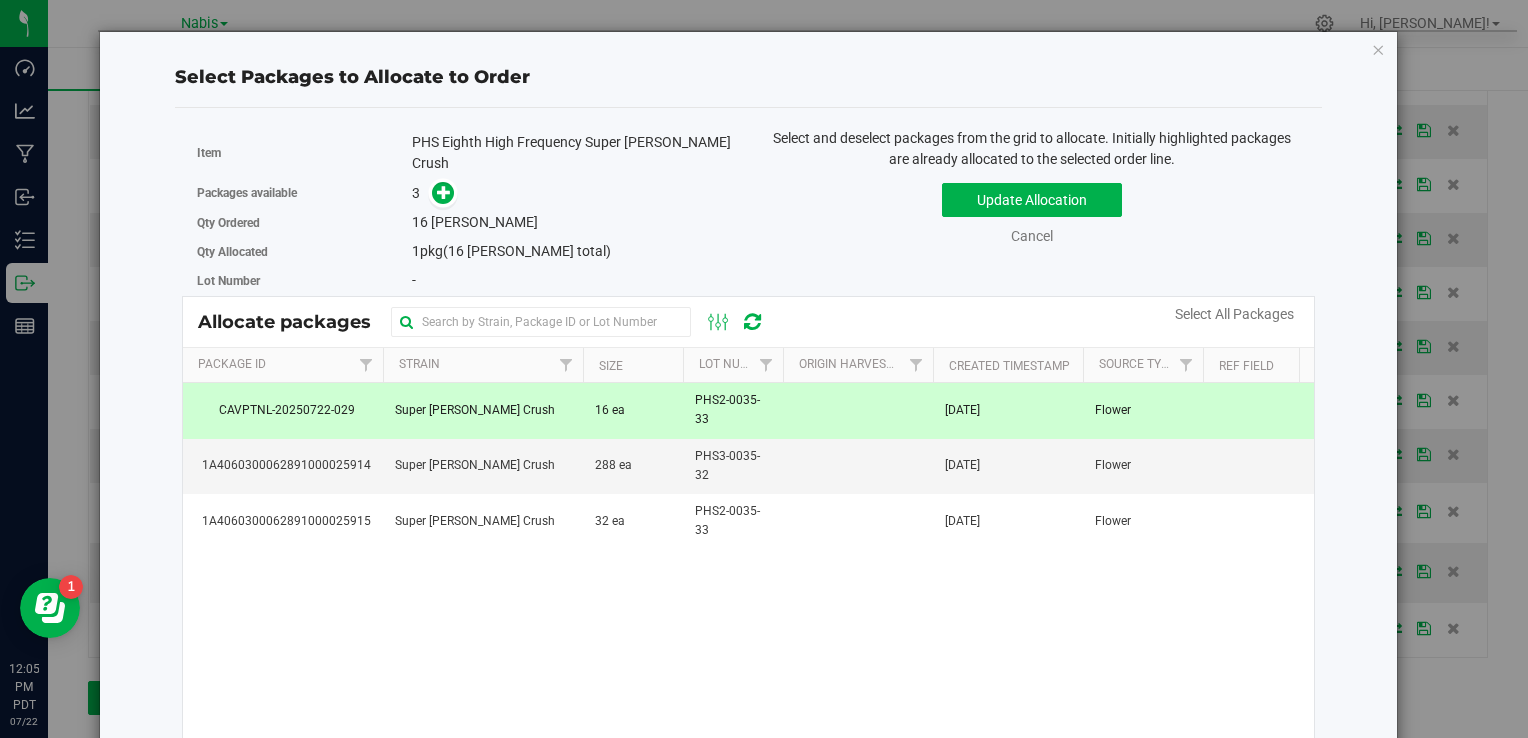 click on "16 ea" at bounding box center [633, 410] 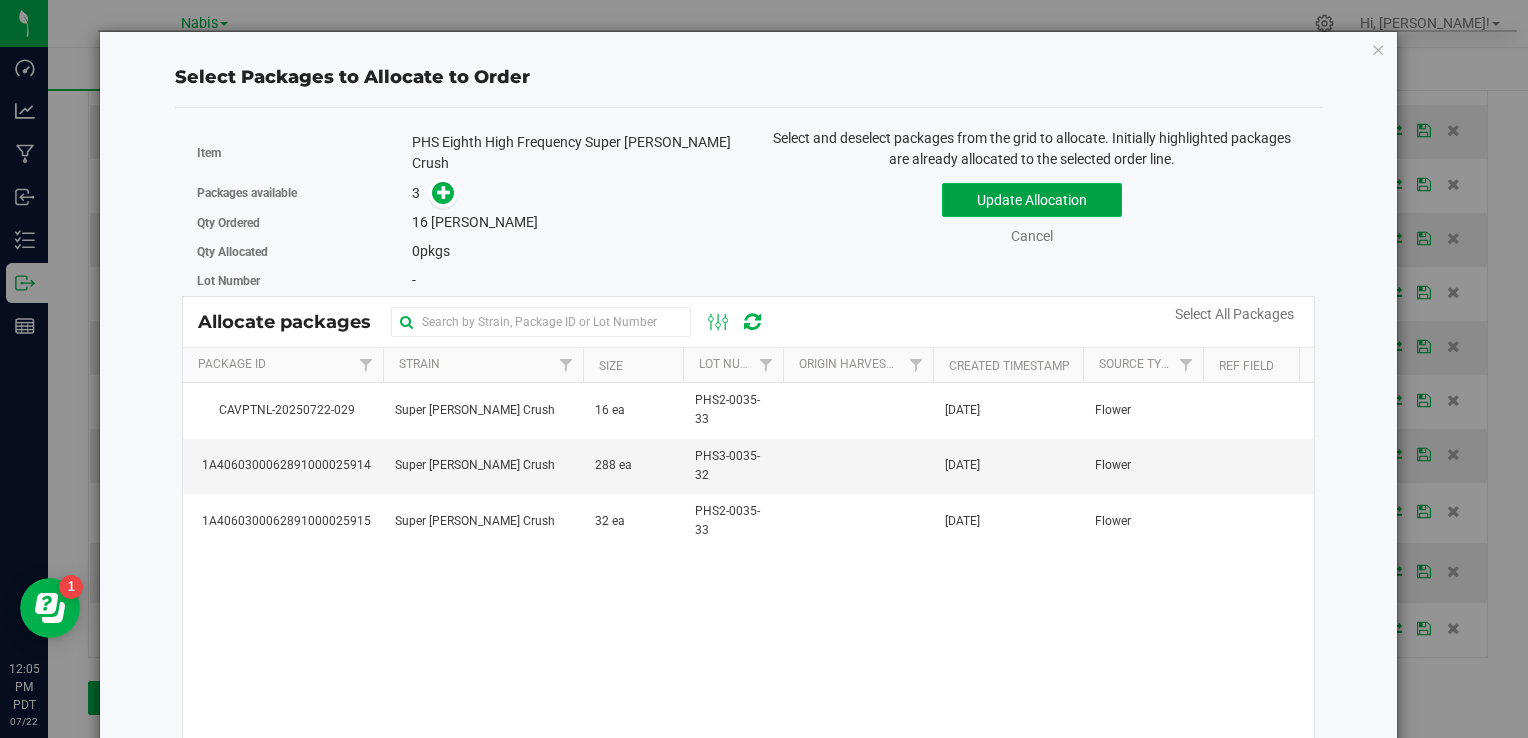 click on "Update Allocation" at bounding box center (1032, 200) 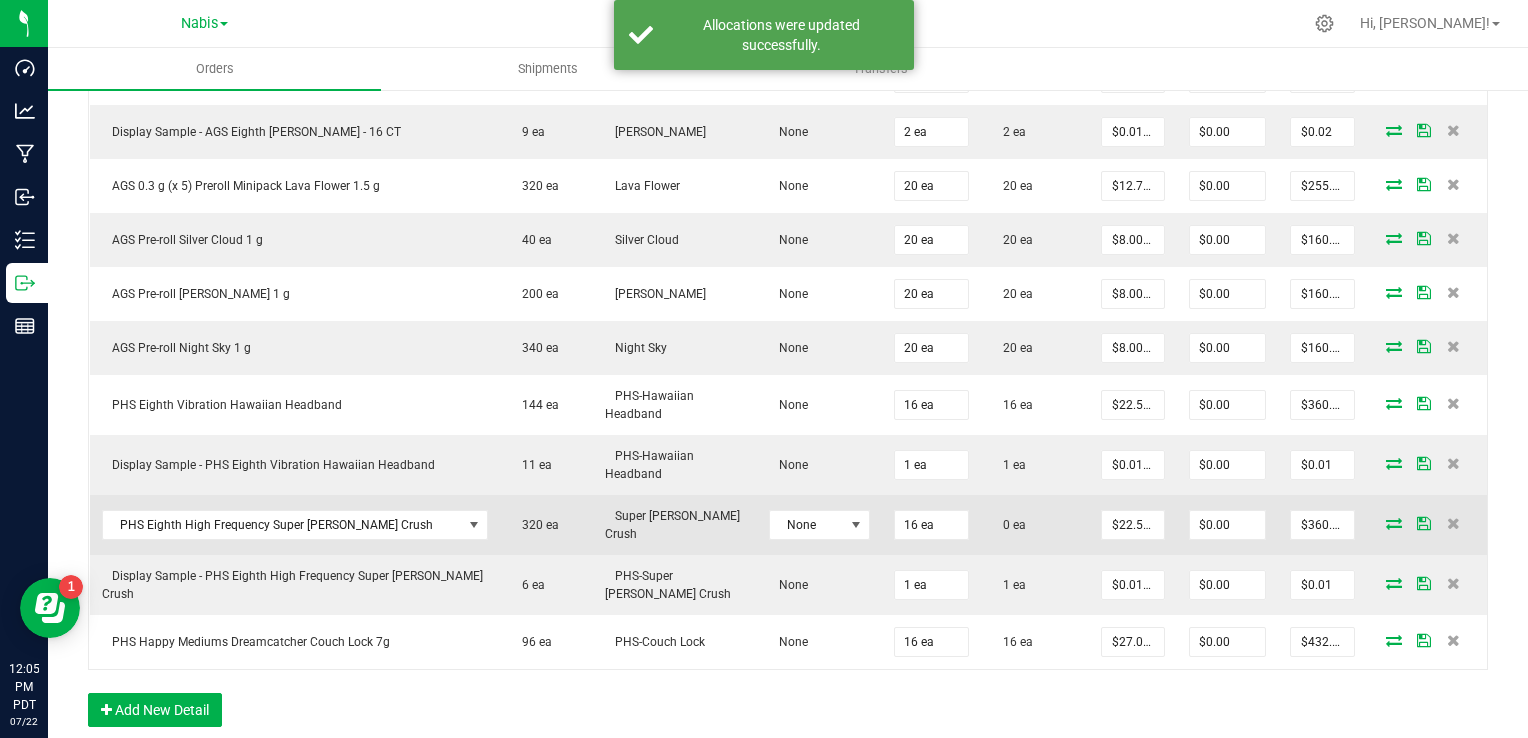 click at bounding box center [1394, 523] 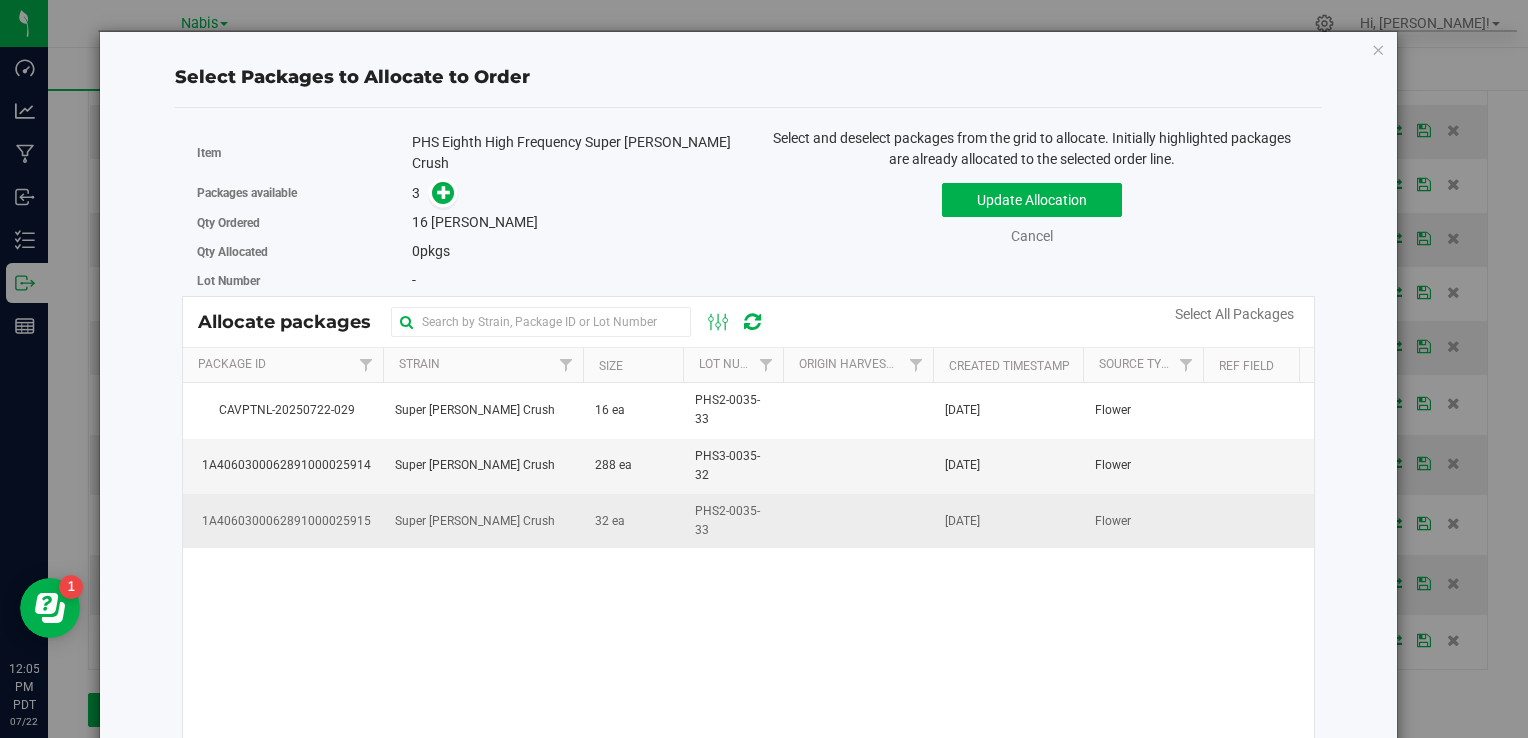 click on "PHS2-0035-33" at bounding box center [733, 521] 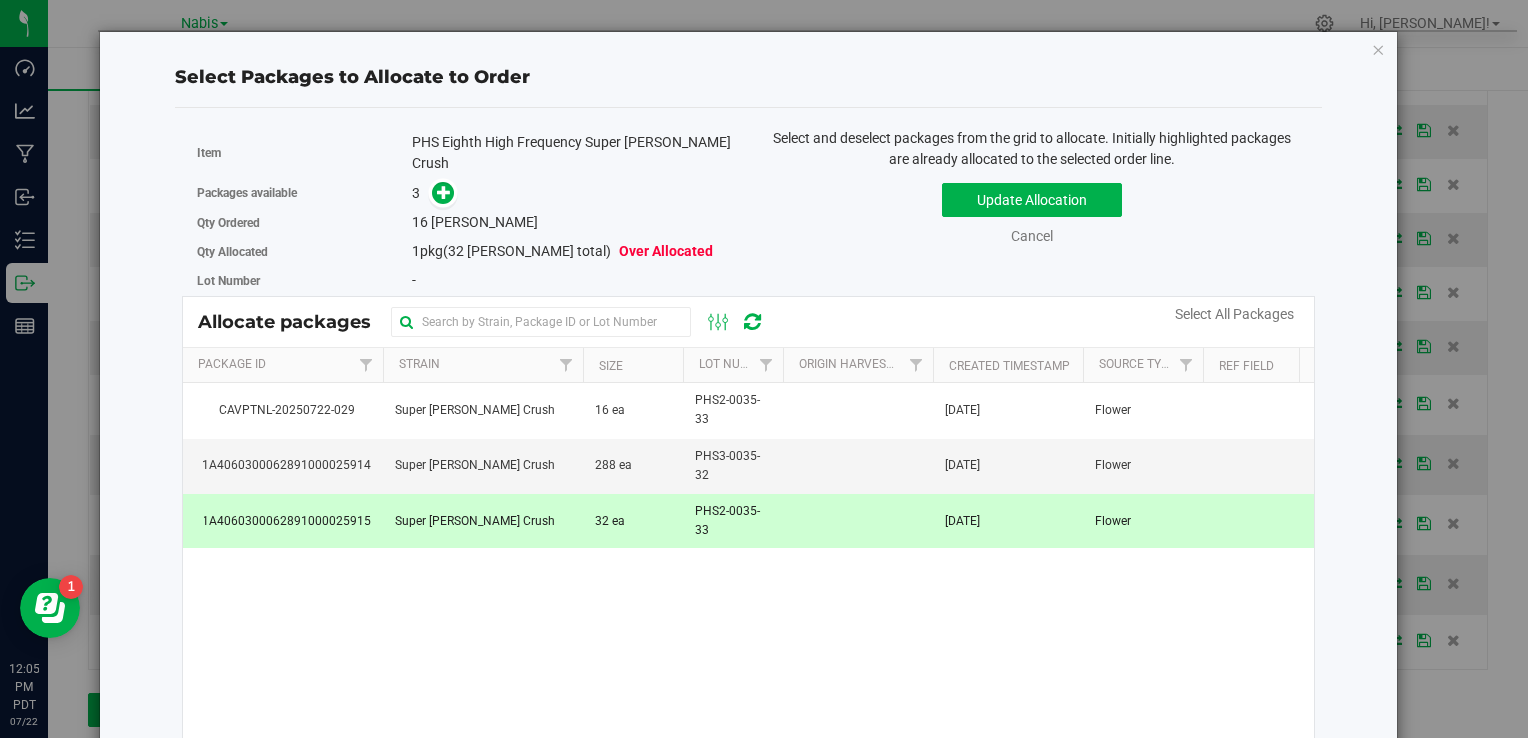 click on "Packages available
3" at bounding box center (465, 193) 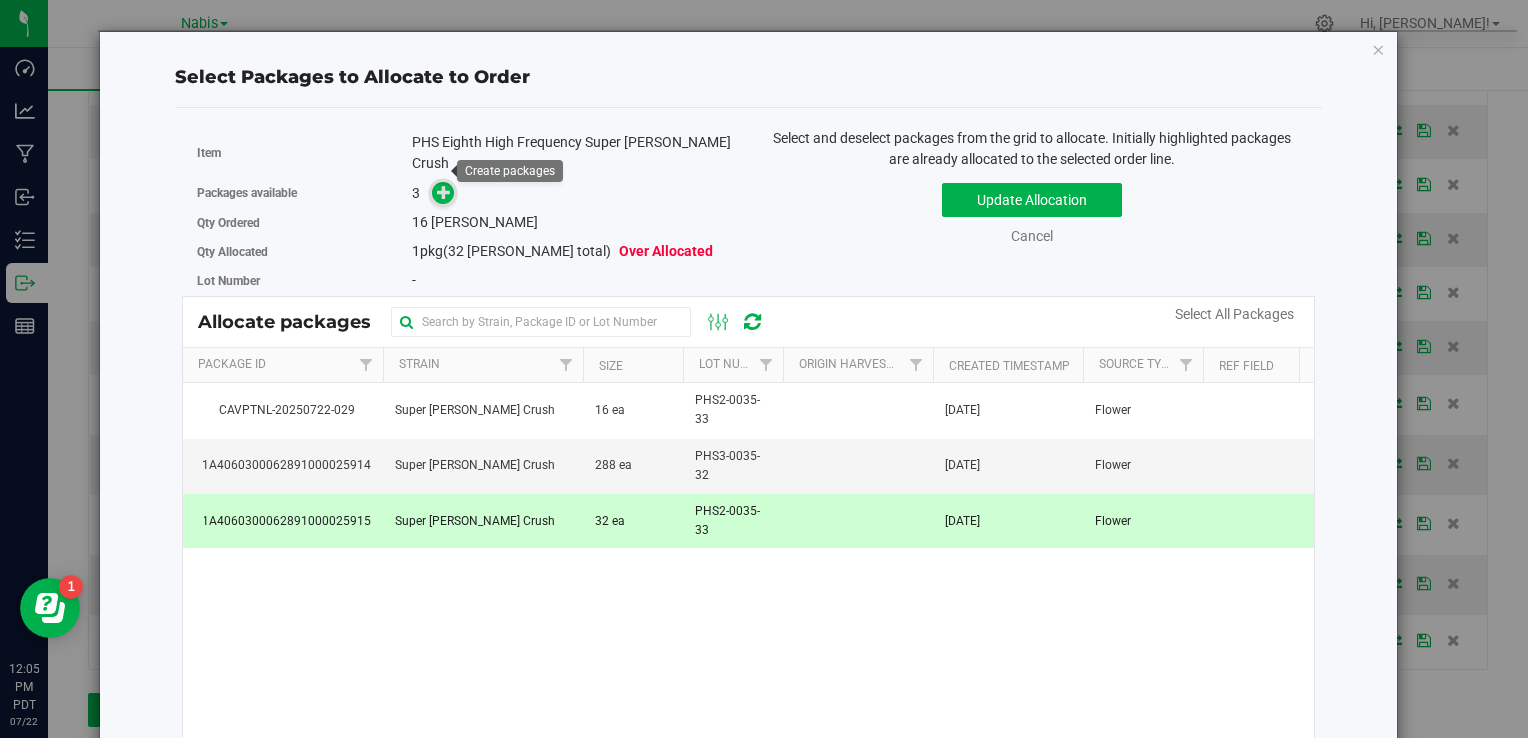 click at bounding box center (444, 192) 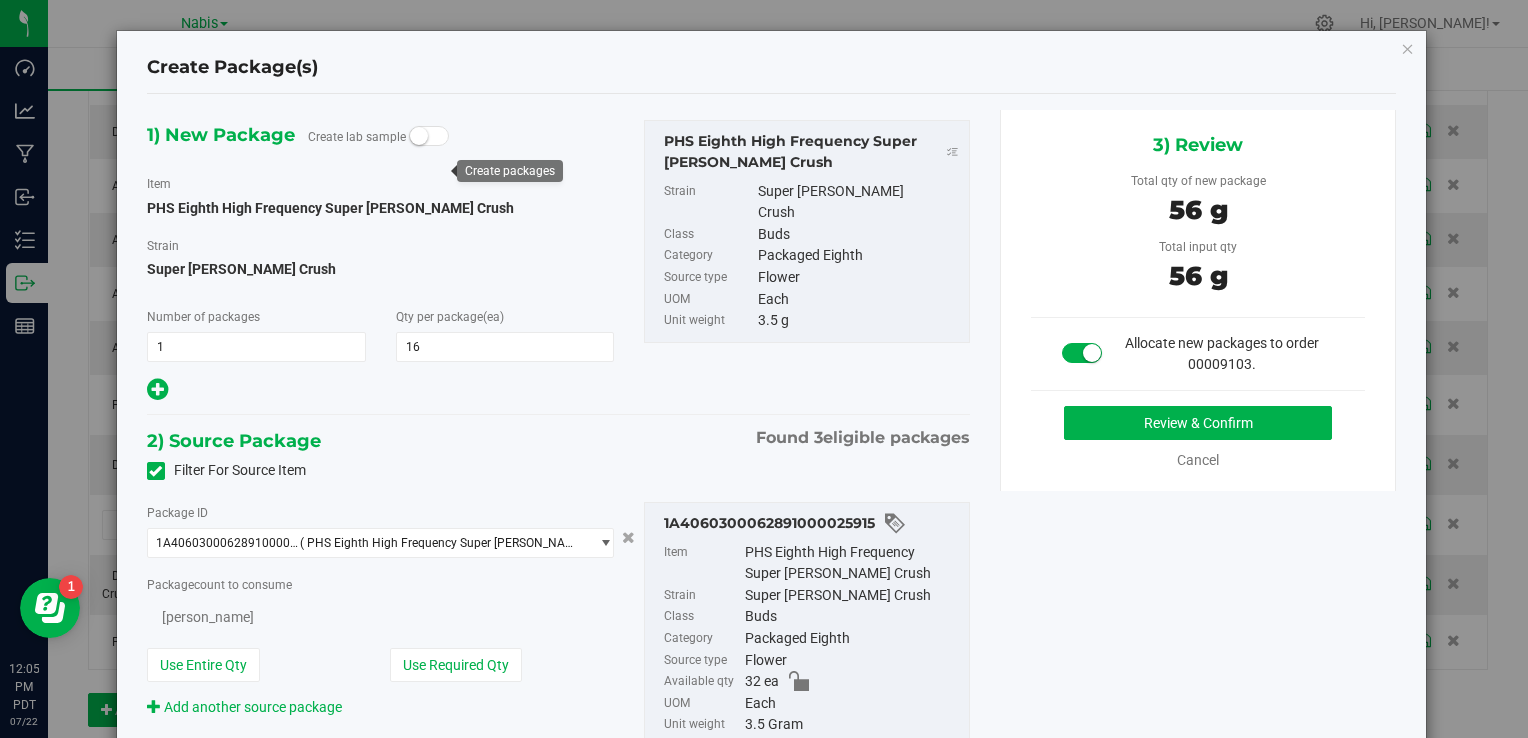 type on "16" 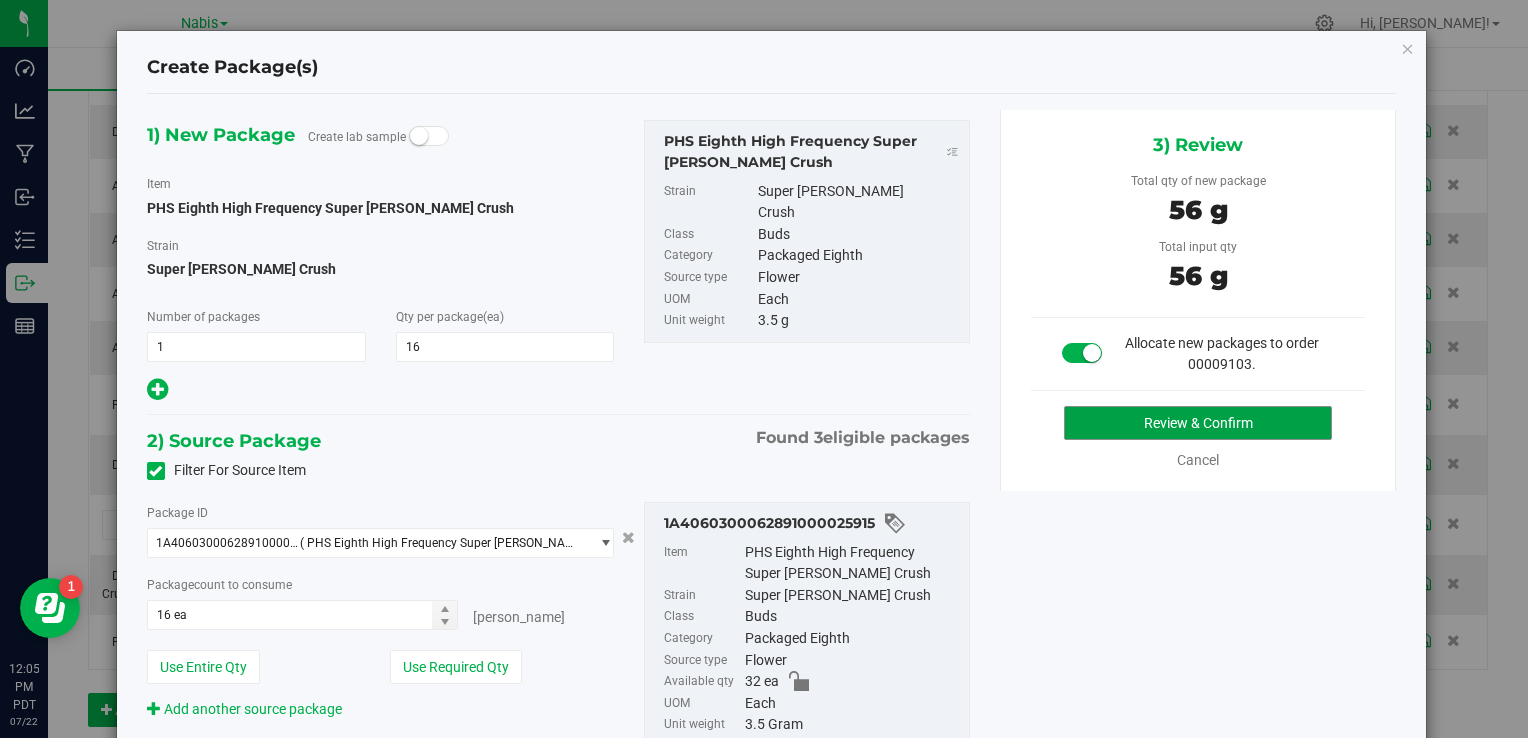 click on "Review & Confirm" at bounding box center [1198, 423] 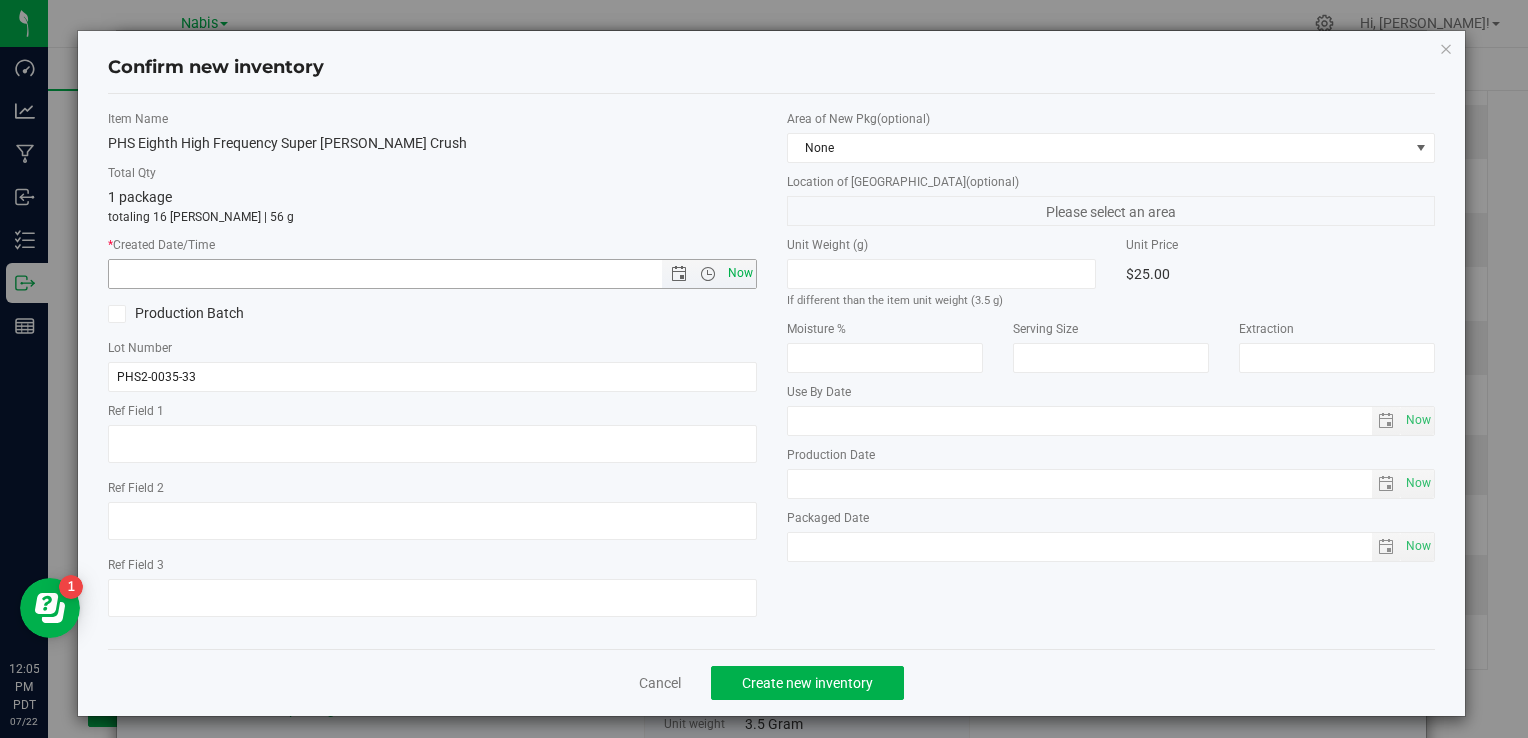 click on "Now" at bounding box center [740, 273] 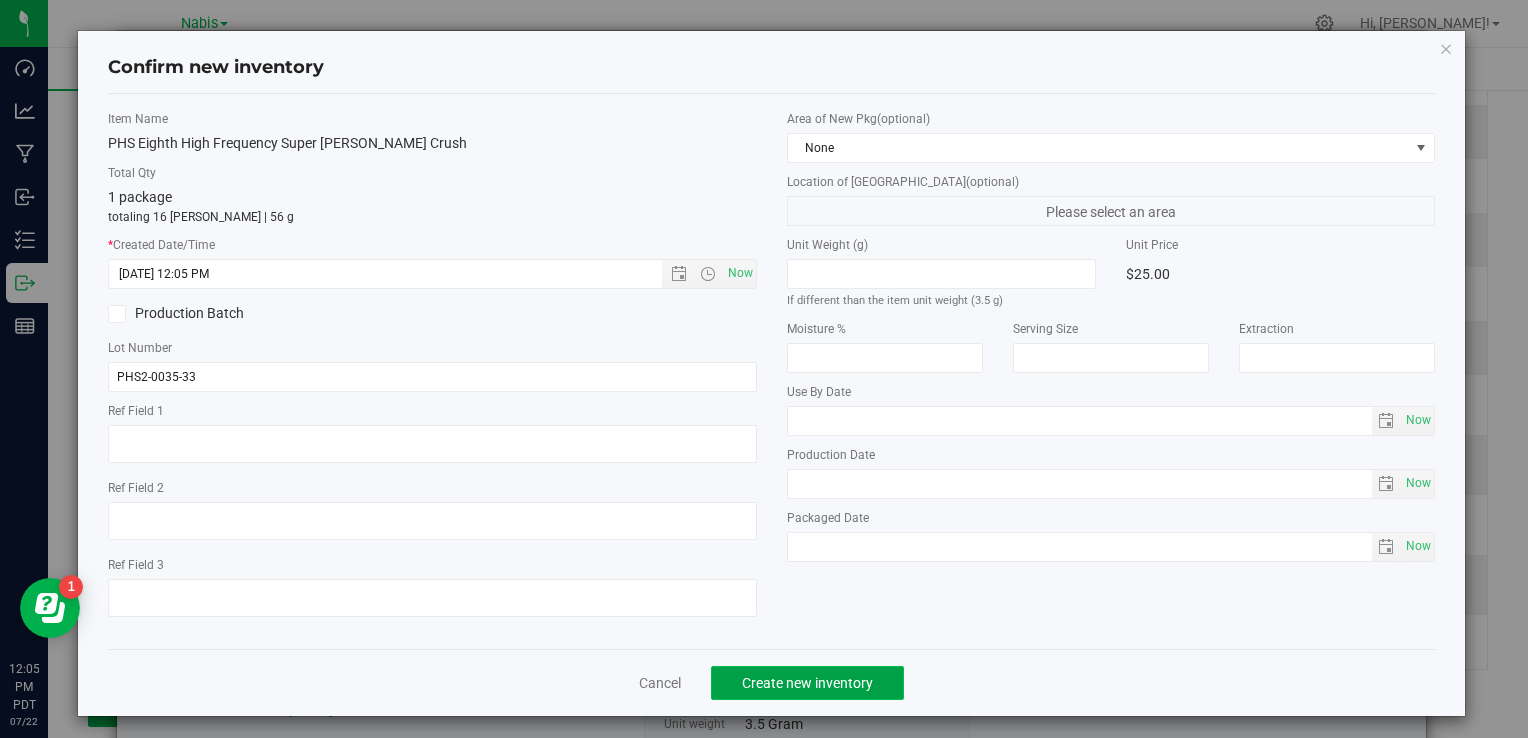 click on "Create new inventory" 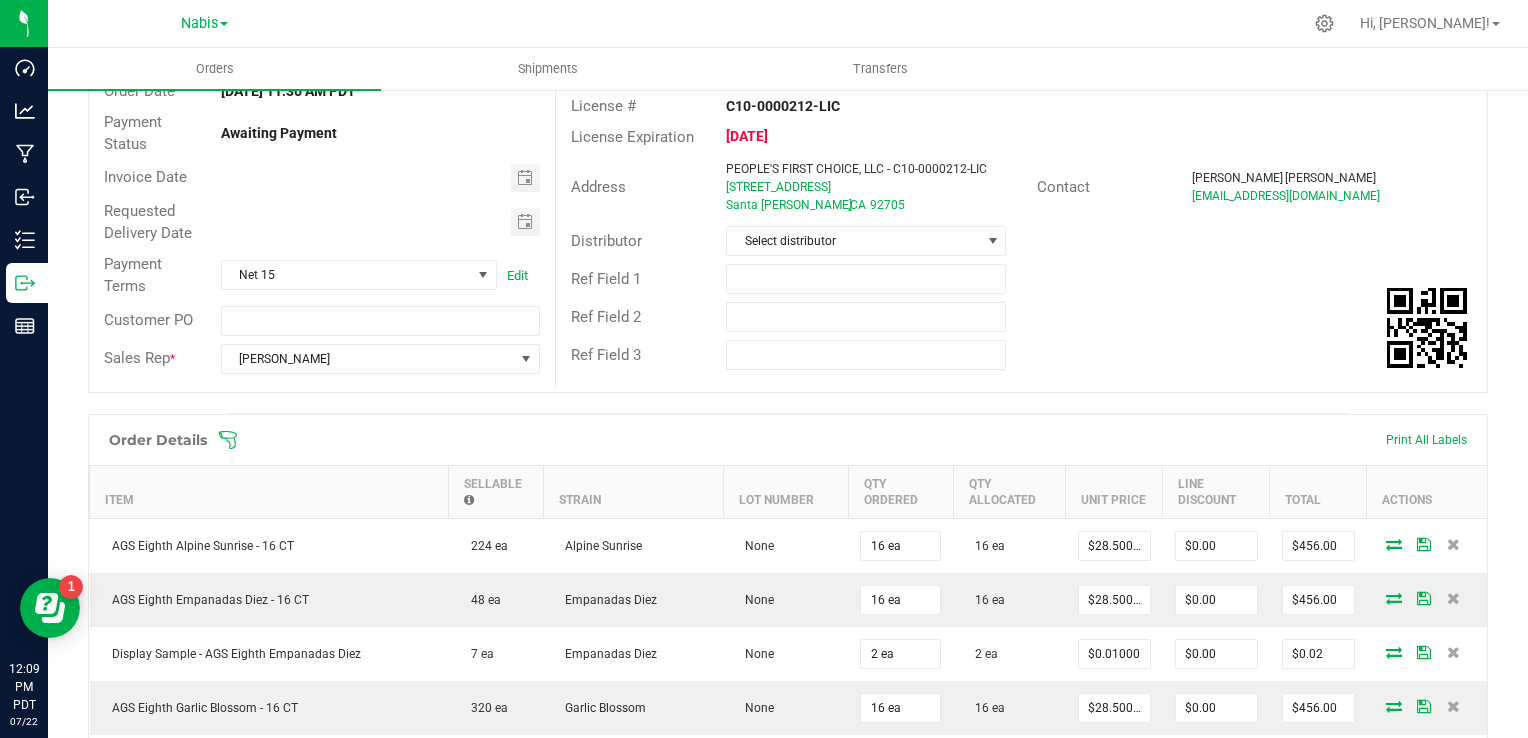 scroll, scrollTop: 0, scrollLeft: 0, axis: both 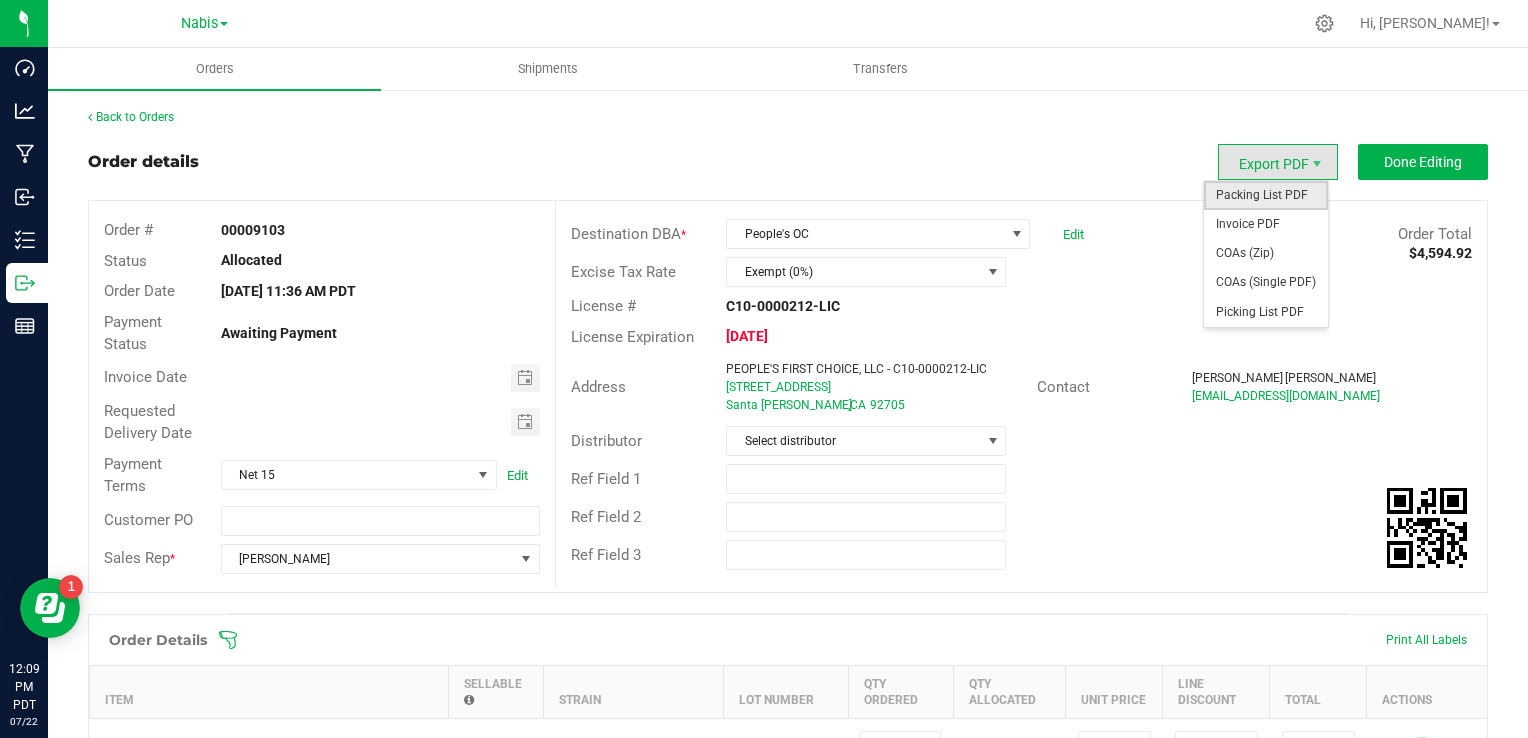click on "Packing List PDF" at bounding box center [1266, 195] 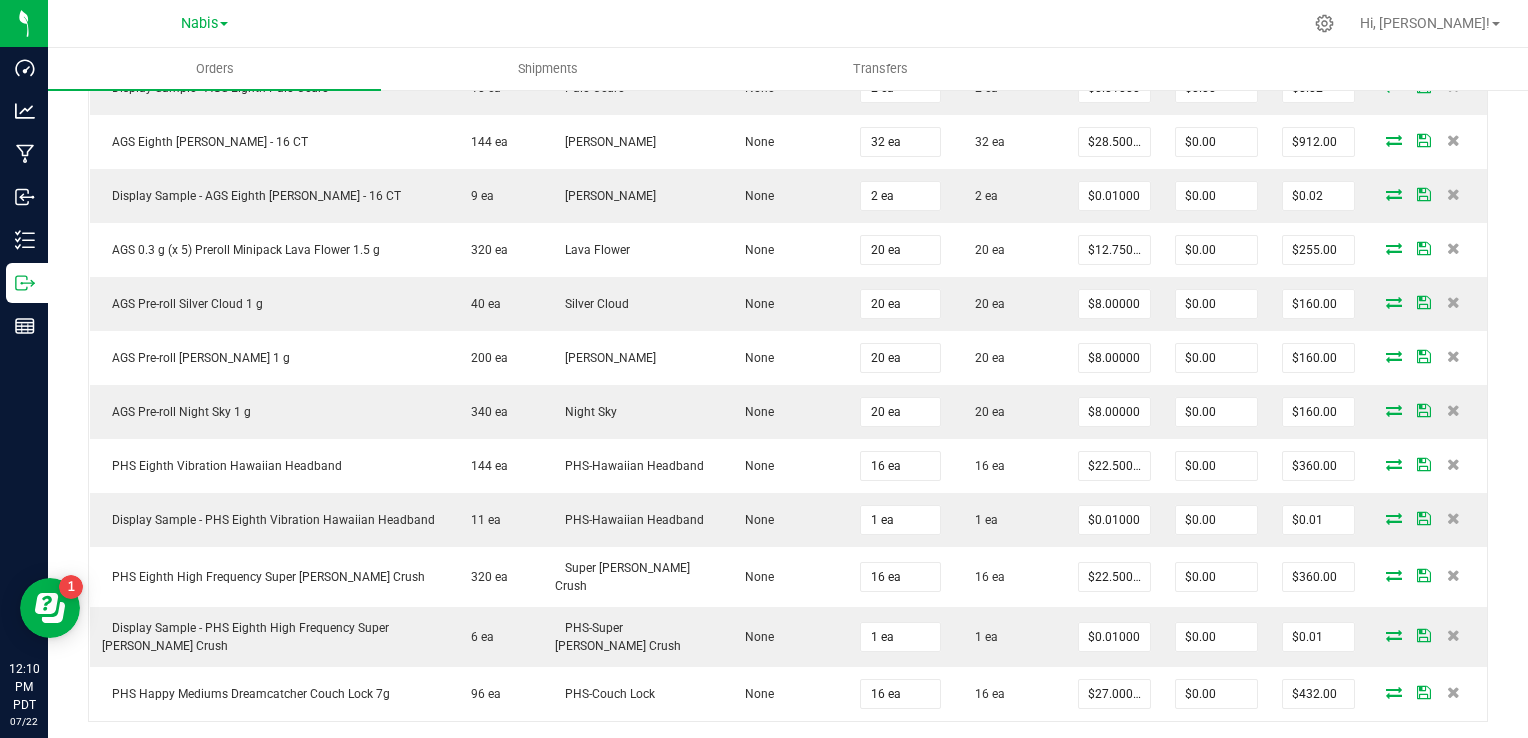 scroll, scrollTop: 1200, scrollLeft: 0, axis: vertical 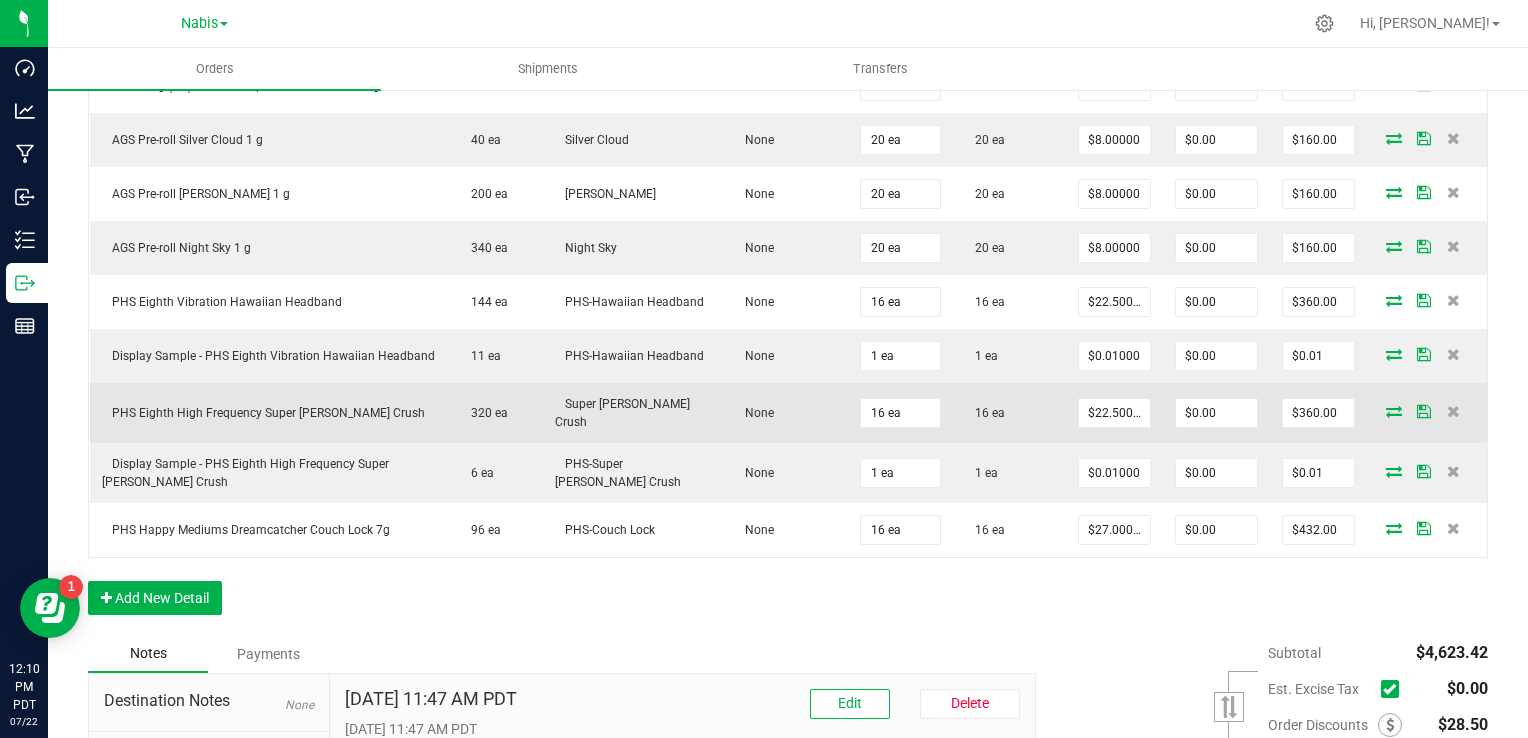 click at bounding box center [1394, 411] 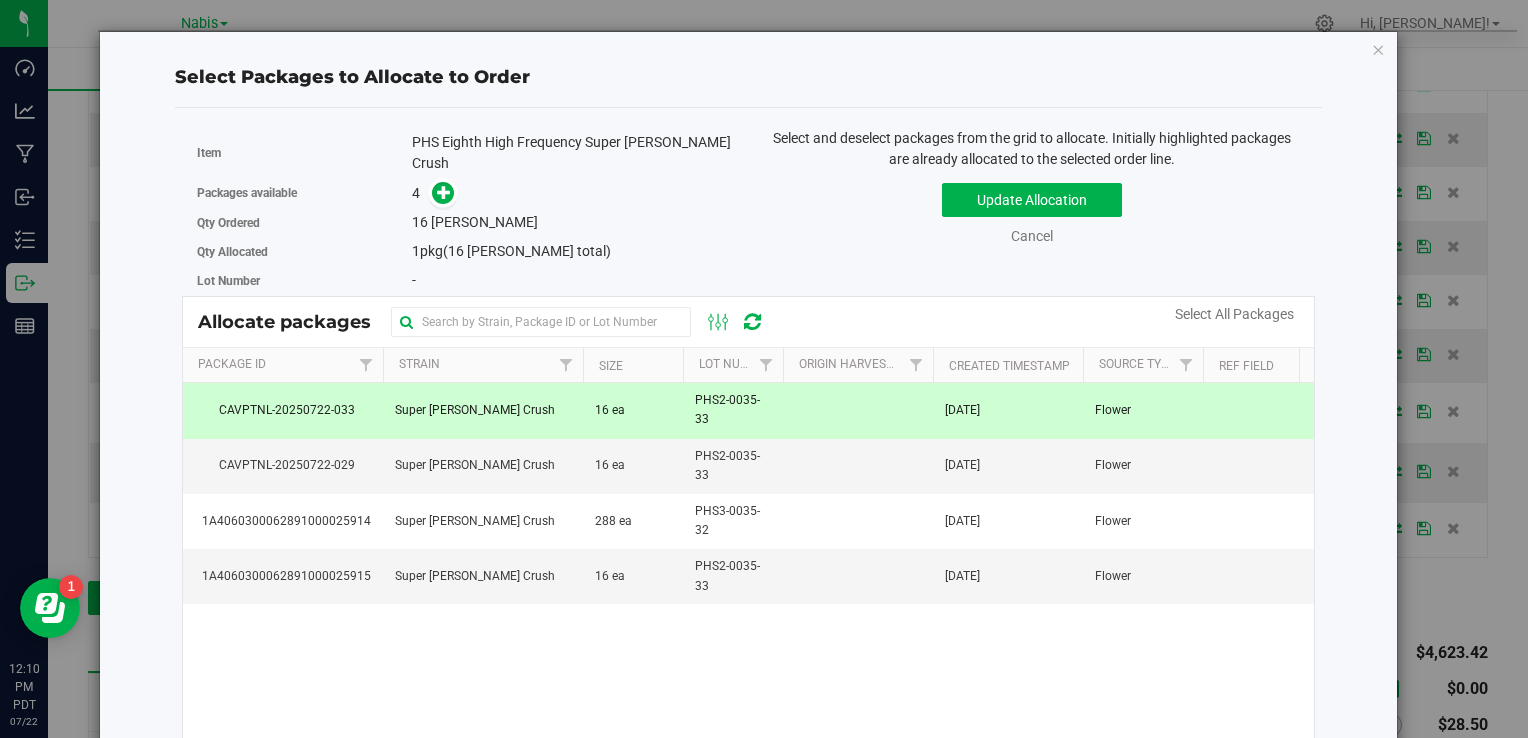 click at bounding box center (858, 410) 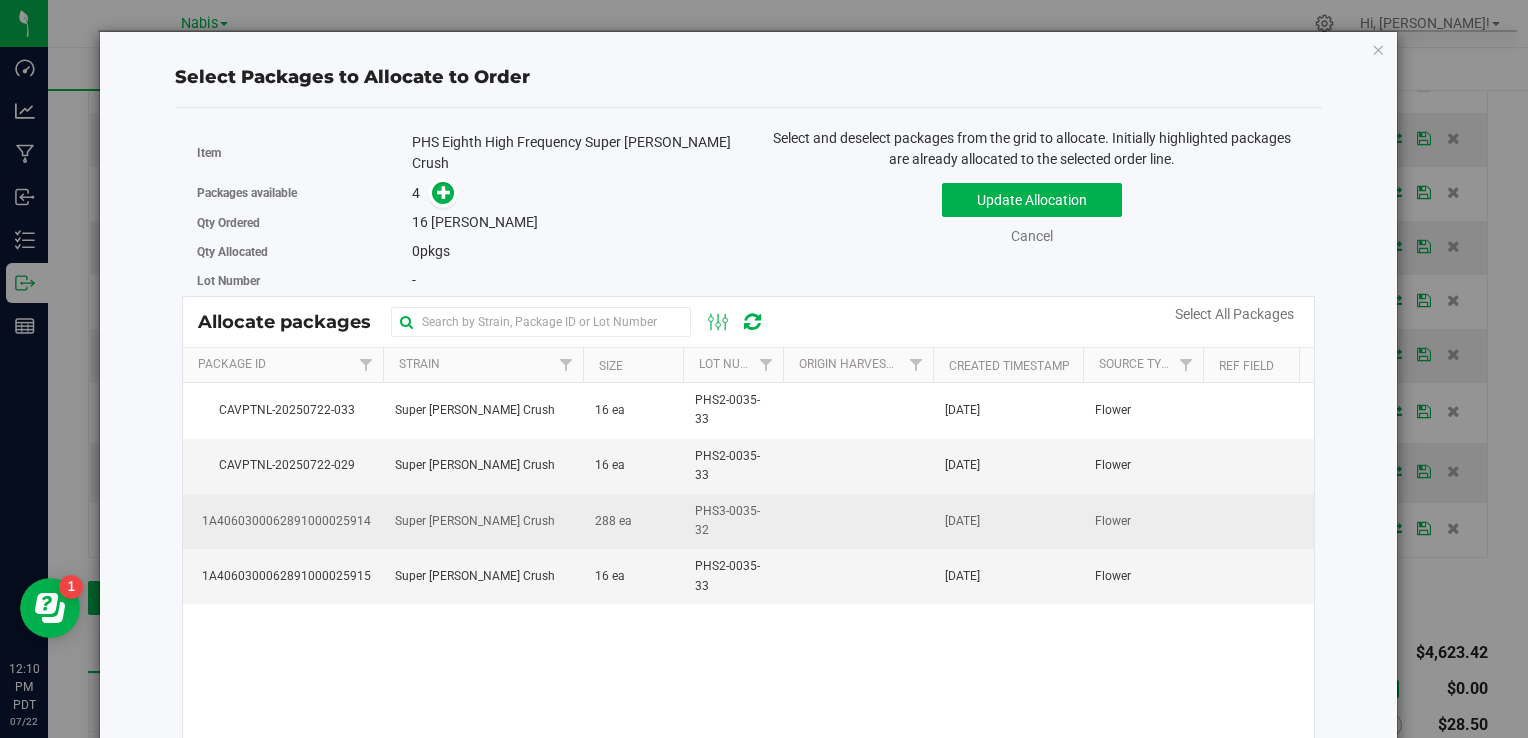 click on "PHS3-0035-32" at bounding box center (733, 521) 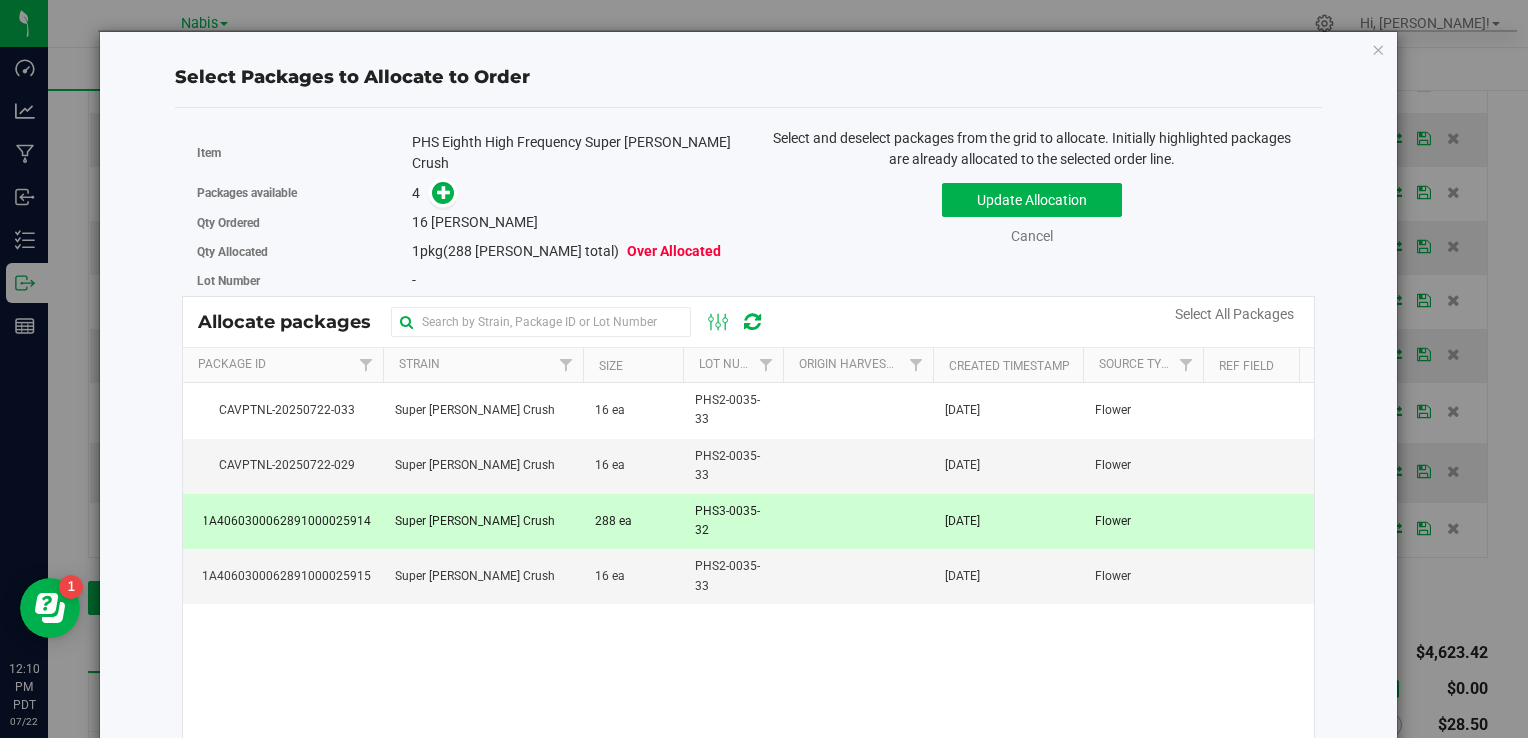 click on "PHS3-0035-32" at bounding box center (733, 521) 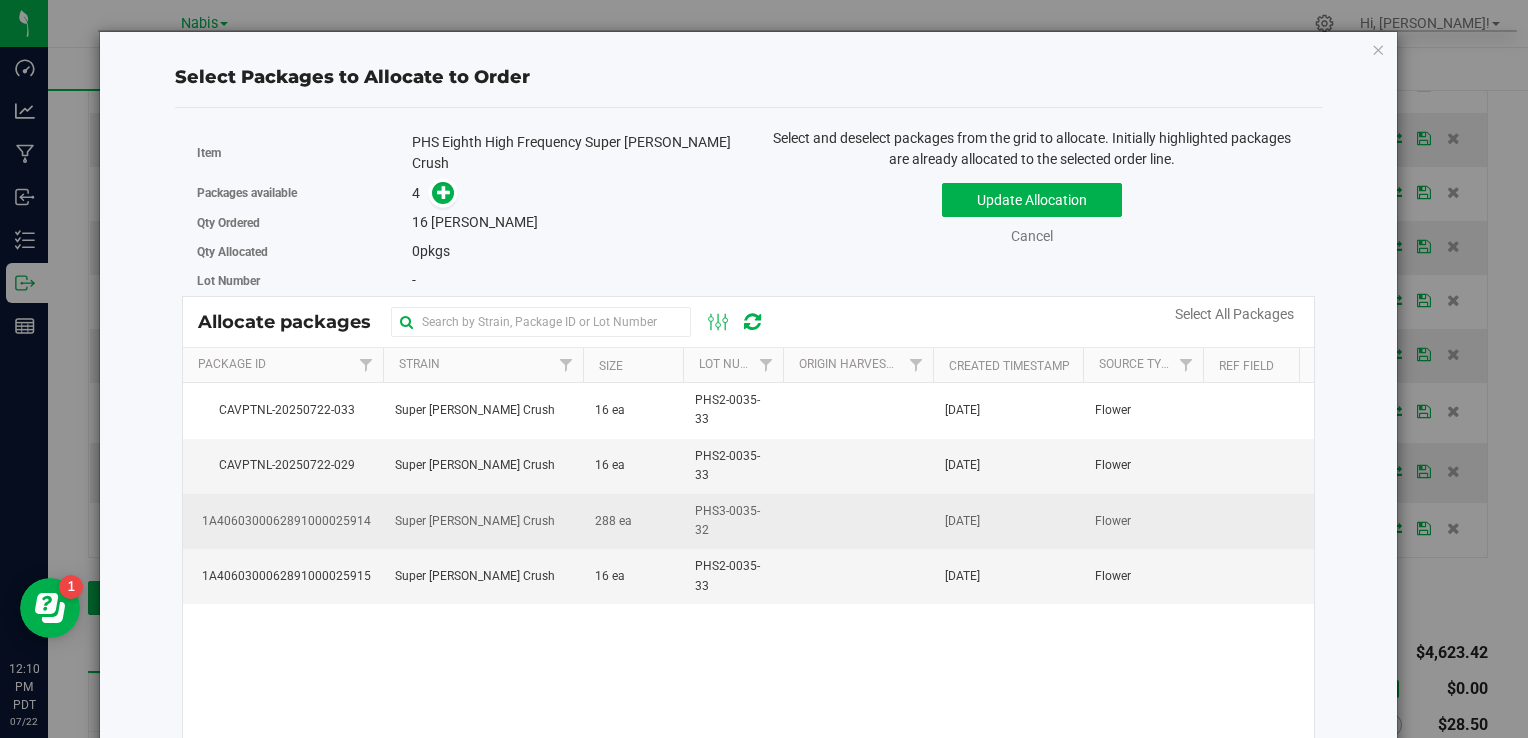 click on "PHS3-0035-32" at bounding box center (733, 521) 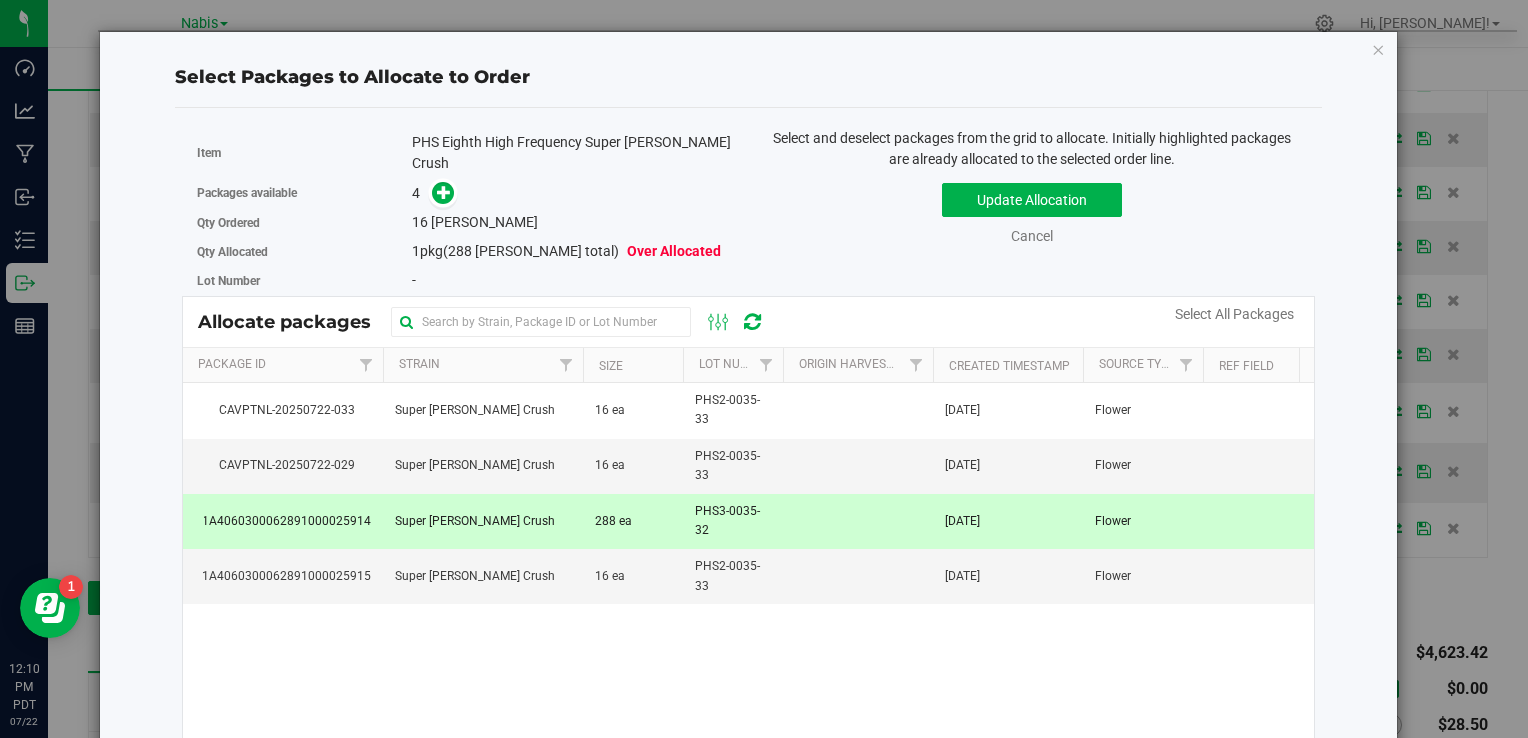 click on "PHS3-0035-32" at bounding box center [733, 521] 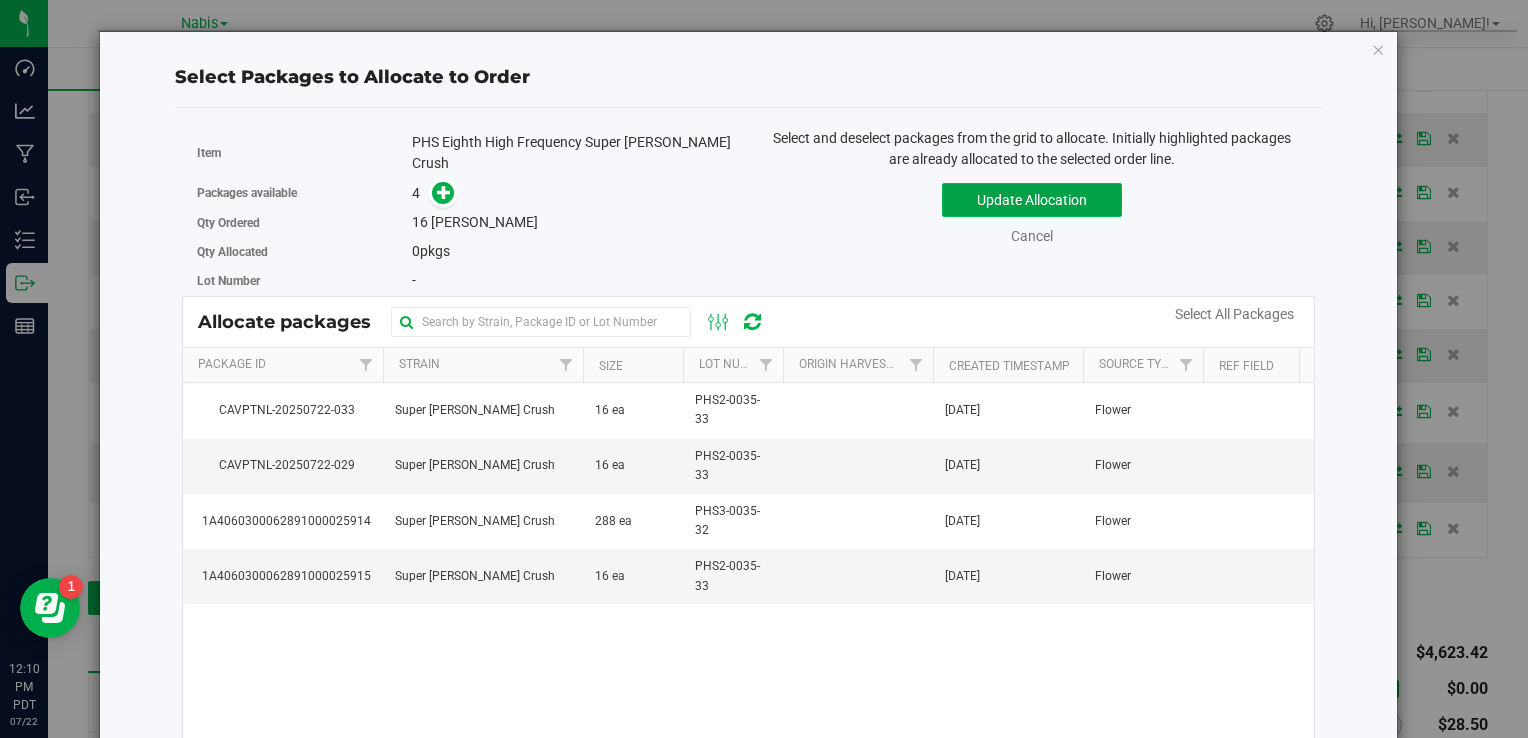 click on "Update Allocation" at bounding box center (1032, 200) 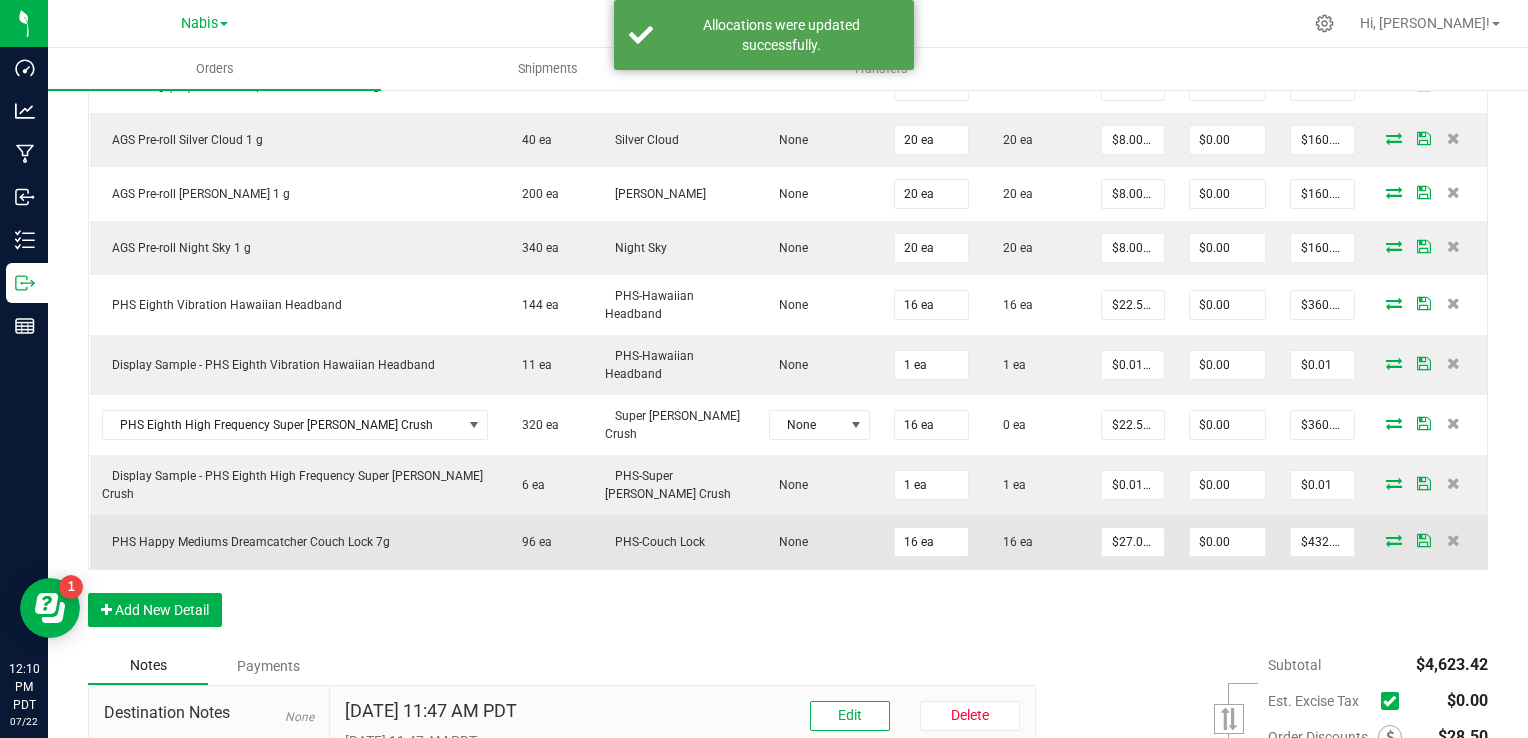 click at bounding box center (1394, 540) 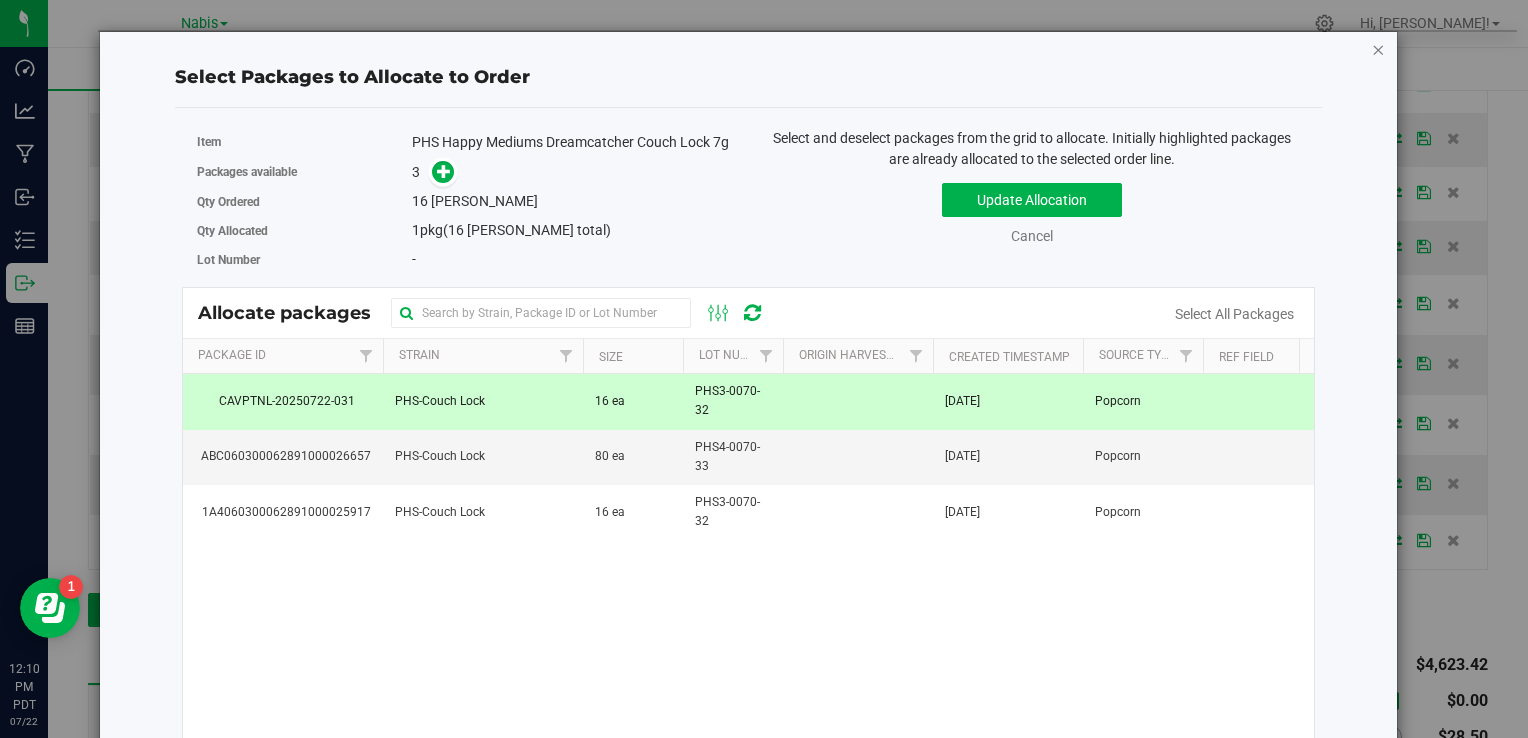 click at bounding box center (1379, 49) 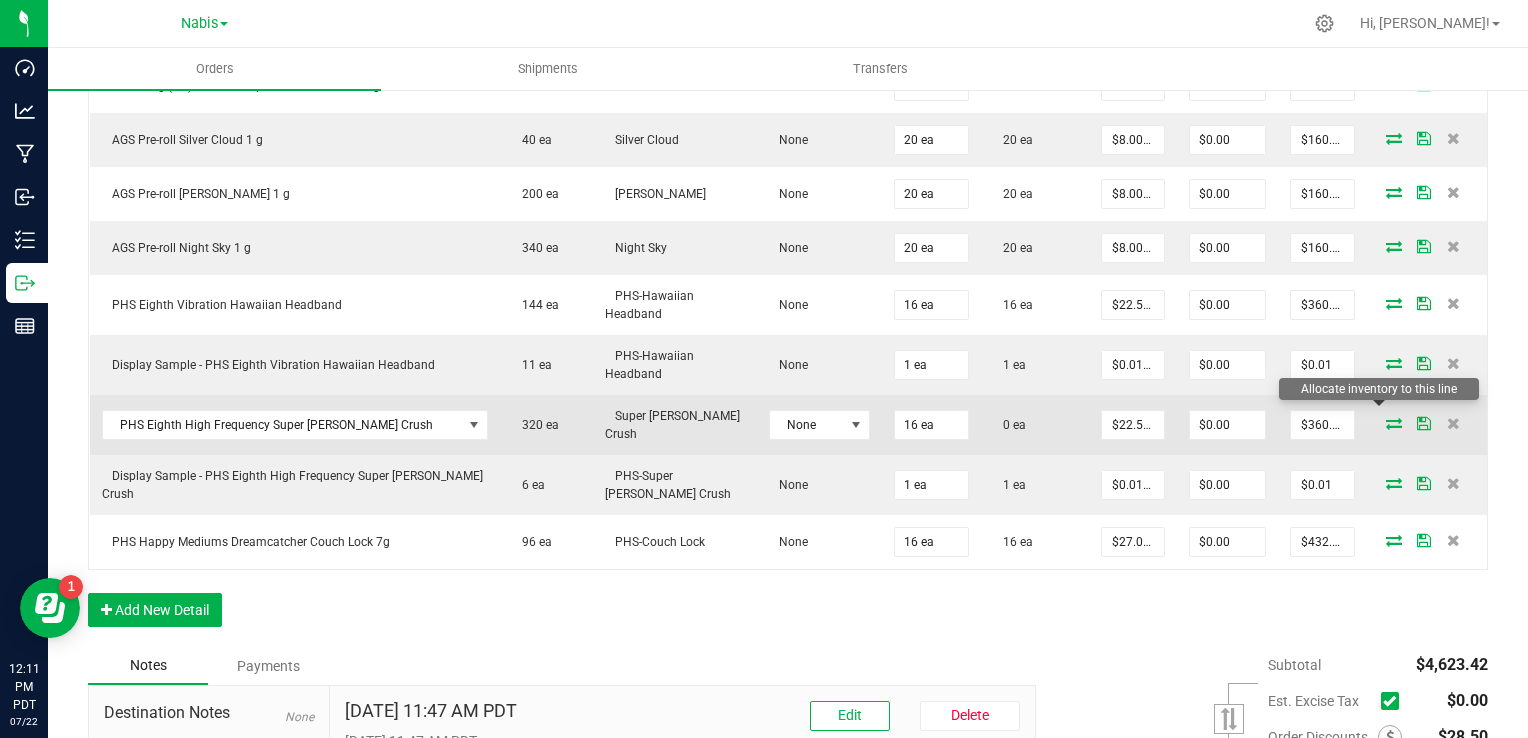 click at bounding box center [1394, 423] 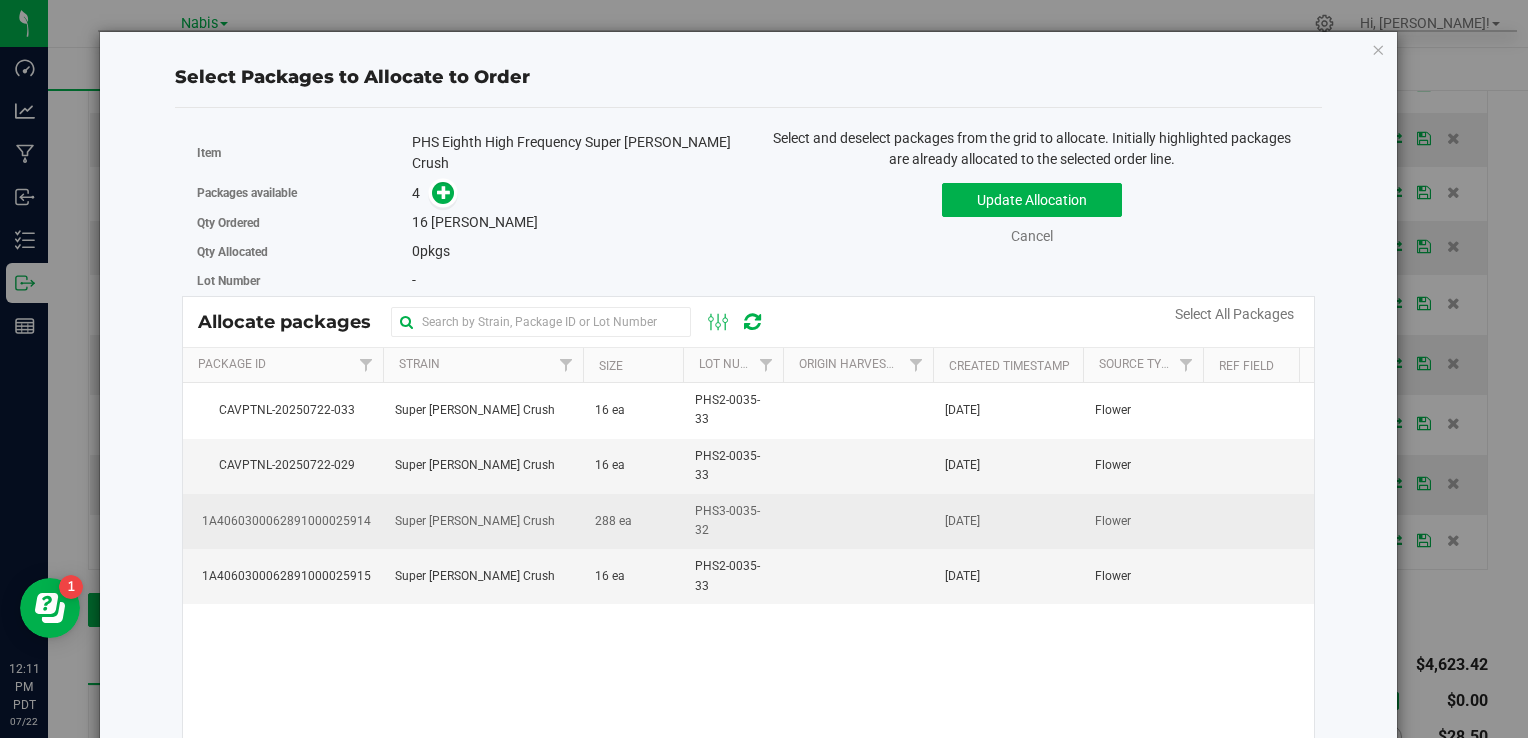 click at bounding box center [858, 521] 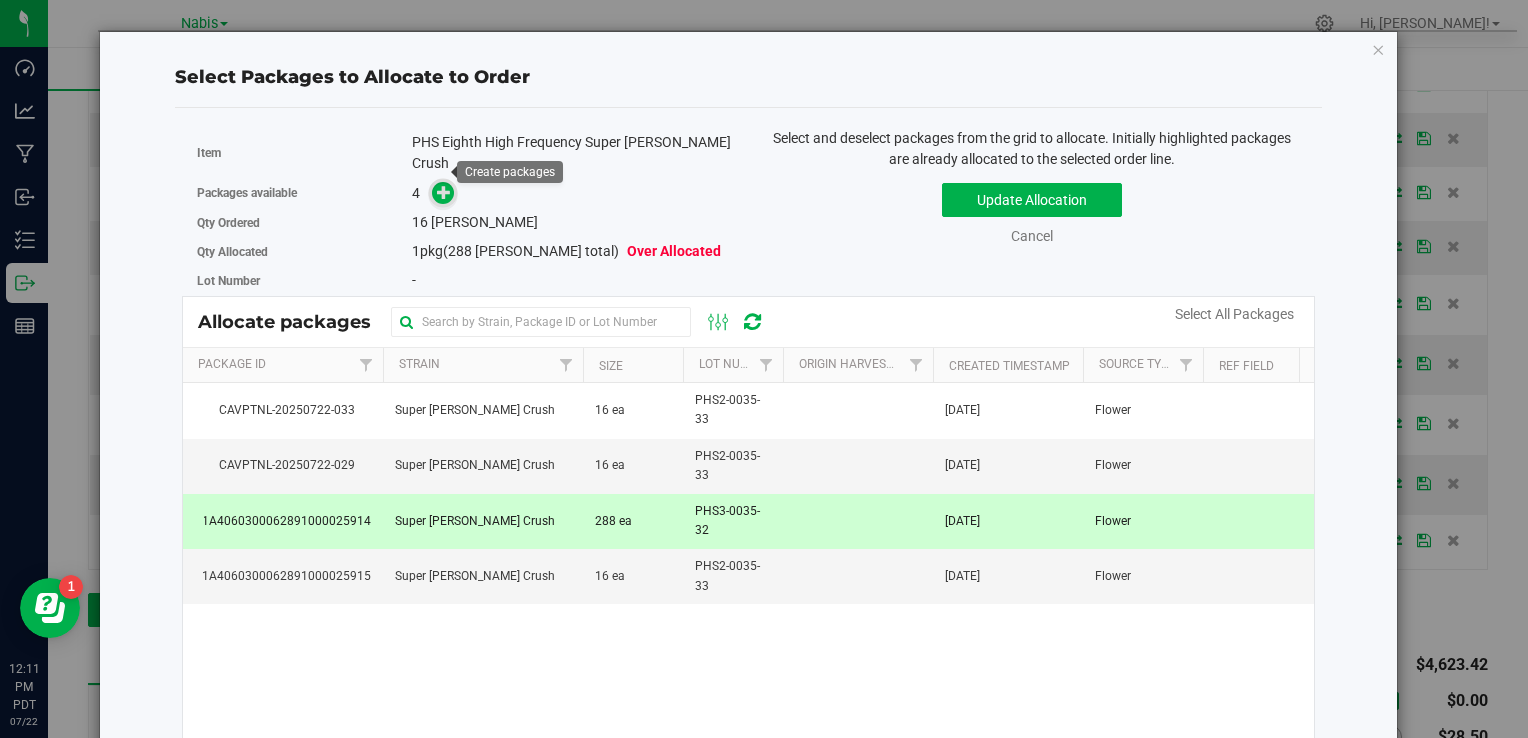 click at bounding box center (444, 191) 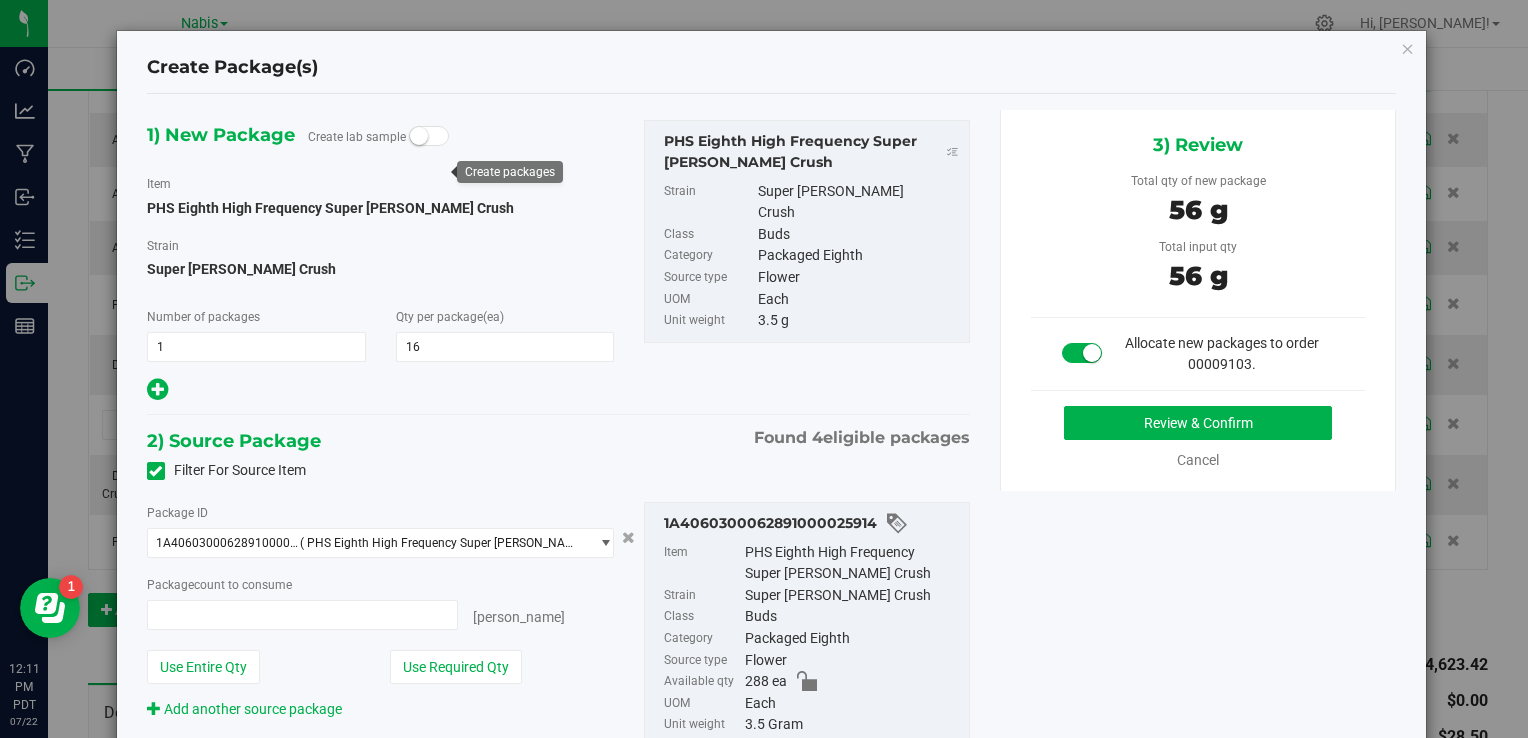 type on "16 ea" 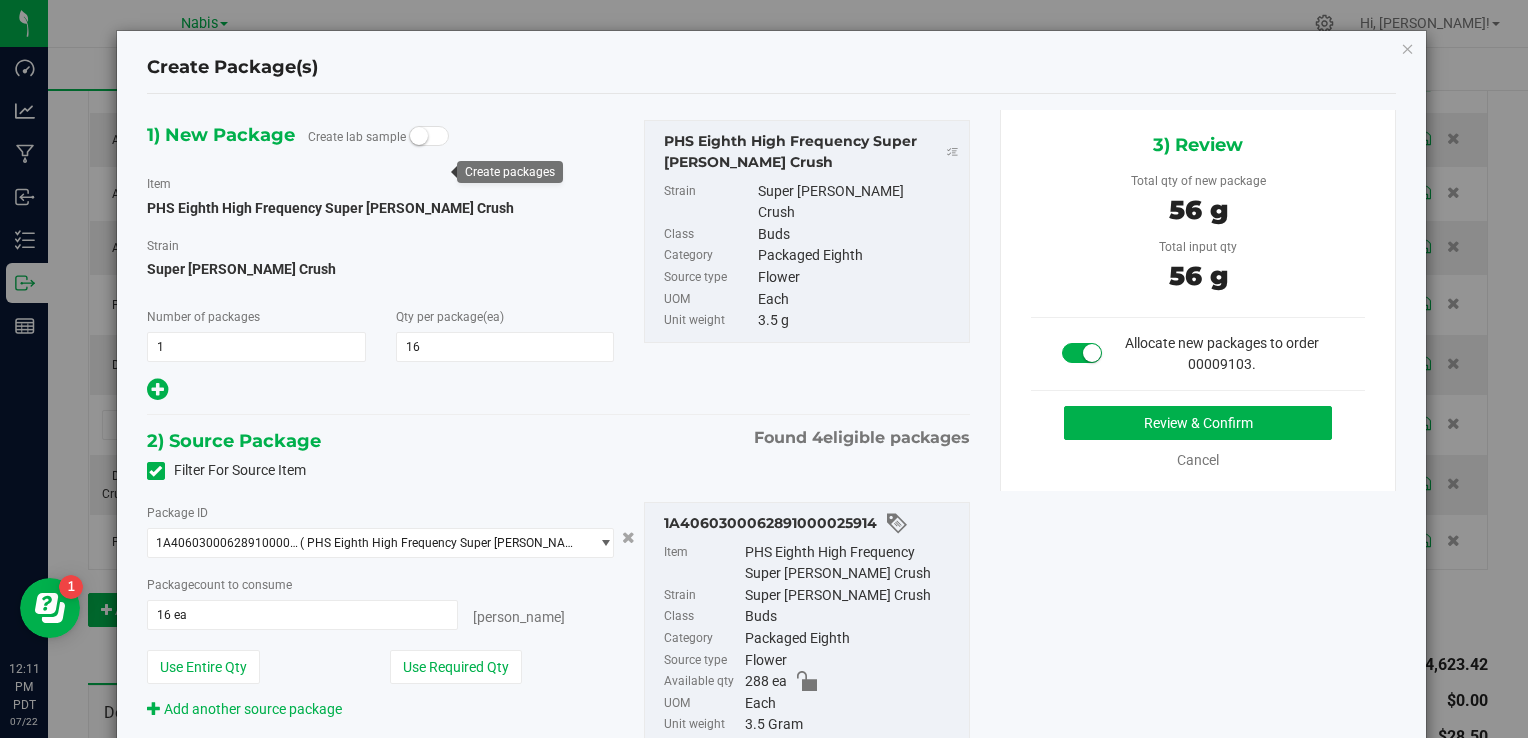 scroll, scrollTop: 100, scrollLeft: 0, axis: vertical 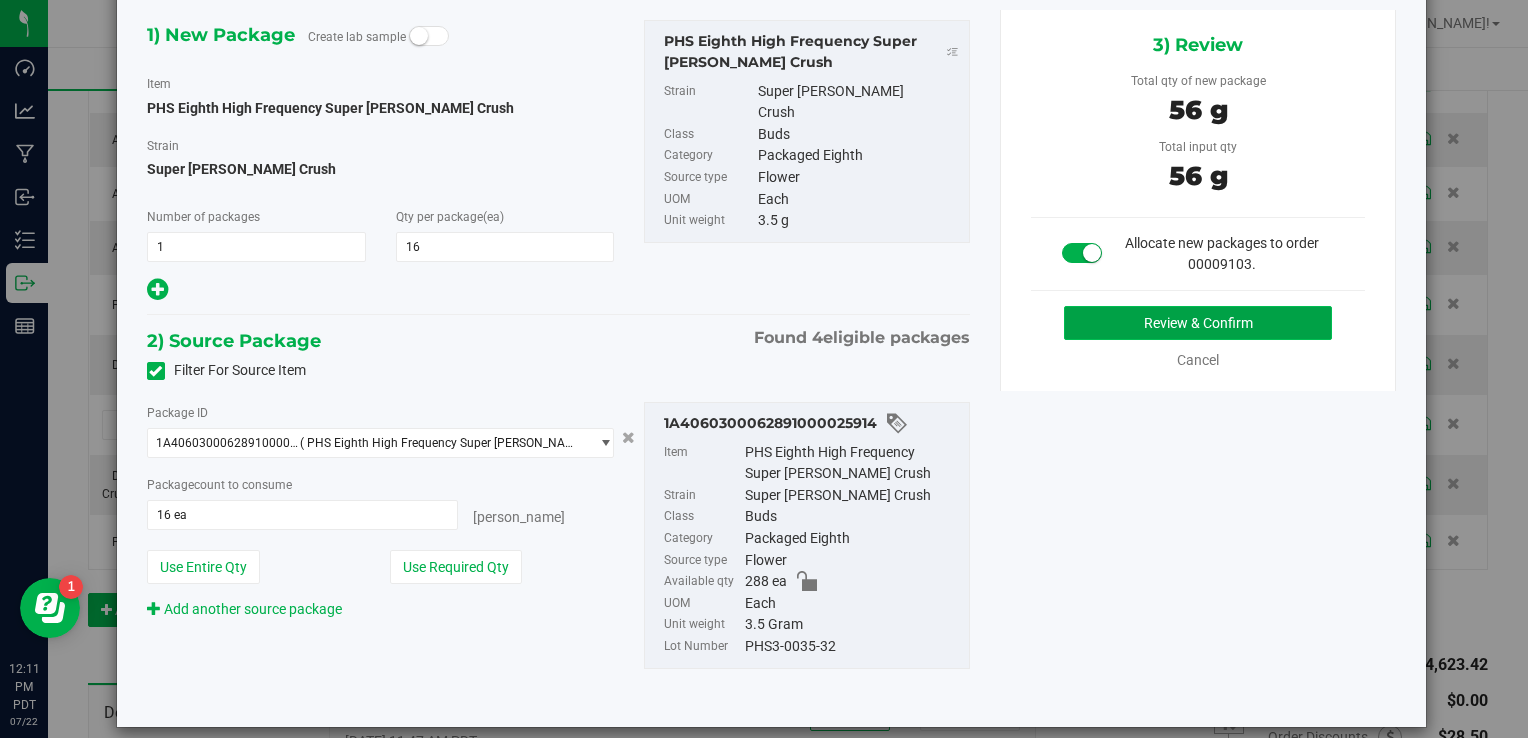 click on "Review & Confirm" at bounding box center (1198, 323) 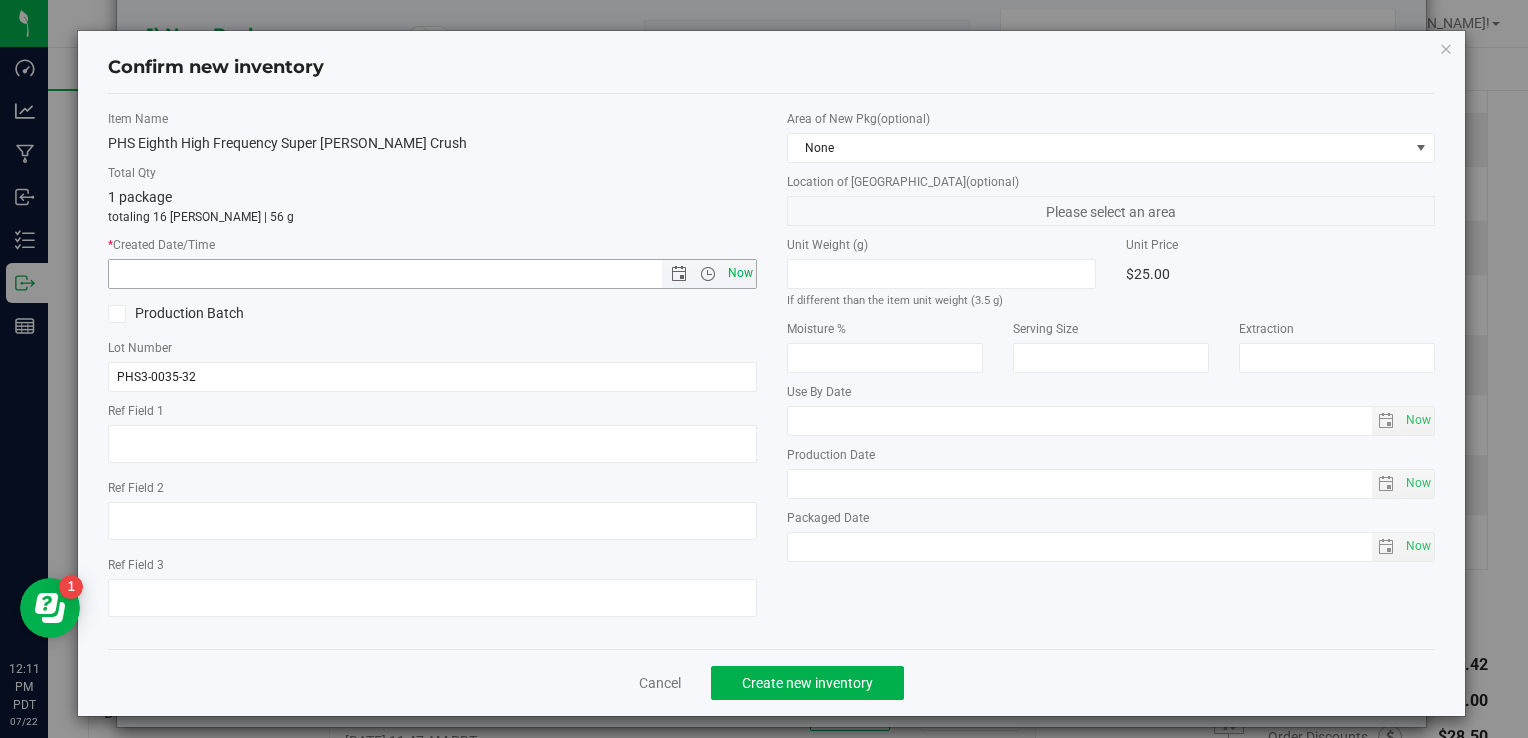 click on "Now" at bounding box center [740, 273] 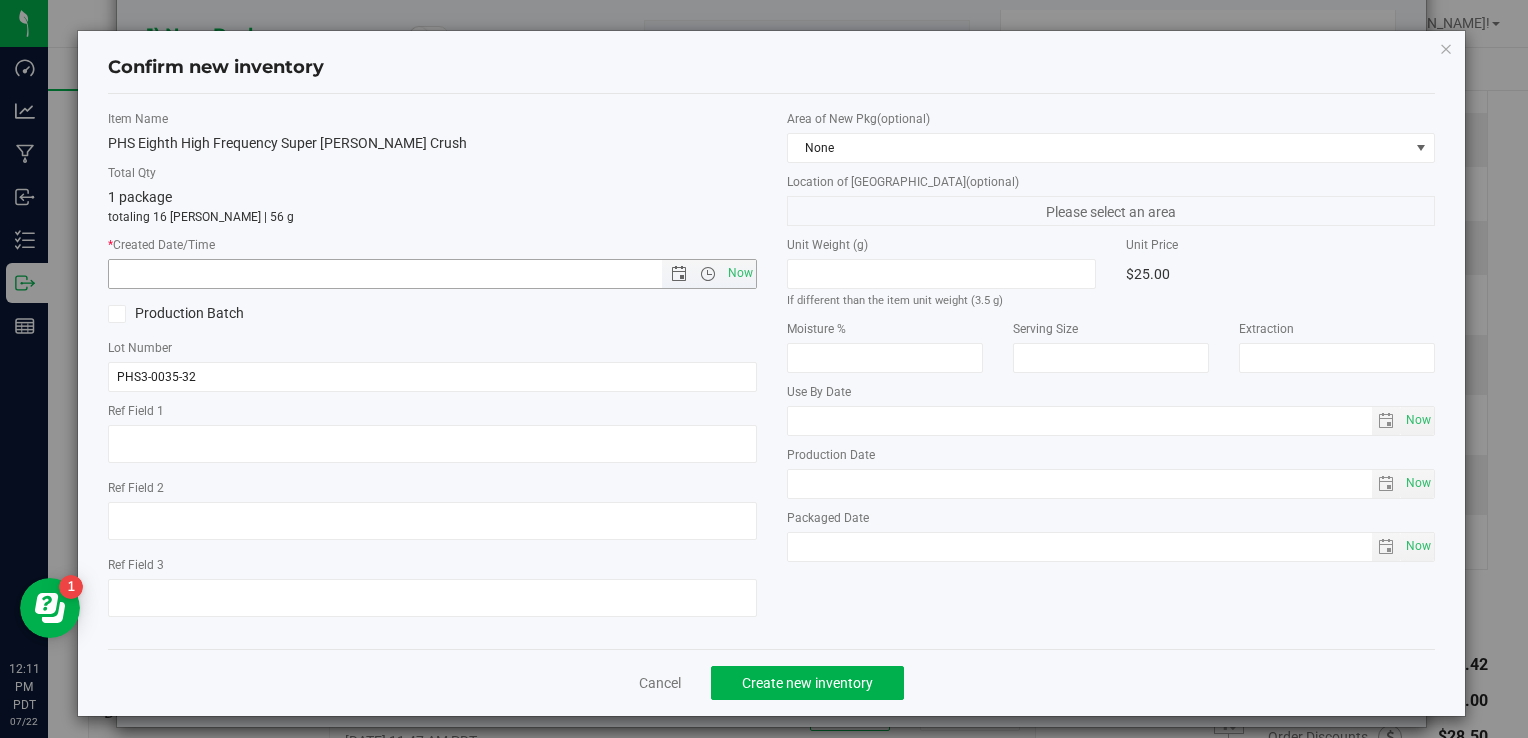 type on "7/22/2025 12:11 PM" 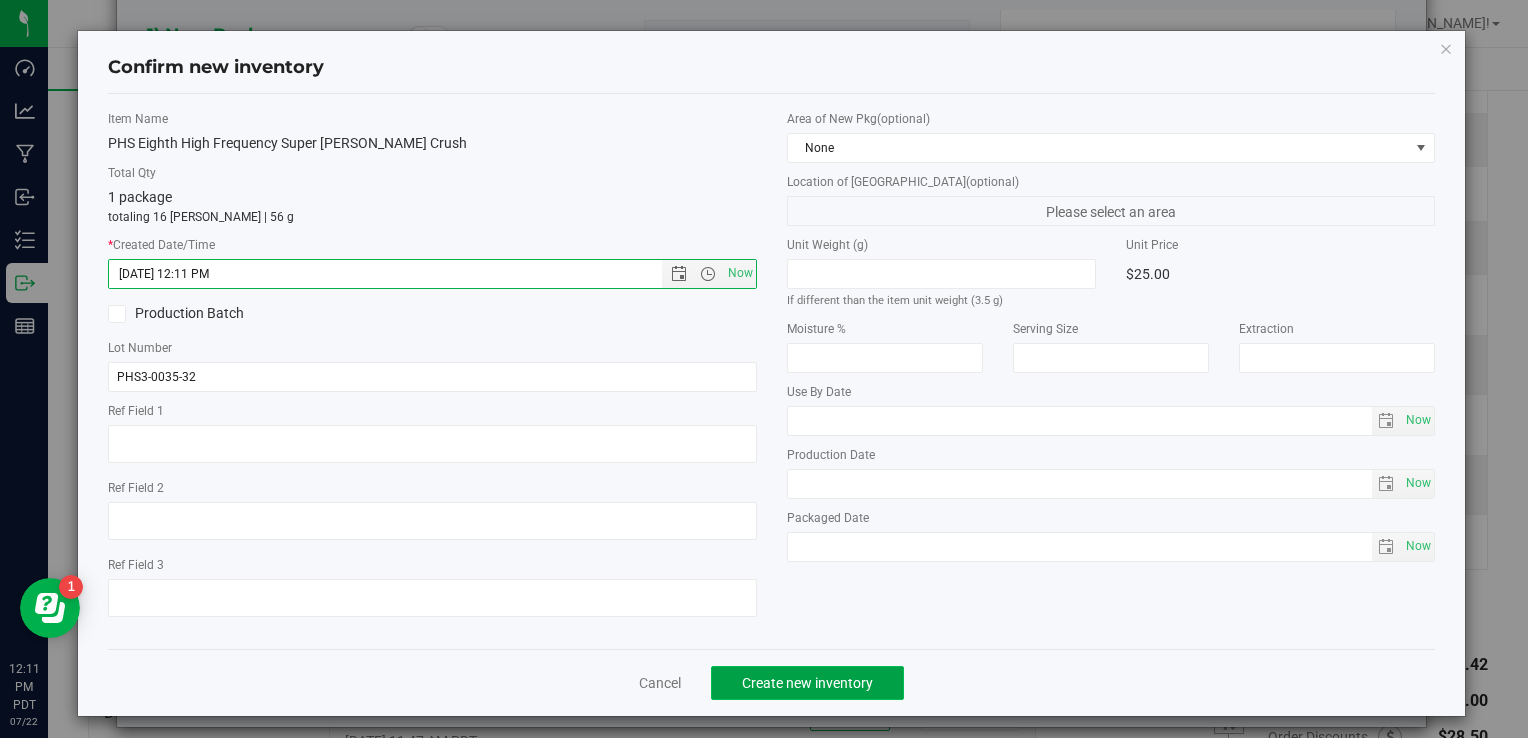 click on "Create new inventory" 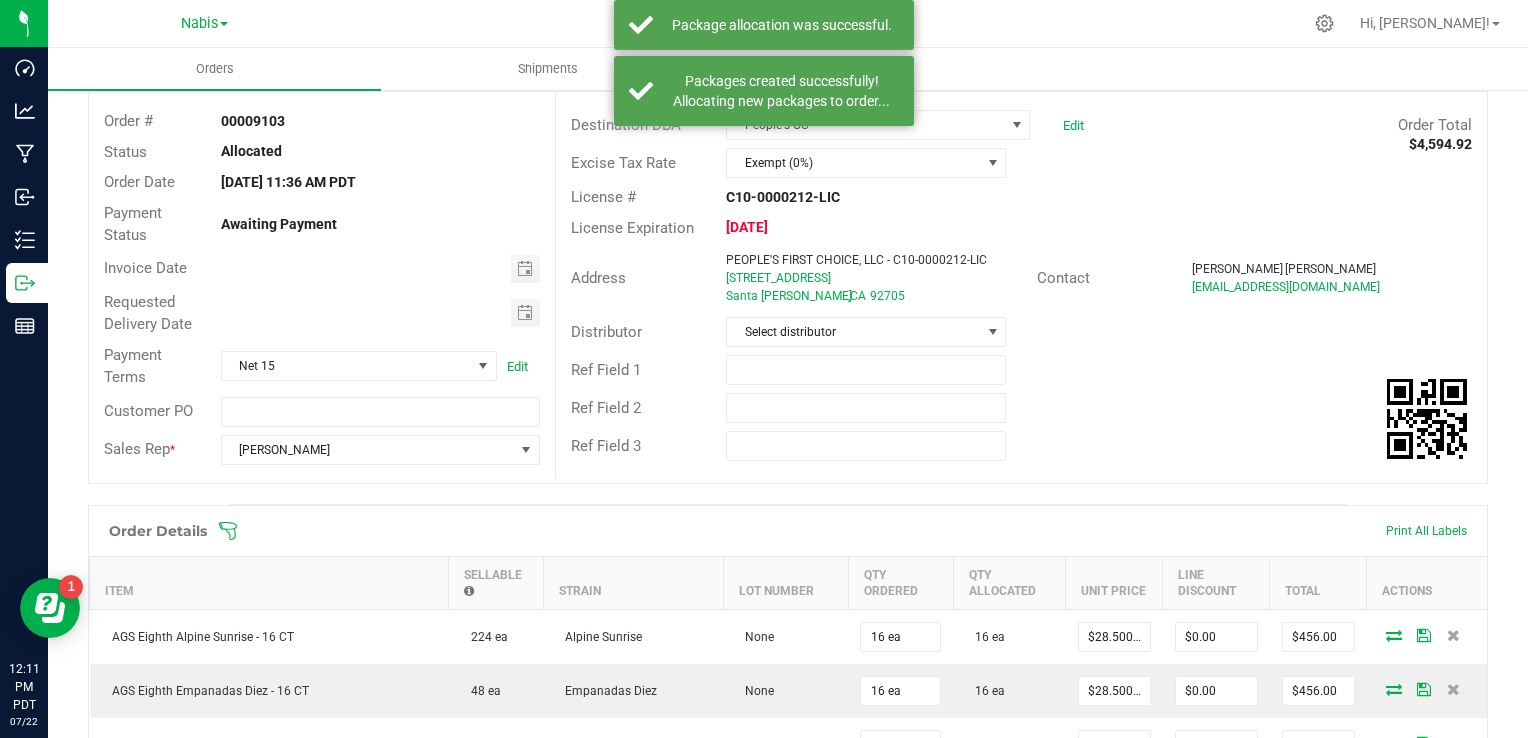 scroll, scrollTop: 0, scrollLeft: 0, axis: both 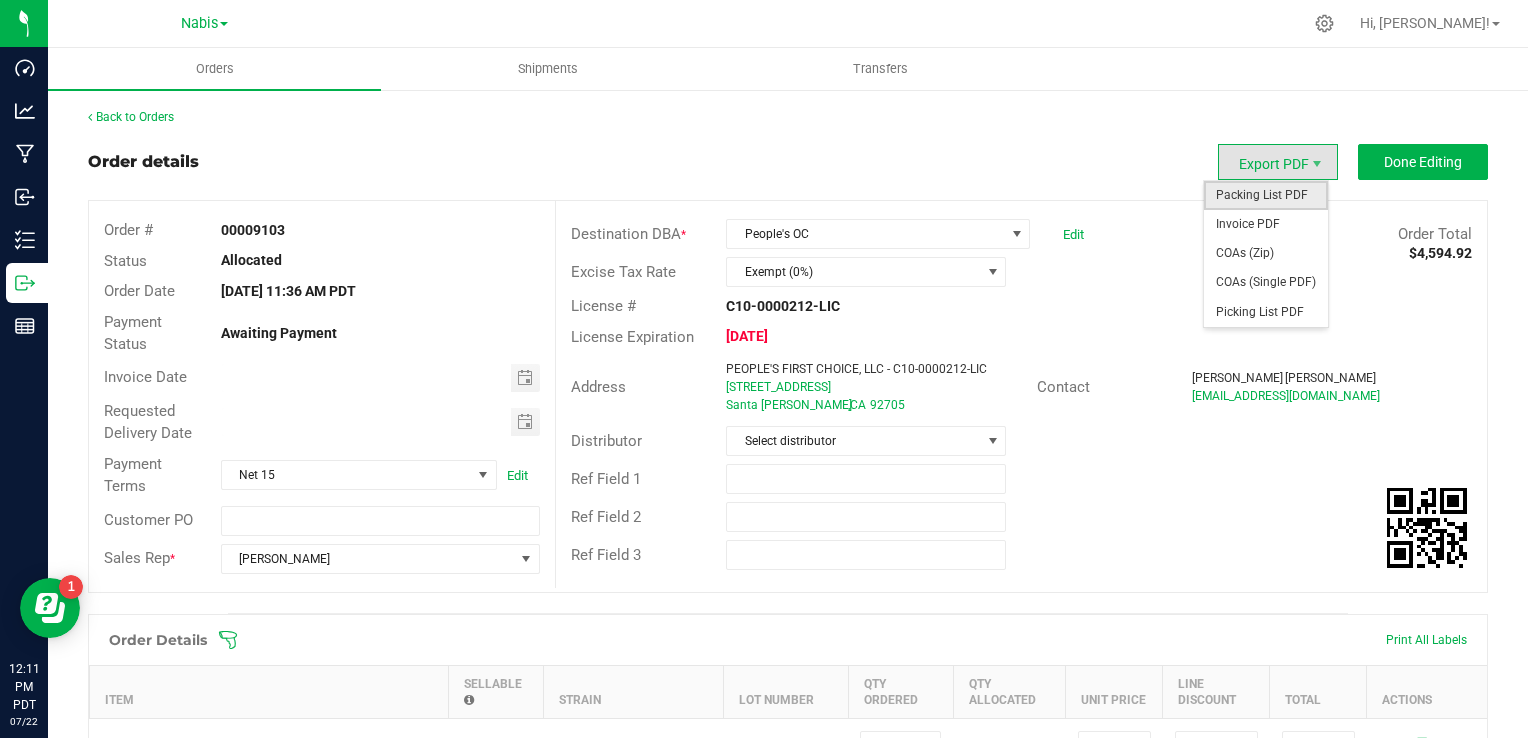 click on "Packing List PDF" at bounding box center [1266, 195] 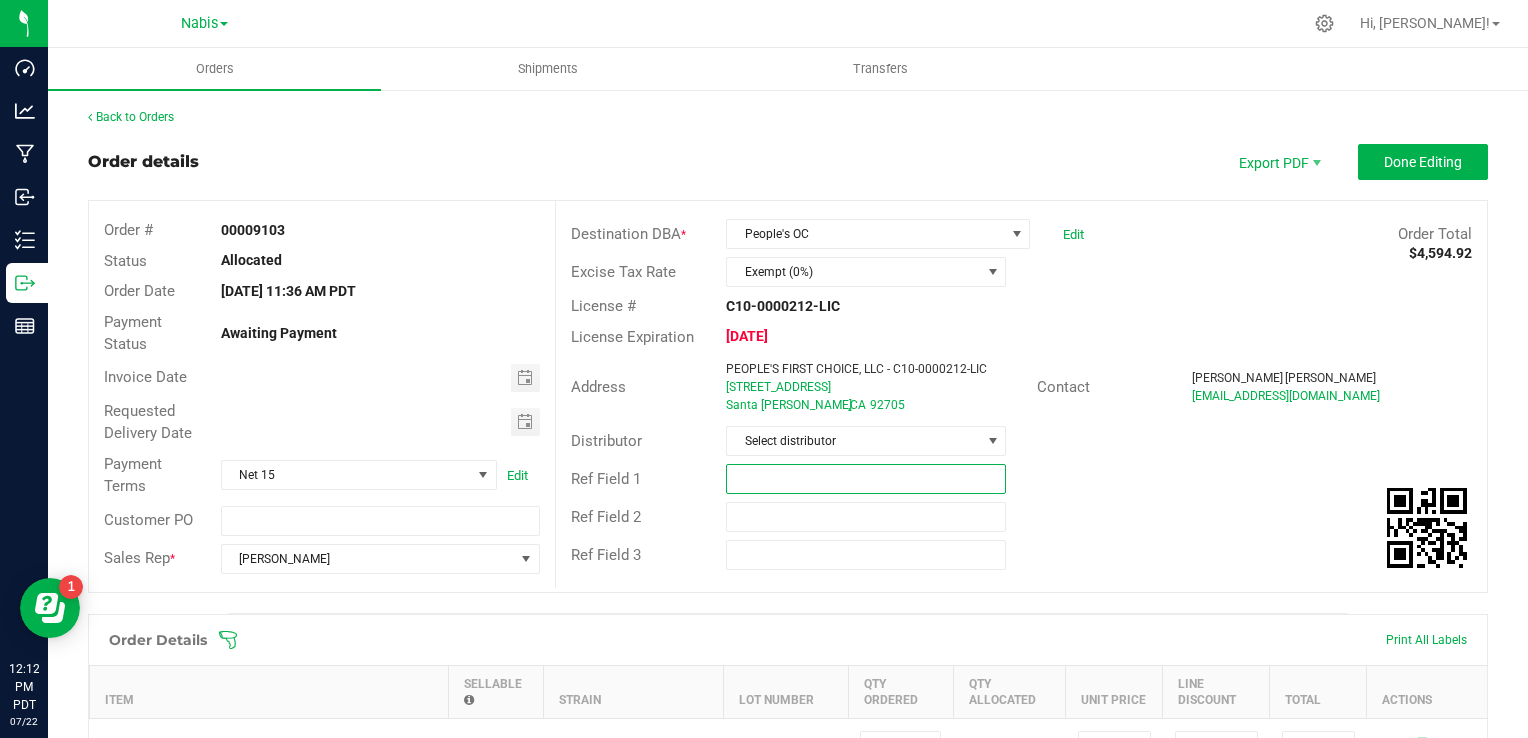 click at bounding box center (866, 479) 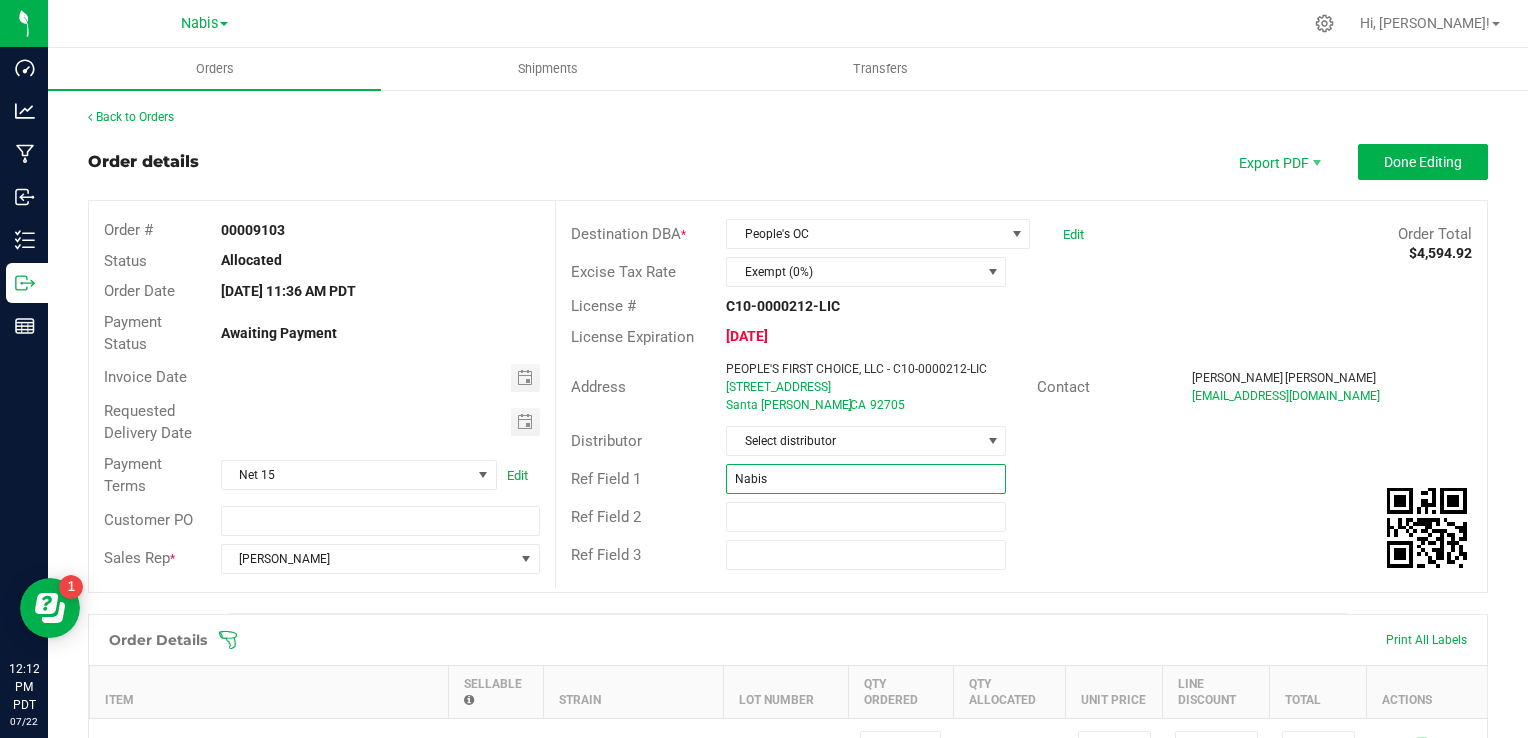 paste on "720347" 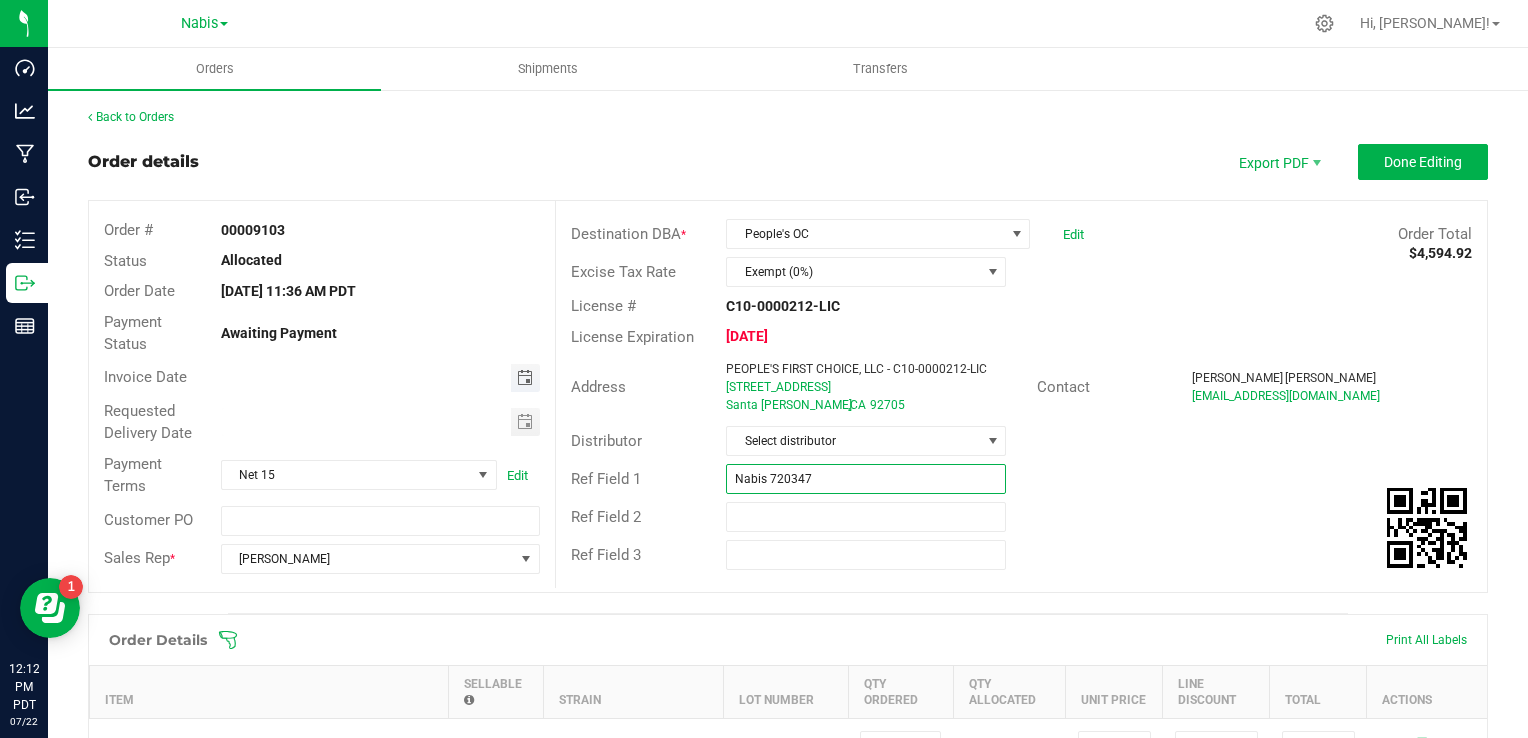 click at bounding box center [525, 378] 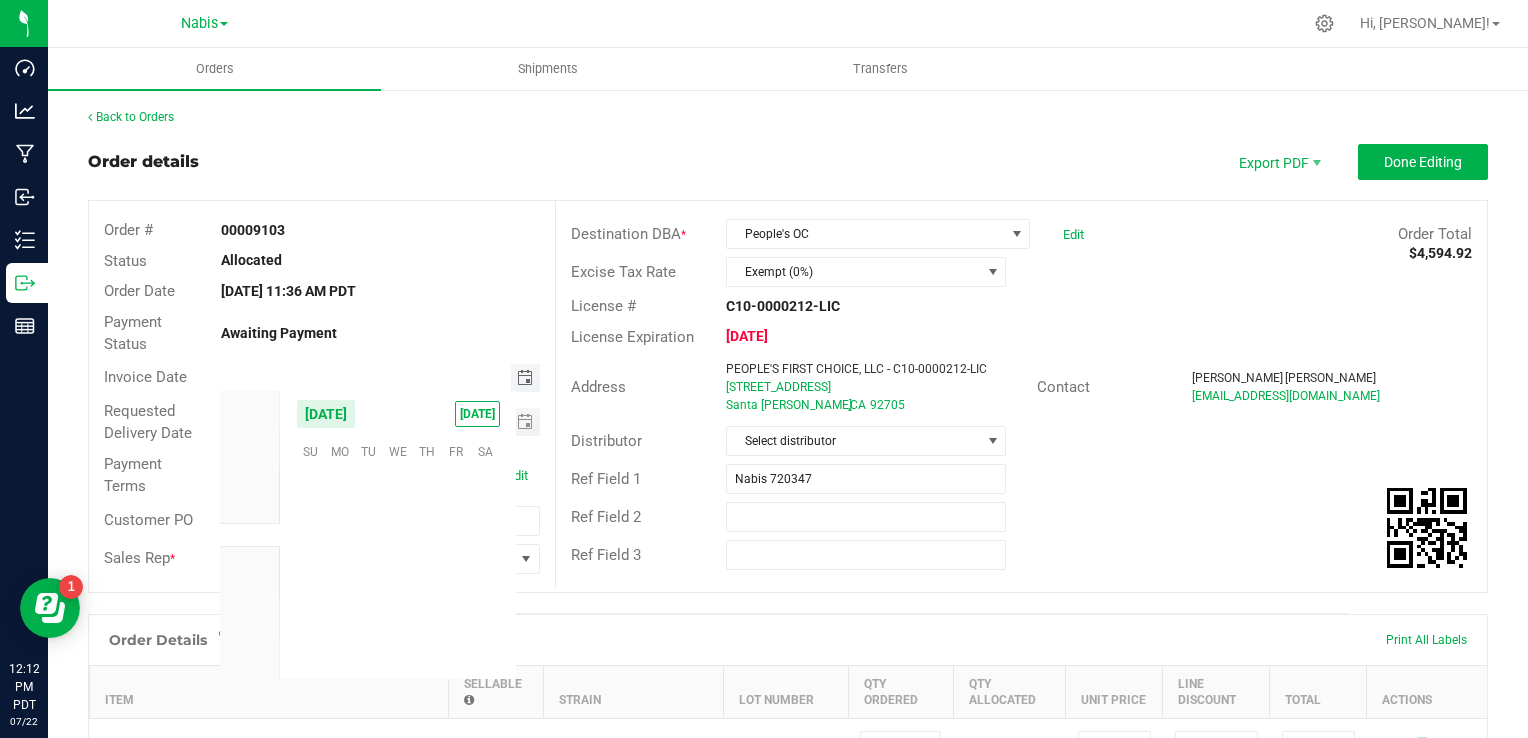 scroll, scrollTop: 36144, scrollLeft: 0, axis: vertical 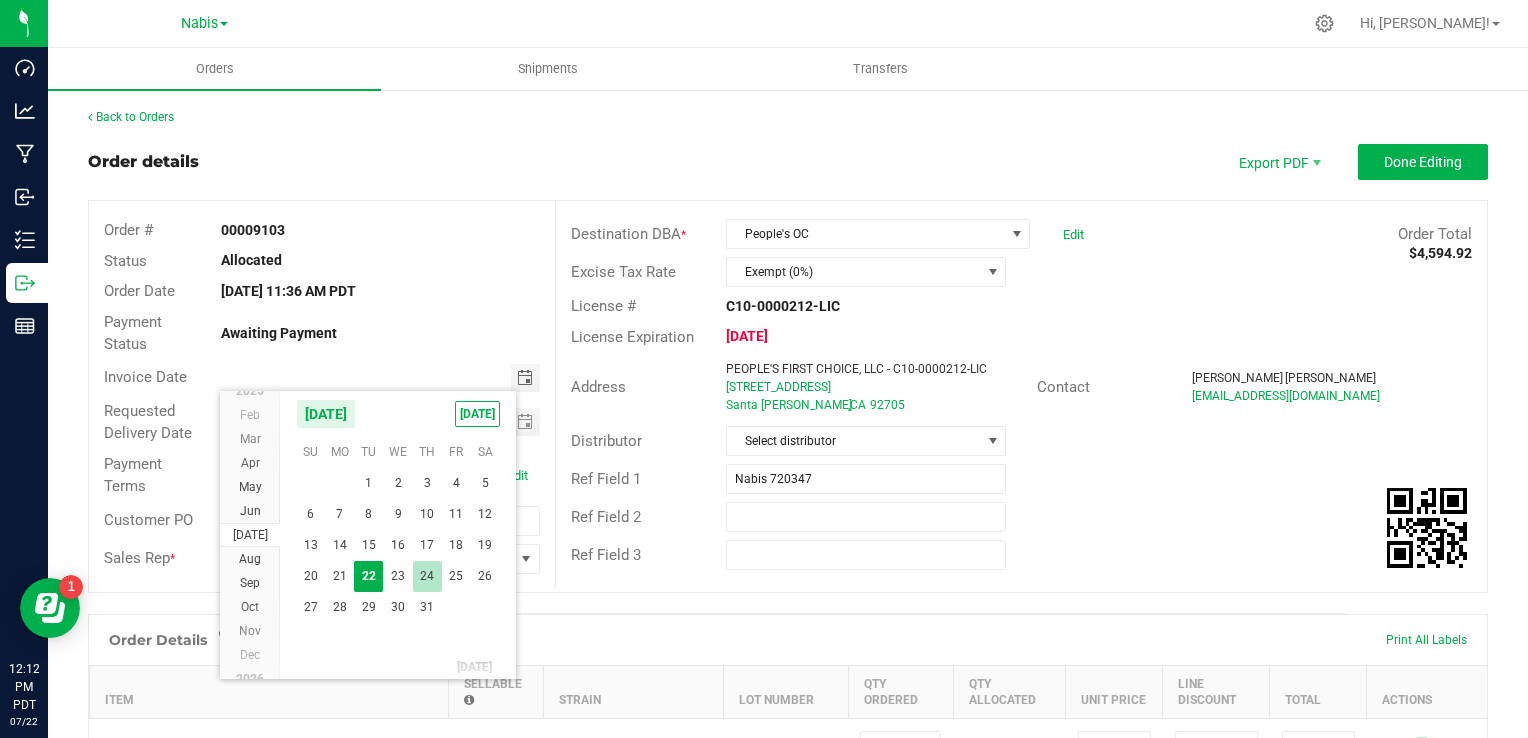 click on "24" at bounding box center [427, 576] 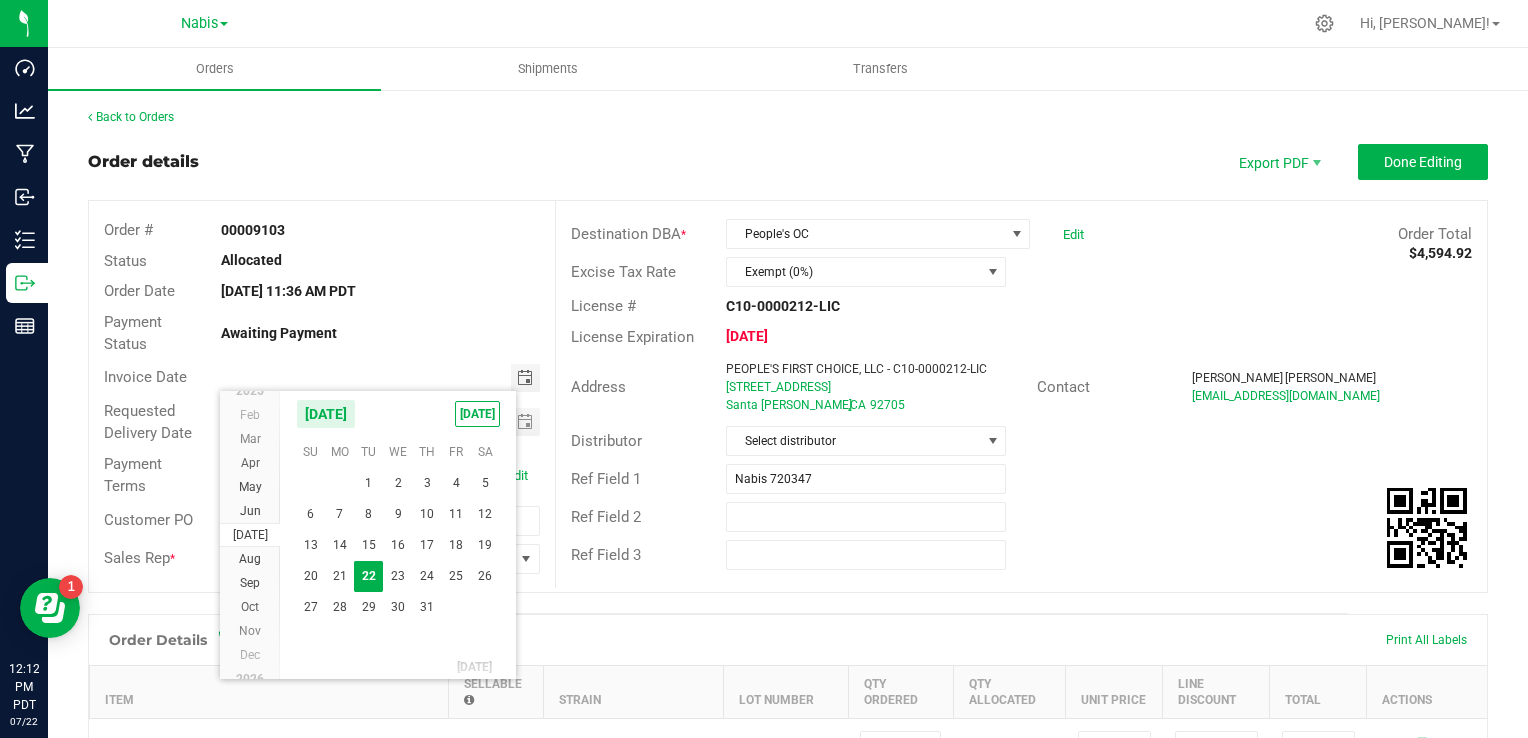type on "07/24/2025" 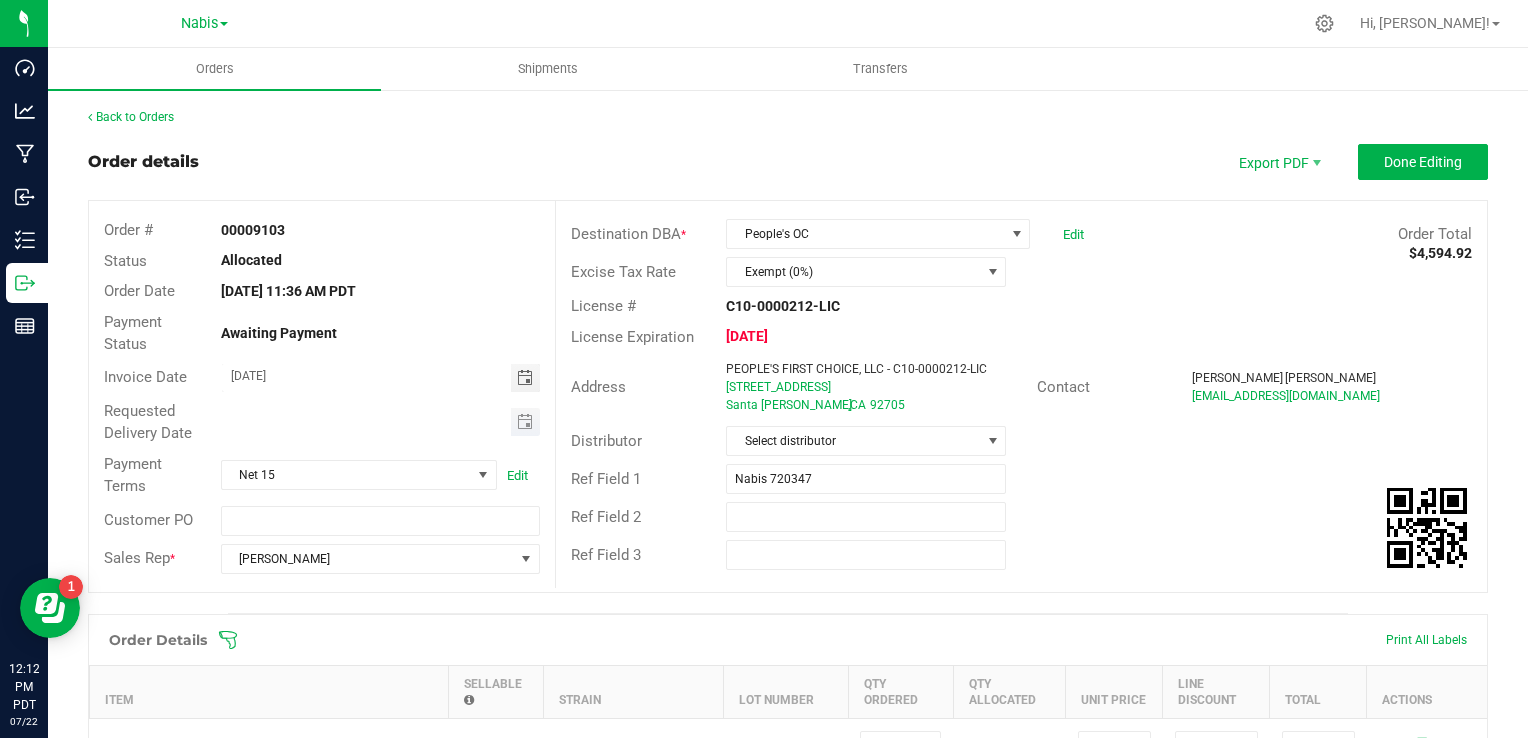 click at bounding box center [525, 422] 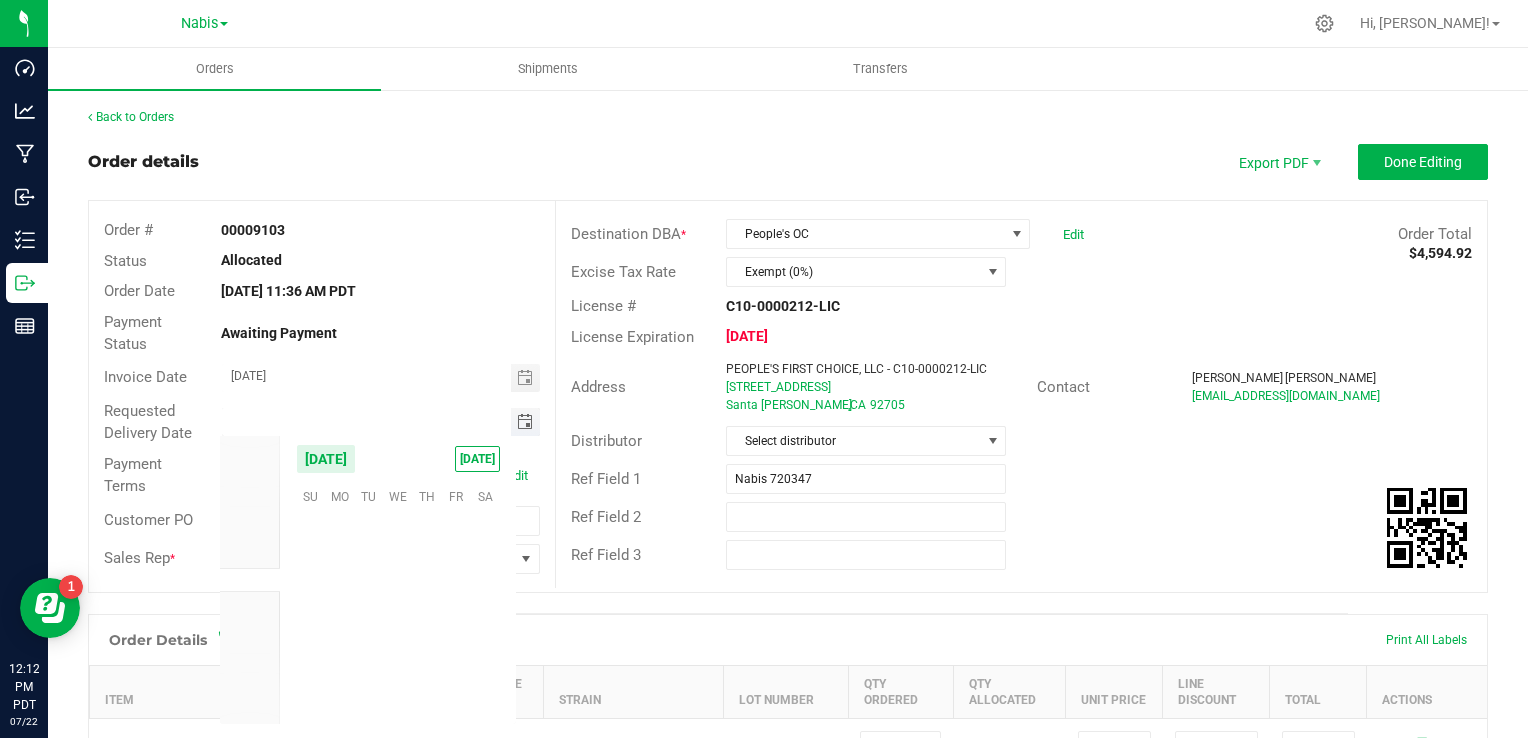 scroll, scrollTop: 36144, scrollLeft: 0, axis: vertical 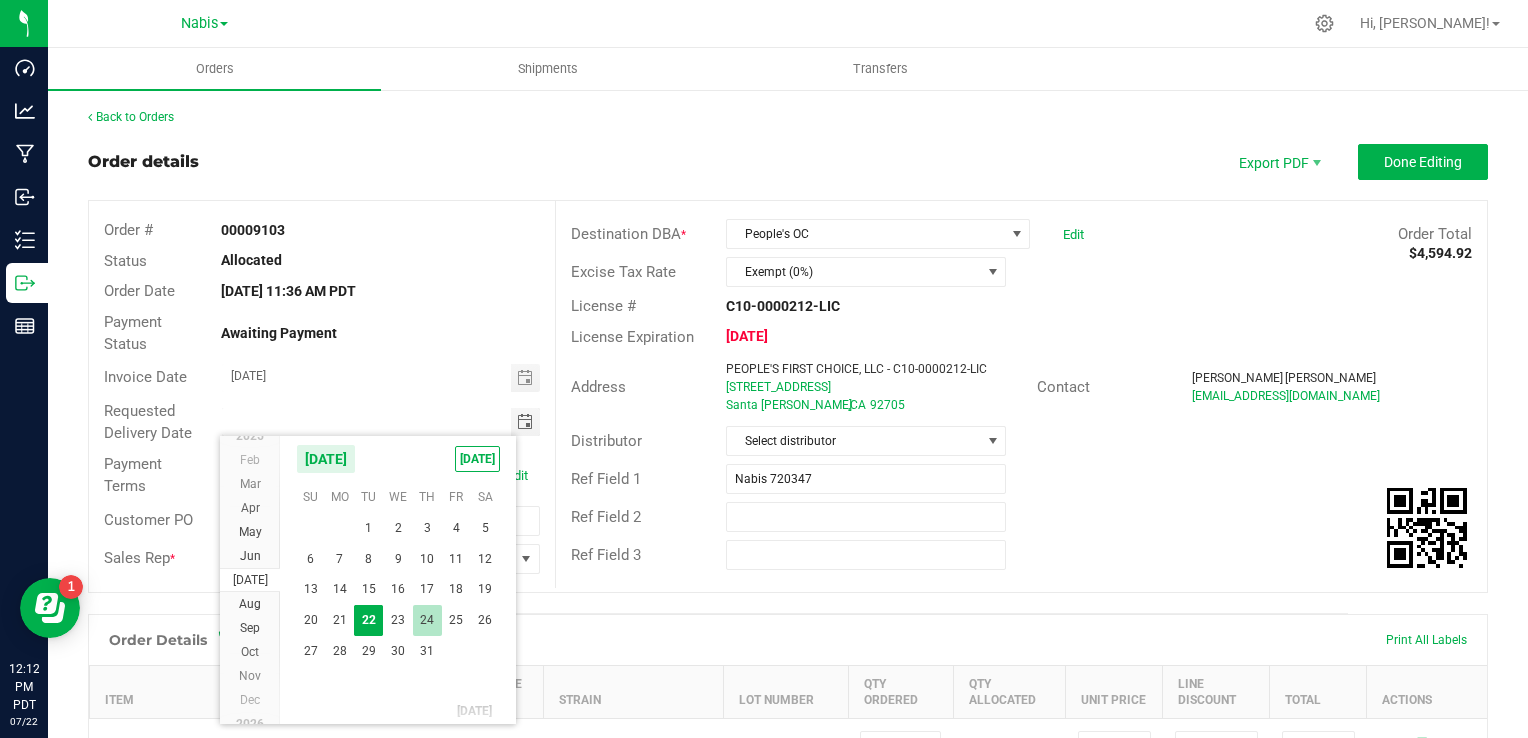 click on "24" at bounding box center (427, 620) 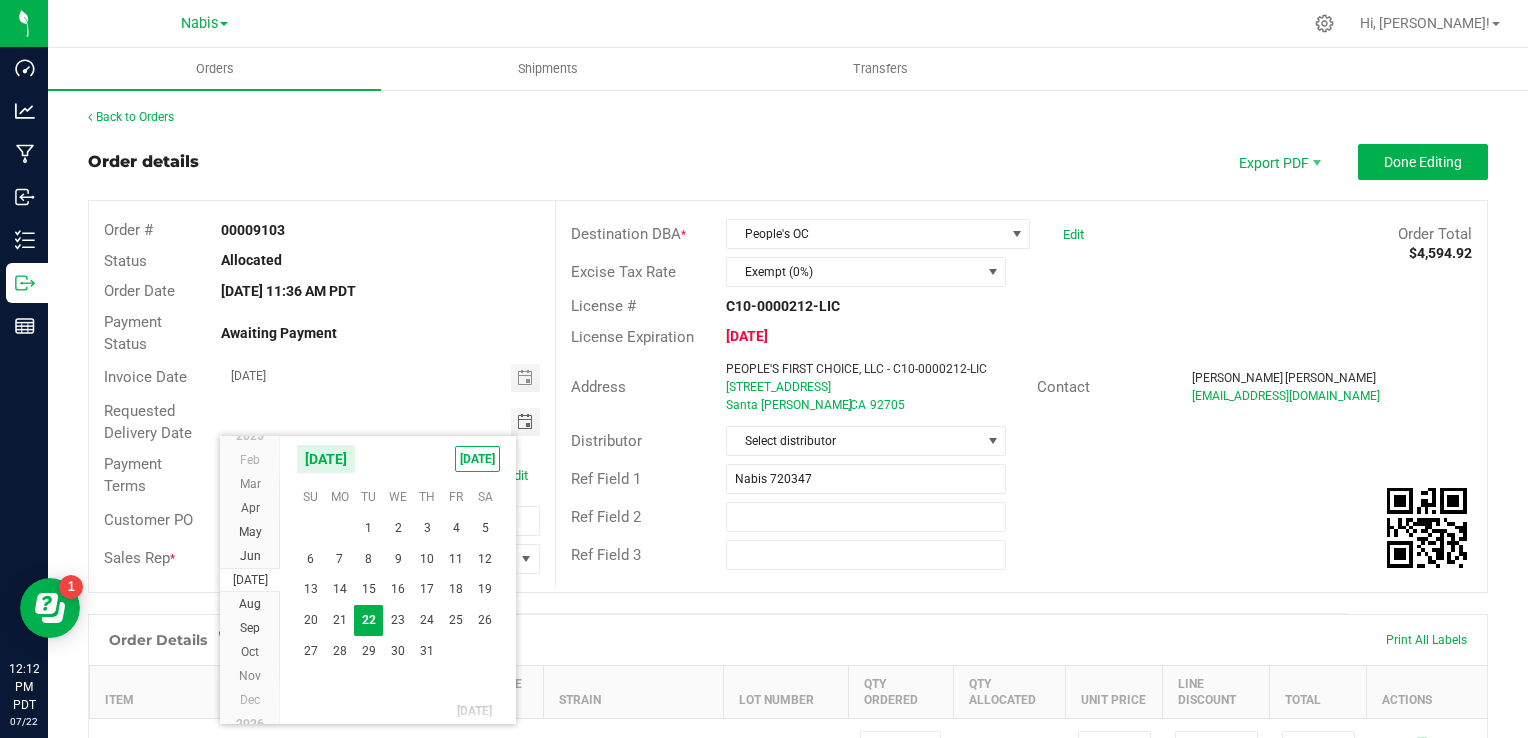 type on "07/24/2025" 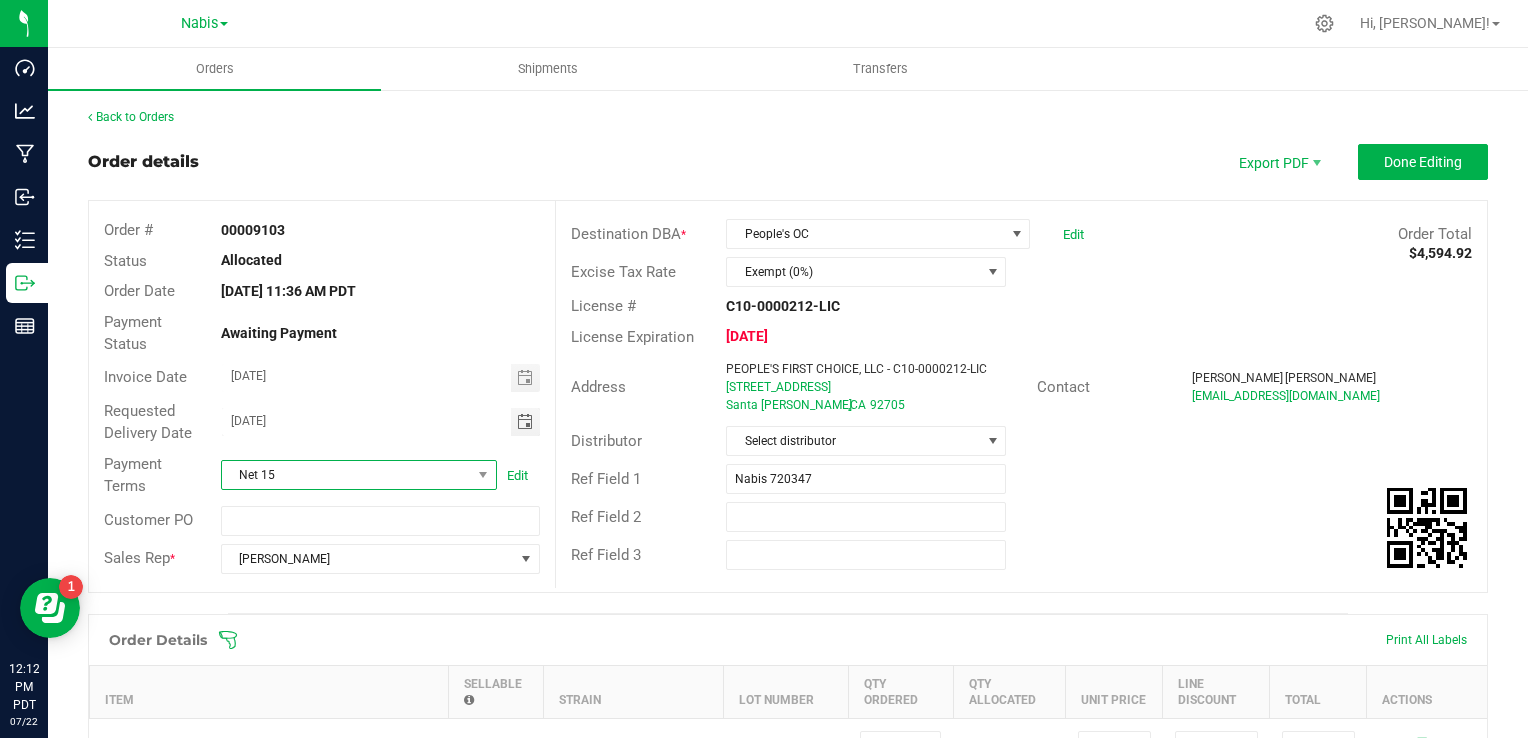 click on "Net 15" at bounding box center (346, 475) 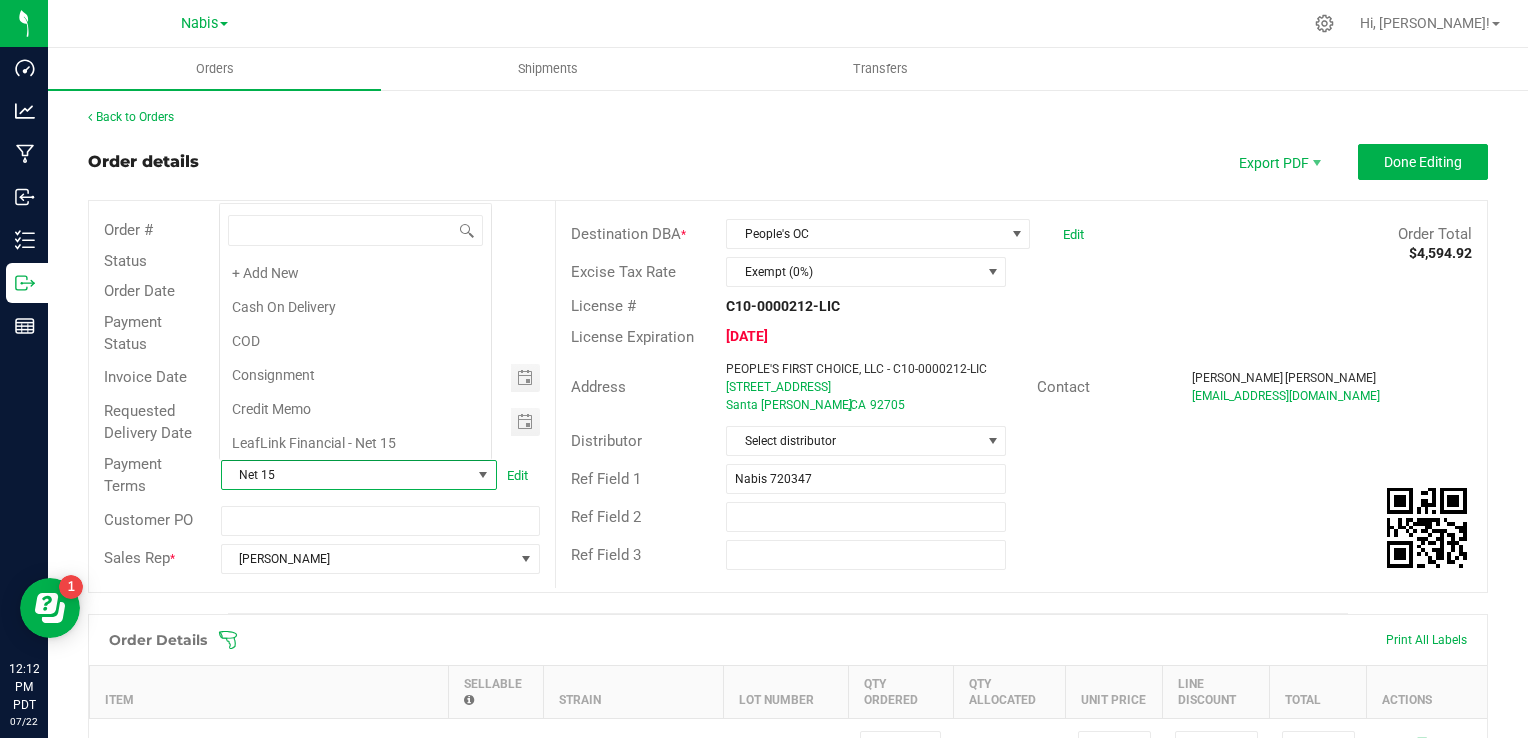 scroll, scrollTop: 0, scrollLeft: 0, axis: both 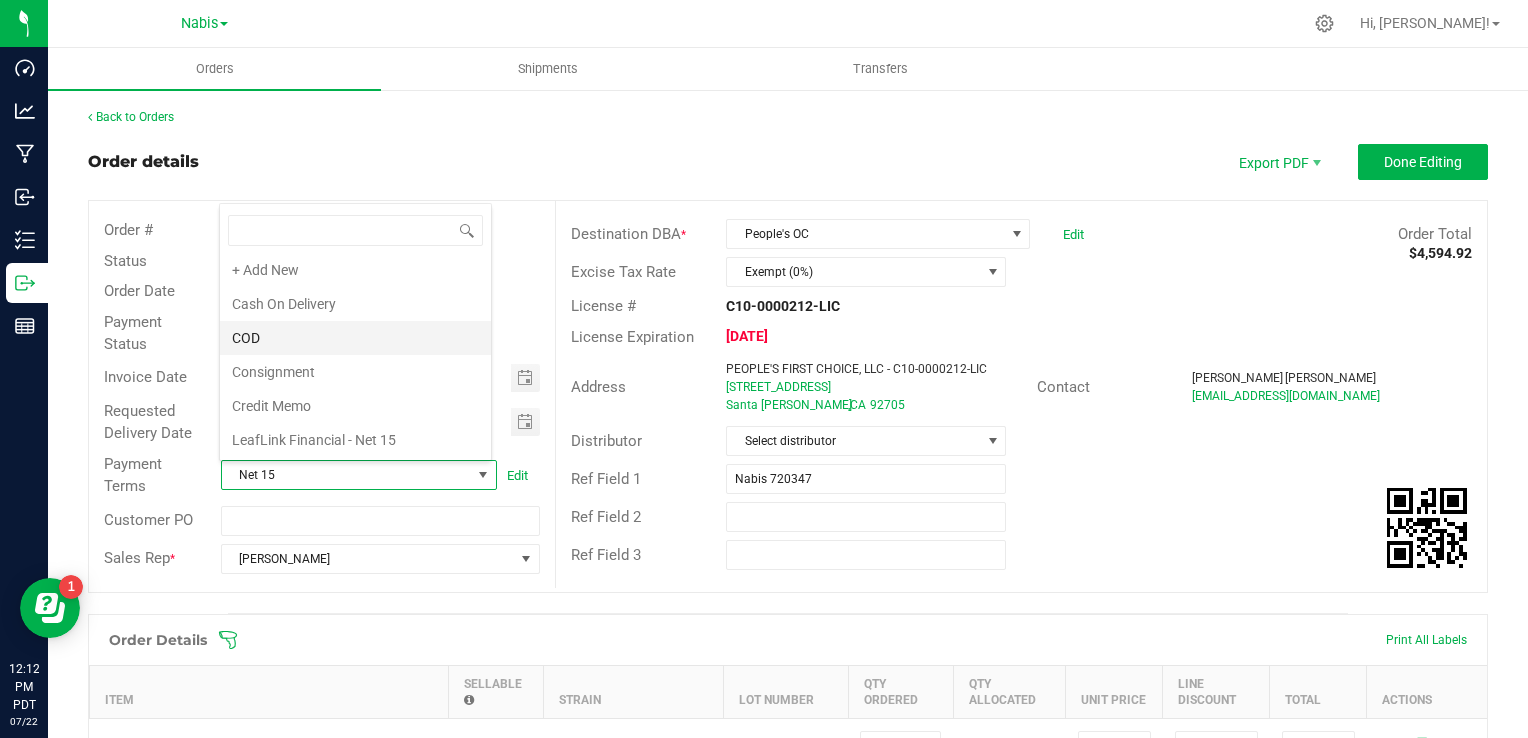 click on "COD" at bounding box center [355, 338] 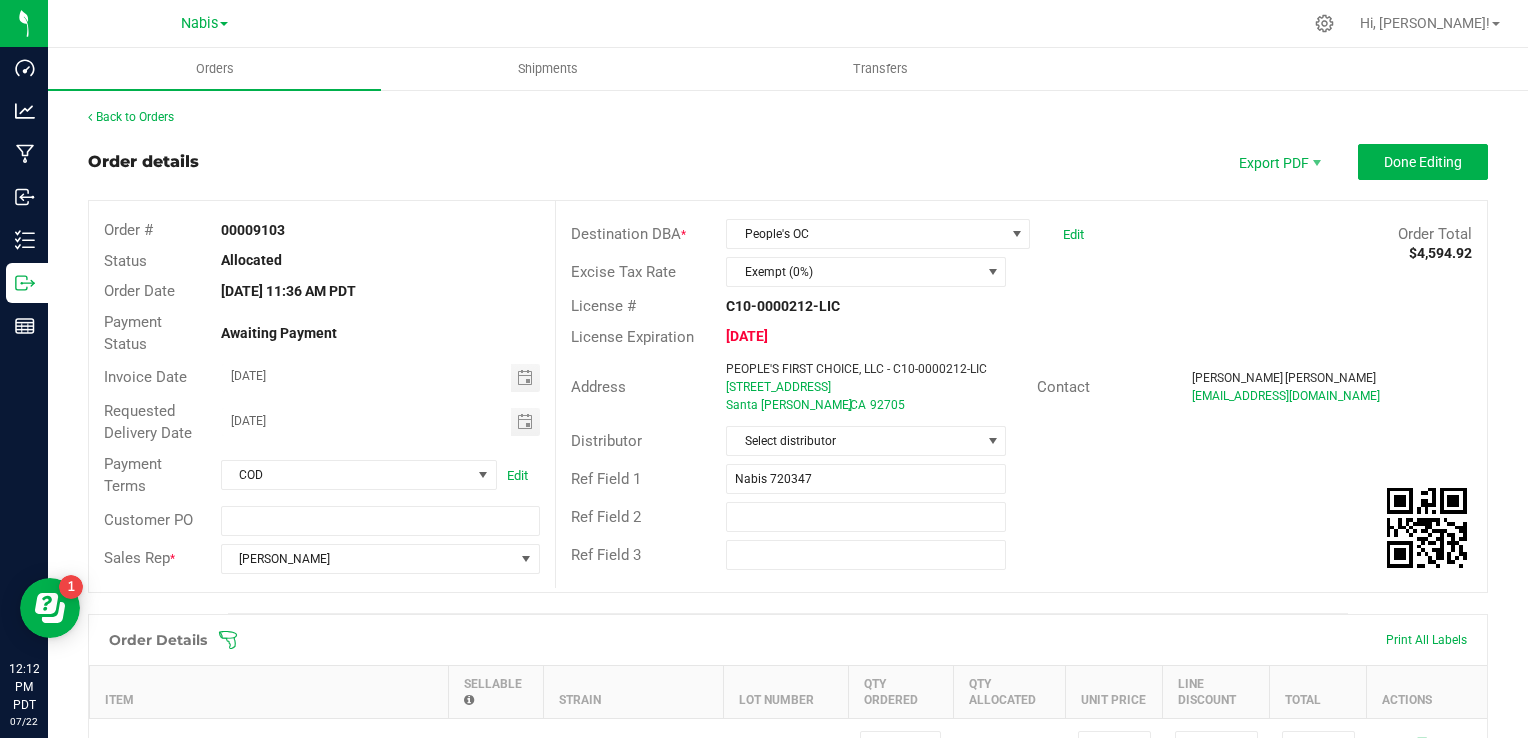 click on "Back to Orders
Order details   Export PDF   Done Editing   Order #   00009103   Status   Allocated   Order Date   Jul 22, 2025 11:36 AM PDT   Payment Status   Awaiting Payment   Invoice Date  07/24/2025  Requested Delivery Date  07/24/2025  Payment Terms  COD  Edit   Customer PO   Sales Rep   *  Samantha Gengler  Destination DBA  * People's OC  Edit   Order Total   $4,594.92   Excise Tax Rate  Exempt (0%)  License #   C10-0000212-LIC   License Expiration   Jun 13, 2025   Address  PEOPLE'S FIRST CHOICE, LLC - C10-0000212-LIC 2721 Grand Ave S Santa Ana  ,  CA 92705  Contact  James Stewart Jstewart@unrivaledretail.com  Distributor  Select distributor  Ref Field 1  Nabis 720347  Ref Field 2   Ref Field 3
Order Details Print All Labels Item  Sellable  Strain  Lot Number  Qty Ordered Qty Allocated Unit Price" at bounding box center (788, 1125) 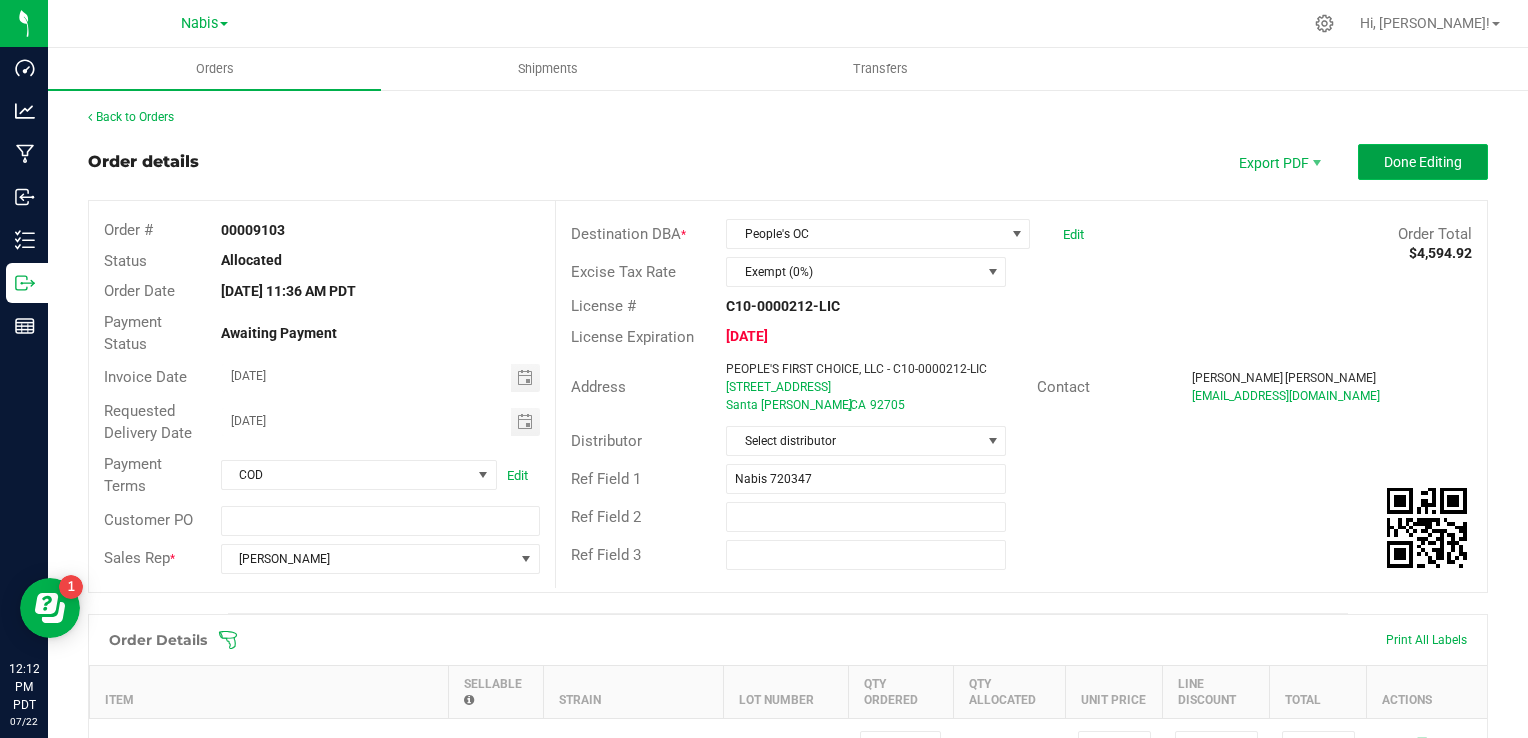 click on "Done Editing" at bounding box center [1423, 162] 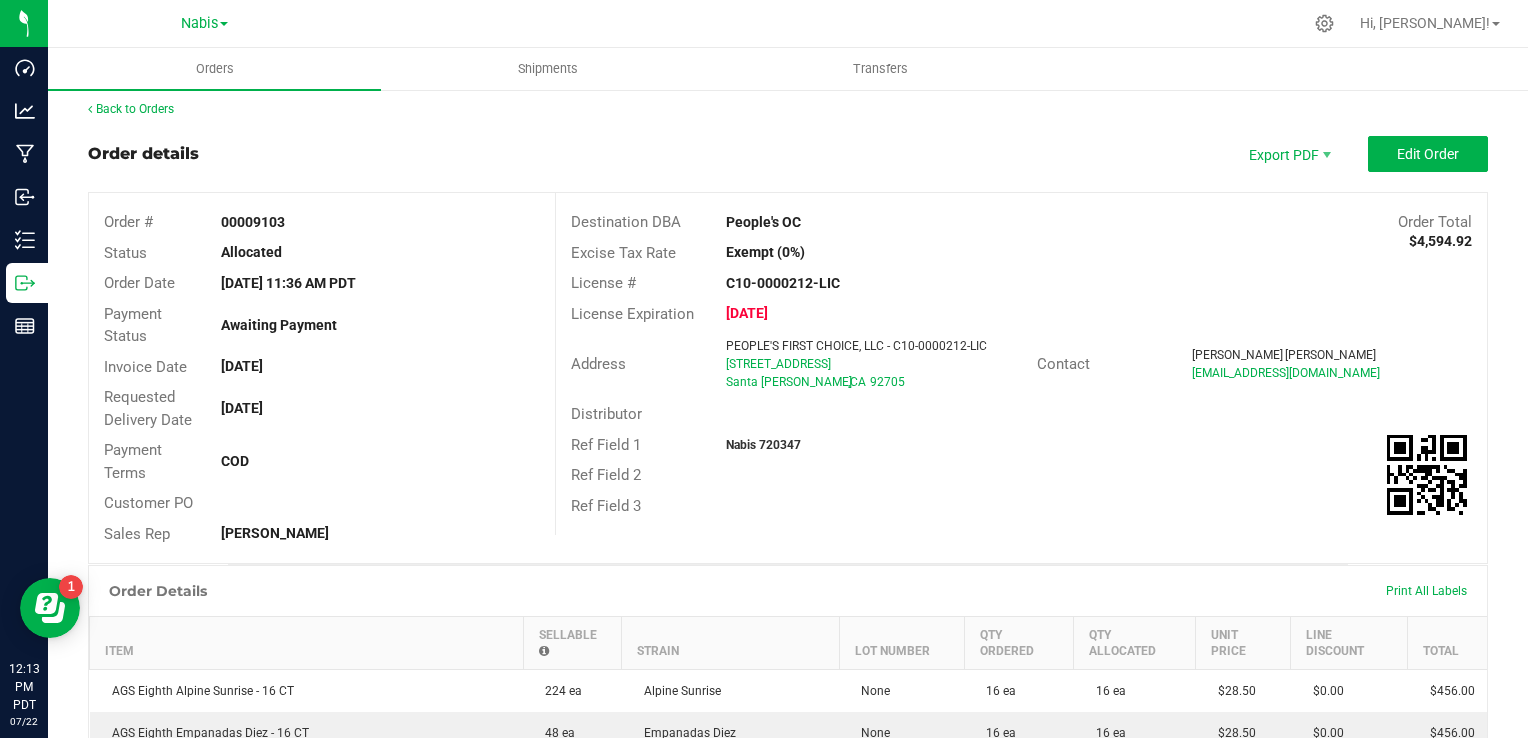scroll, scrollTop: 0, scrollLeft: 0, axis: both 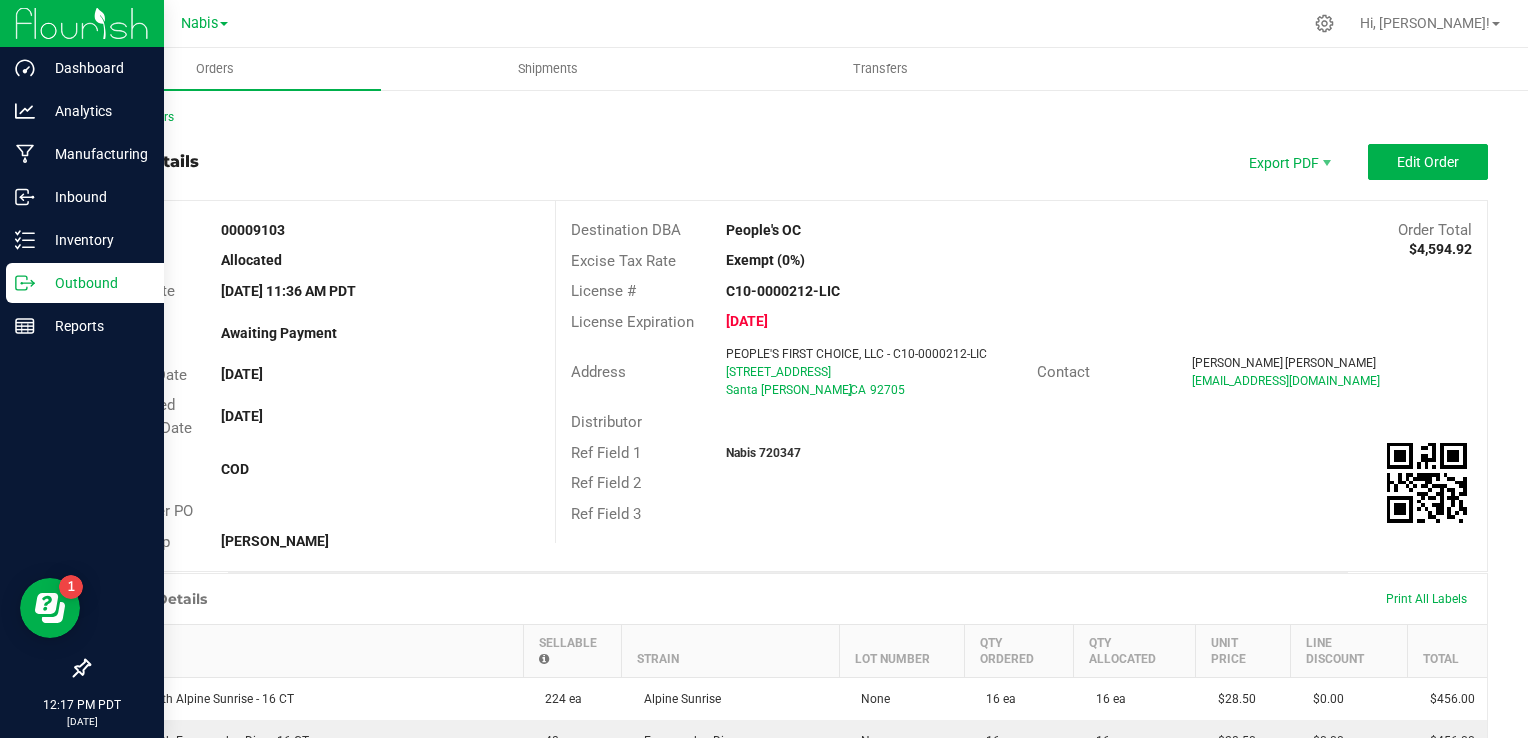 click on "Outbound" at bounding box center [95, 283] 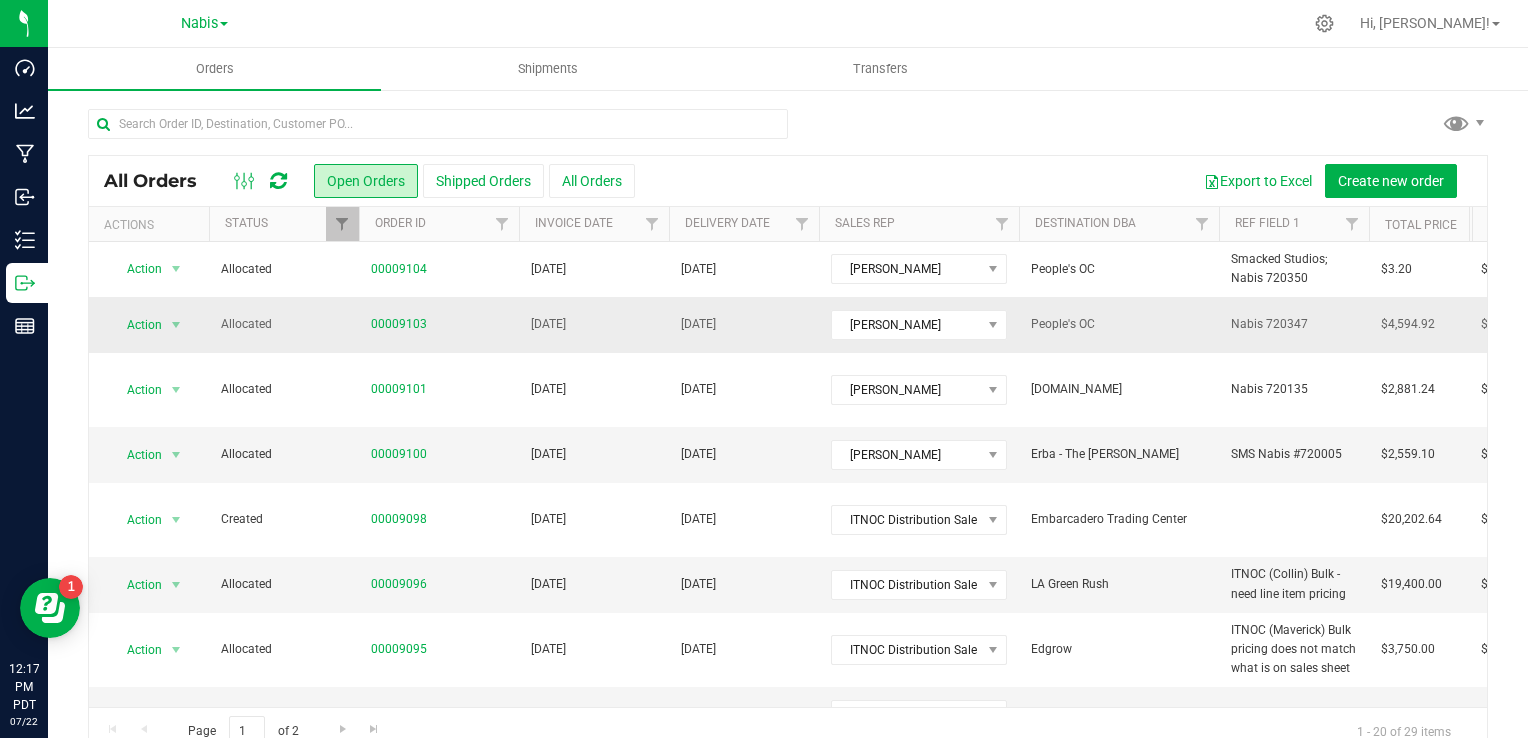 click on "[DATE]" at bounding box center (698, 324) 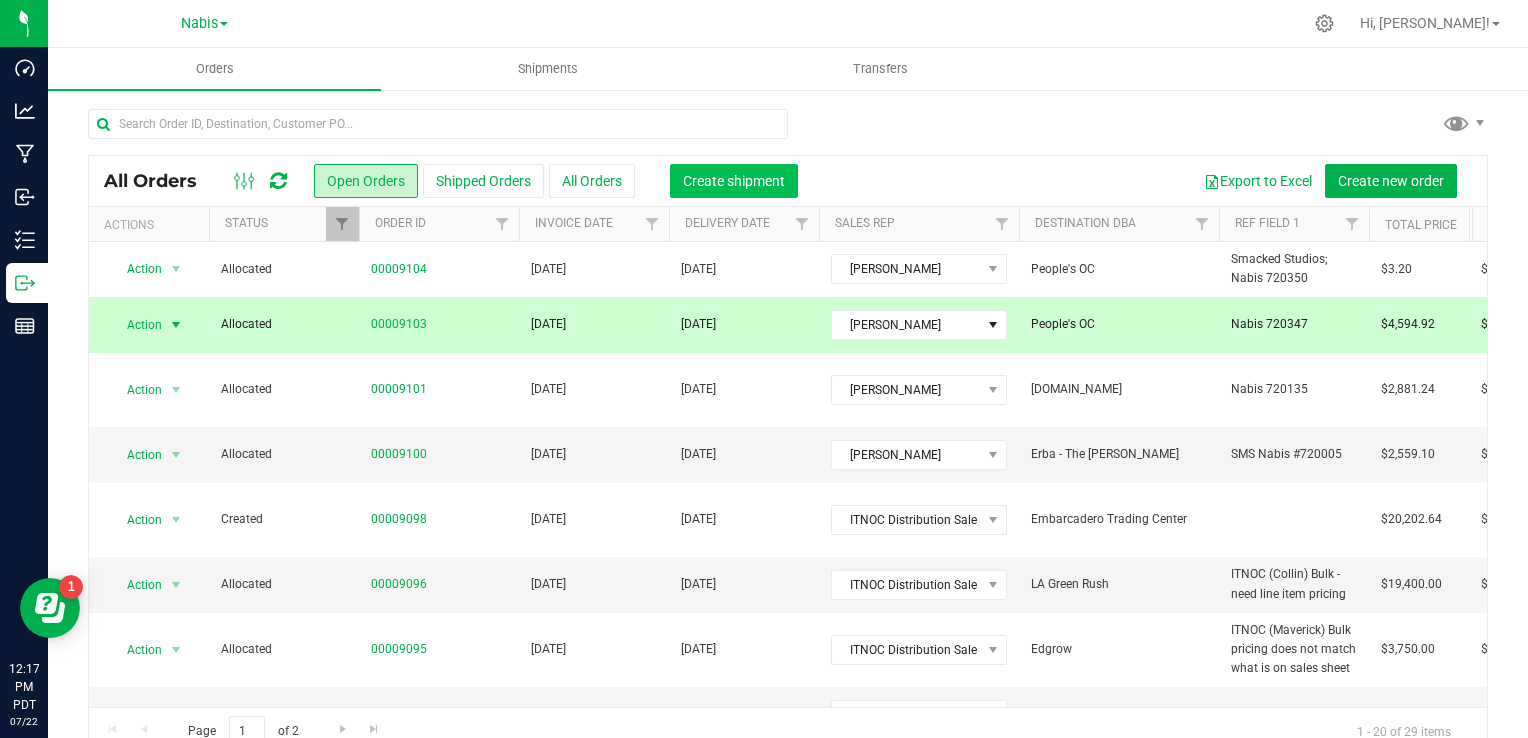 click on "Create shipment" at bounding box center [734, 181] 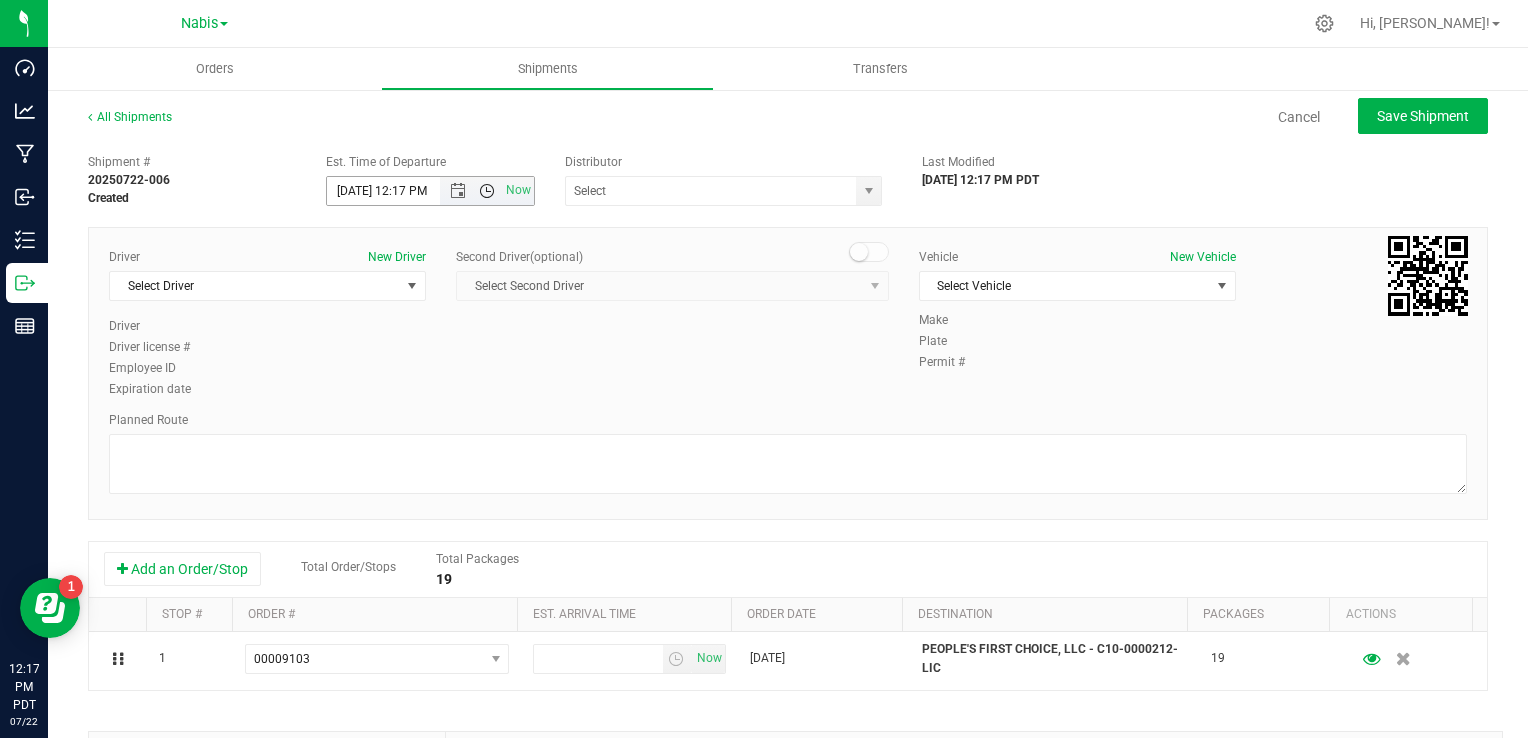 click at bounding box center (486, 191) 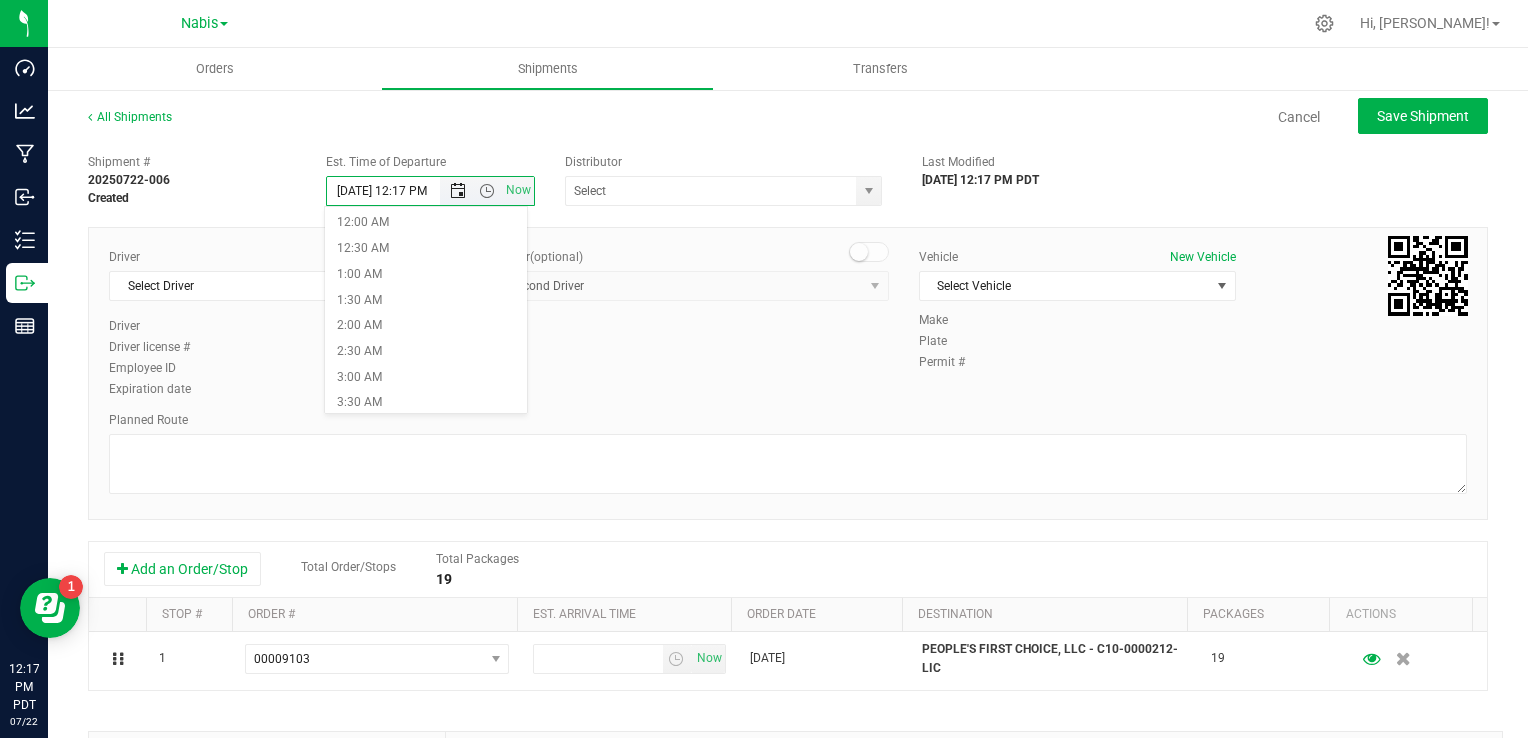 click at bounding box center [458, 191] 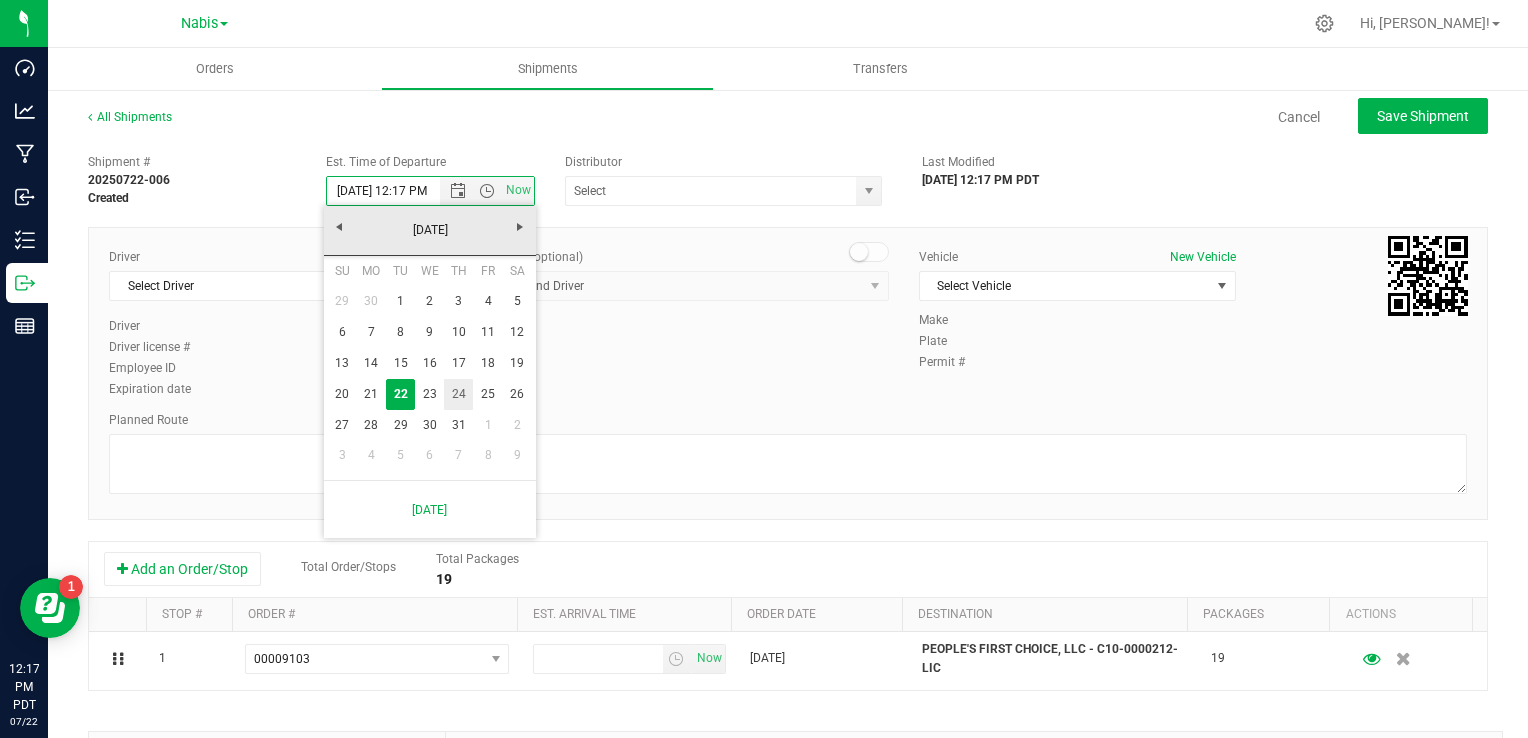 click on "24" at bounding box center [458, 394] 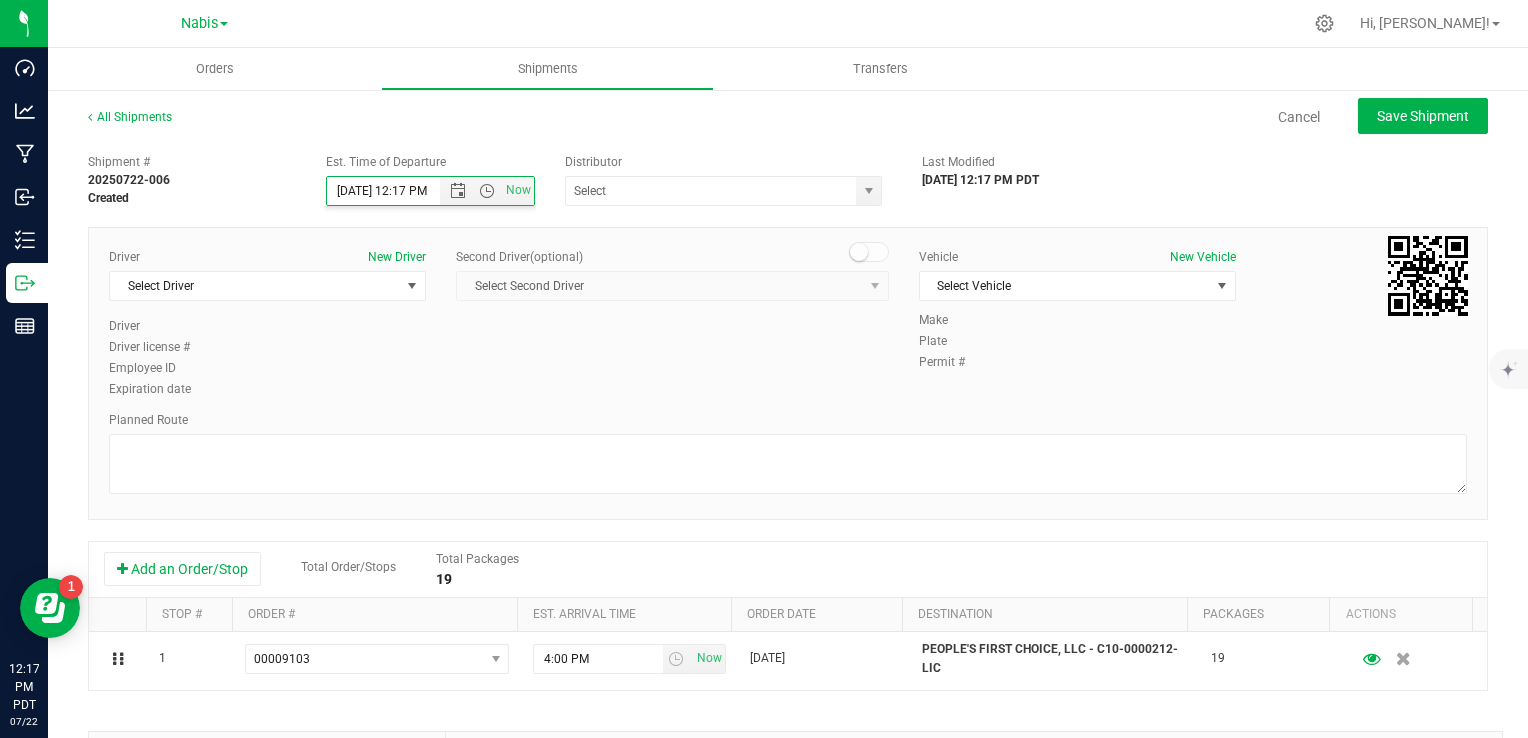 type on "7/24/2025 12:17 PM" 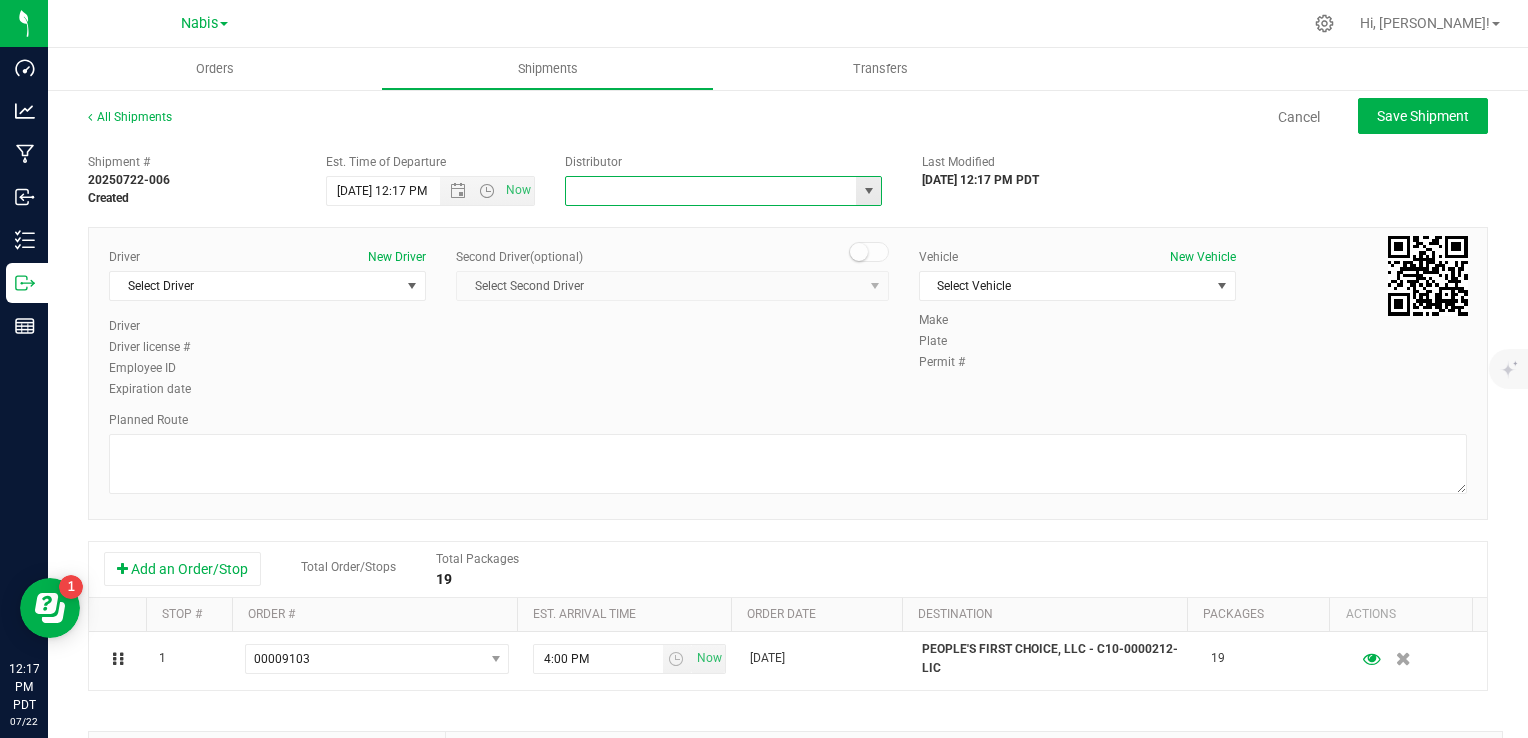 click at bounding box center (707, 191) 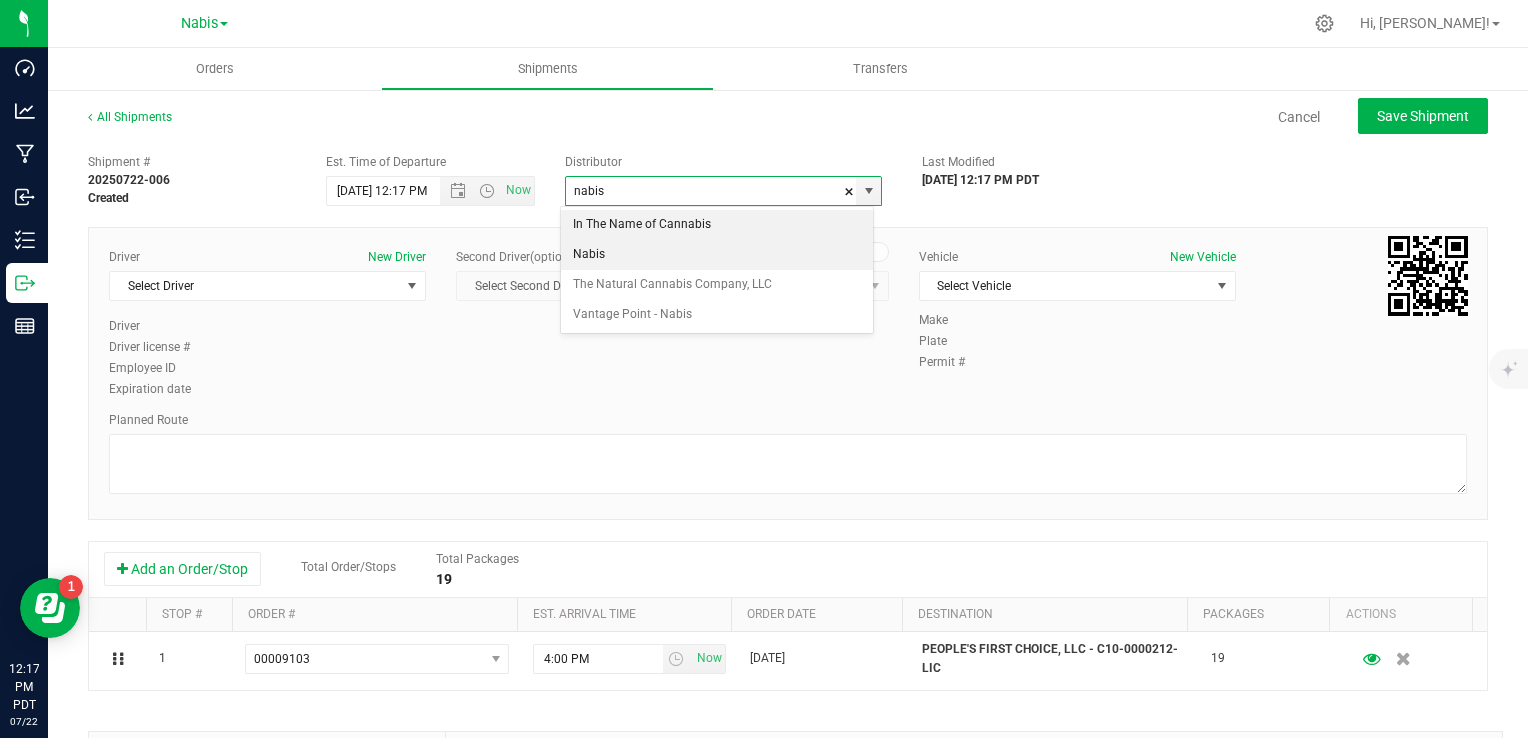 click on "Nabis" at bounding box center (717, 255) 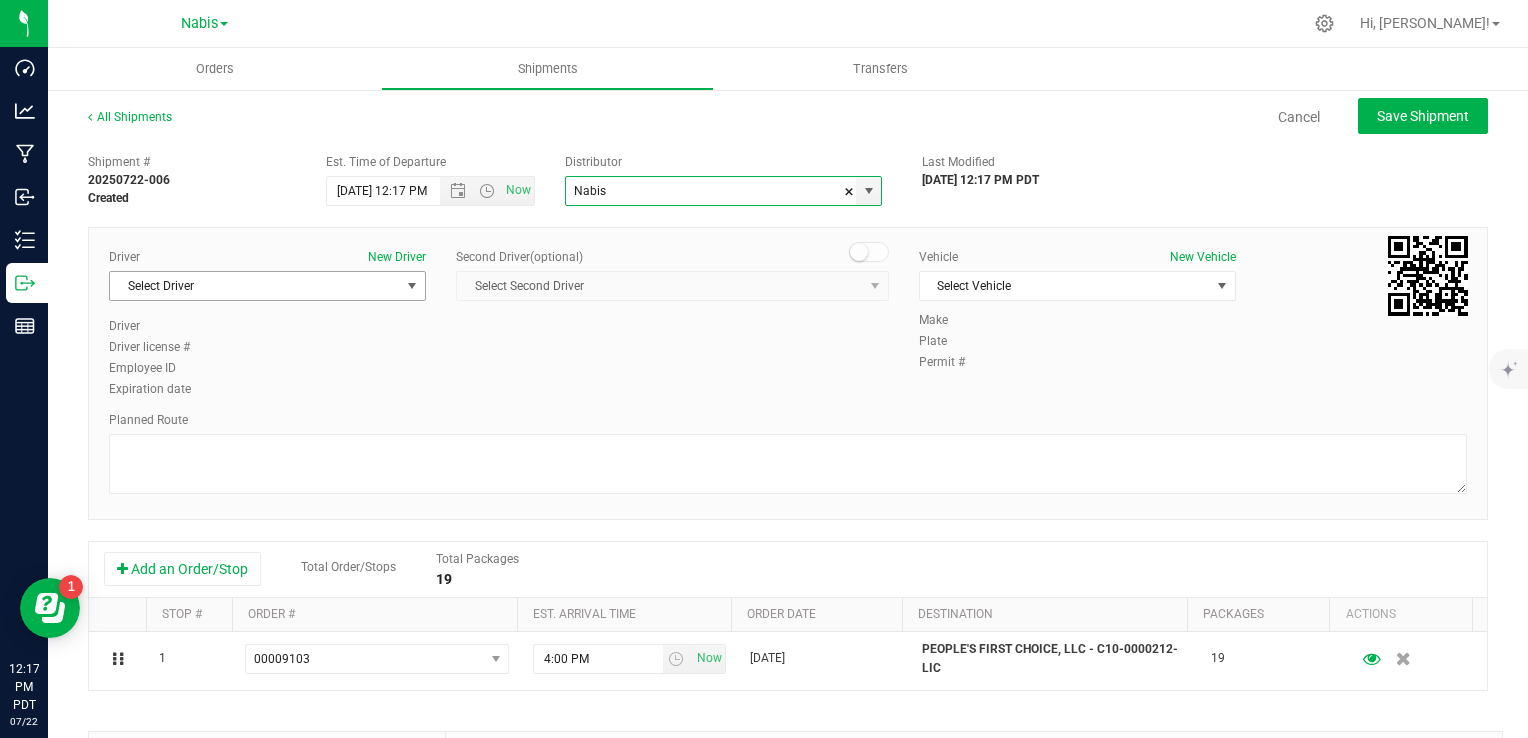 type on "Nabis" 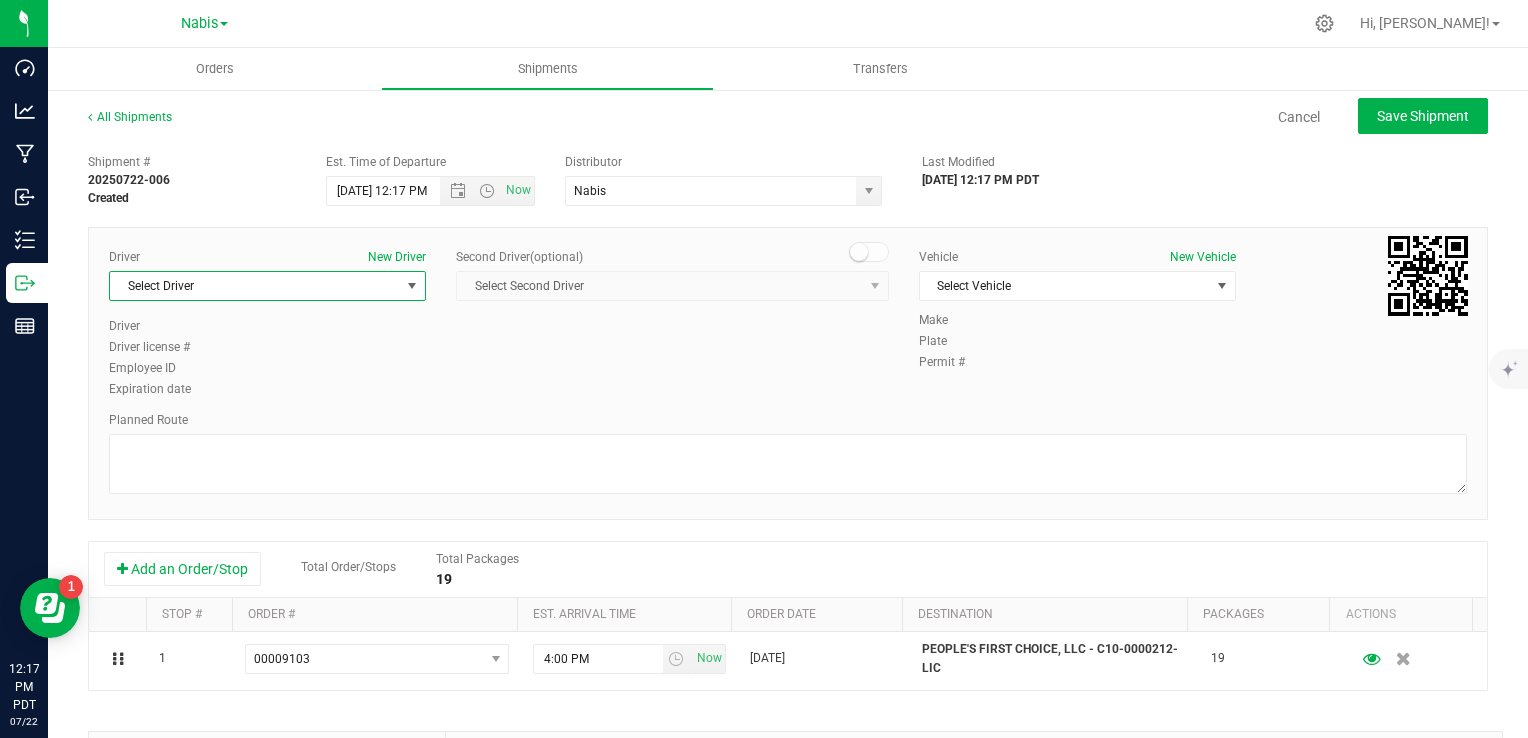 click on "Select Driver" at bounding box center (255, 286) 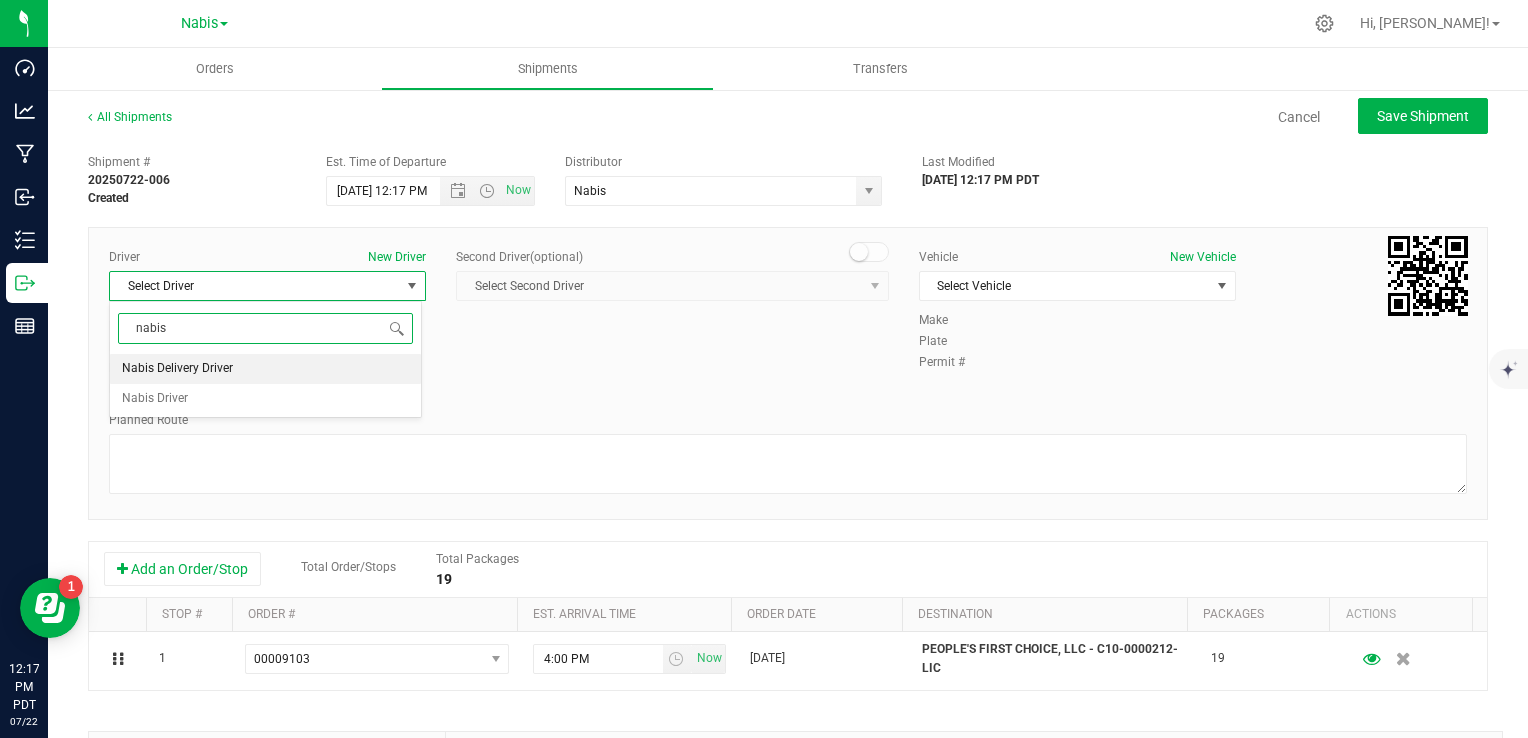 type on "nabis" 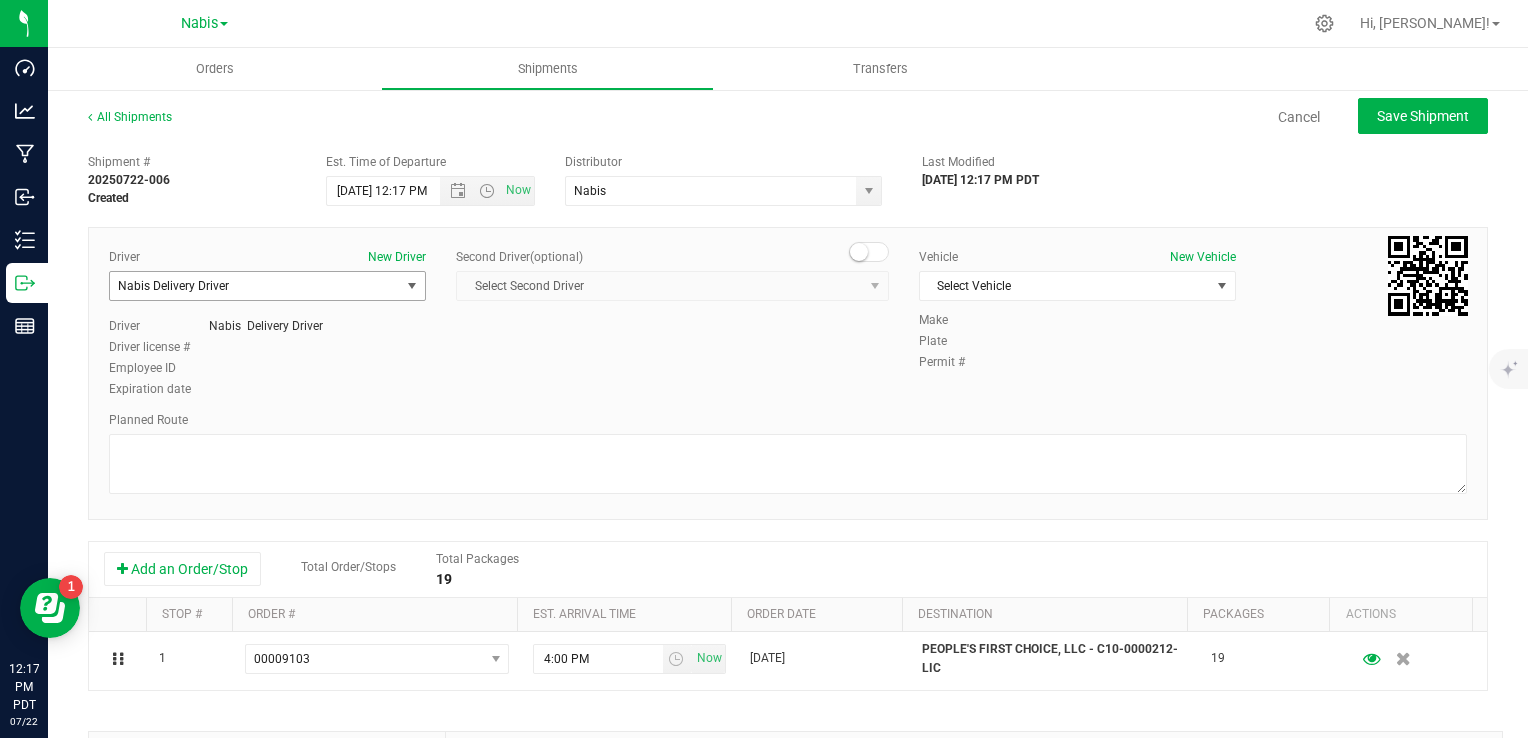 type 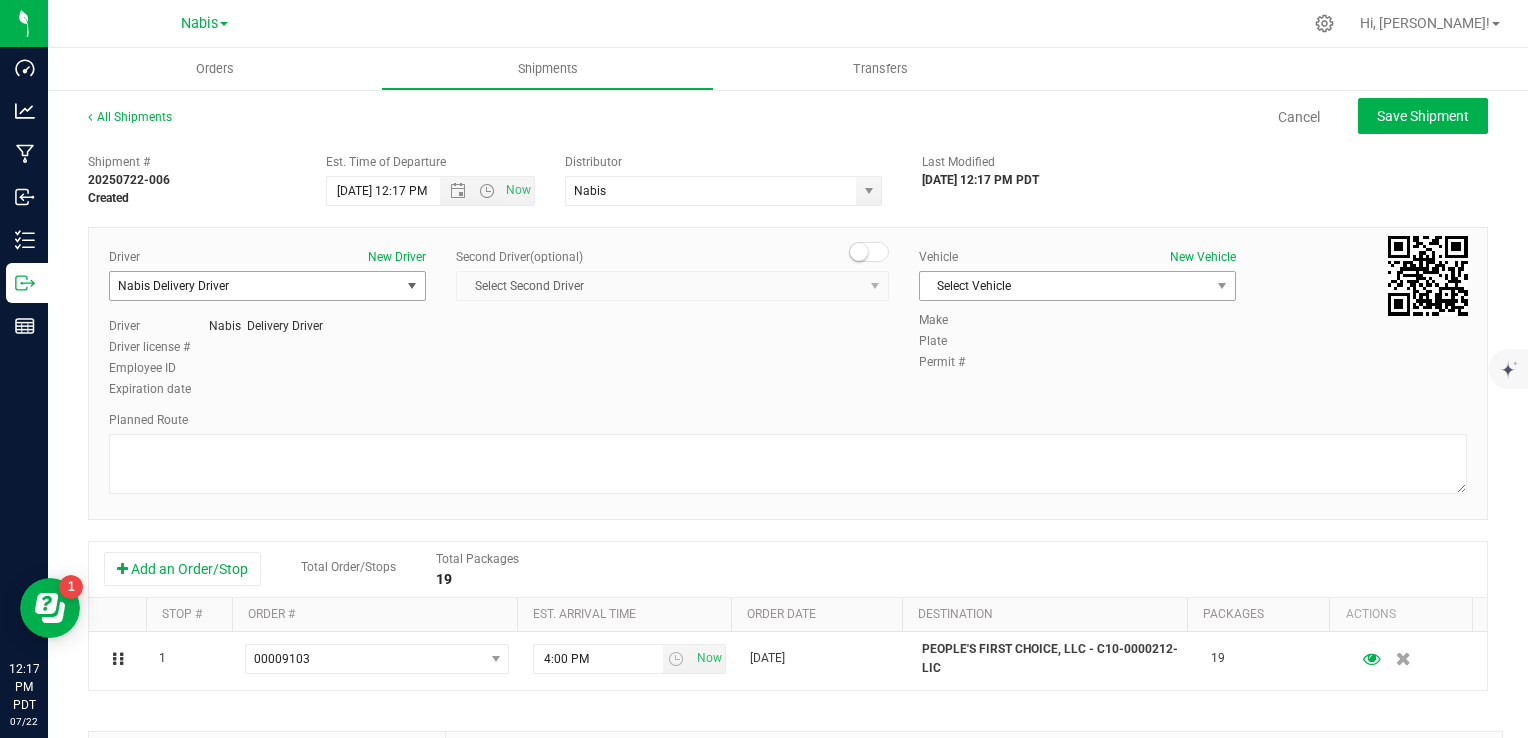 click on "Select Vehicle" at bounding box center [1065, 286] 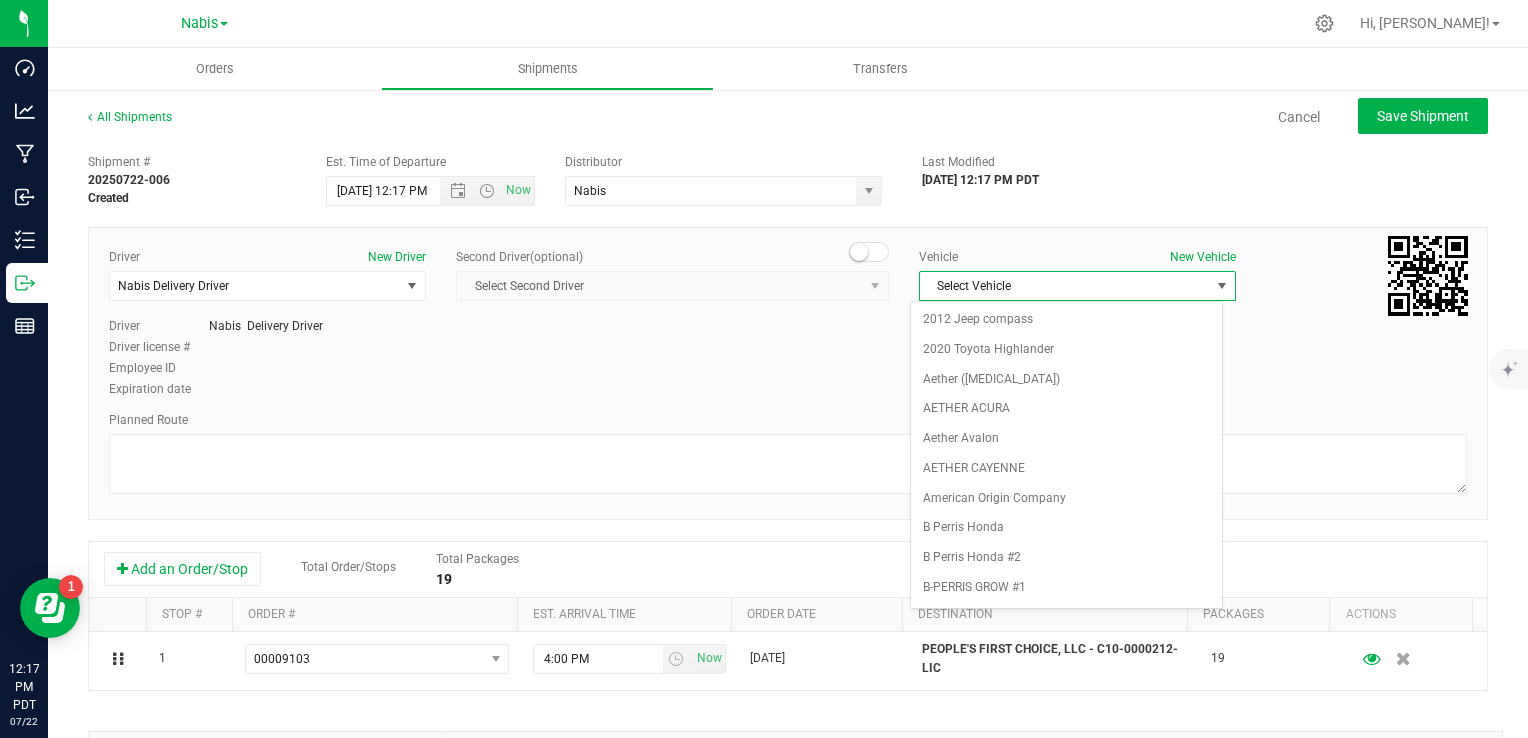 scroll, scrollTop: 2426, scrollLeft: 0, axis: vertical 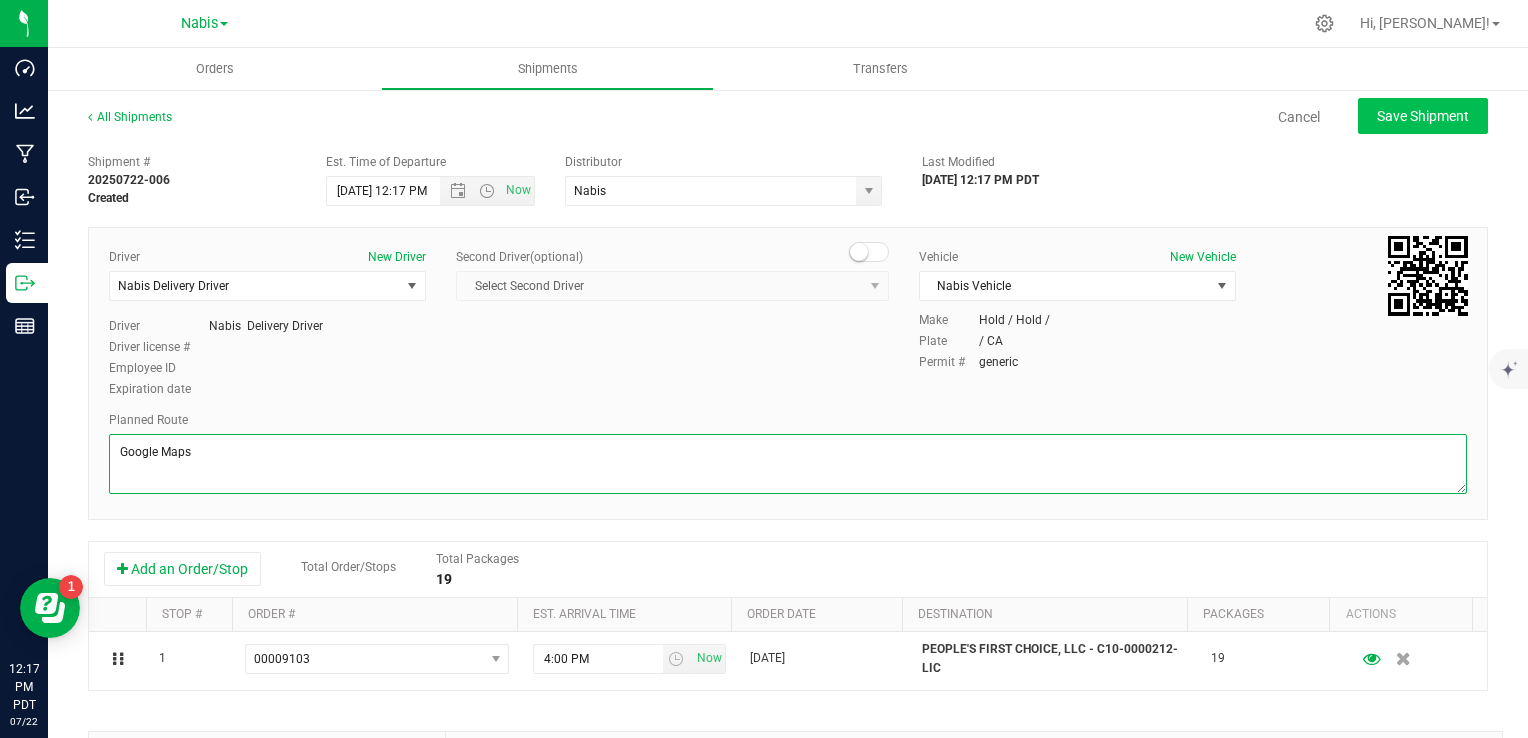 type on "Google Maps" 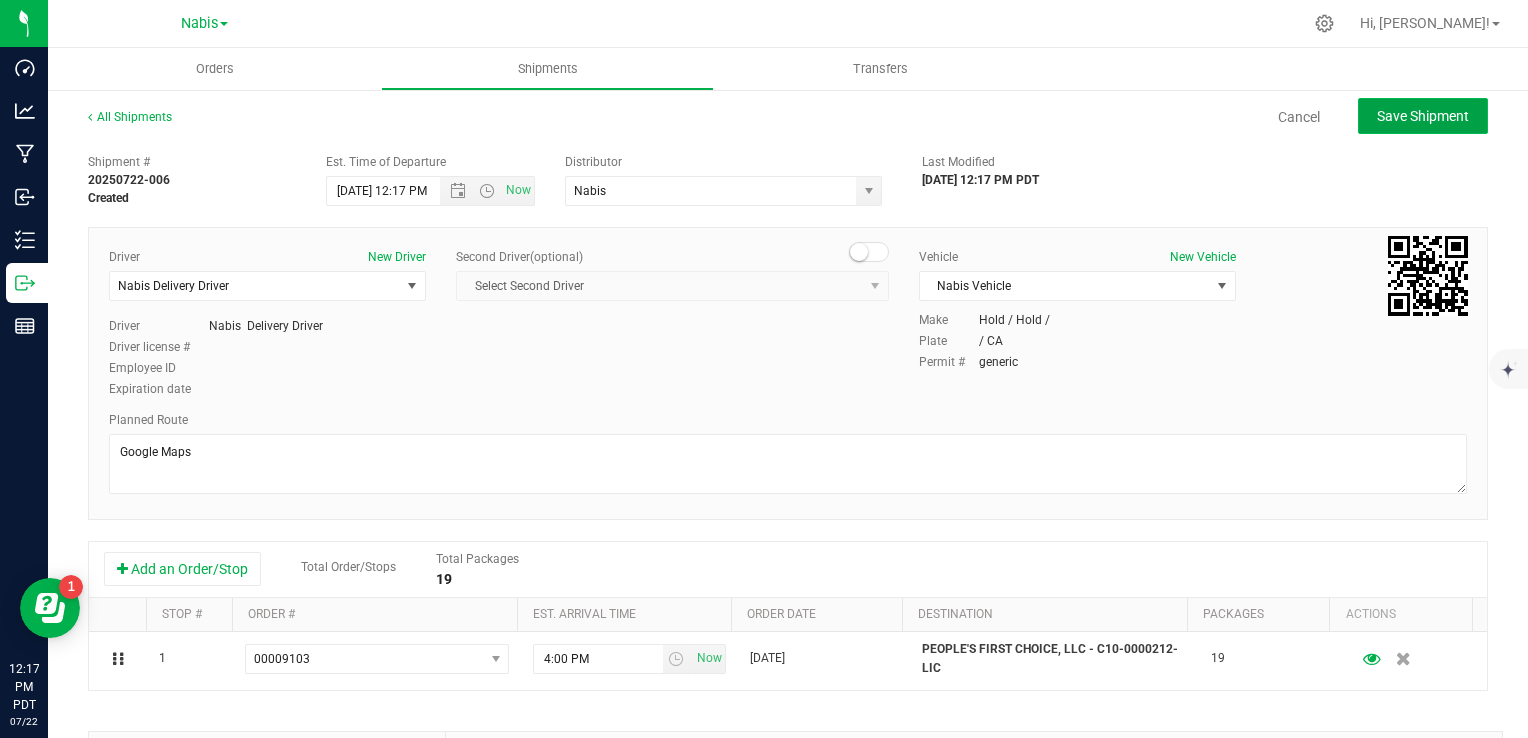 click on "Save Shipment" 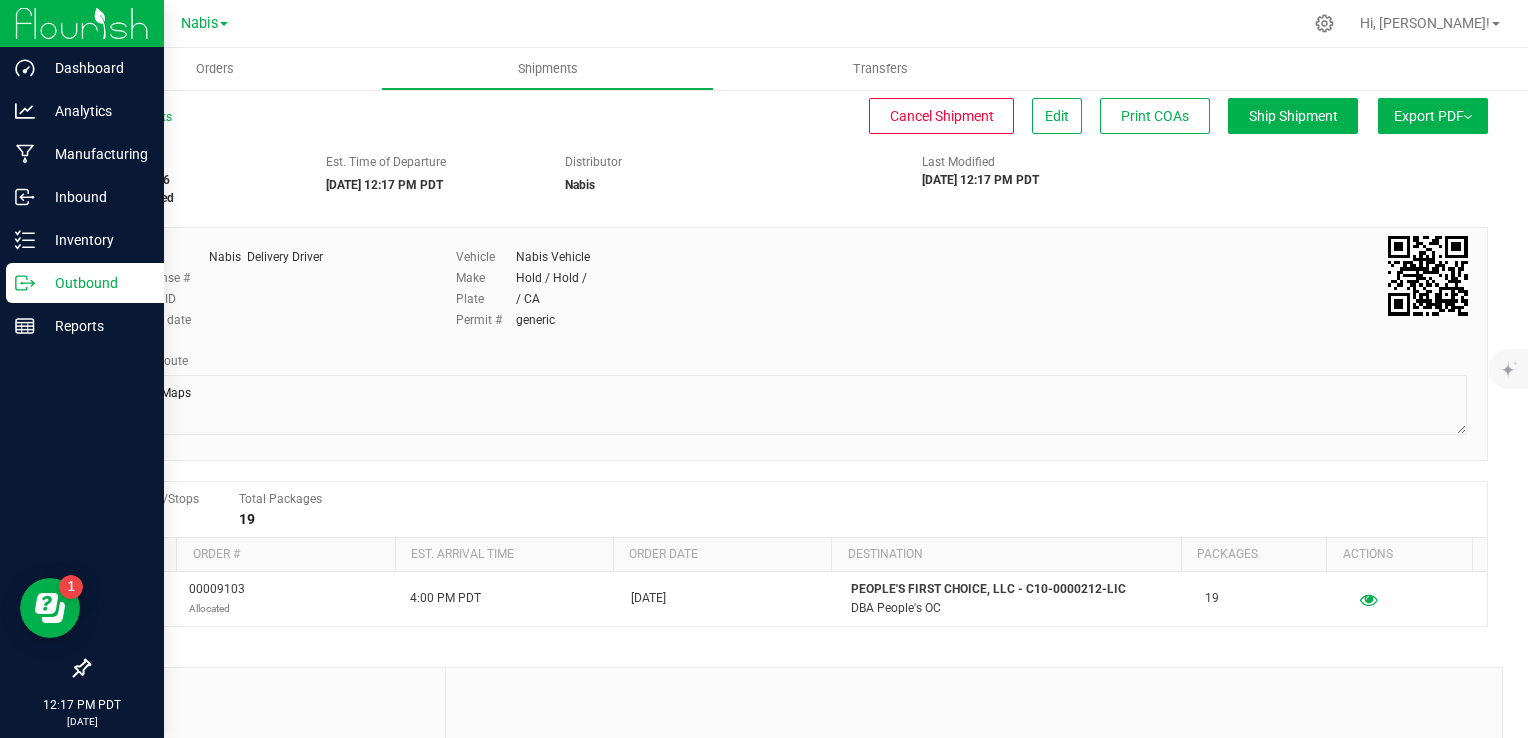 click on "Outbound" at bounding box center [95, 283] 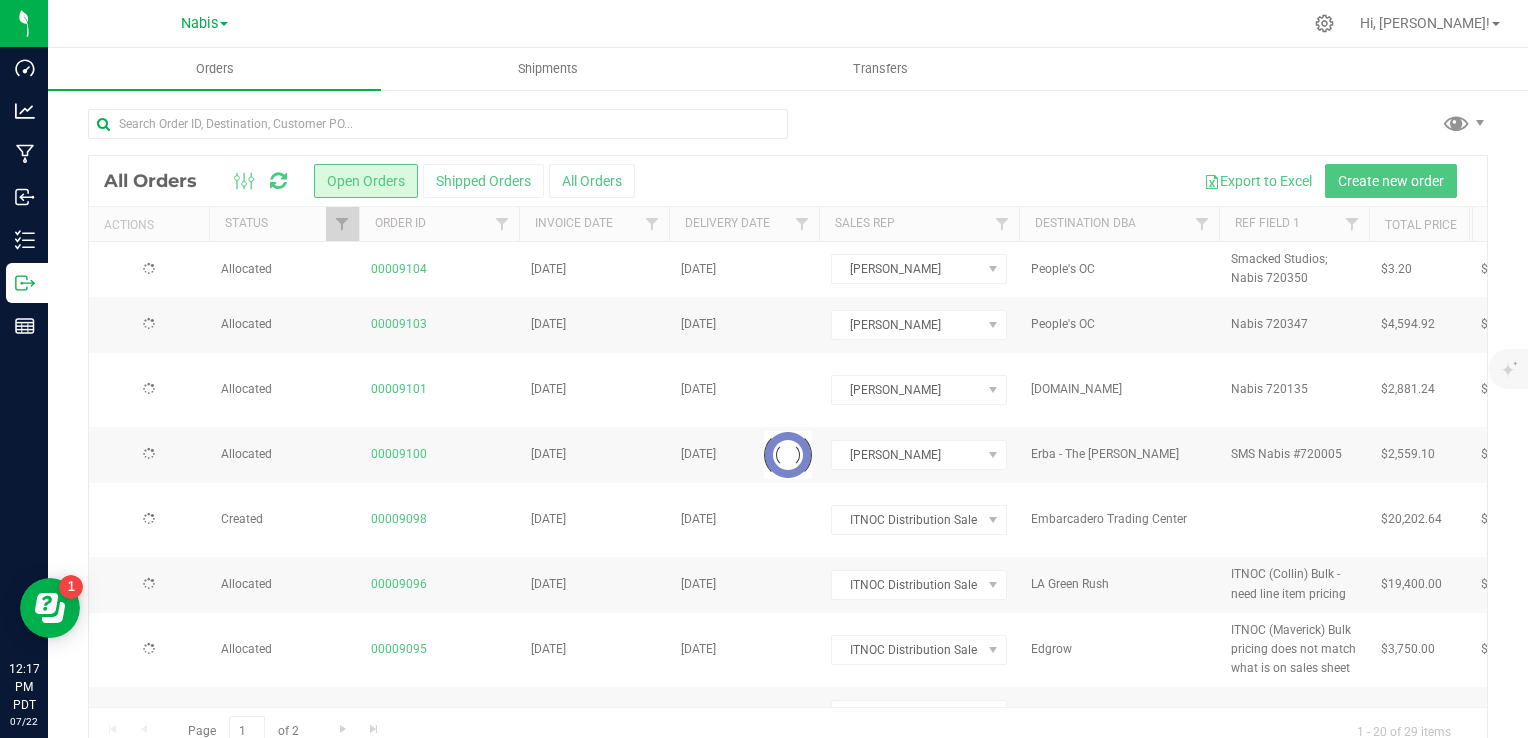 click at bounding box center [788, 455] 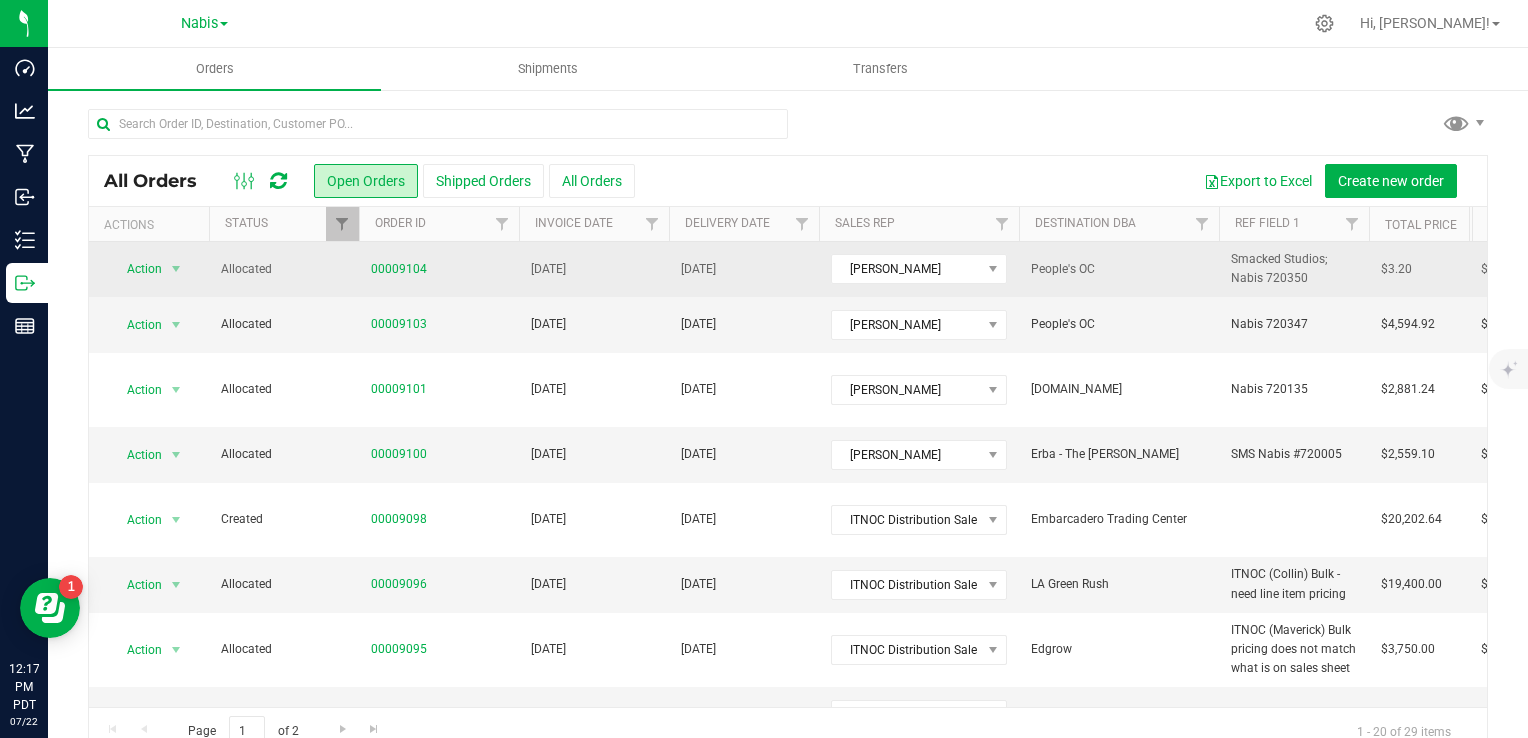 click on "[DATE]" at bounding box center [594, 269] 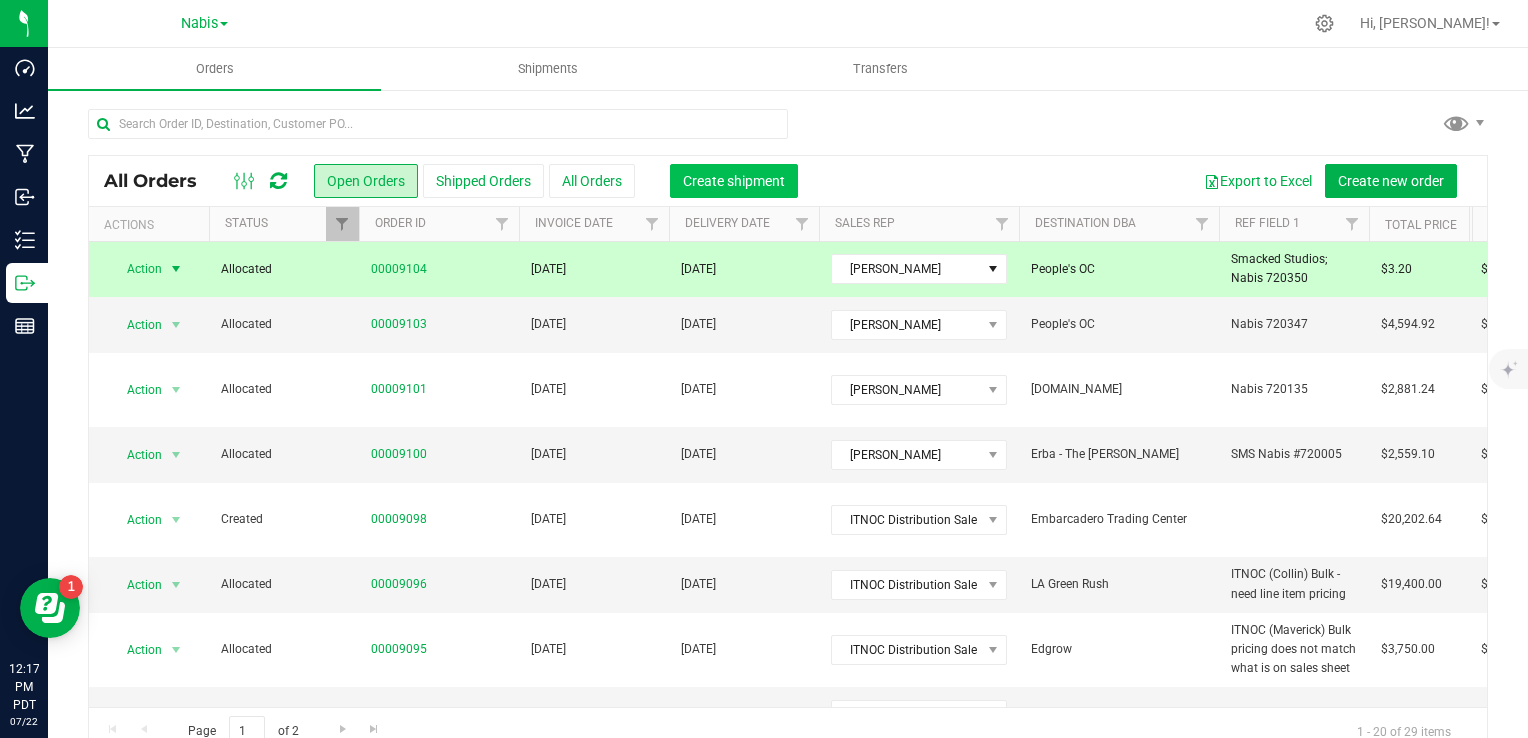 click on "Create shipment" at bounding box center [734, 181] 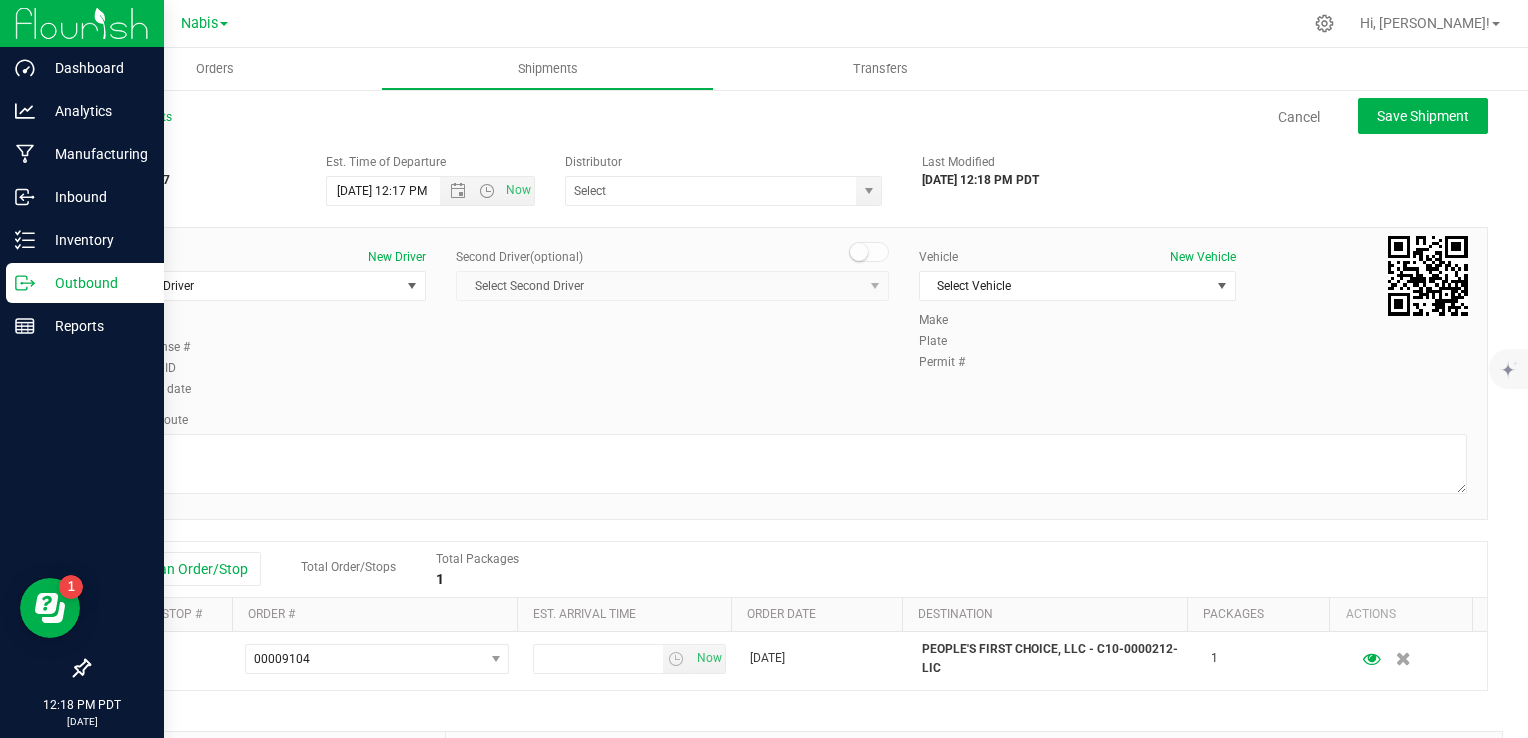 click on "Outbound" at bounding box center [95, 283] 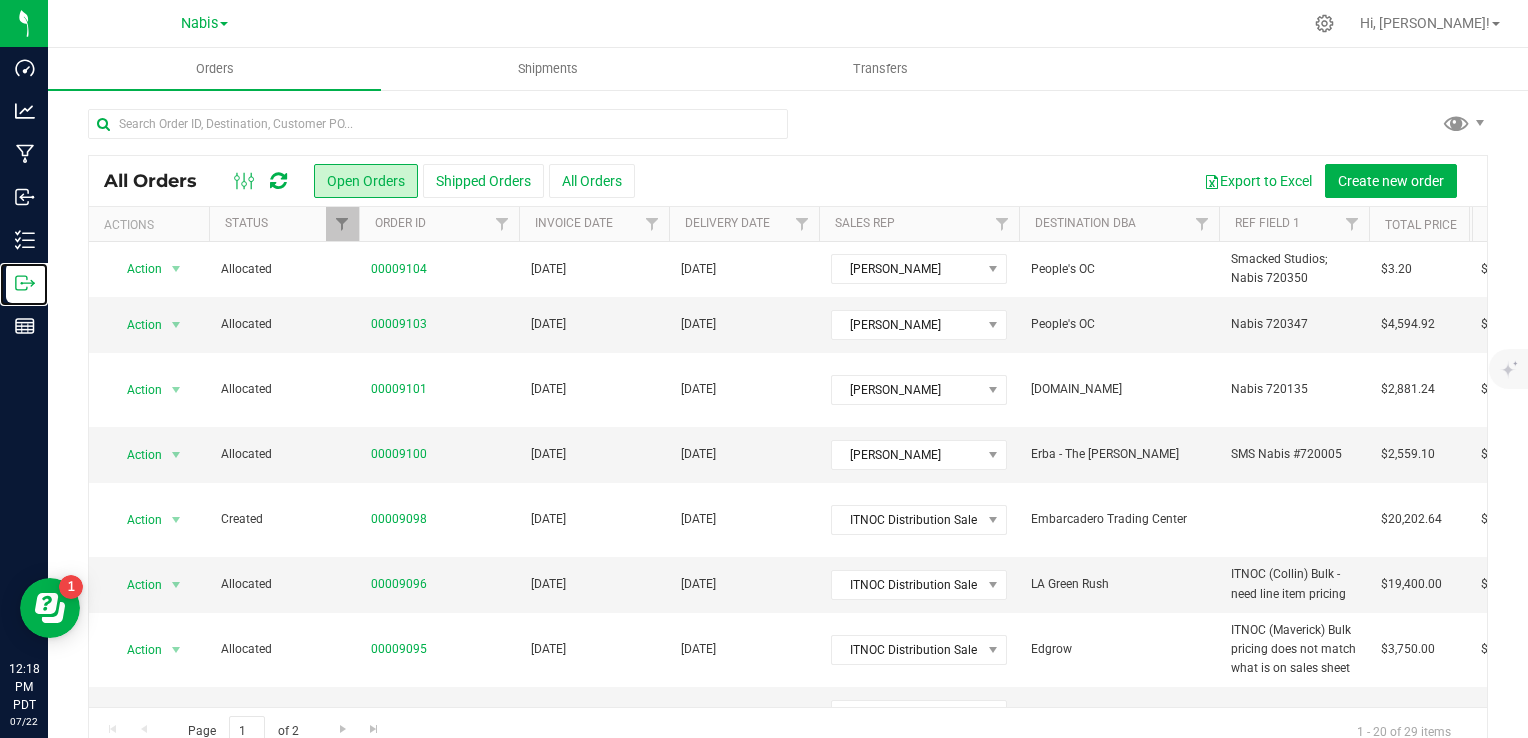 scroll, scrollTop: 0, scrollLeft: 1120, axis: horizontal 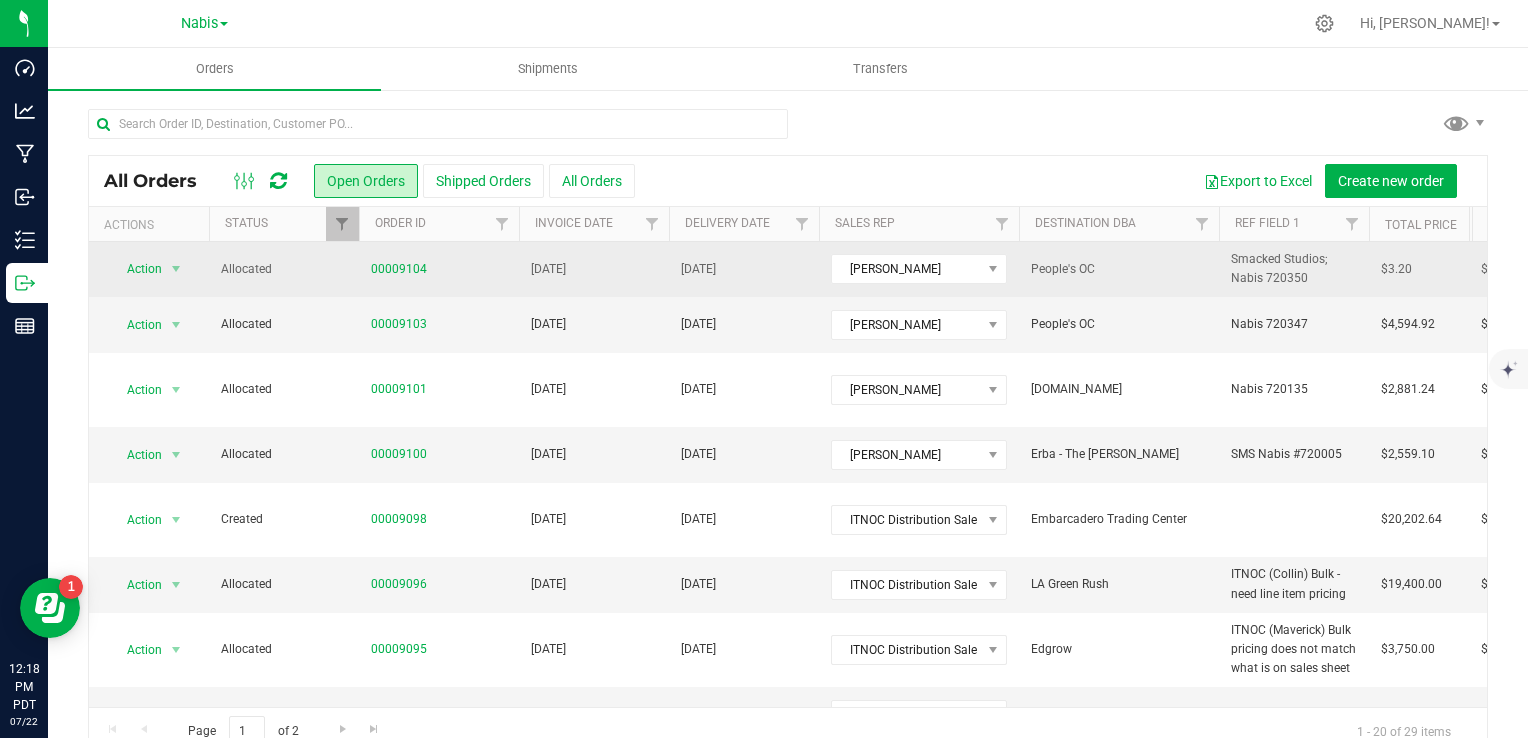 click on "[DATE]" at bounding box center [744, 269] 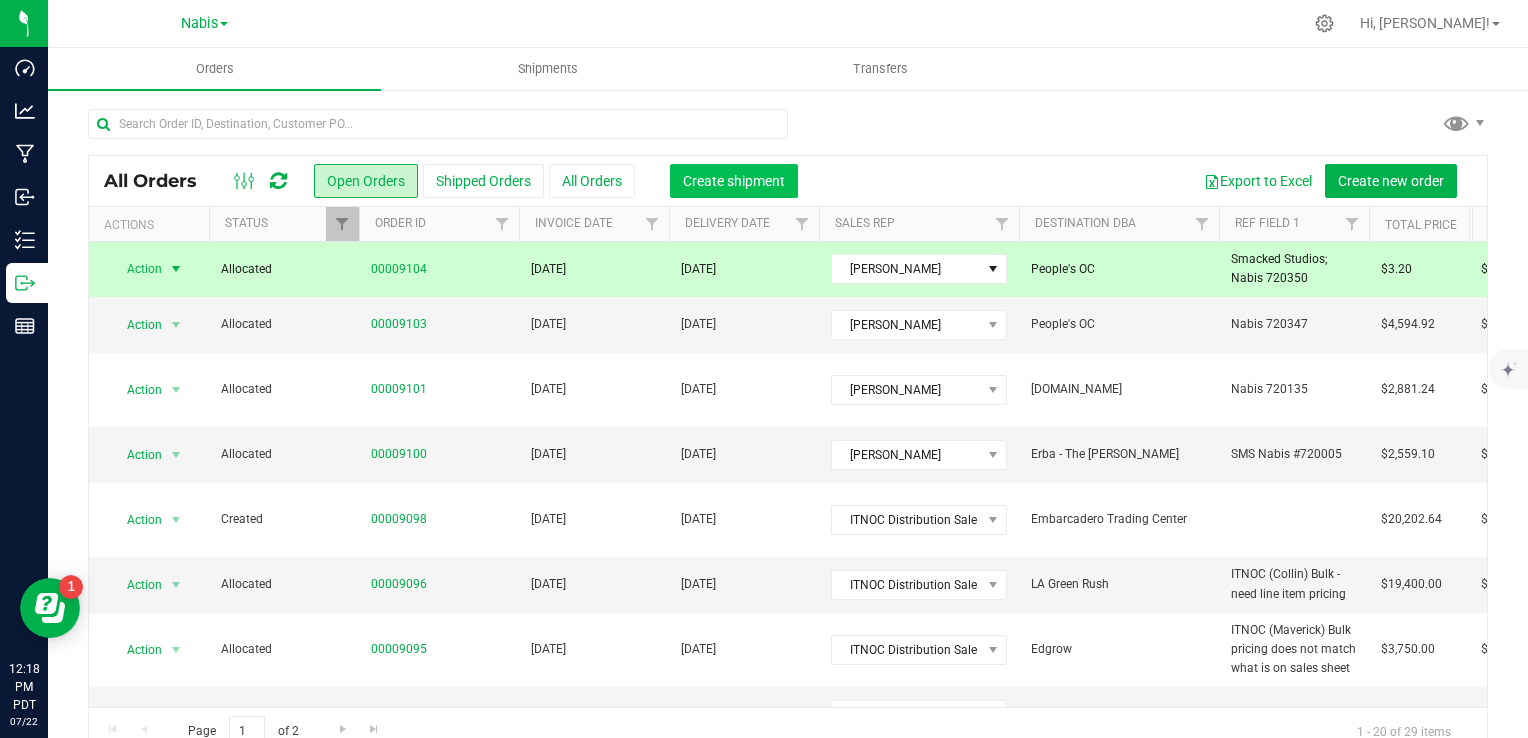 click on "Create shipment" at bounding box center (734, 181) 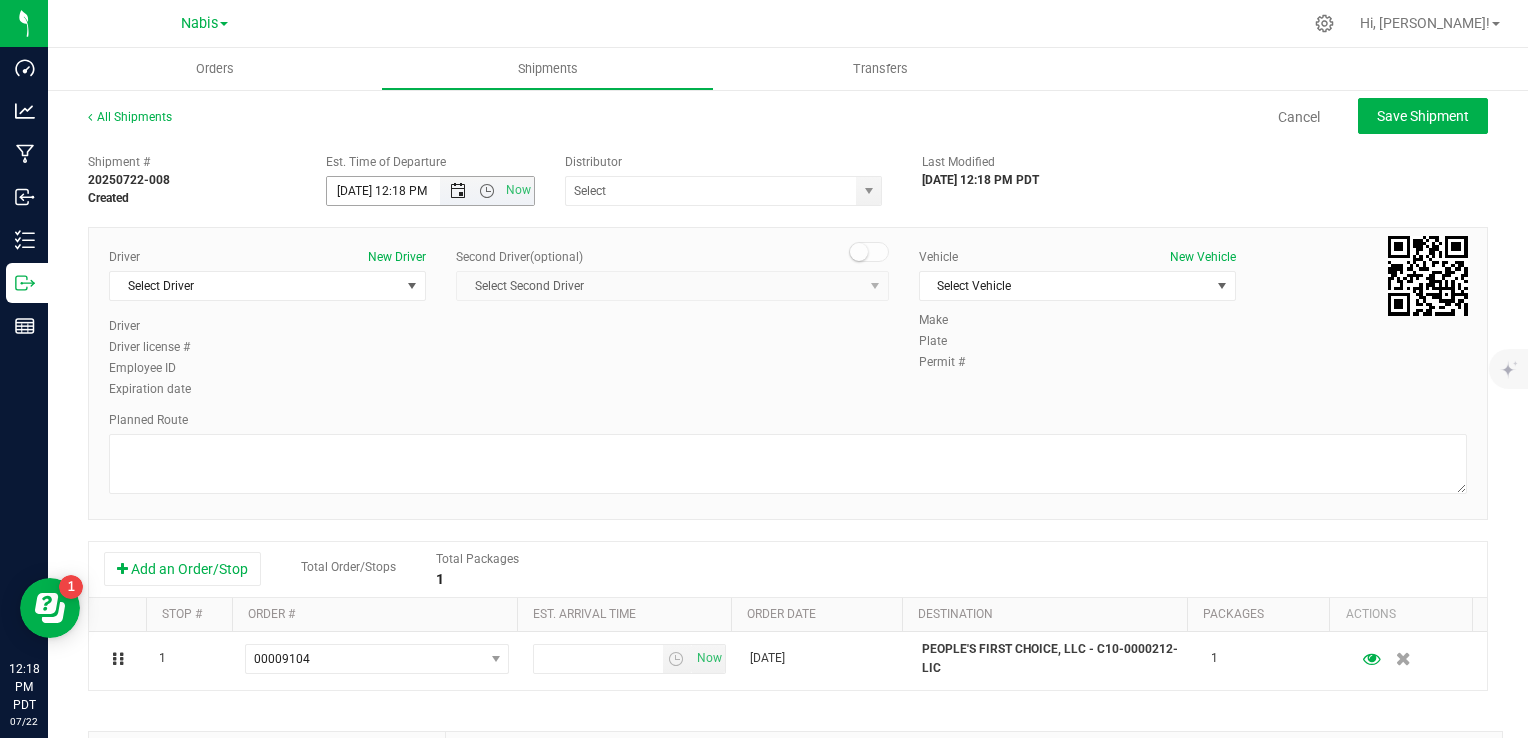 click at bounding box center (458, 191) 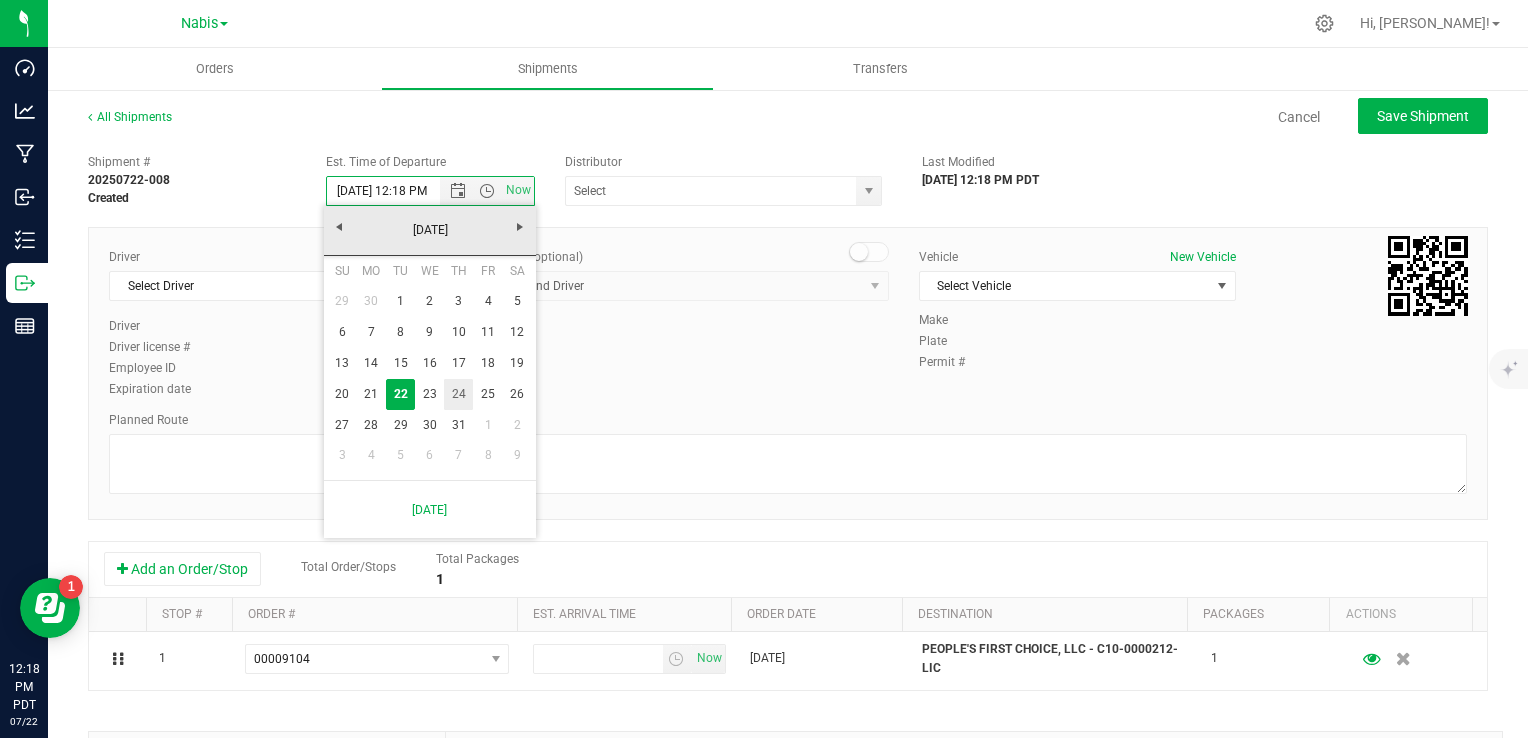 click on "24" at bounding box center (458, 394) 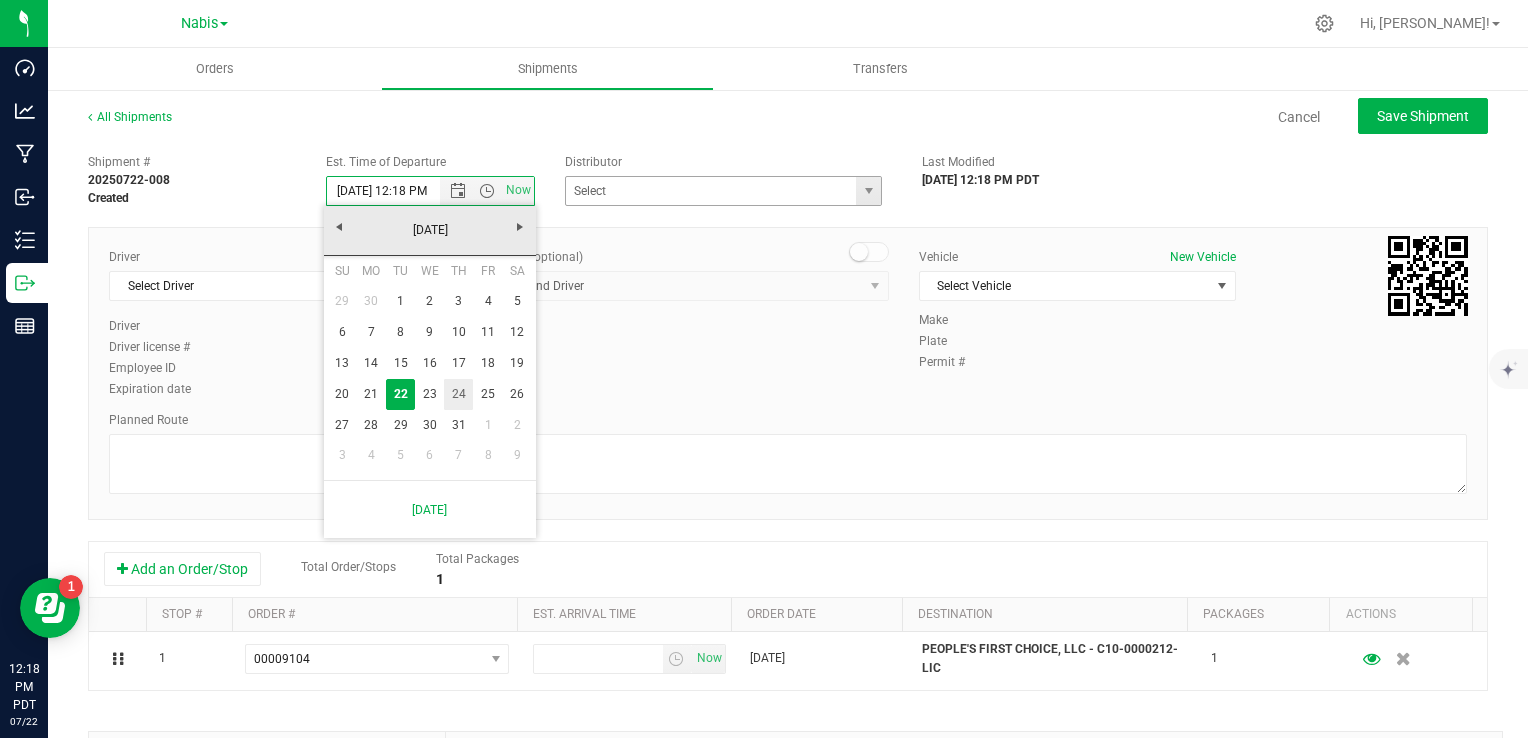 type on "7/24/2025 12:18 PM" 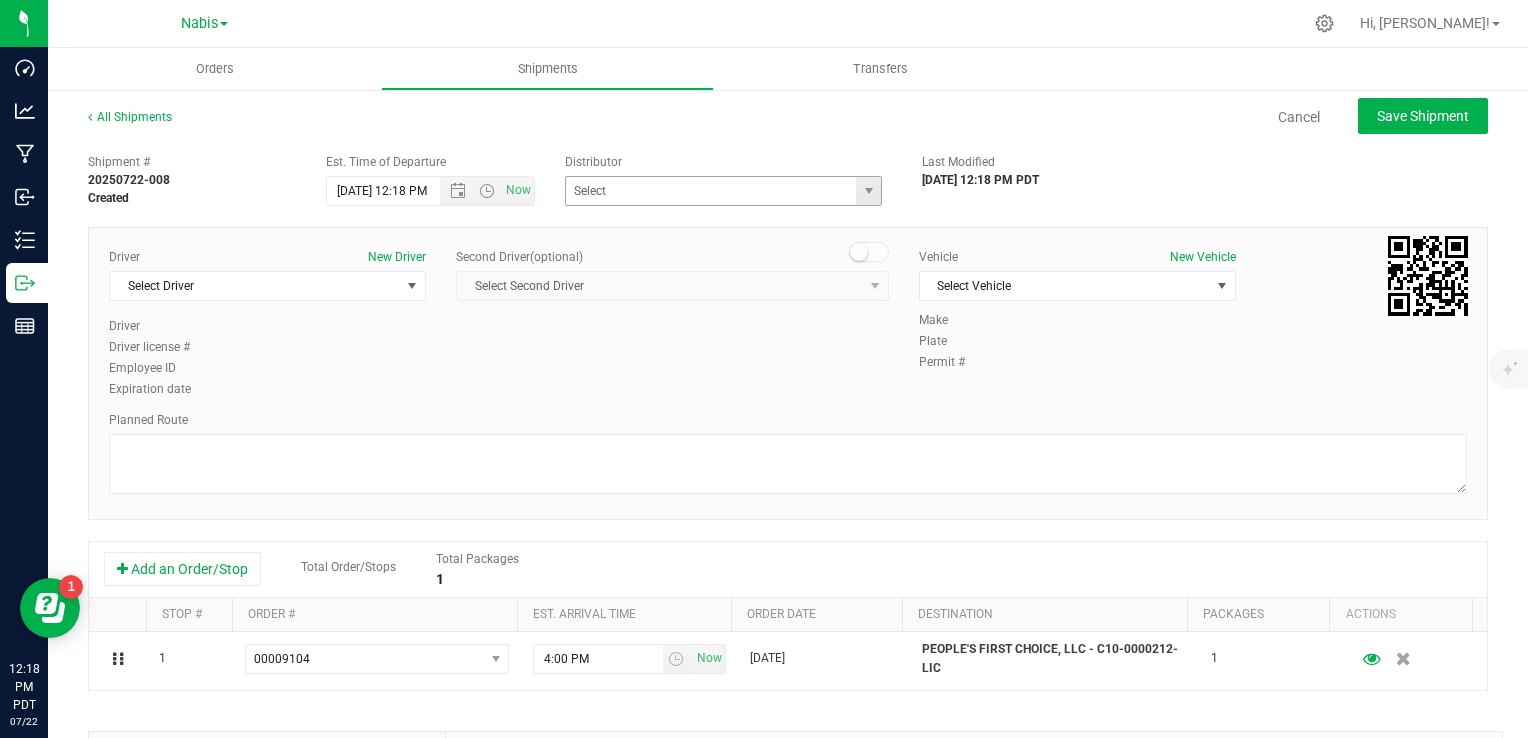 drag, startPoint x: 612, startPoint y: 171, endPoint x: 614, endPoint y: 181, distance: 10.198039 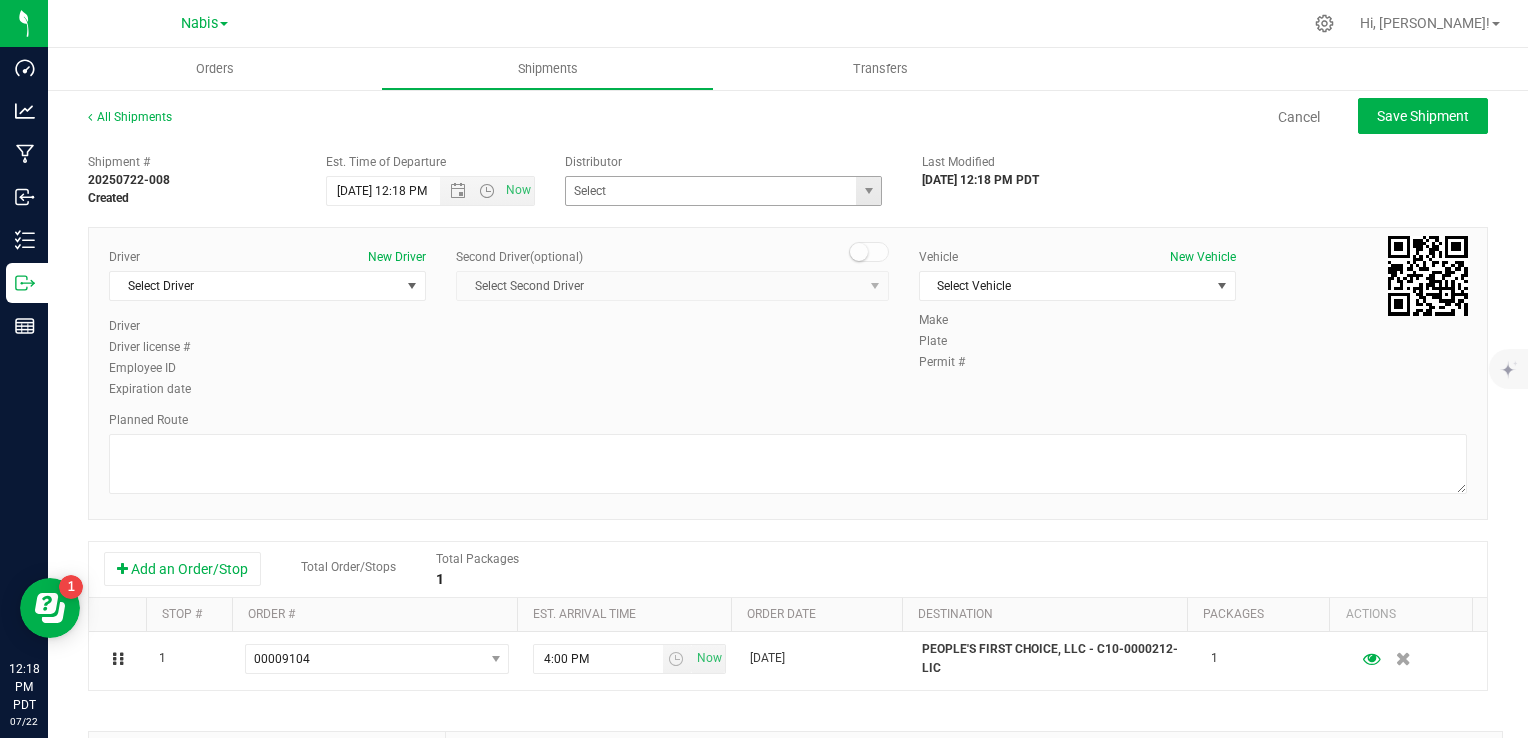 click on "Distributor
2 RIVER LABS 2020 Long Beach LLC - C11-0001115-LIC 510 Labs LLC 818 Brands Los Angeles LLC 888 Lay LLC ABYZ, LLC - C12-0000132-LIC AETHER HEADQUARTERS, INC. (C11-0001643-LIC) AHCOM MGMT CO LLC Alkhemist DM Amenta Systems Research and Development LLC - C12-0000107-LIC American Origin Company, Inc B-Perris Grow, LLC Beach Enlightenment And Compassionate Healing Corporation Belo, Inc. Berkeley Compassionate Care Center Blaqstar West Holding's LLC Boo Ku C.C., Inc. - C10-0000243-LIC Boo Ku C.C., Inc. - C11-0000317-LIC BSEEN LLC (C11-0000501-LIC) BTC Ventures BTJVENTURES, INC California Chromatography, LLC - Cannaco Research Corporation - C12-0000271-LIC Caps Apothecary, Inc. Coastal Refinement Solutions, INC Community Creative Network Crown Genetics CWG Botanicals Inc Daddy's Pipes Inc Davisville Business Enterprises Inc - C11-0001335-LIC Dynasty Alliance Grow Inc ECD, Inc - C11-0000152-LIC Nabis" at bounding box center [729, 179] 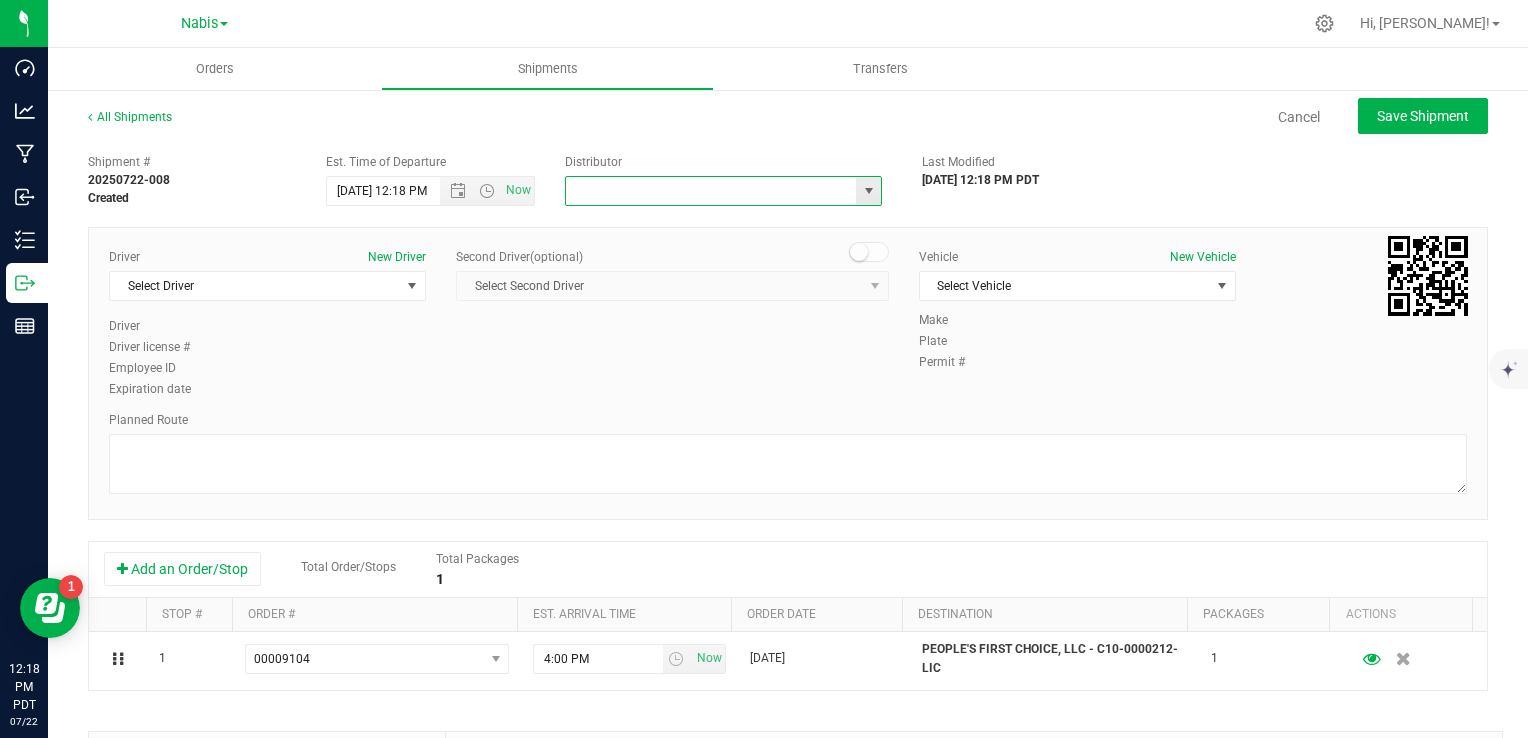 click at bounding box center (707, 191) 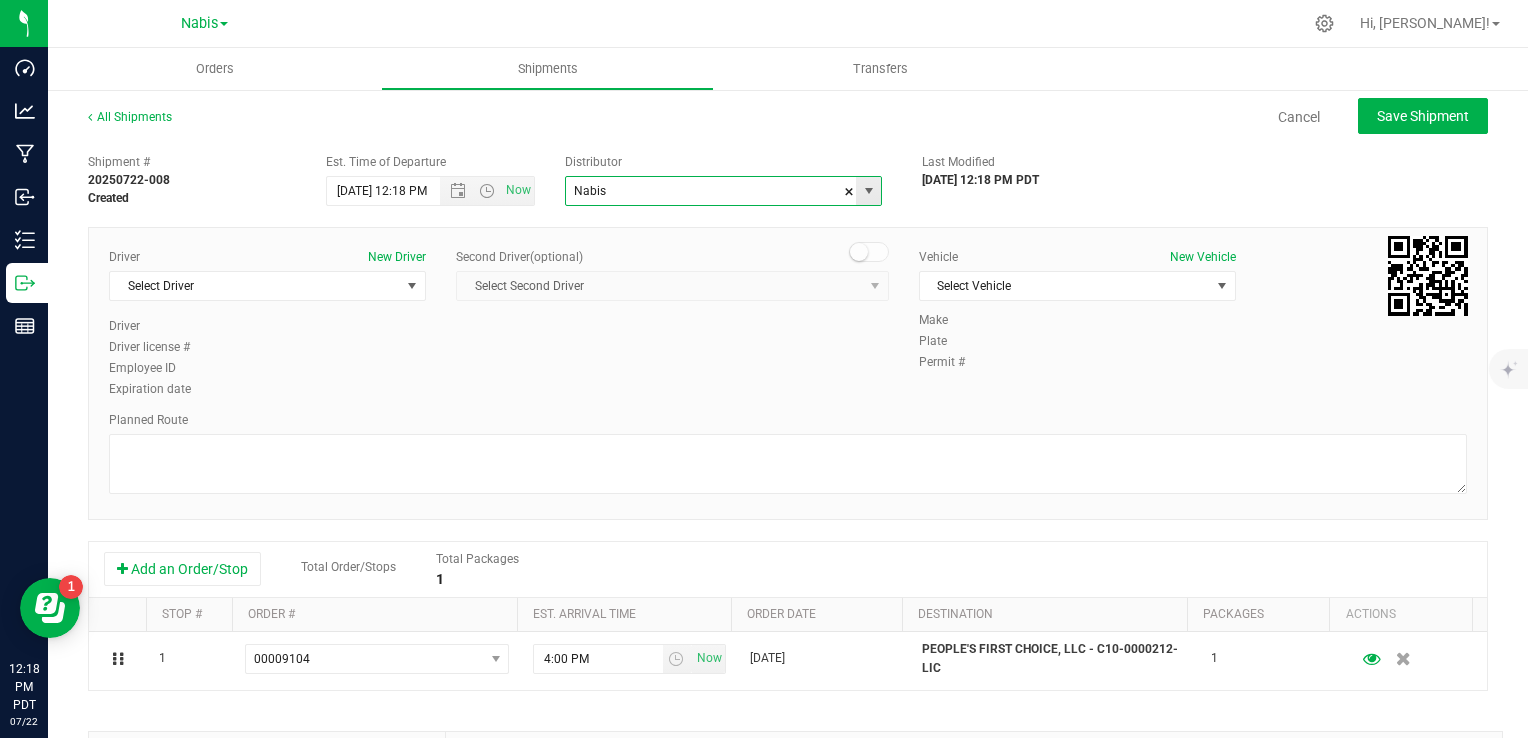 type on "Nabis" 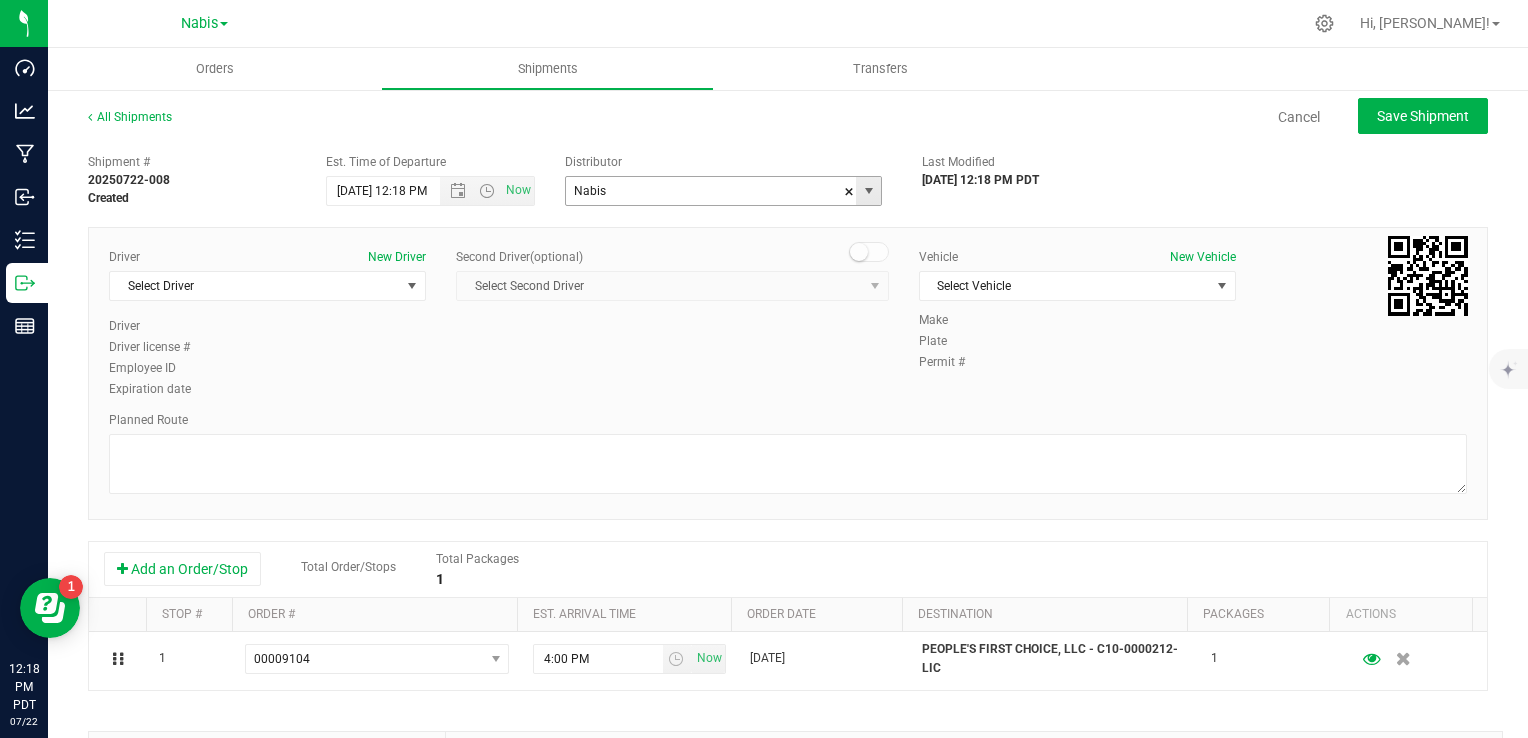 type 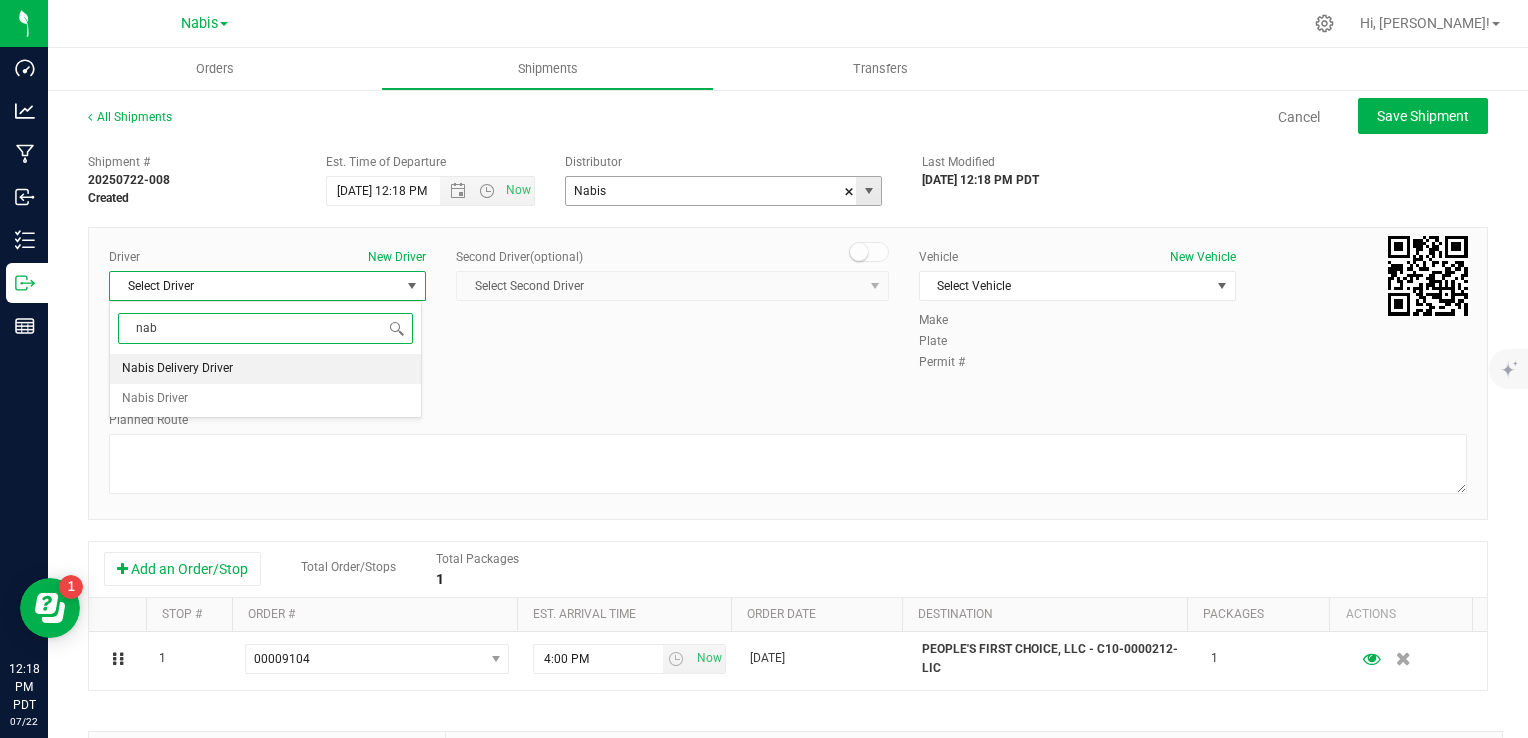 type on "nab" 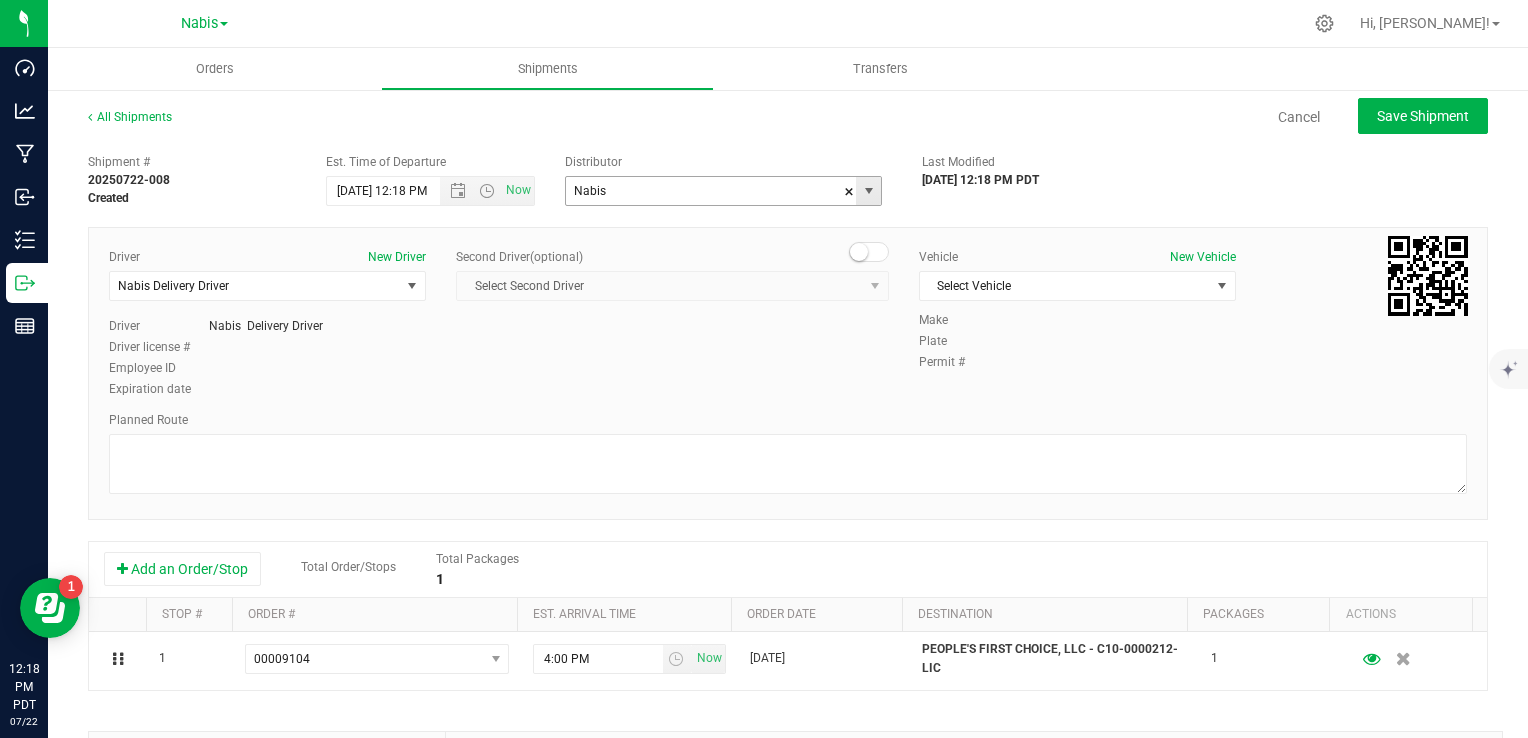 type 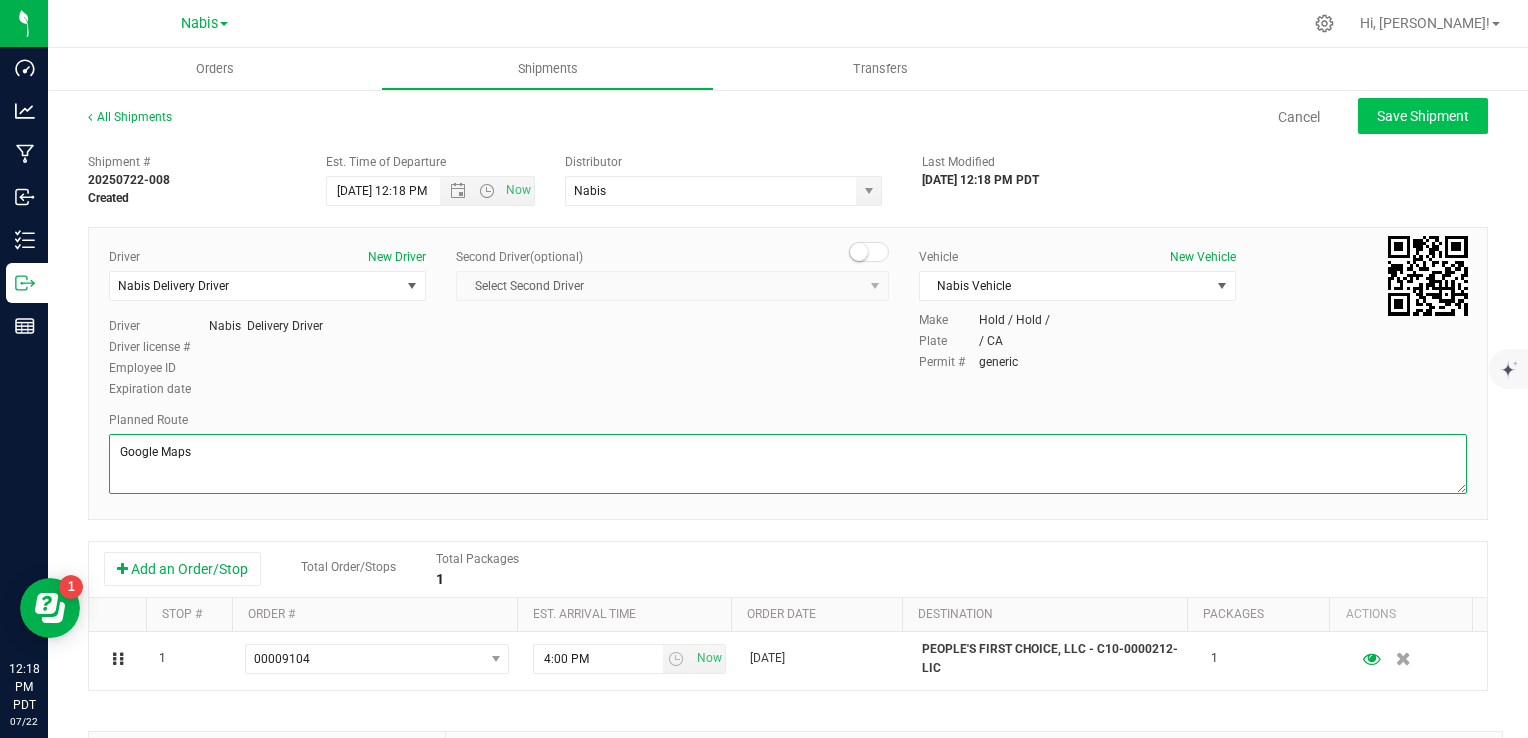type on "Google Maps" 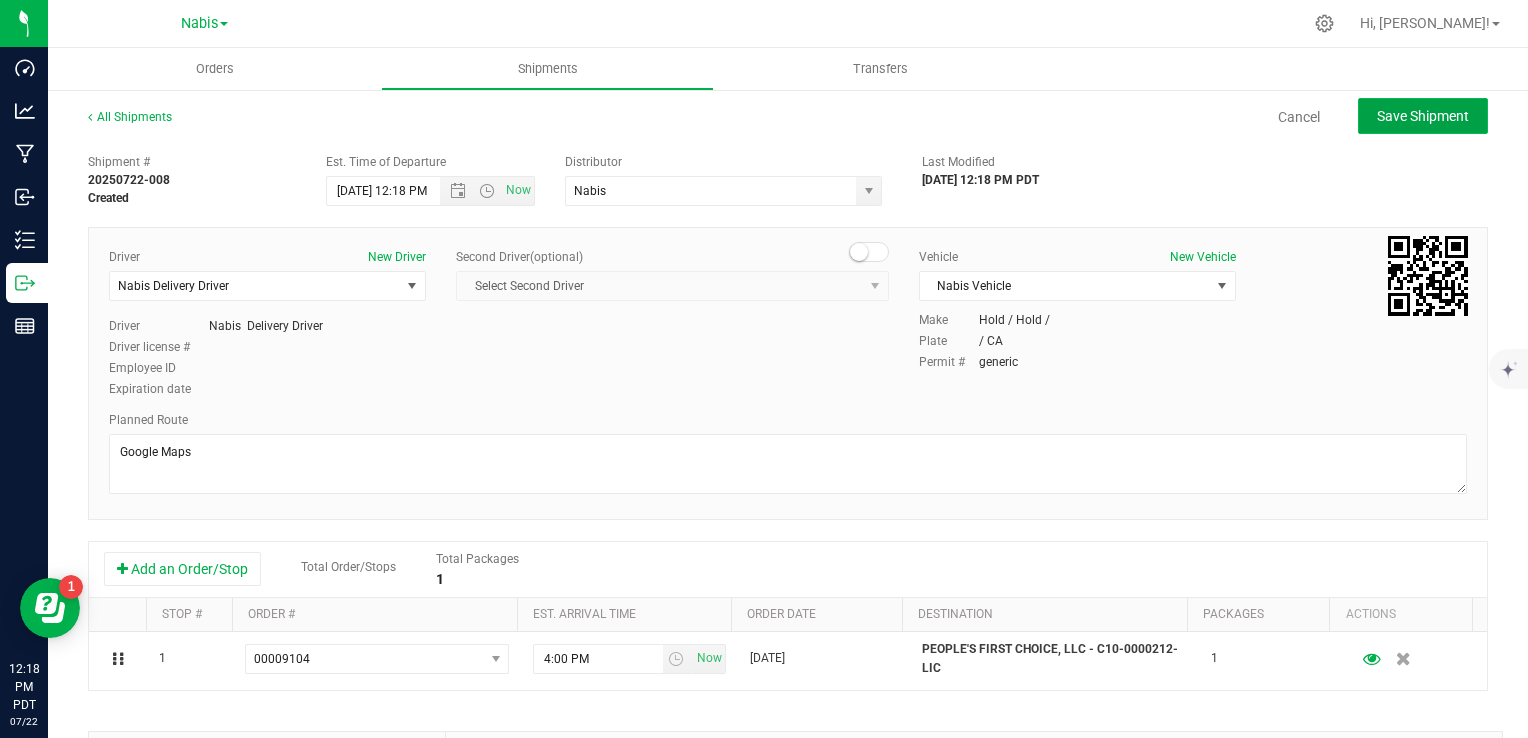 click on "Save Shipment" 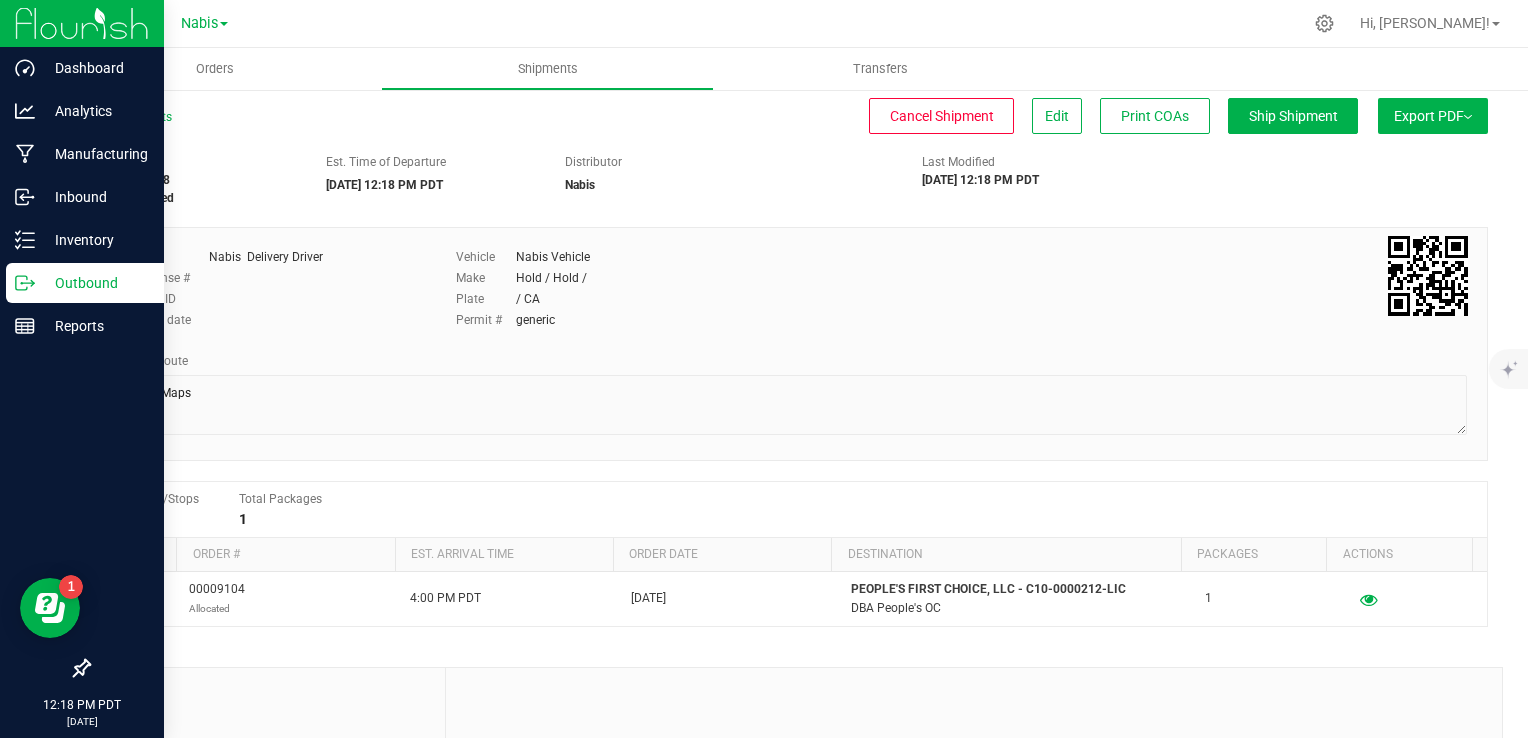 click on "Outbound" at bounding box center [95, 283] 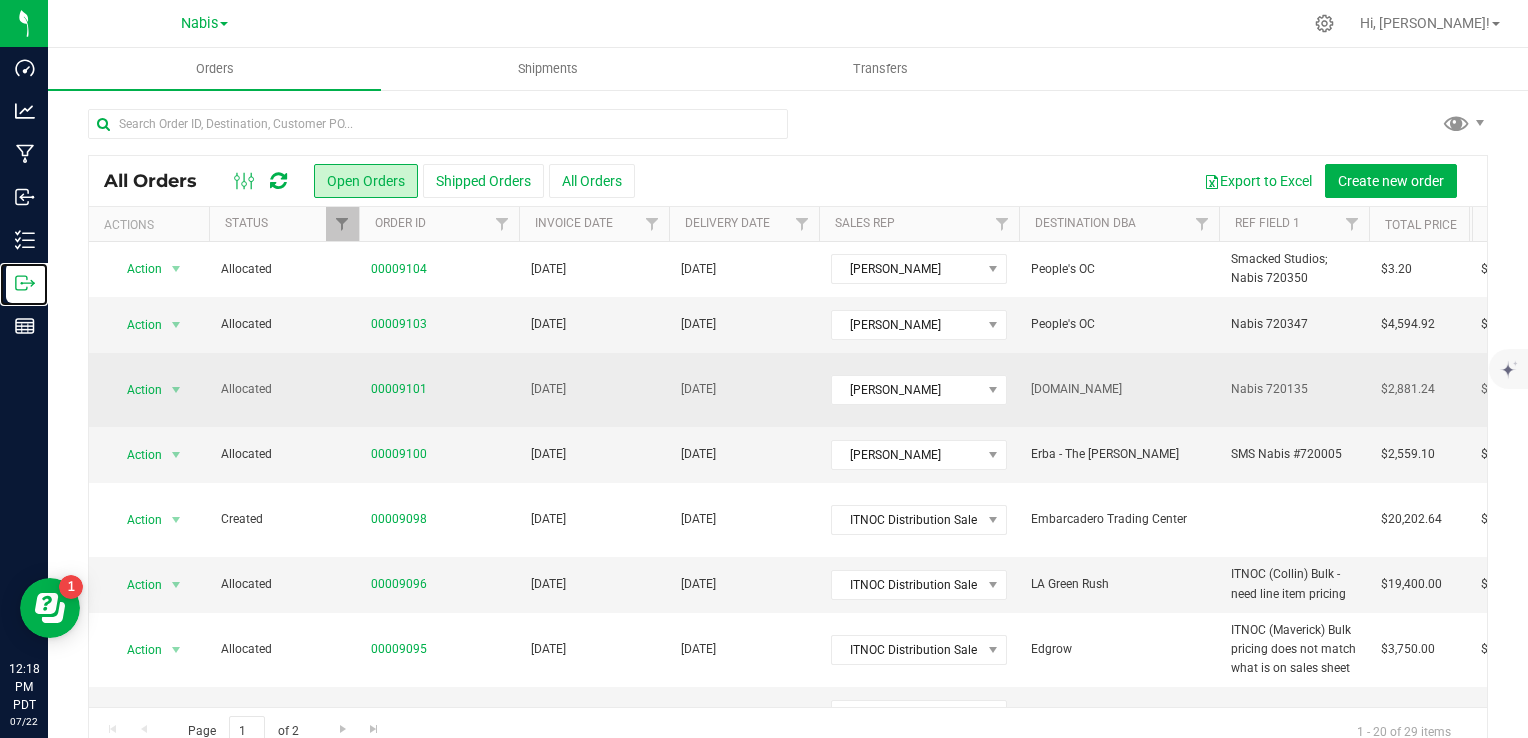 scroll, scrollTop: 0, scrollLeft: 120, axis: horizontal 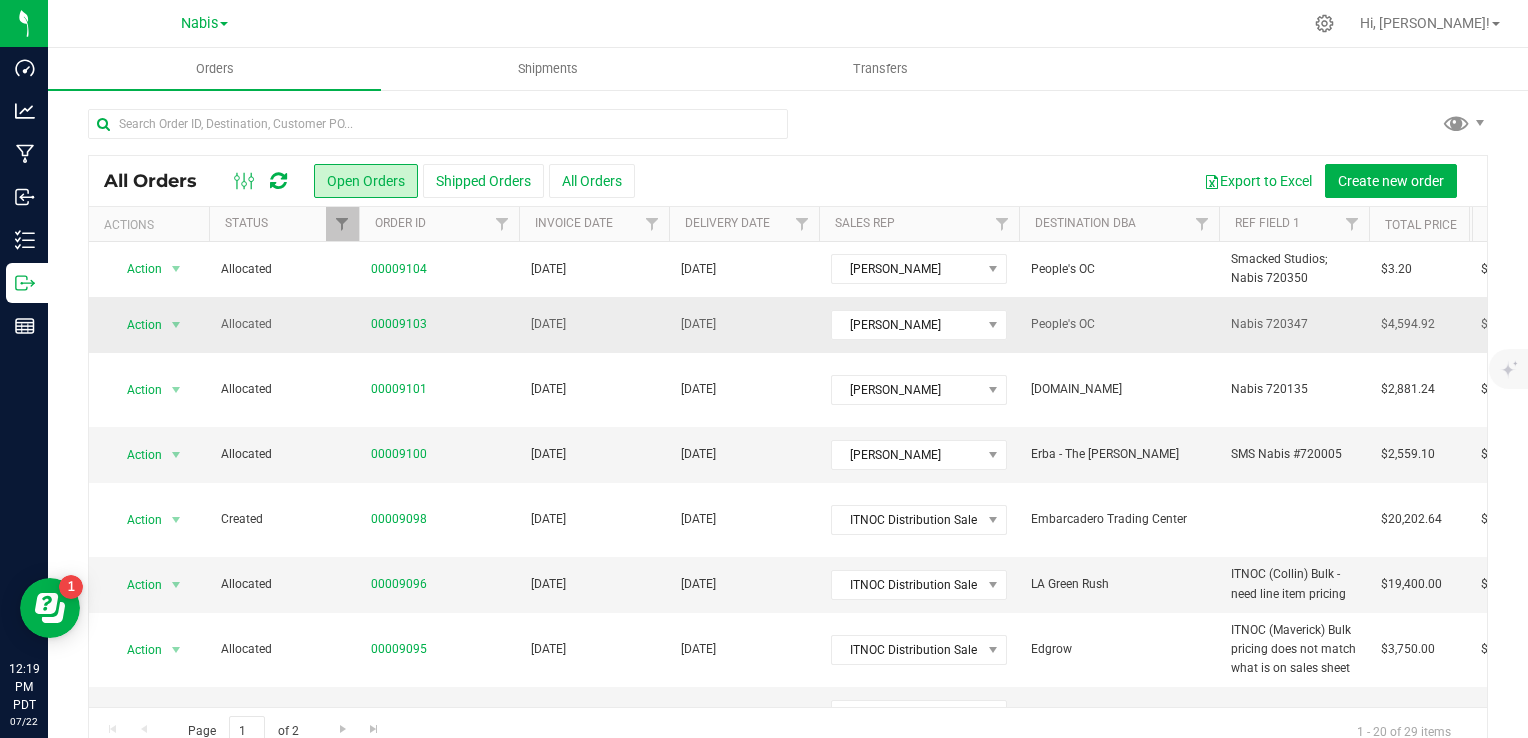 click on "00009103" at bounding box center [439, 324] 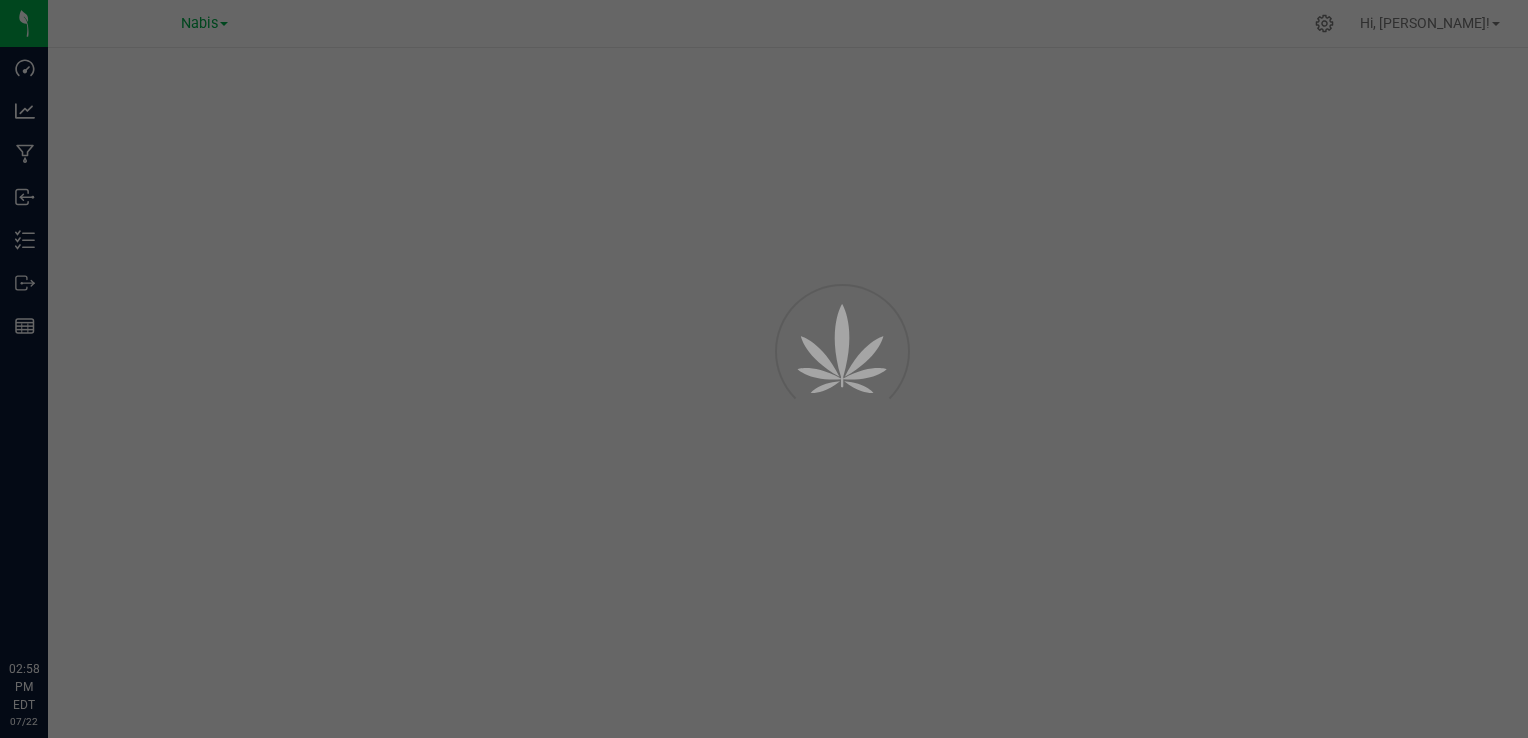 scroll, scrollTop: 0, scrollLeft: 0, axis: both 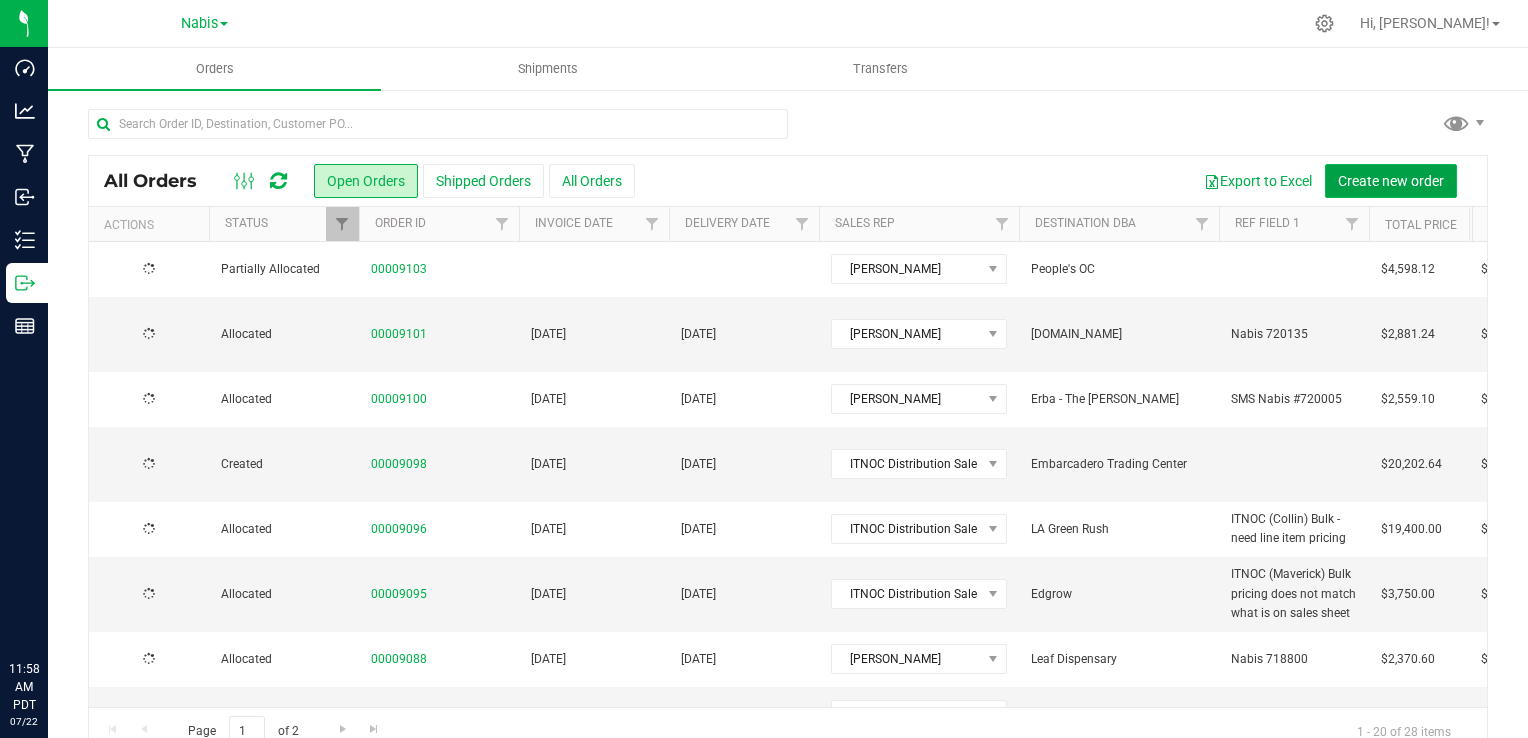 click on "Create new order" at bounding box center [1391, 181] 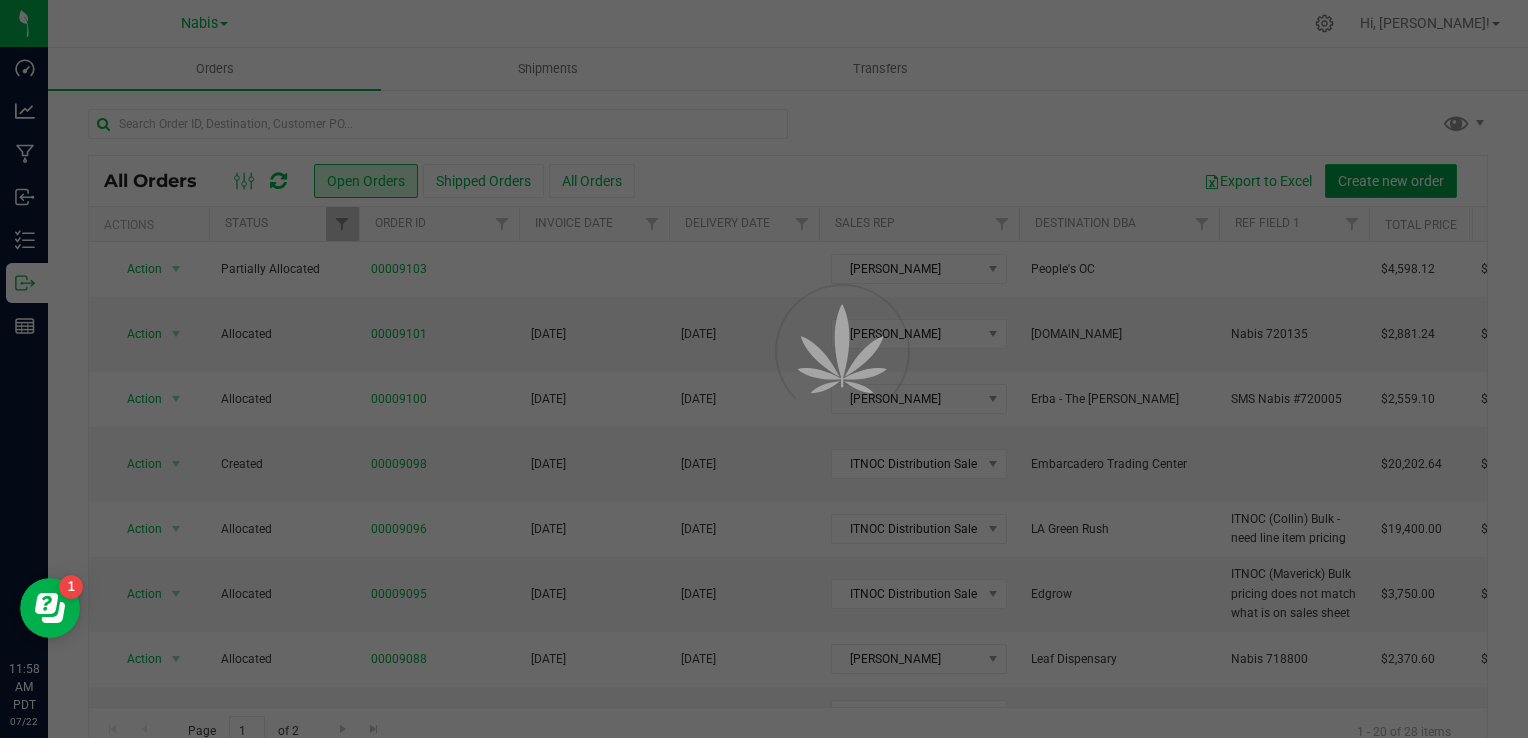scroll, scrollTop: 0, scrollLeft: 0, axis: both 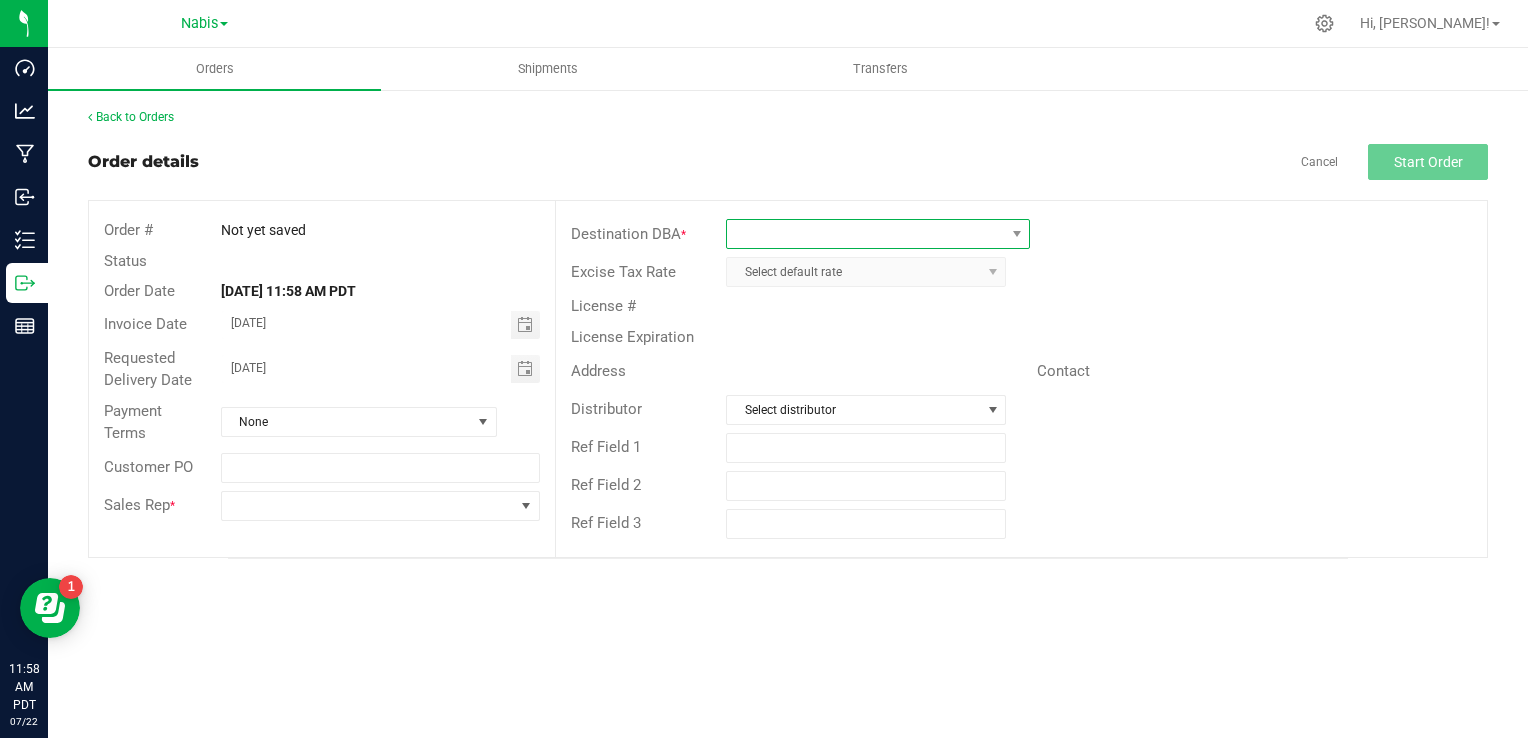 click at bounding box center [865, 234] 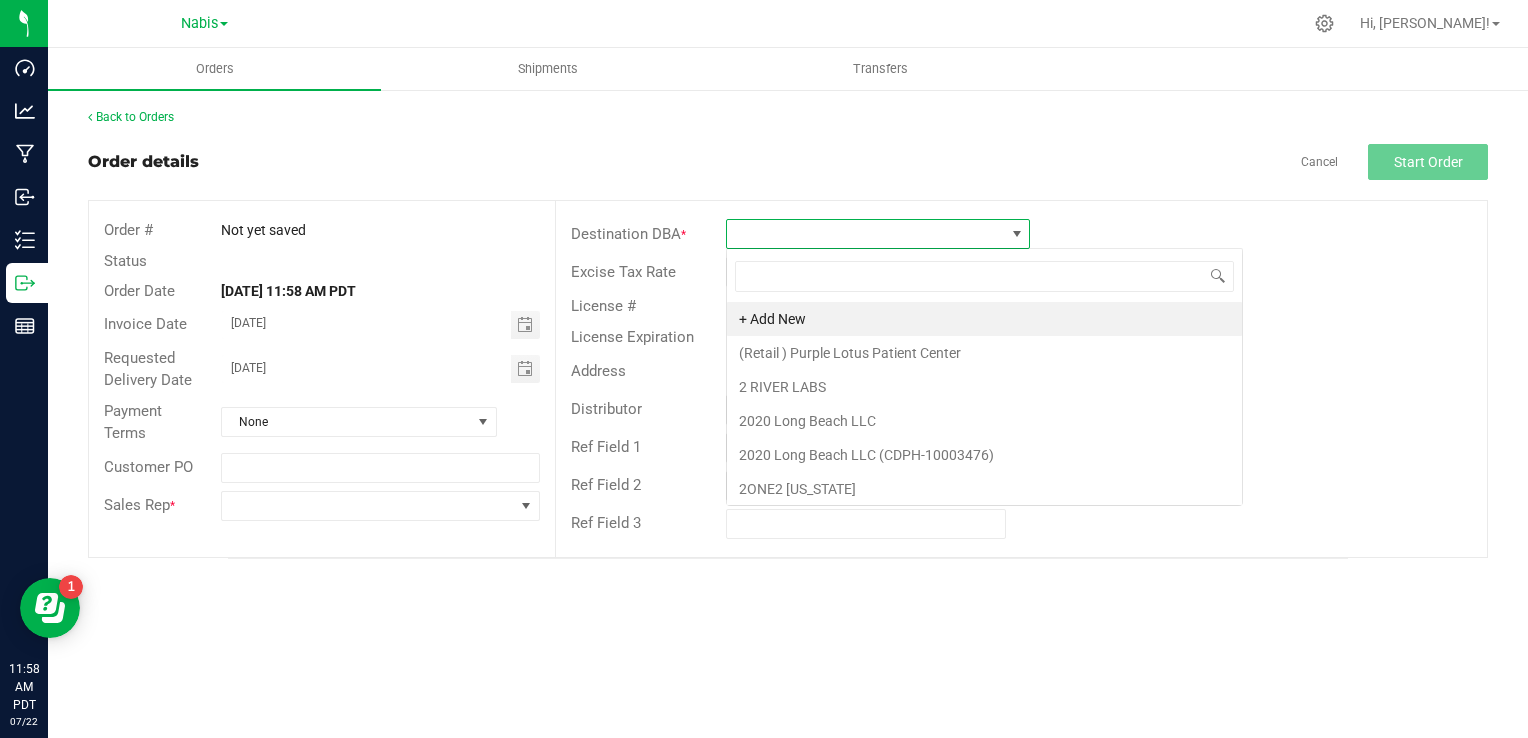 scroll, scrollTop: 99970, scrollLeft: 99696, axis: both 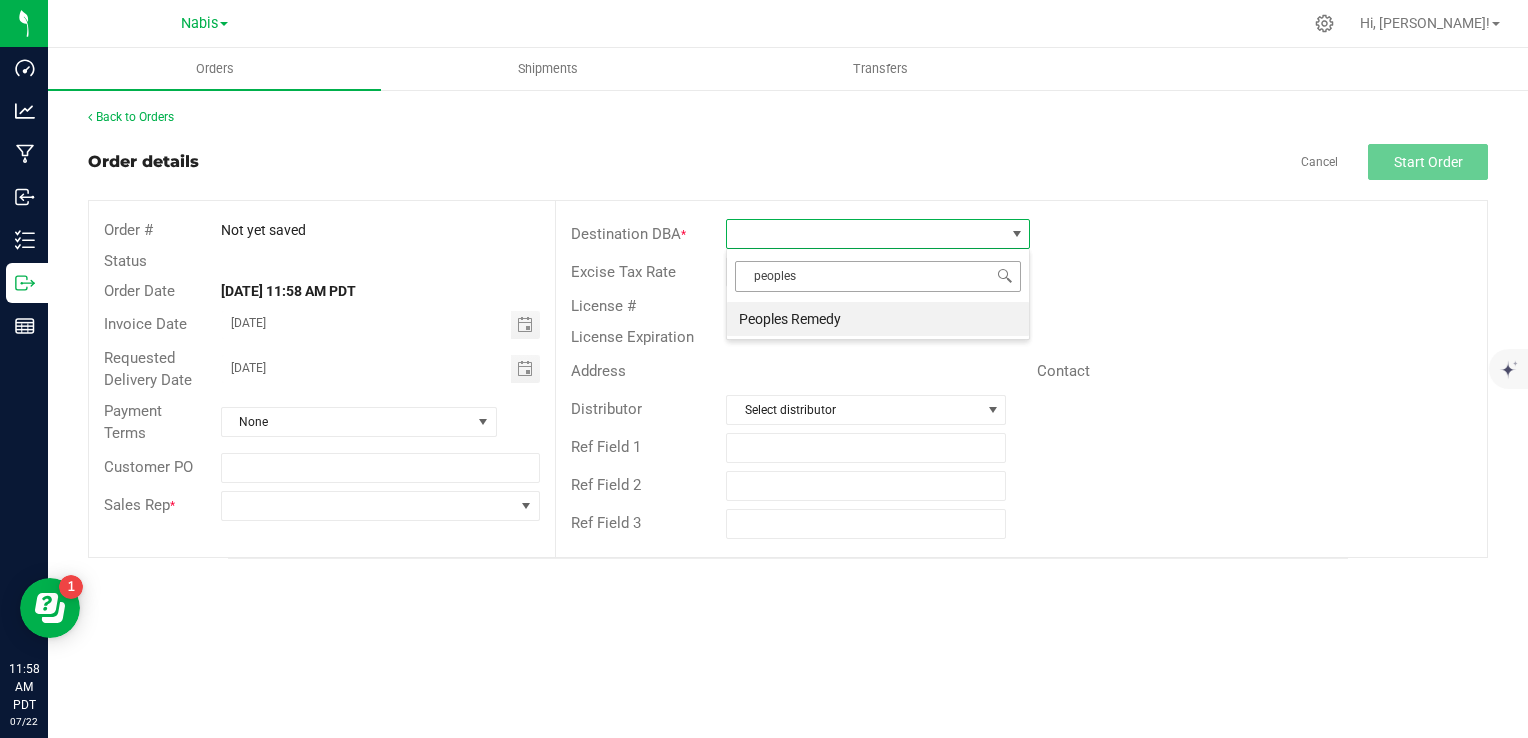 type on "people" 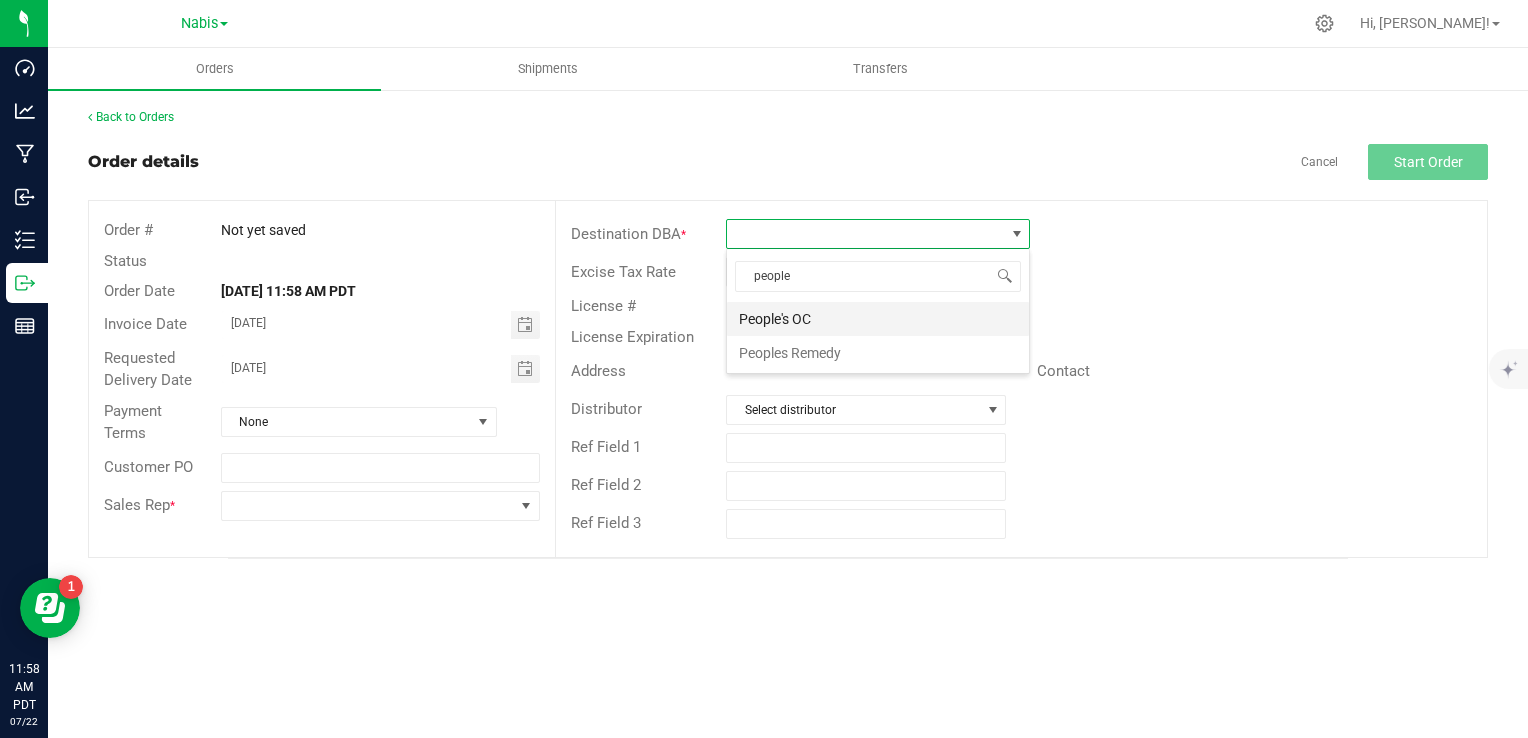 click on "People's OC" at bounding box center (878, 319) 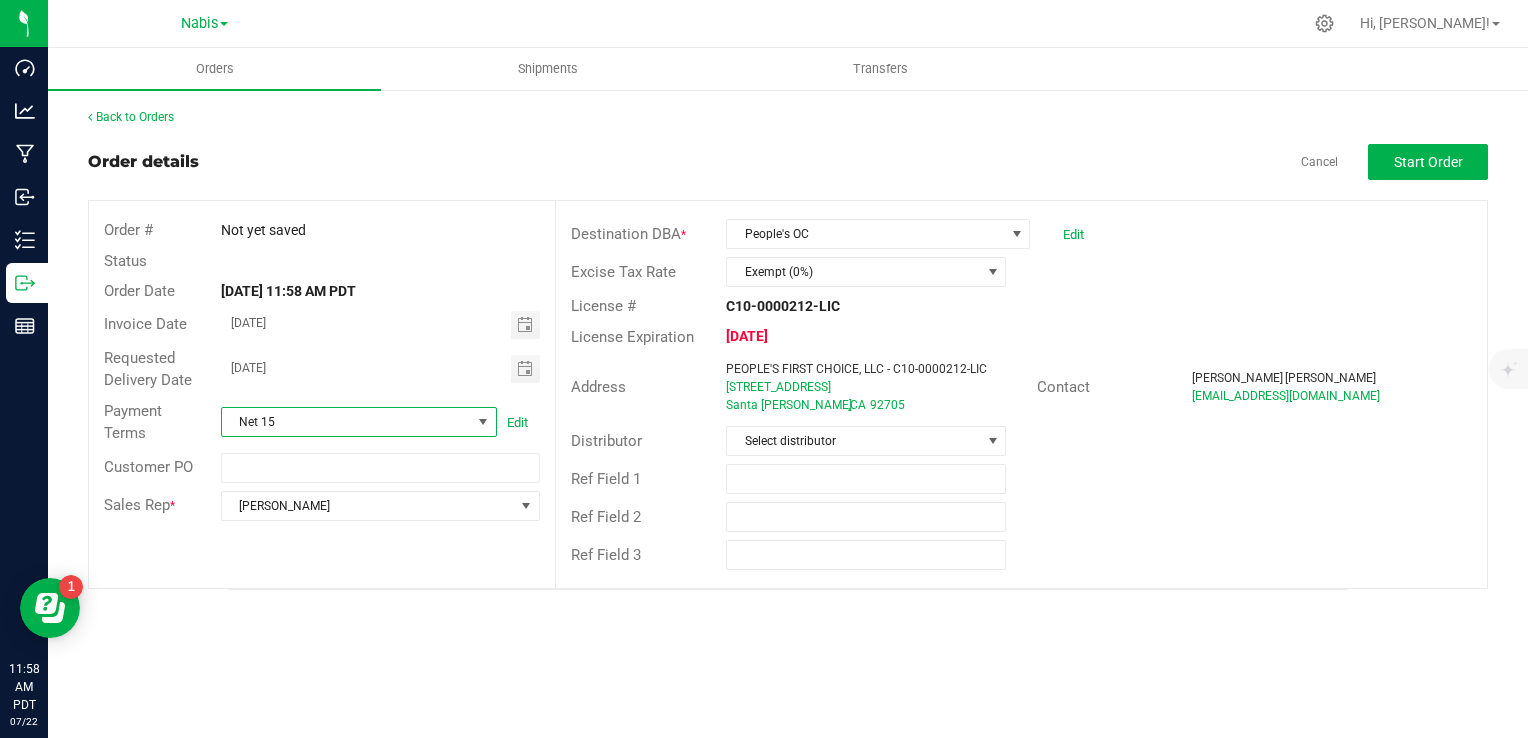 click on "Net 15" at bounding box center [346, 422] 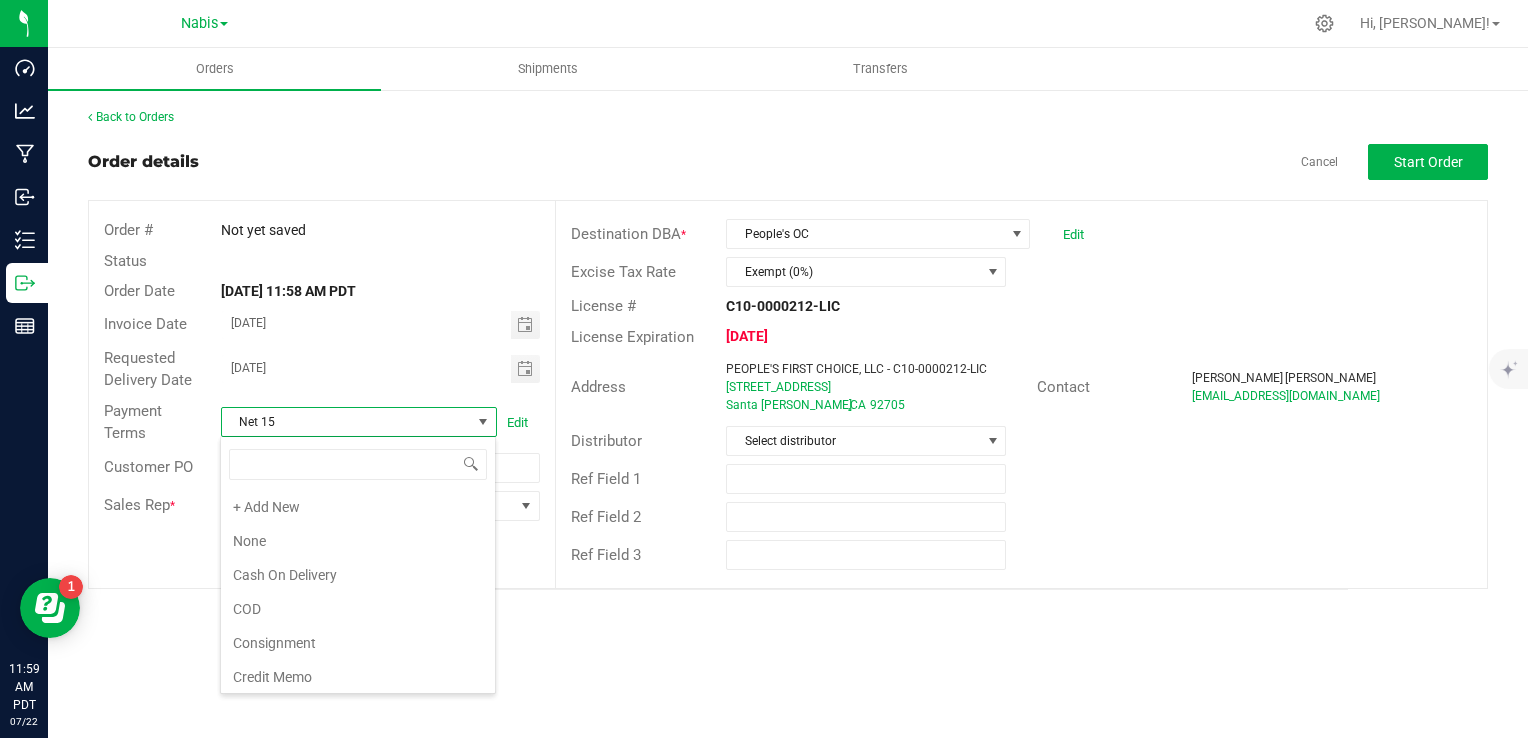 scroll, scrollTop: 136, scrollLeft: 0, axis: vertical 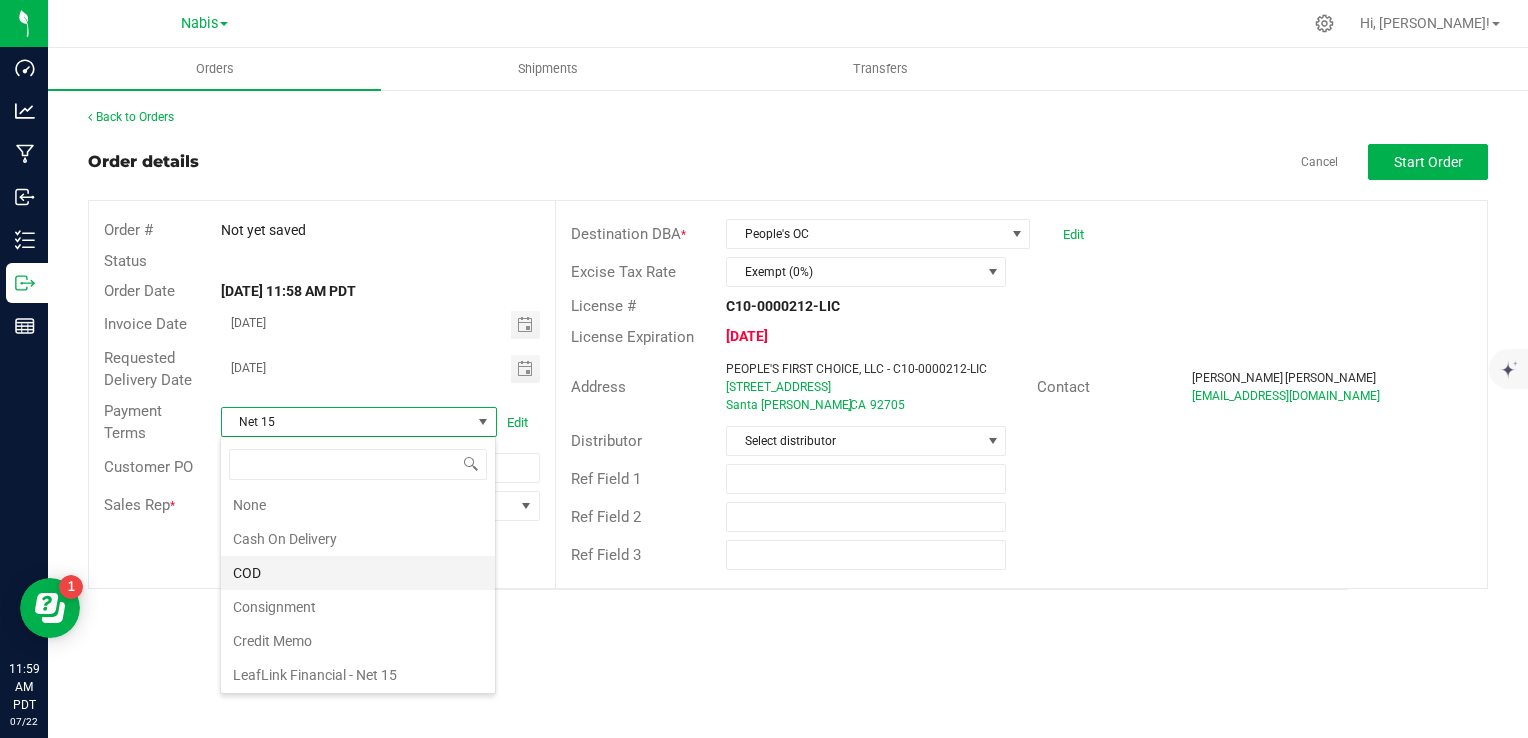 click on "COD" at bounding box center [358, 573] 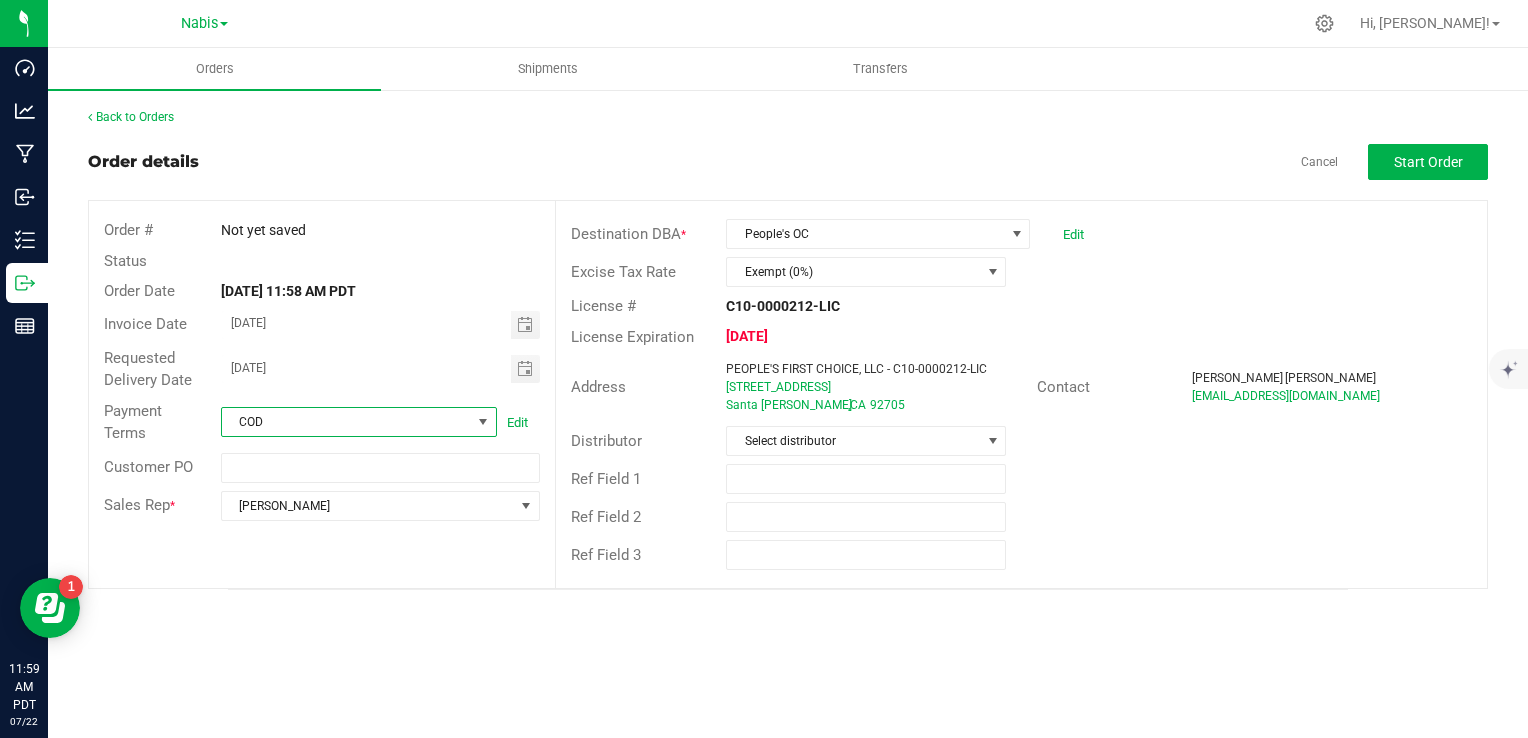click on "Ref Field 2" at bounding box center (1021, 517) 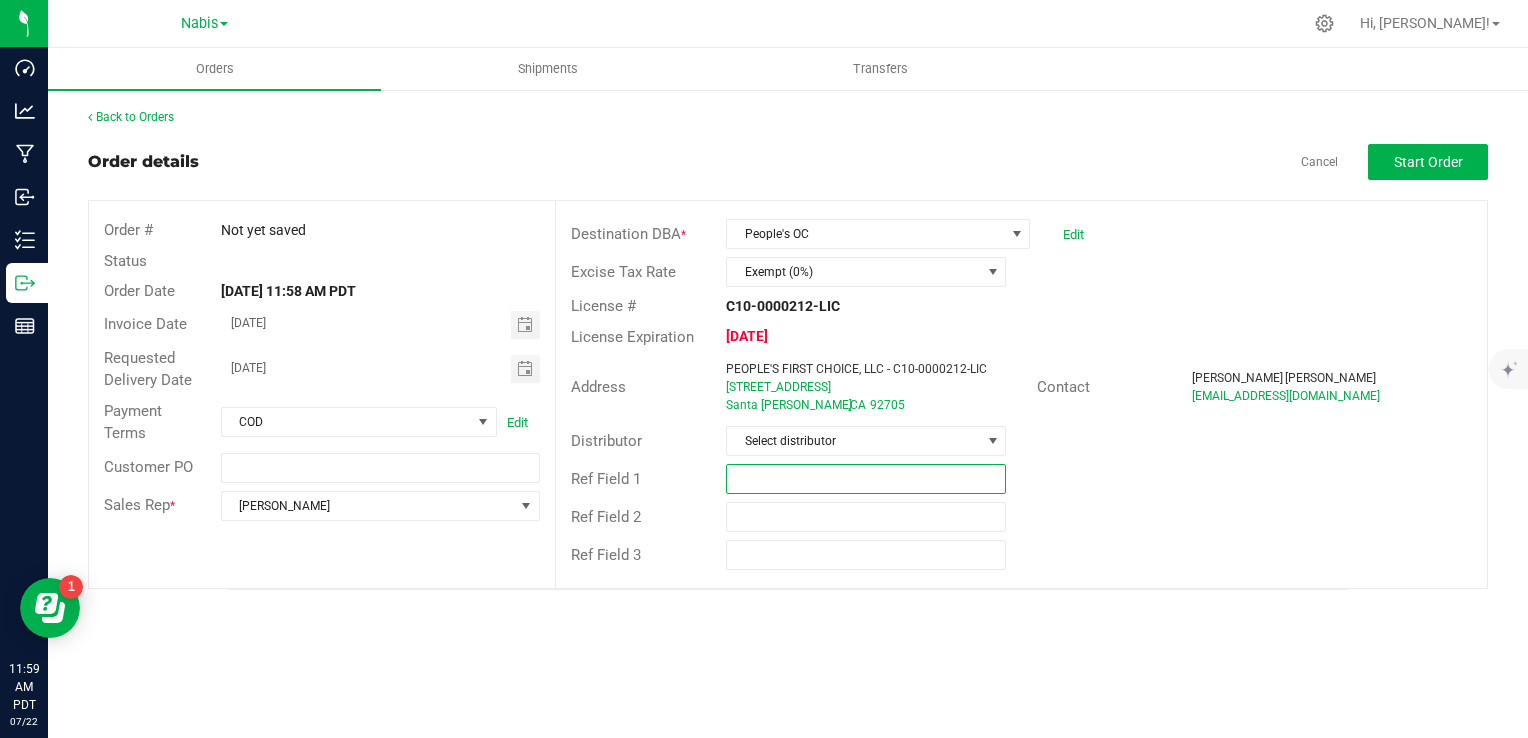 click at bounding box center (866, 479) 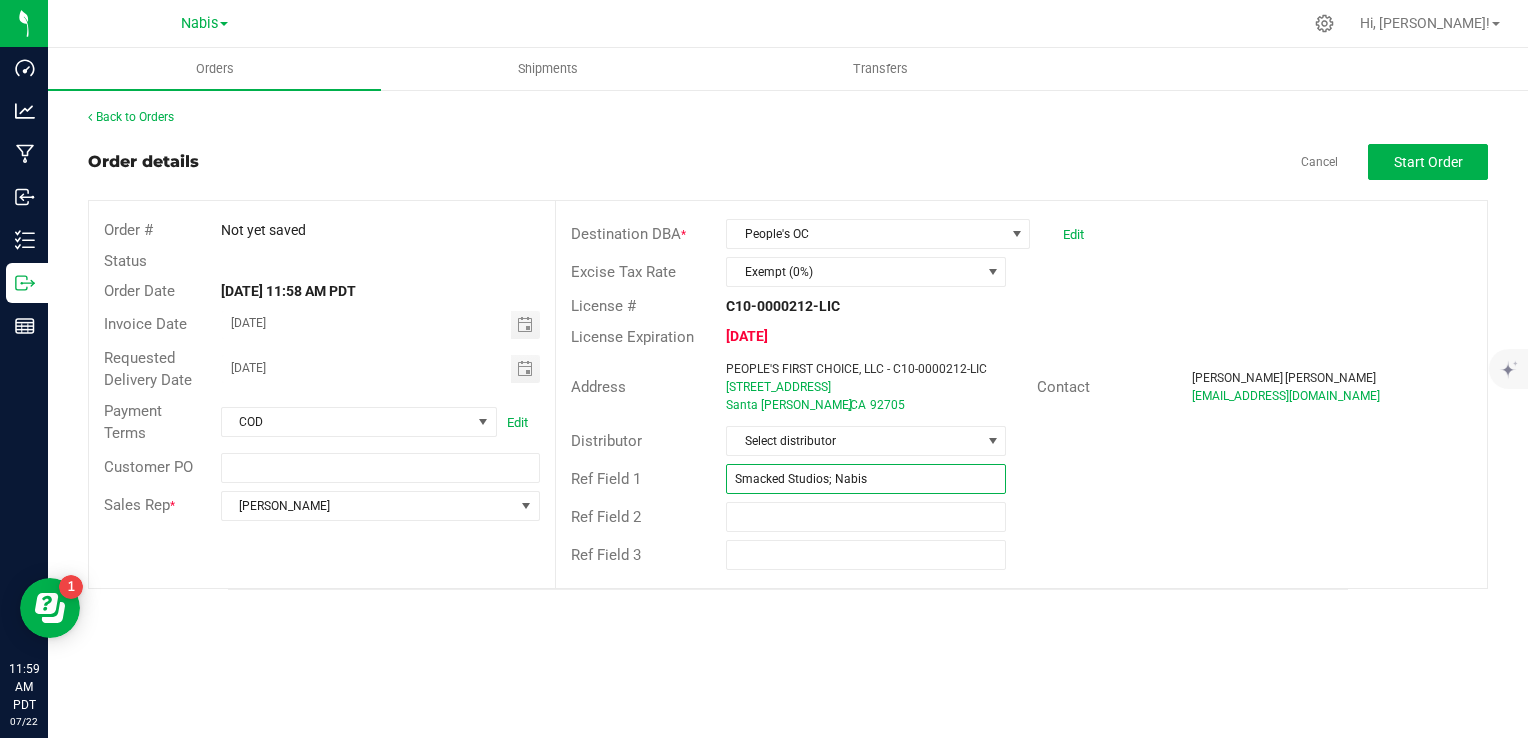 paste on "720350" 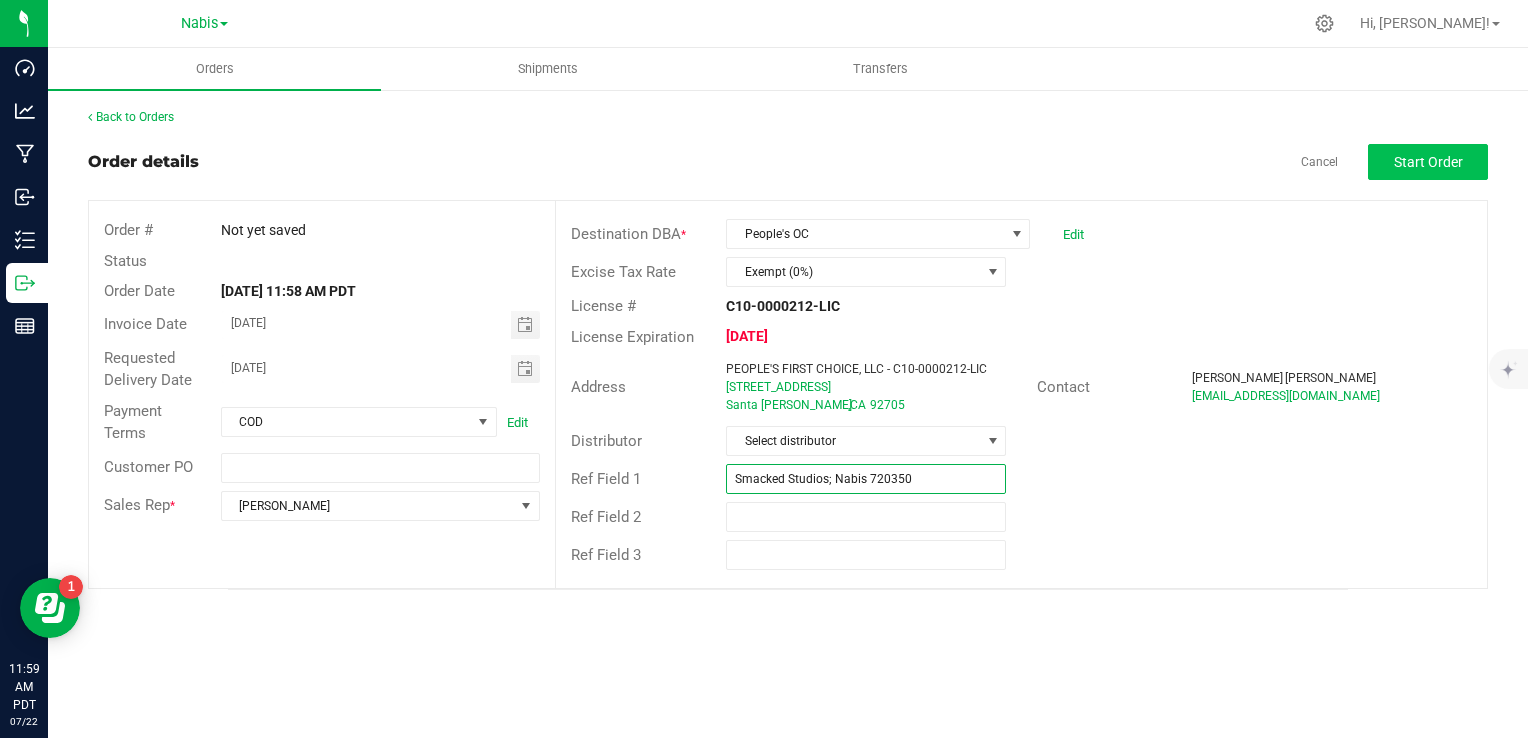 type on "Smacked Studios; Nabis 720350" 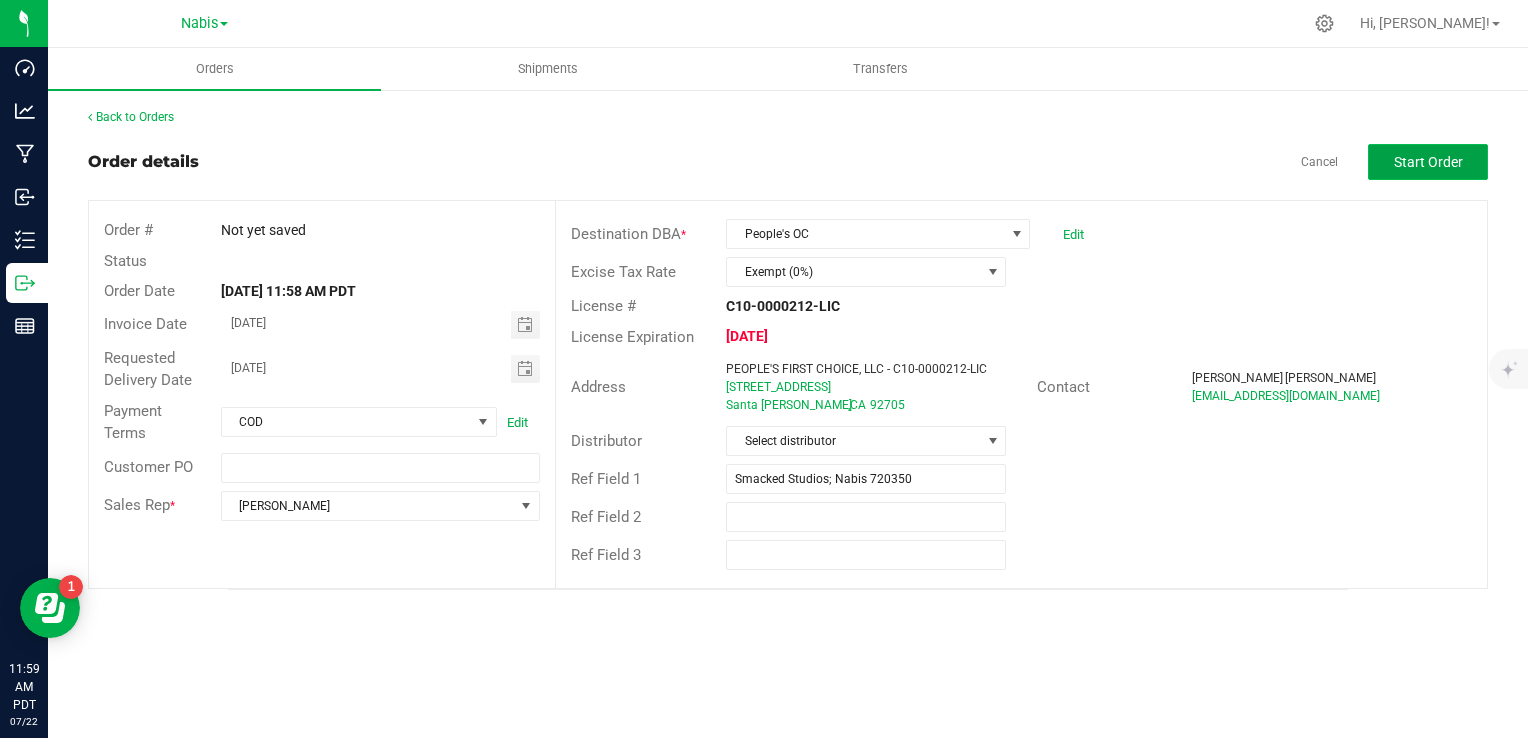 click on "Start Order" at bounding box center [1428, 162] 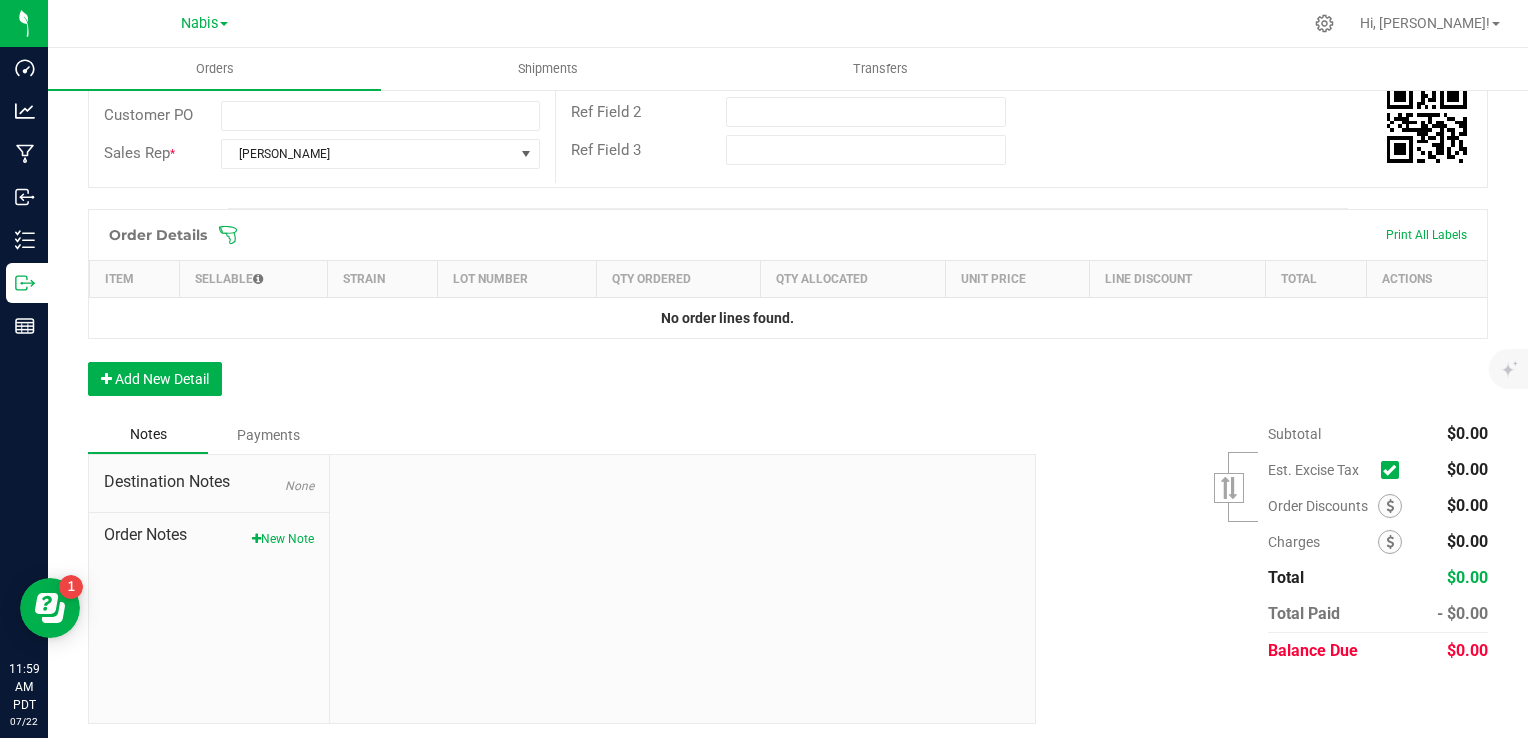 scroll, scrollTop: 407, scrollLeft: 0, axis: vertical 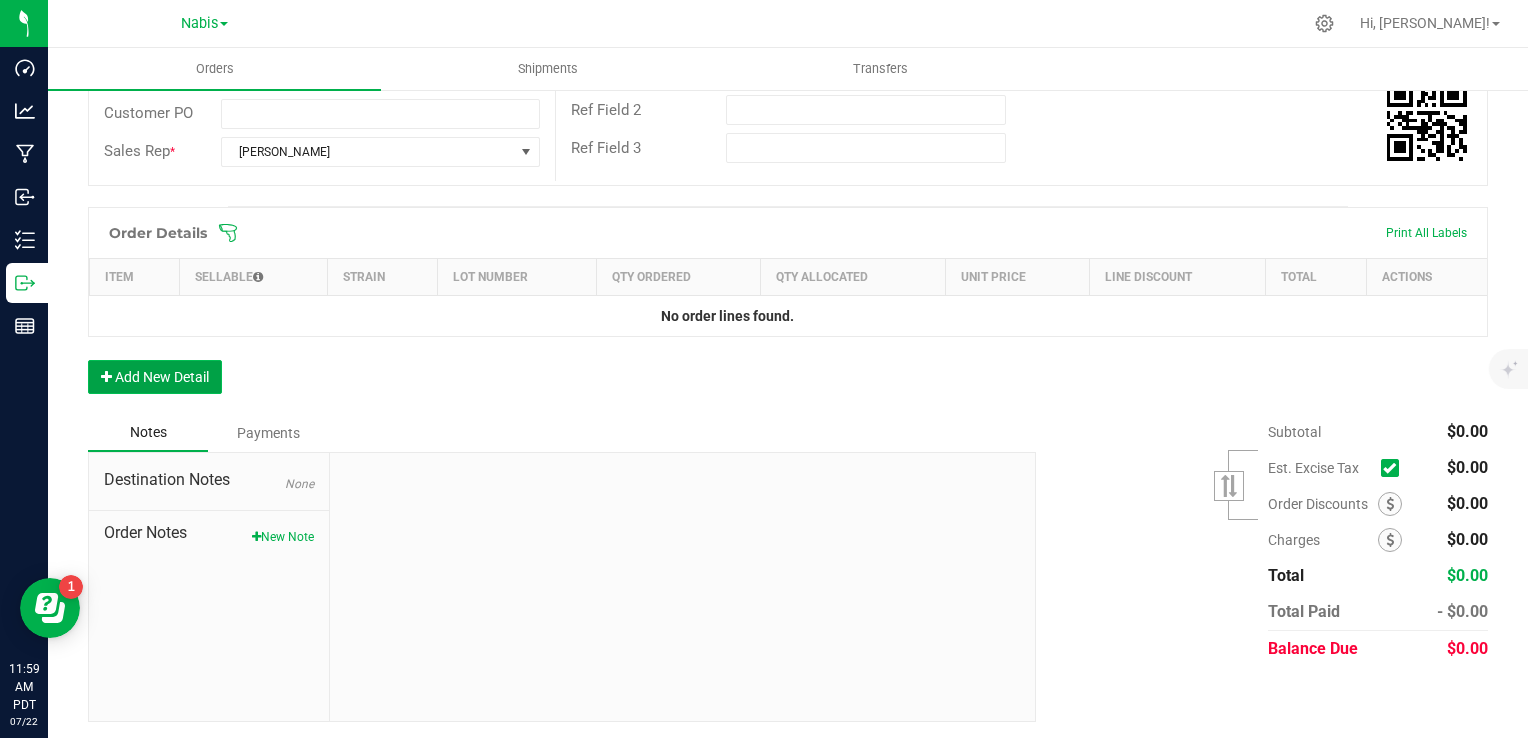 click on "Add New Detail" at bounding box center (155, 377) 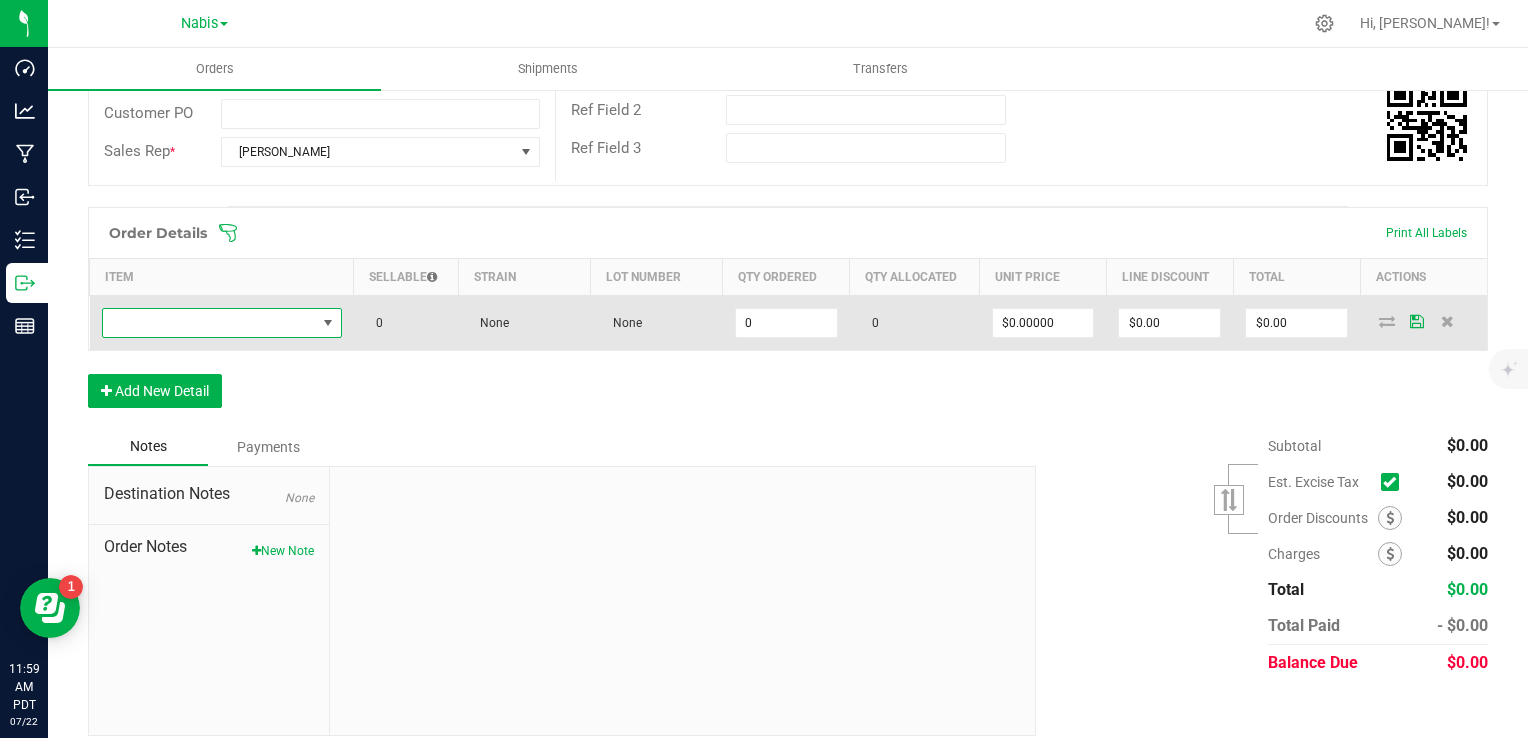 click at bounding box center (209, 323) 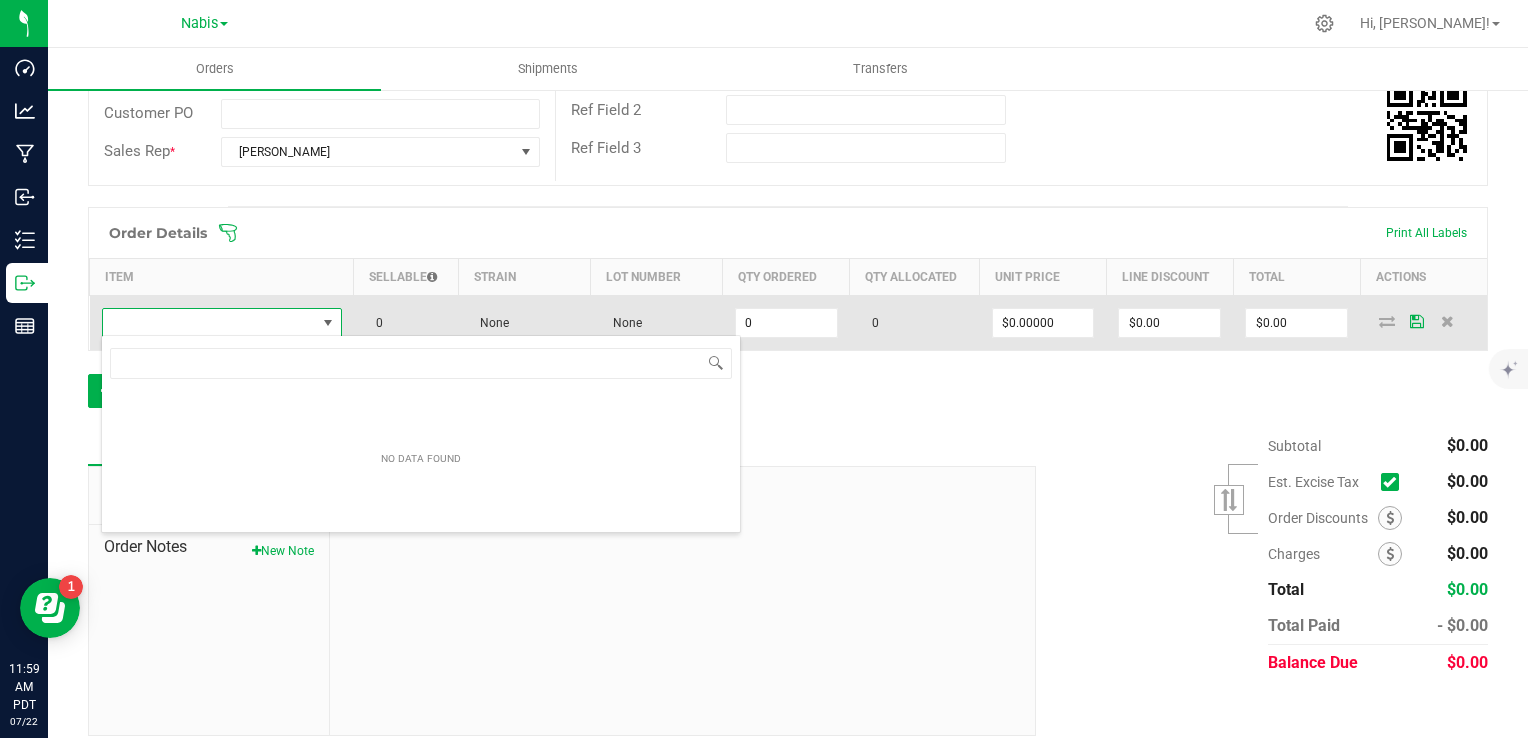 scroll, scrollTop: 99970, scrollLeft: 99762, axis: both 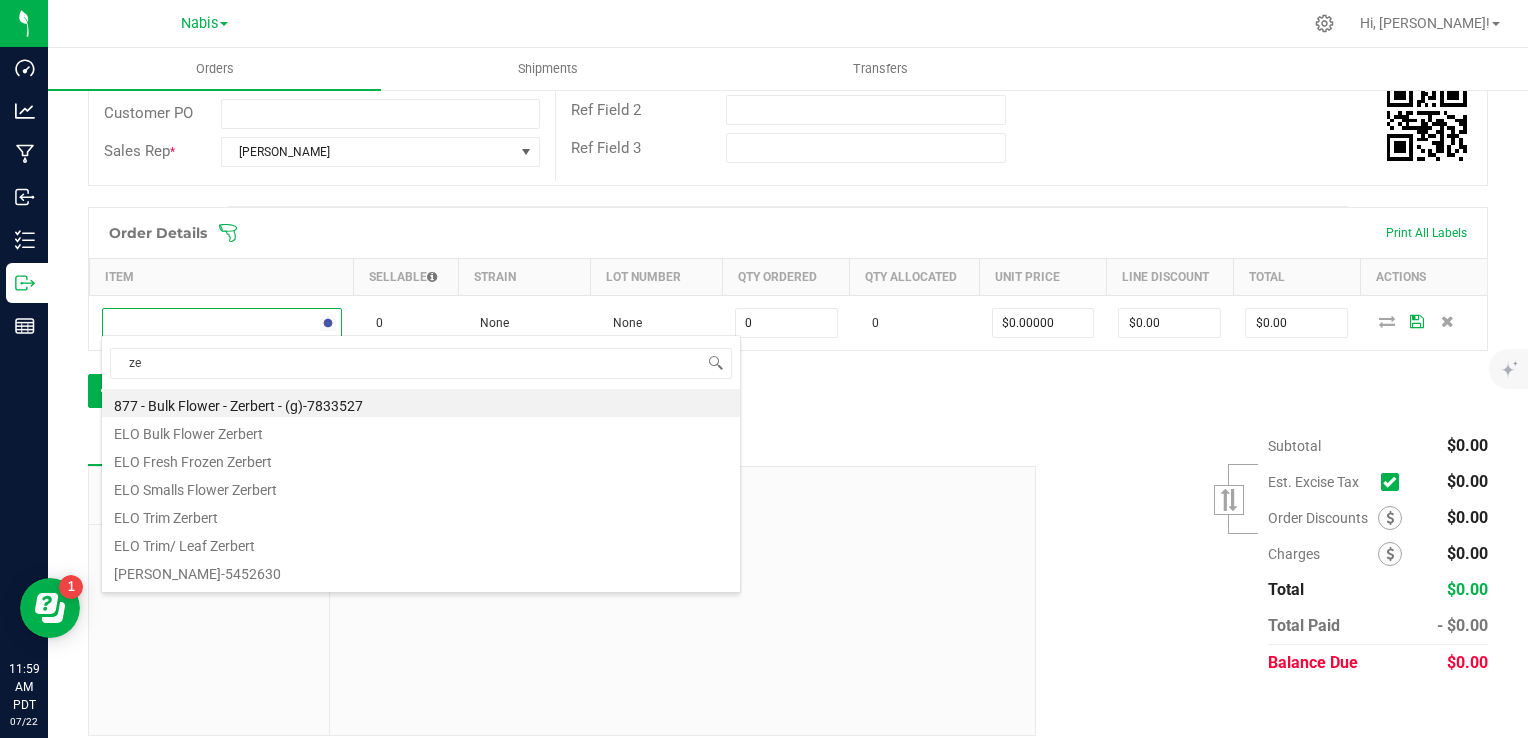 type on "z" 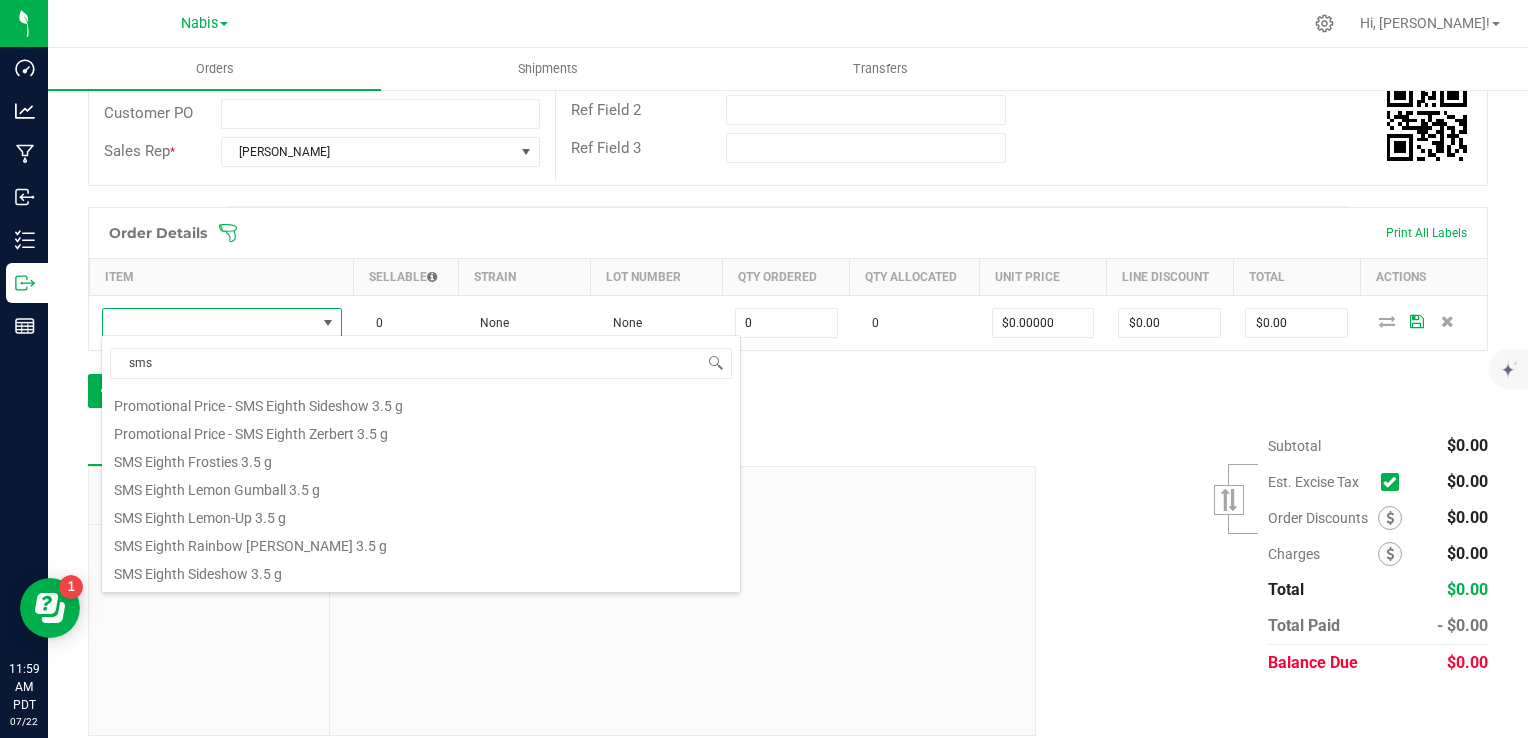 scroll, scrollTop: 360, scrollLeft: 0, axis: vertical 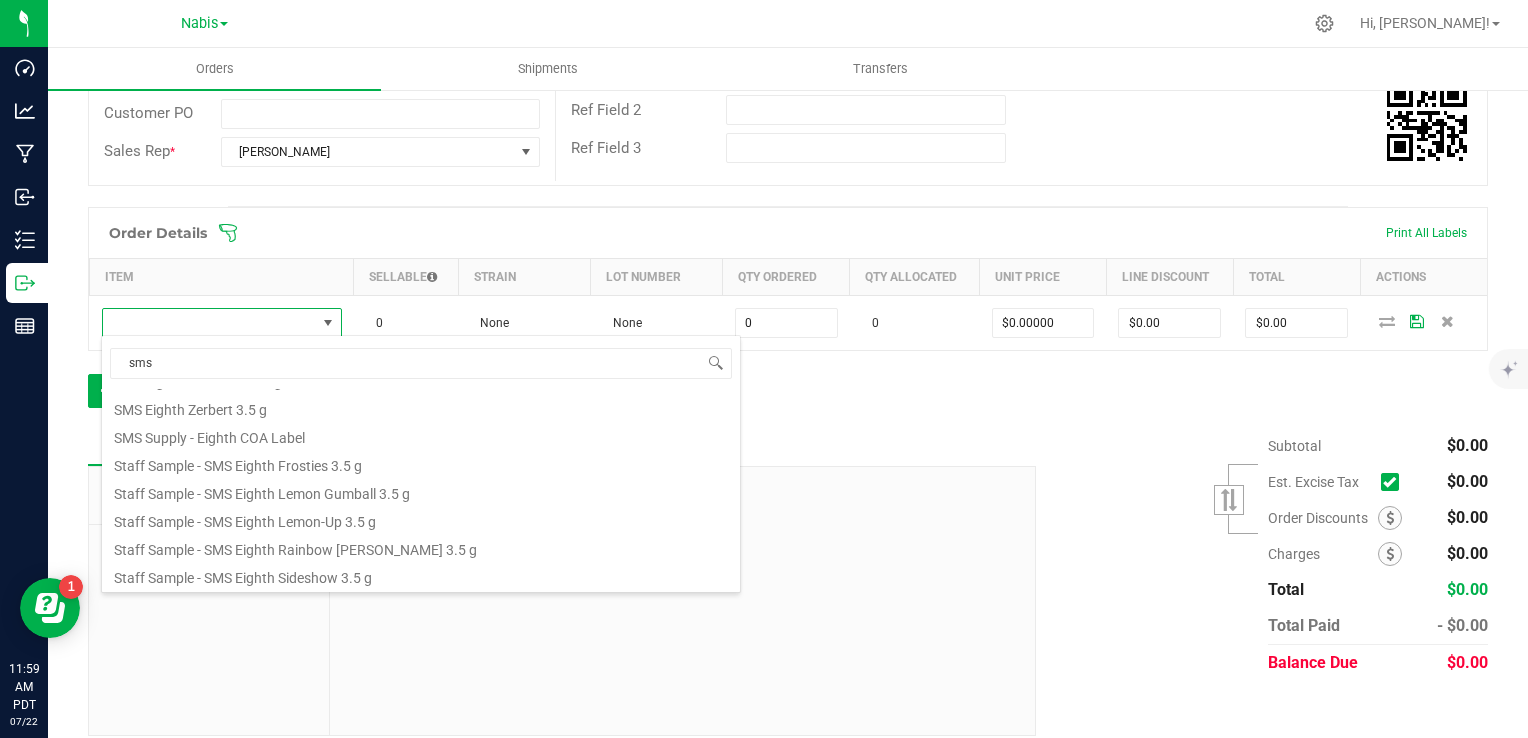 type on "sms" 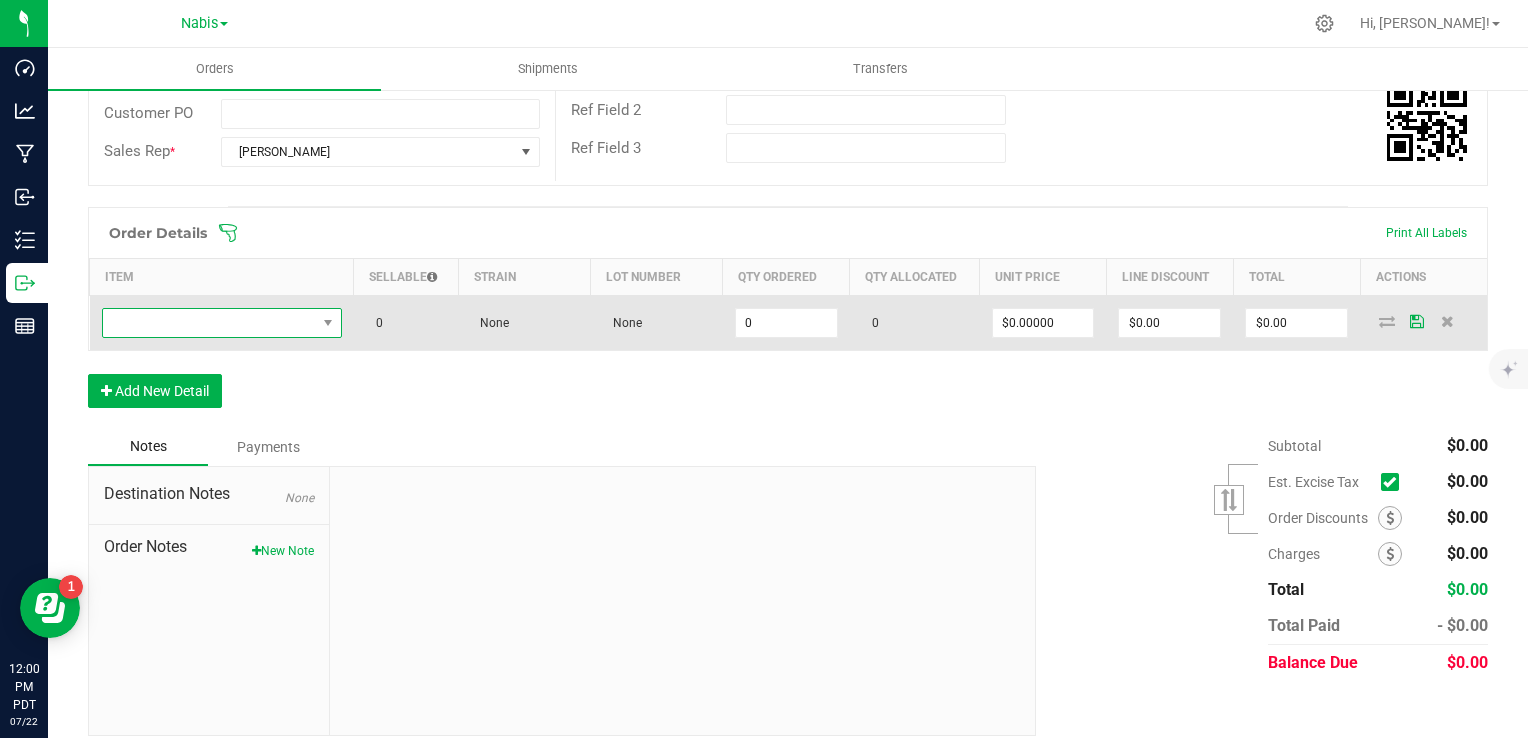 click at bounding box center (209, 323) 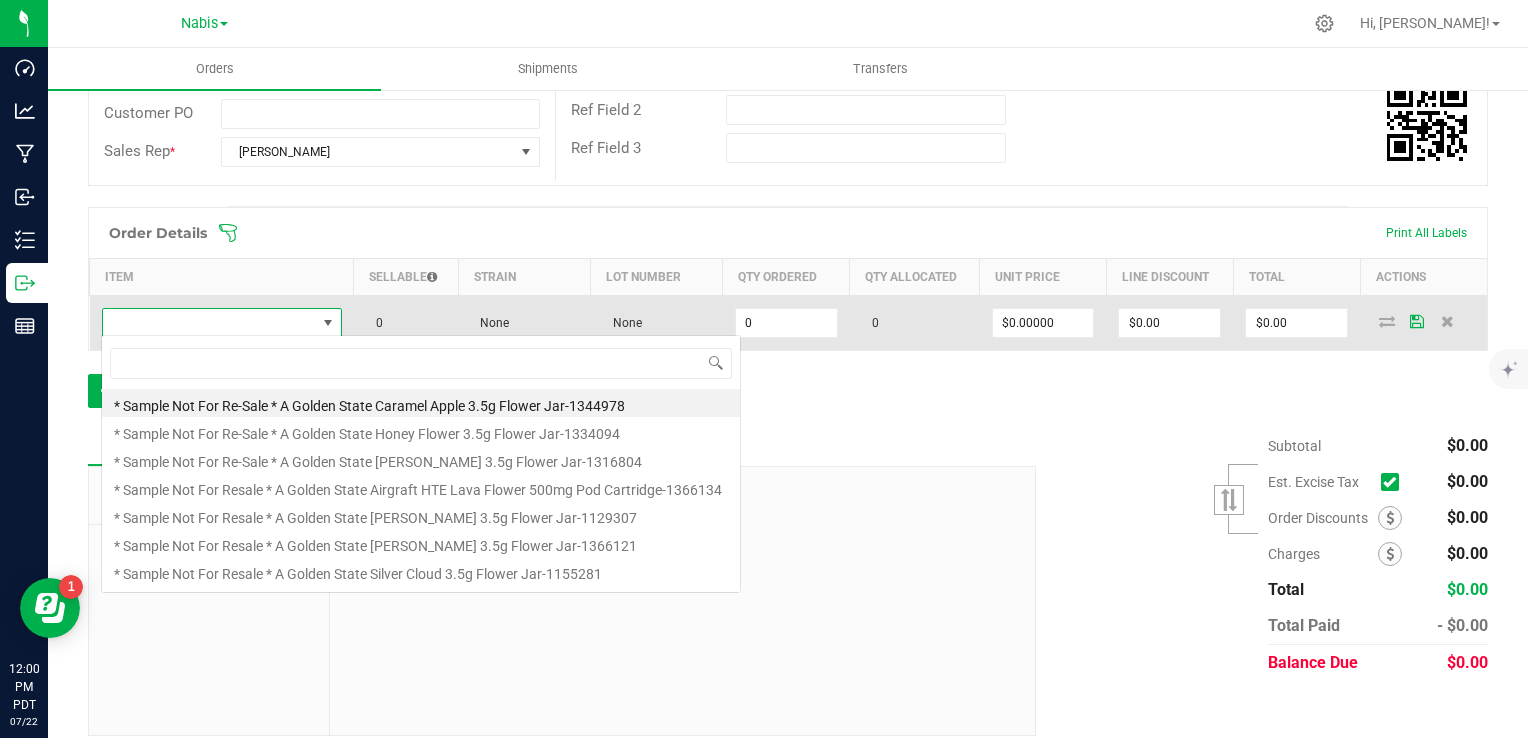 type on "Staff Sample - SMS Eighth Zerbert 3.5 g" 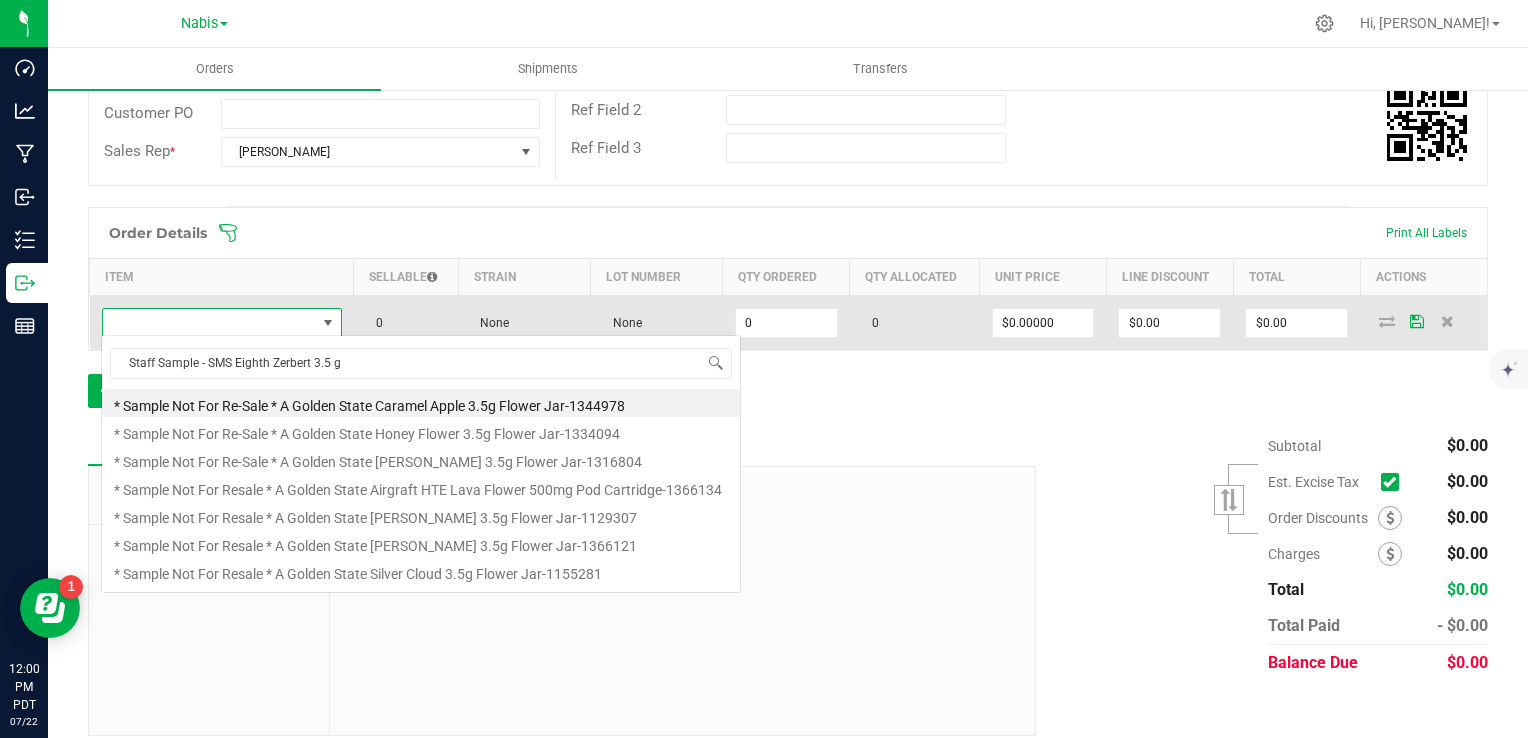 scroll, scrollTop: 99970, scrollLeft: 99762, axis: both 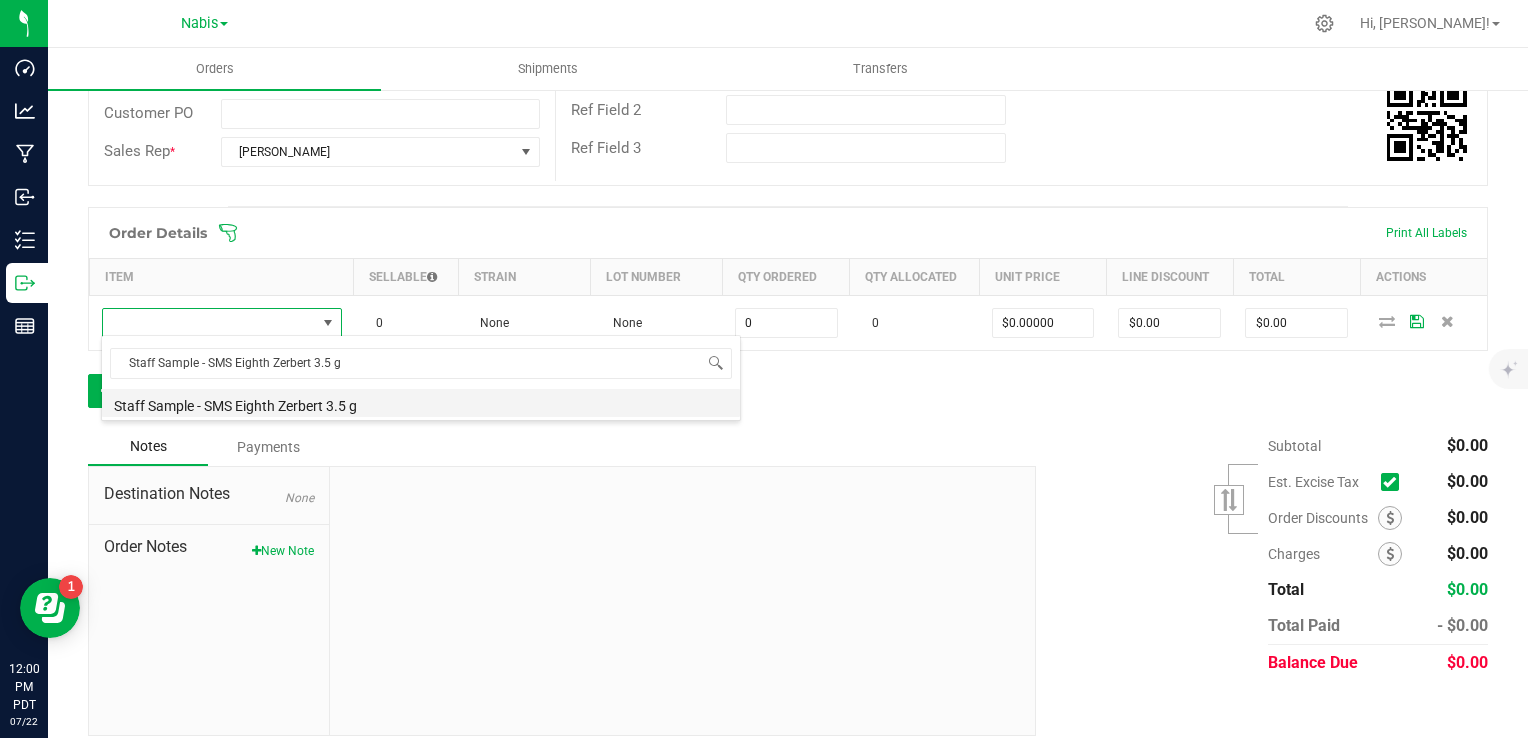 click on "Staff Sample - SMS Eighth Zerbert 3.5 g" at bounding box center [421, 403] 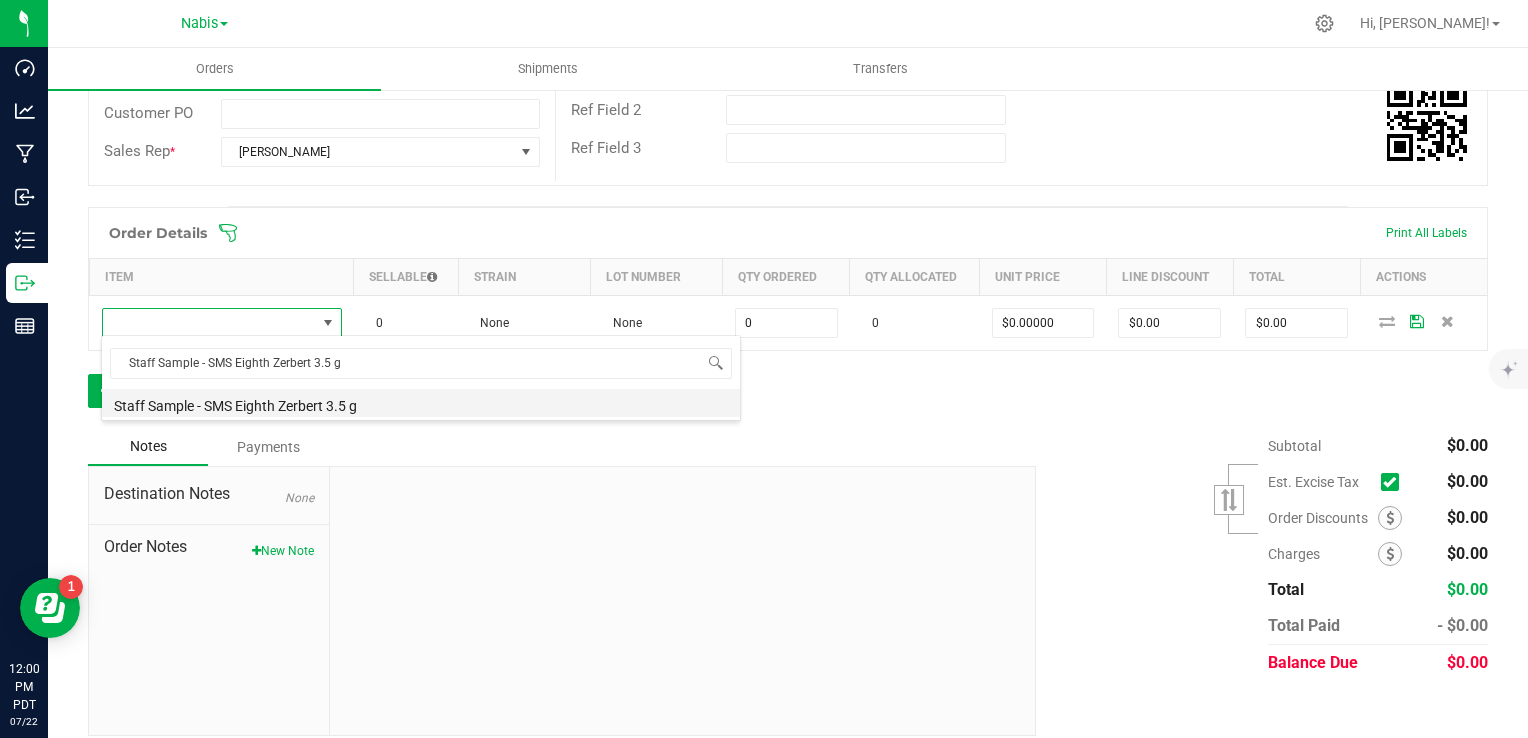 type on "0 ea" 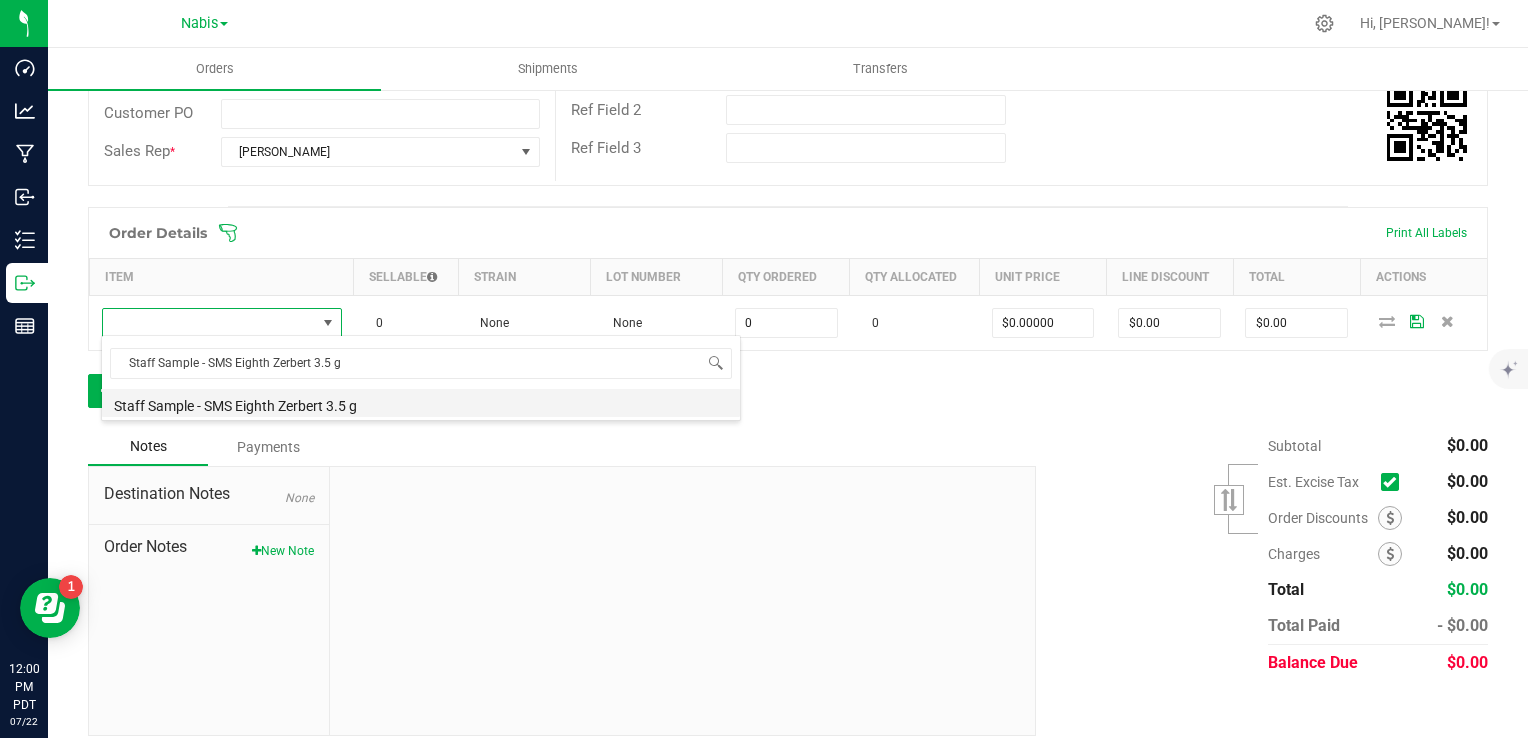 type on "$0.10000" 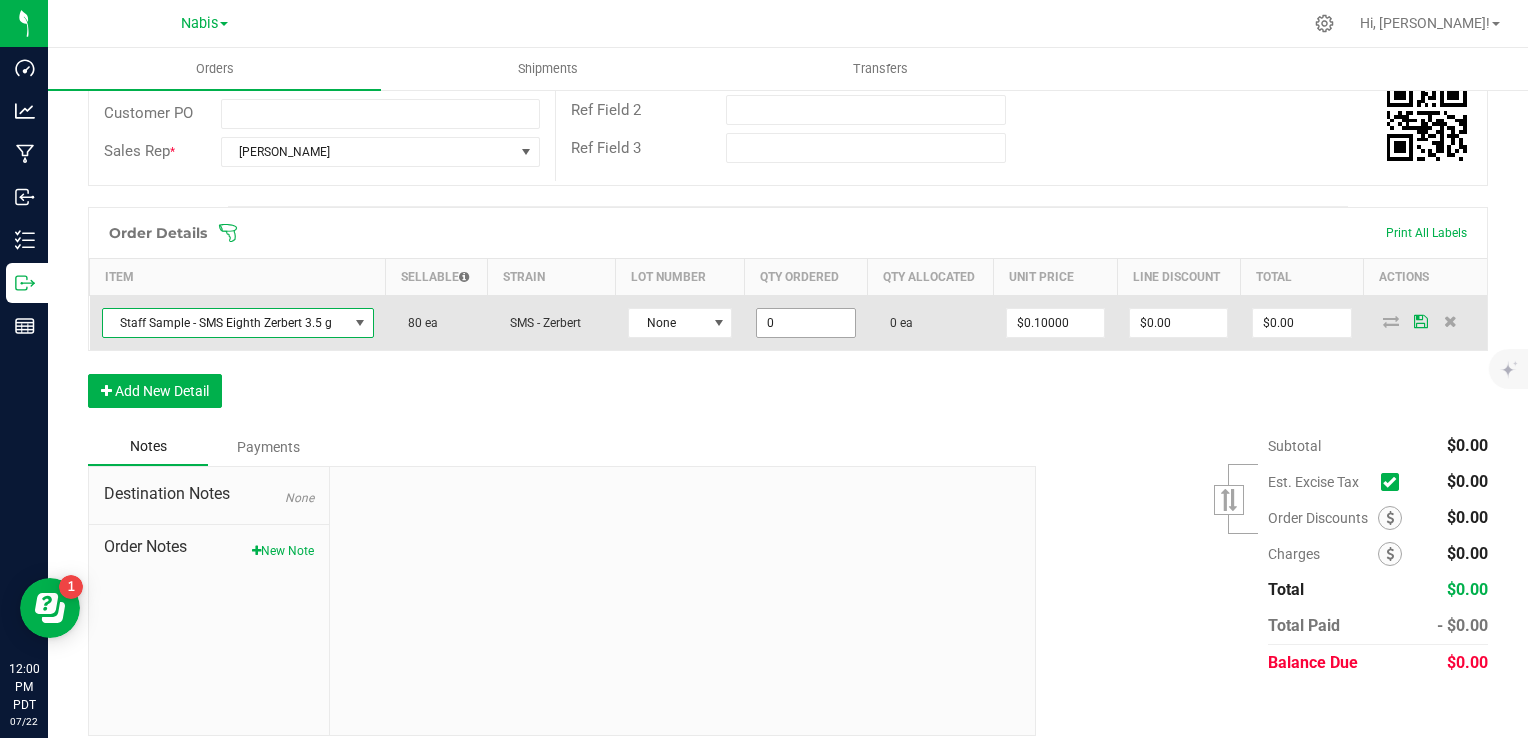 click on "0" at bounding box center (805, 323) 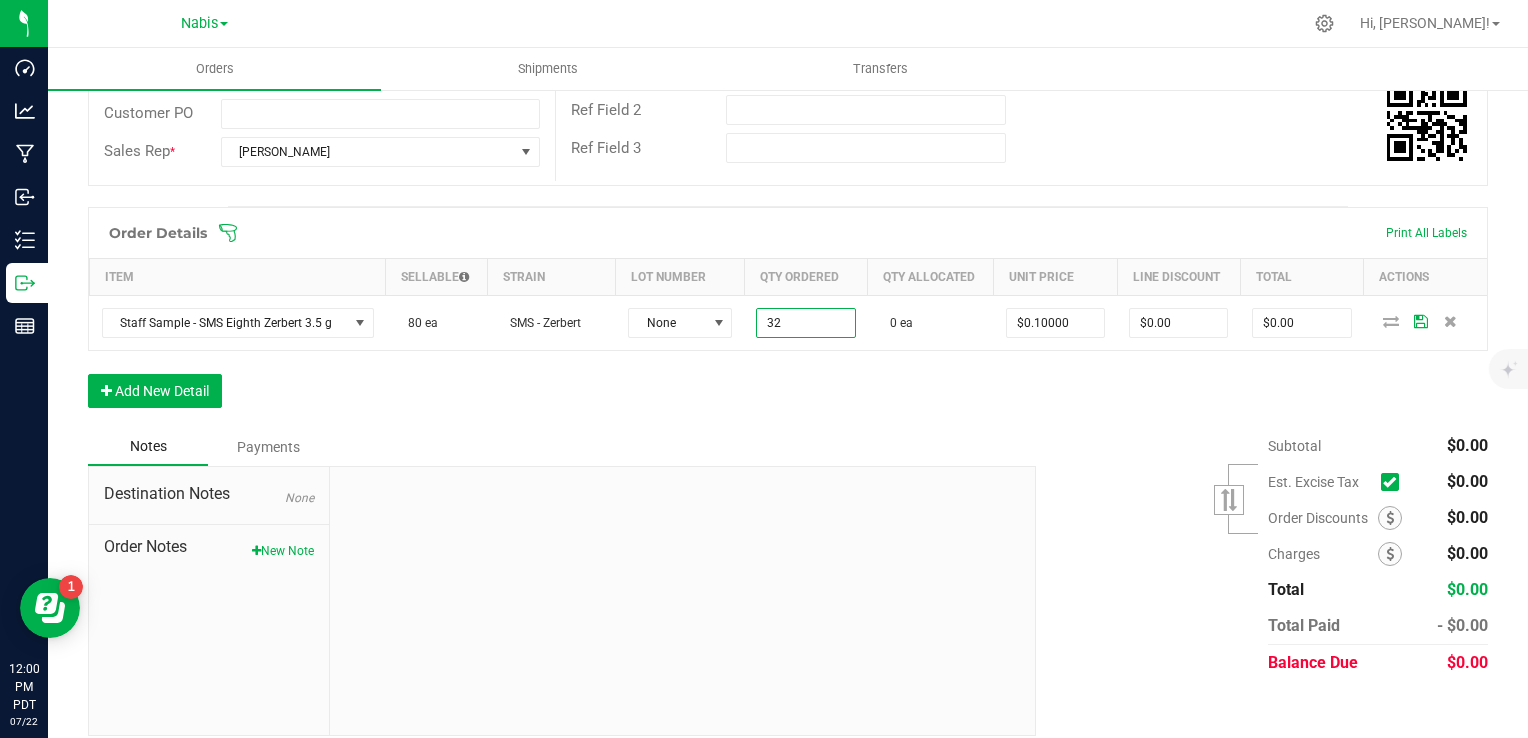type on "32 ea" 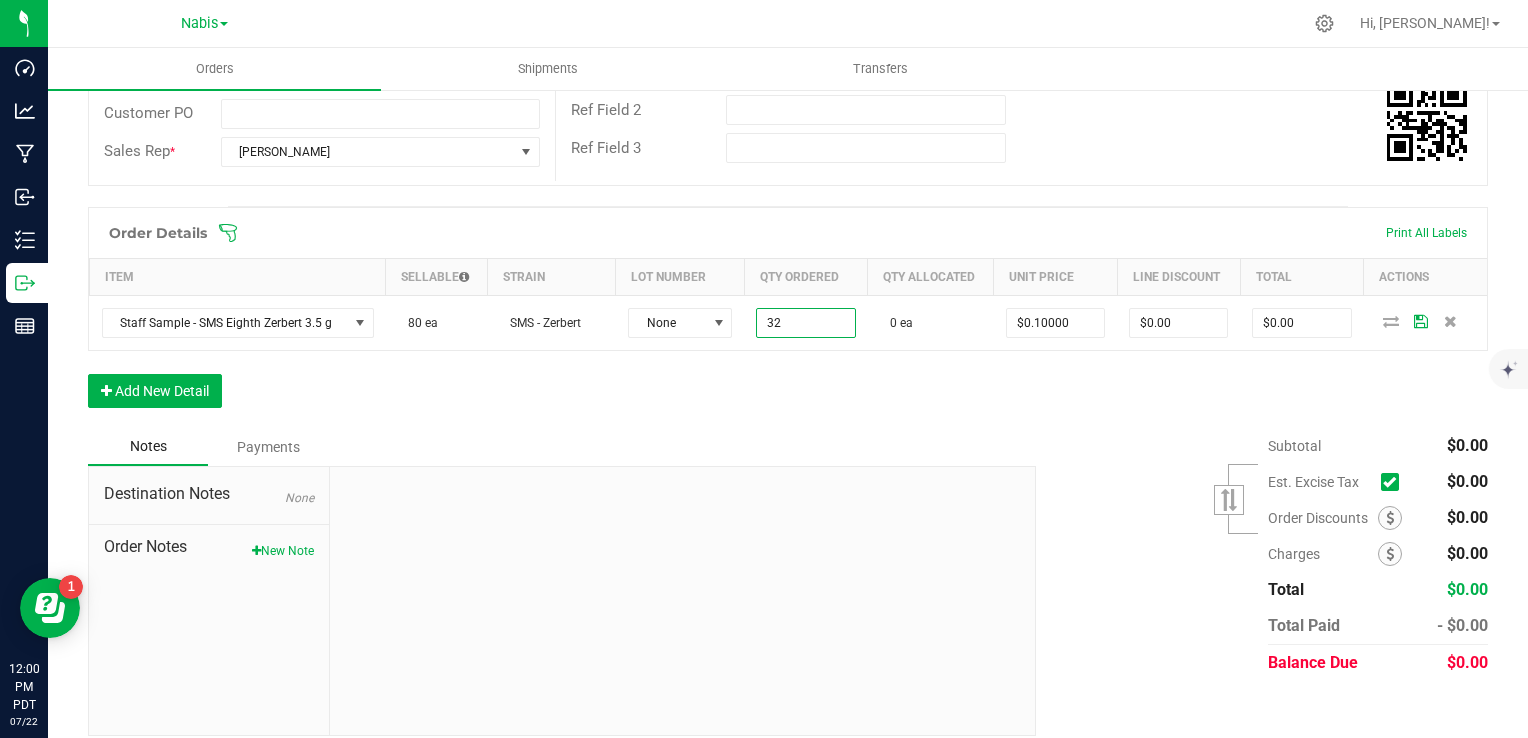 type on "$3.20" 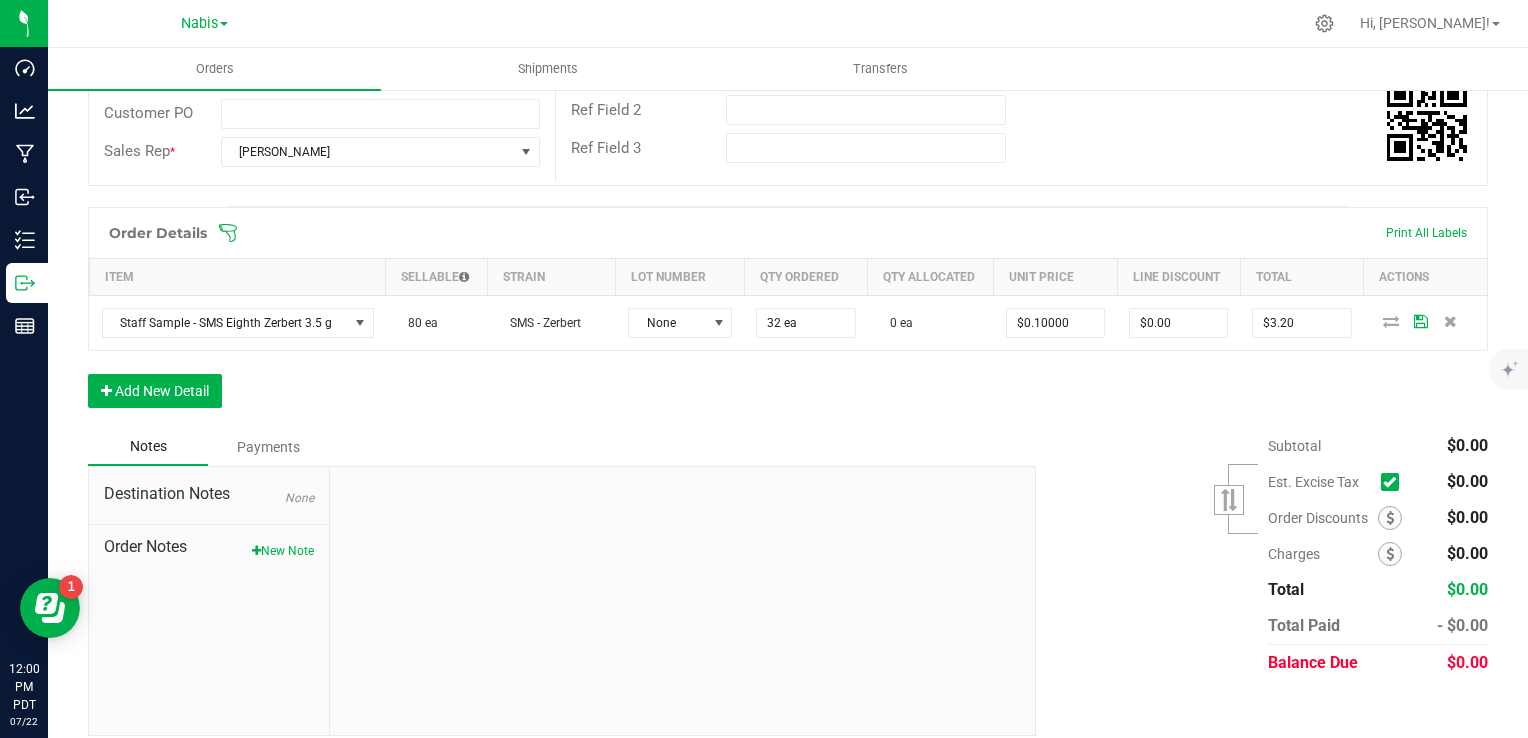 click on "Notes
Payments" at bounding box center [554, 447] 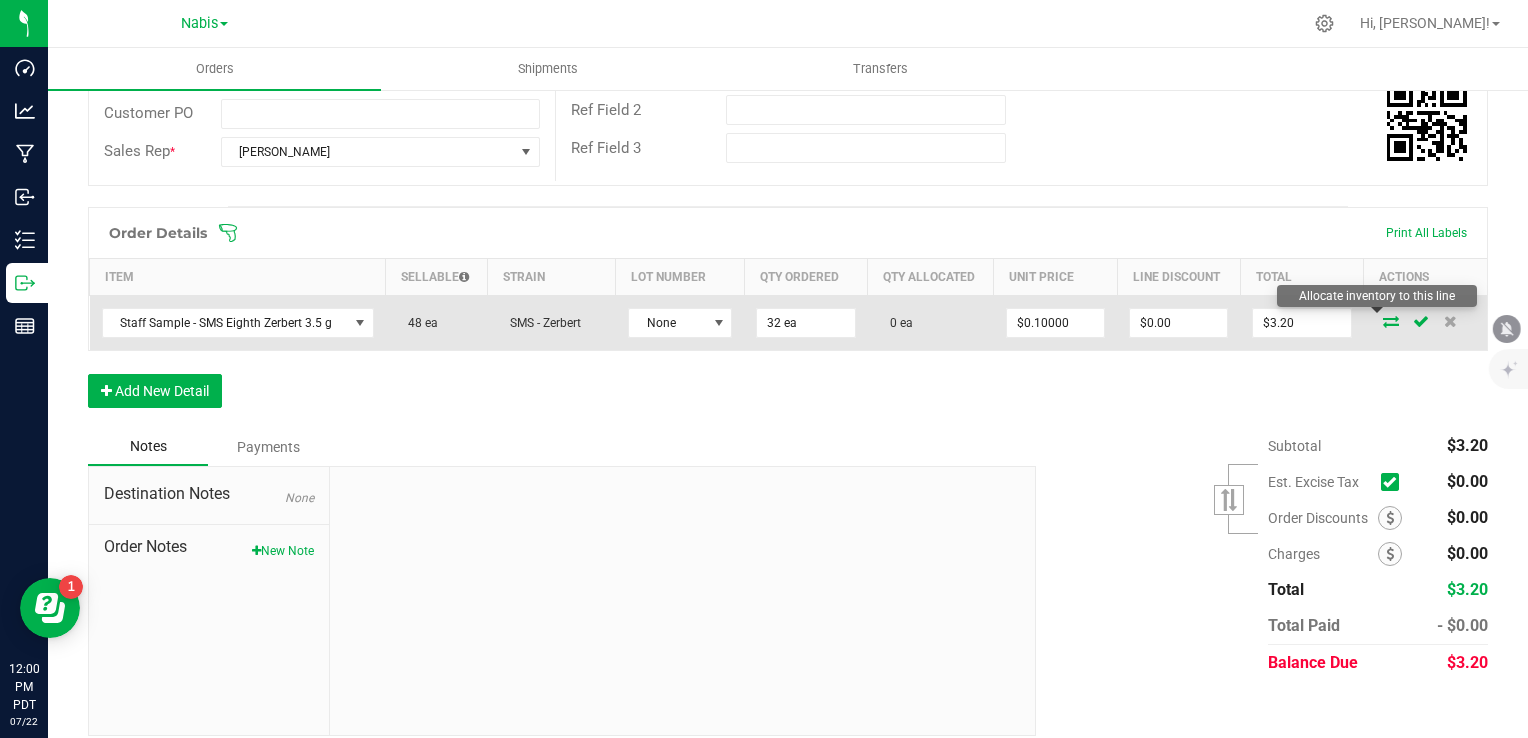 click at bounding box center [1391, 321] 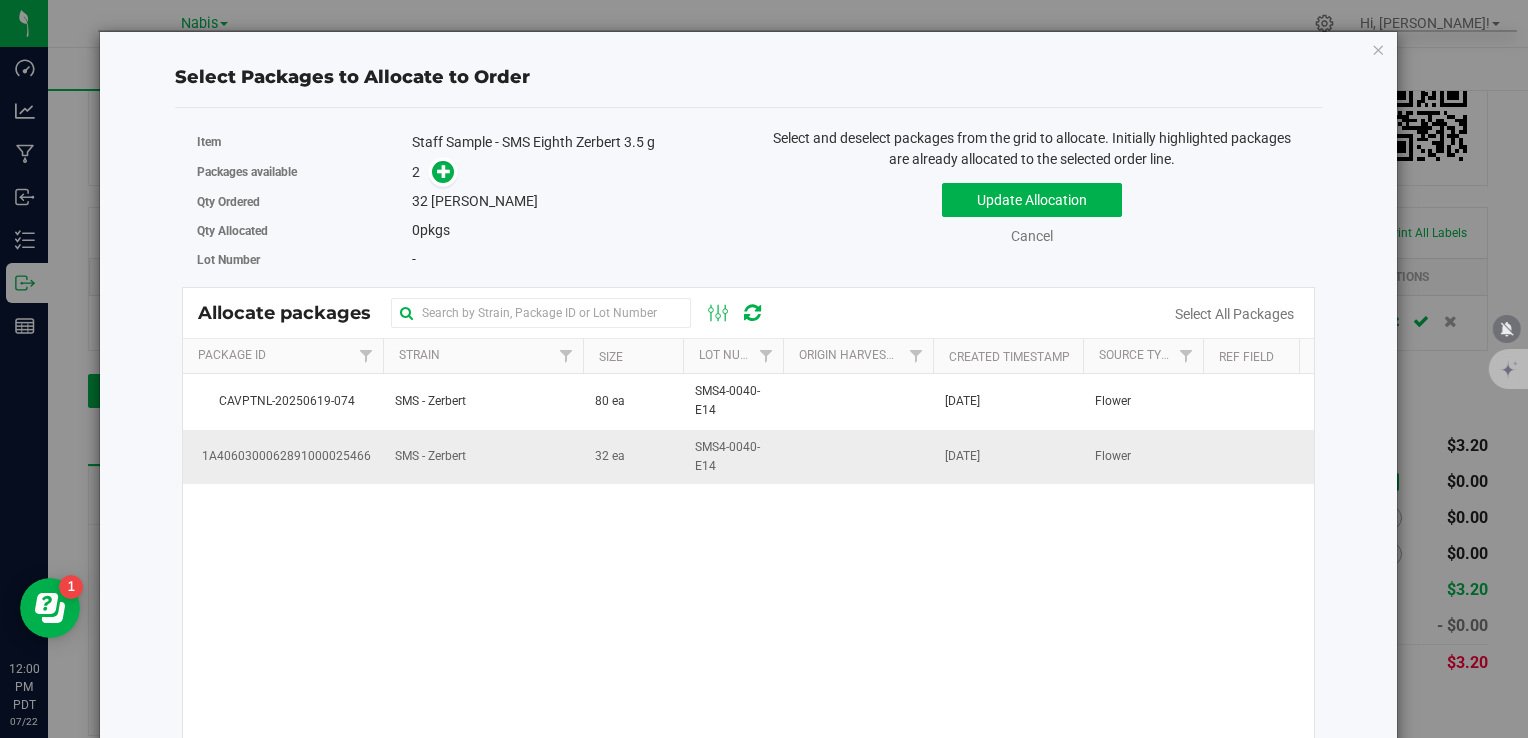 click on "SMS - Zerbert" at bounding box center (483, 457) 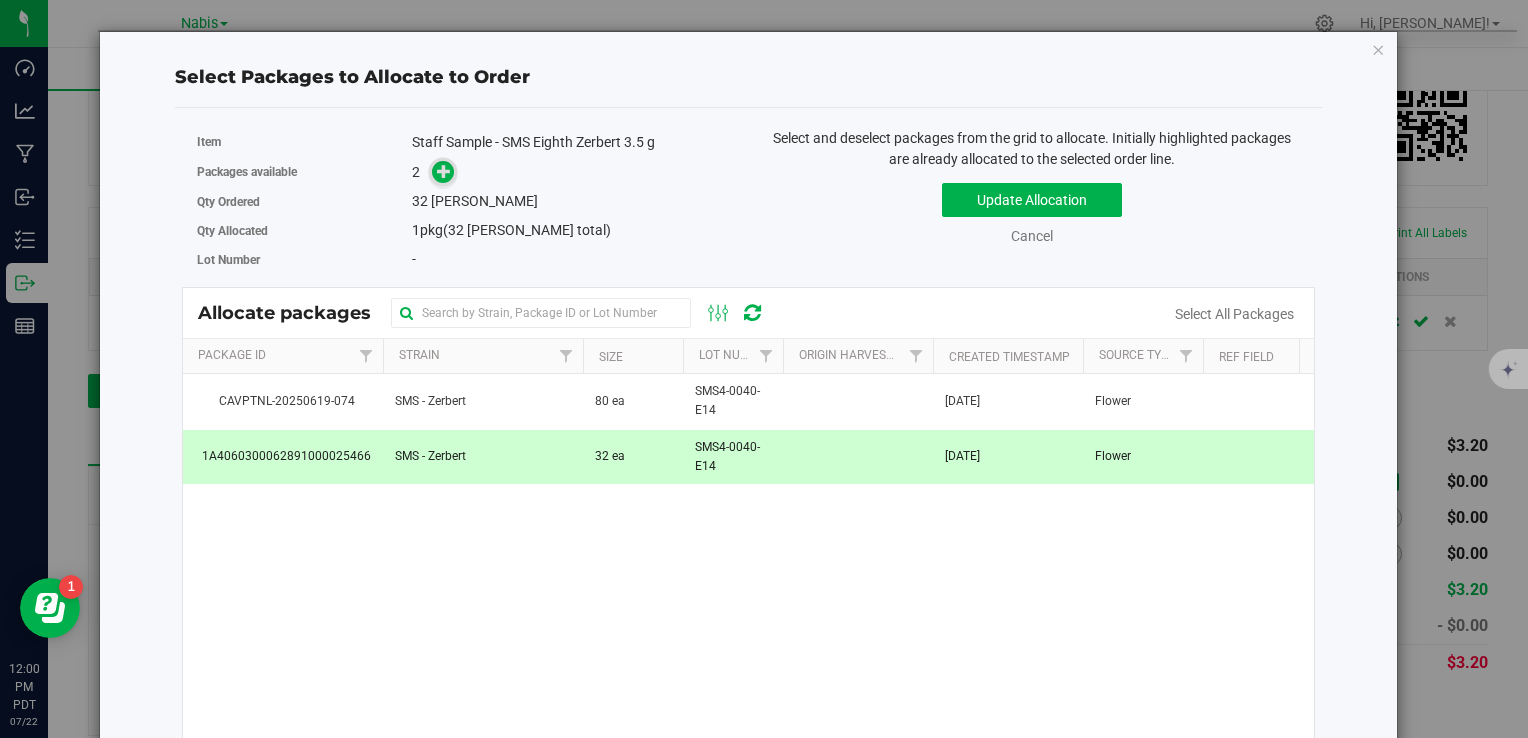 click at bounding box center [444, 171] 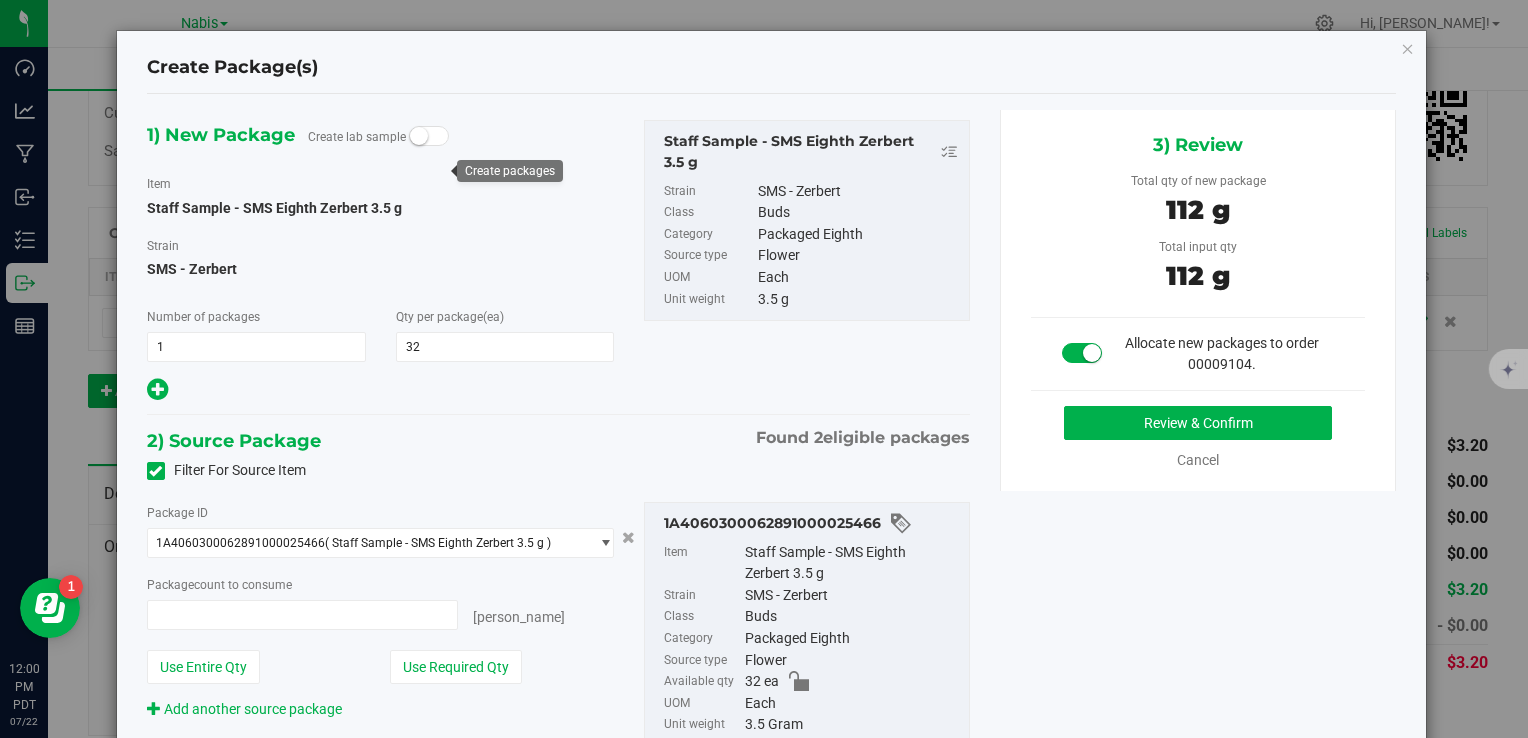 type on "32 ea" 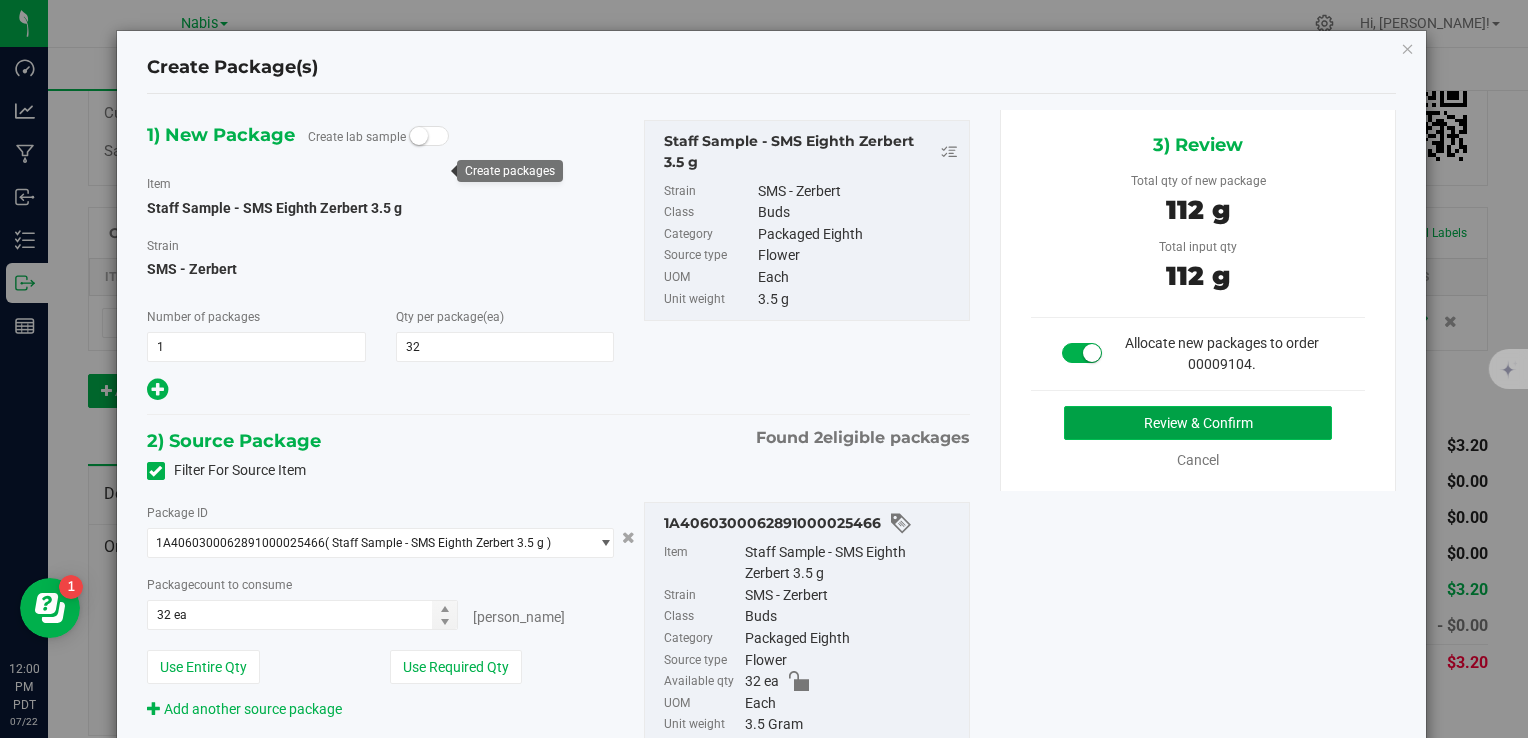 click on "Review & Confirm" at bounding box center [1198, 423] 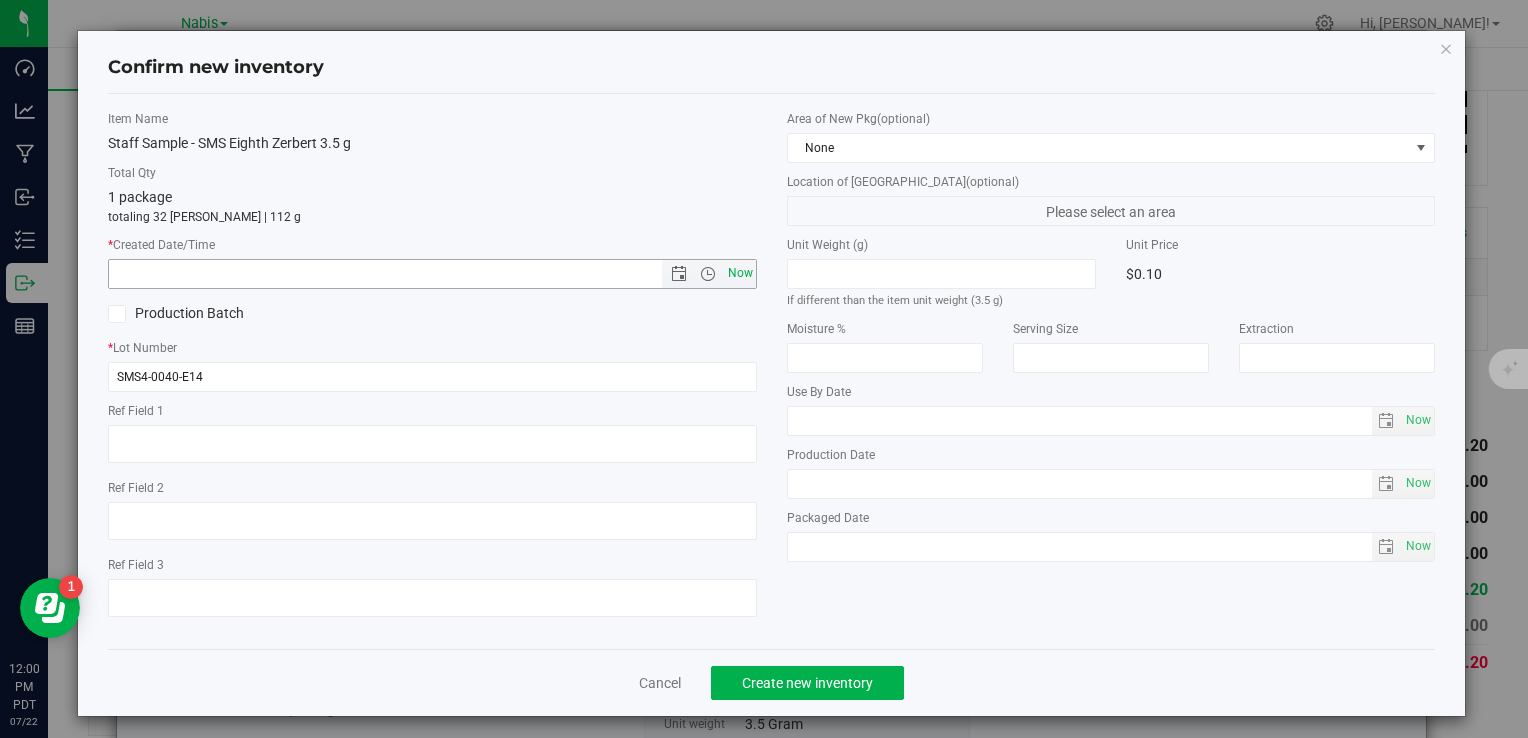 click on "Now" at bounding box center (740, 273) 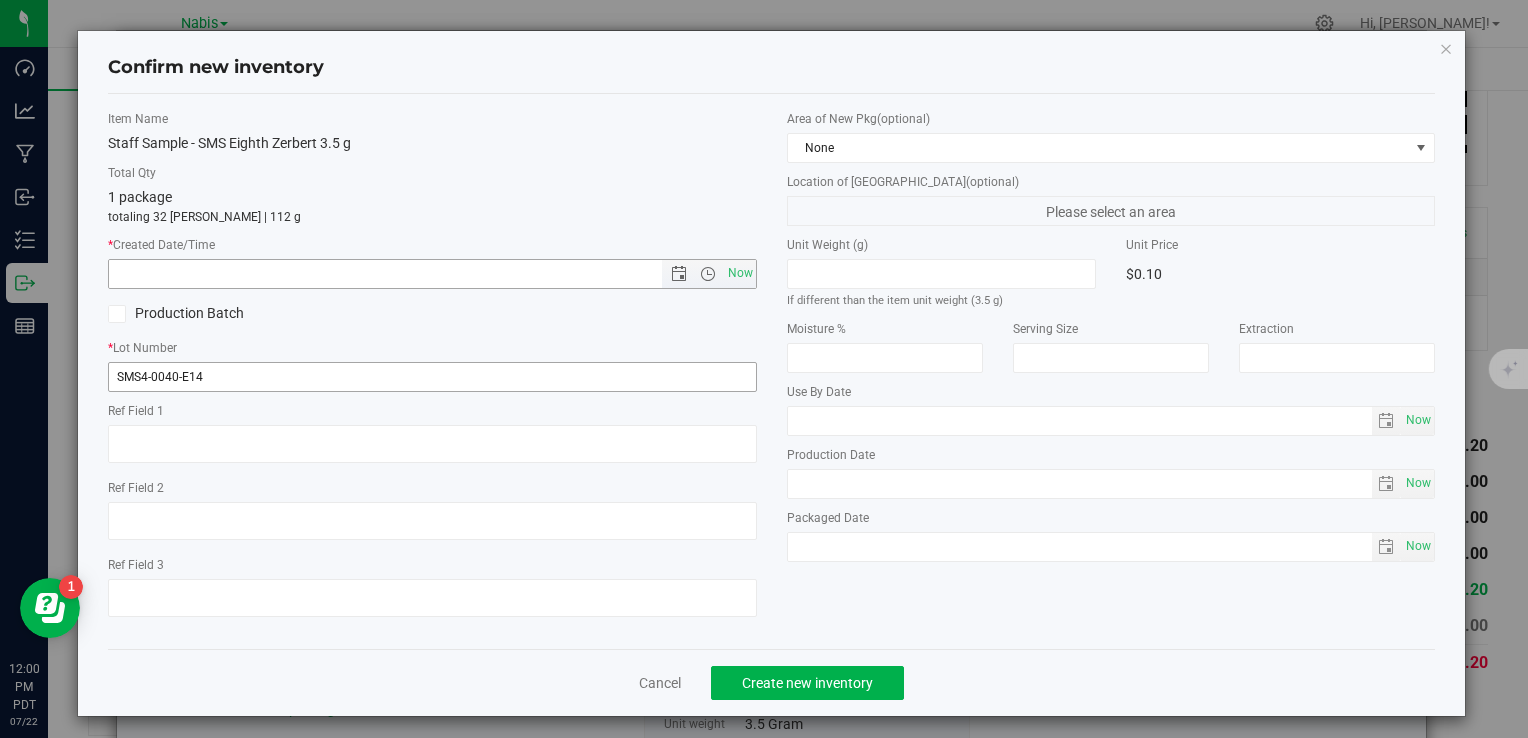 type on "7/22/2025 12:00 PM" 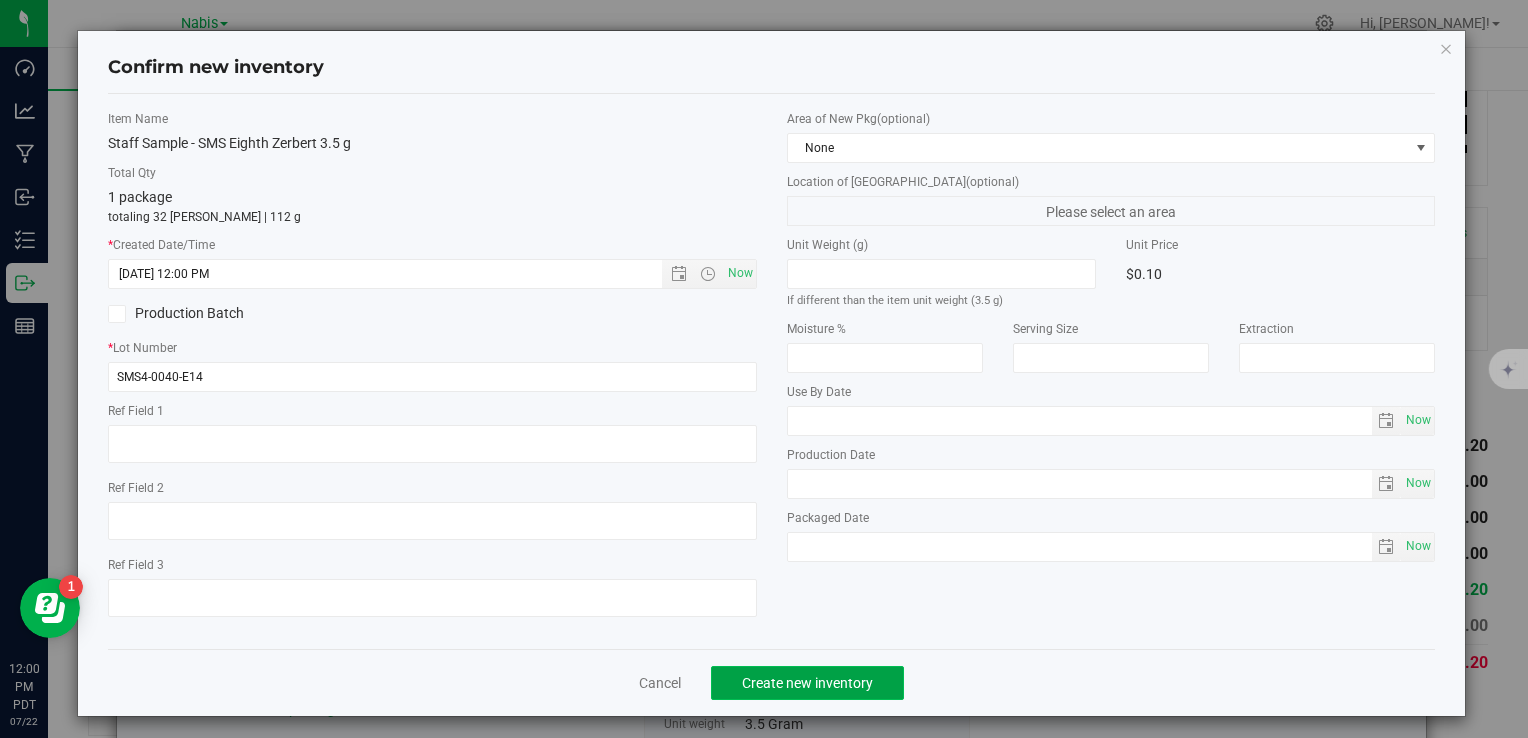 click on "Create new inventory" 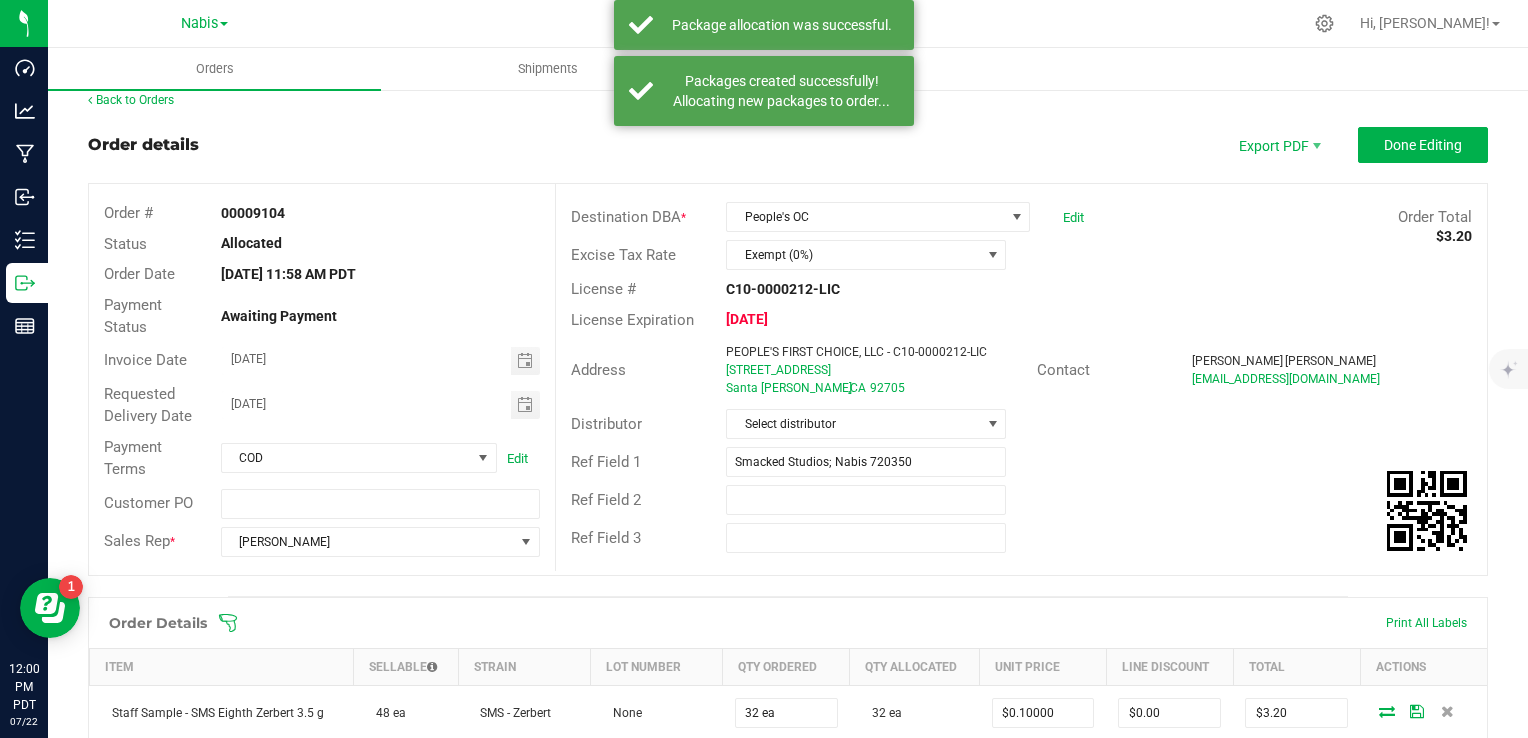 scroll, scrollTop: 0, scrollLeft: 0, axis: both 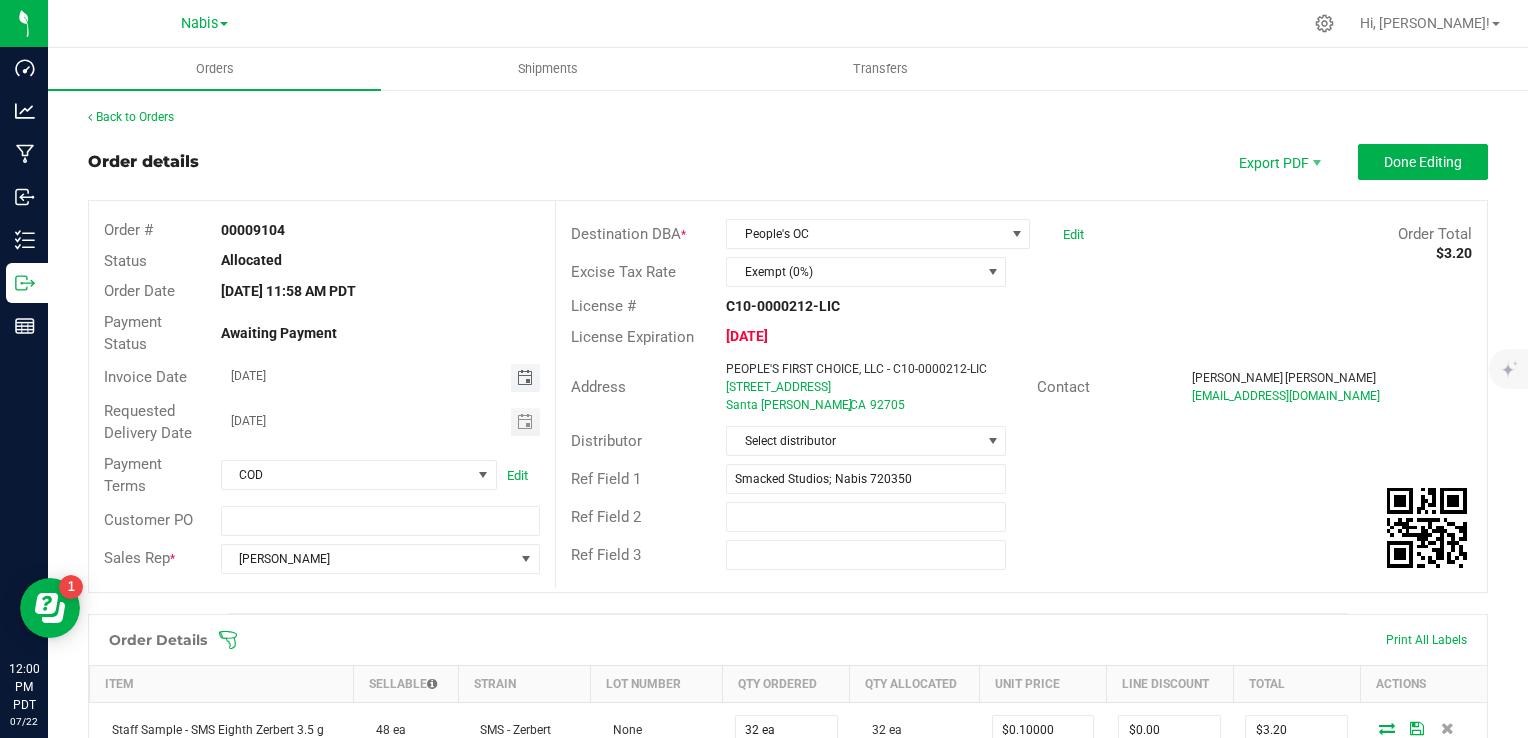 click at bounding box center (525, 378) 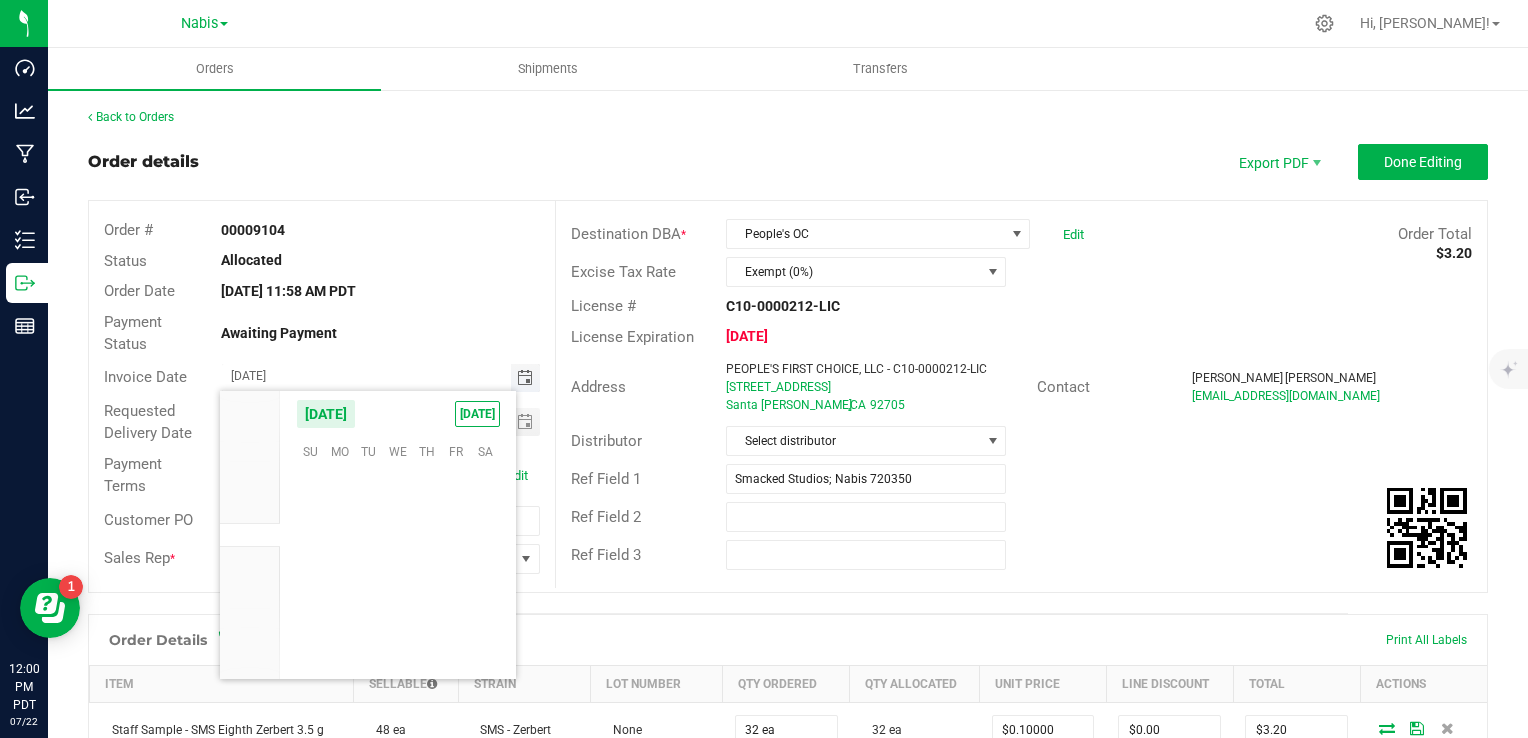 scroll, scrollTop: 36144, scrollLeft: 0, axis: vertical 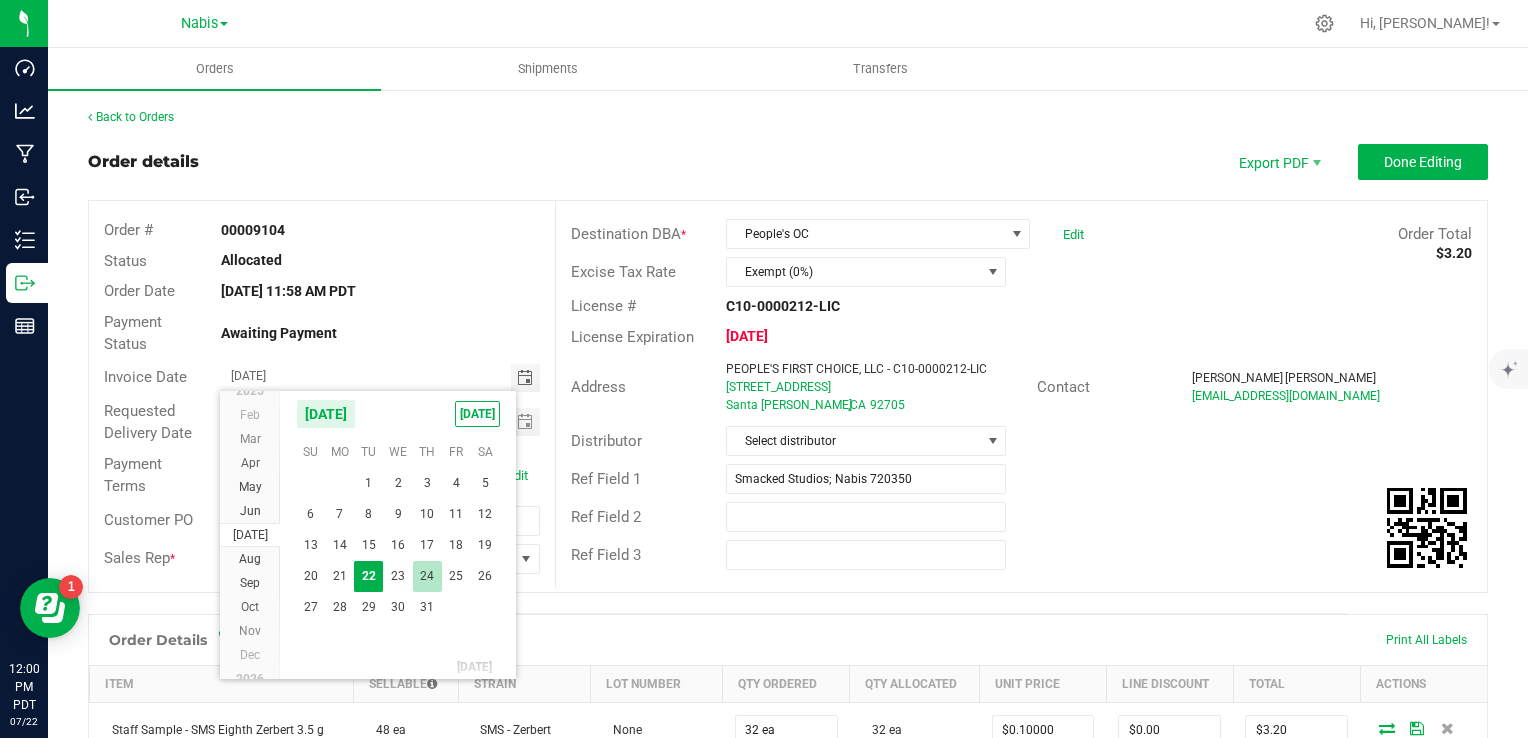 click on "24" at bounding box center [427, 576] 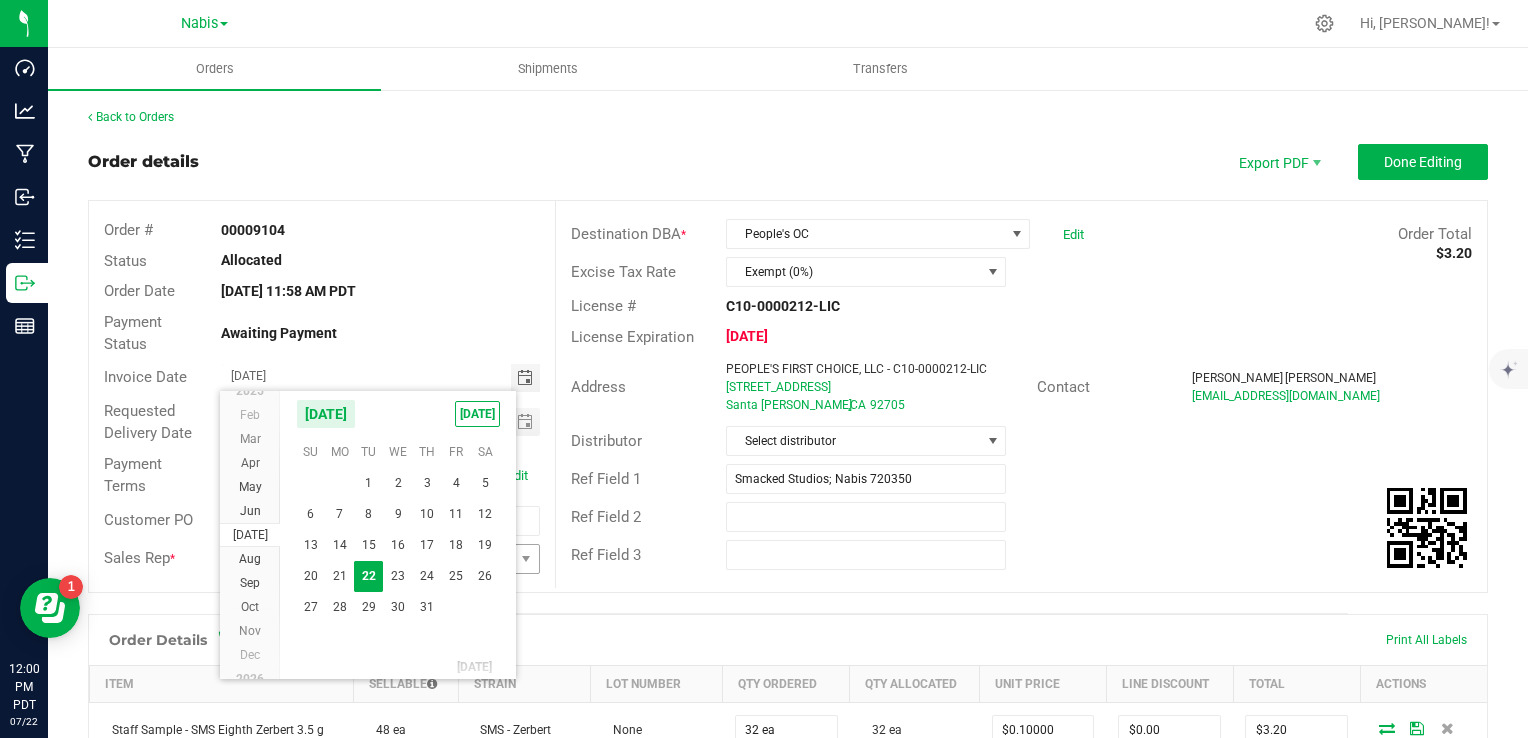 type on "07/24/2025" 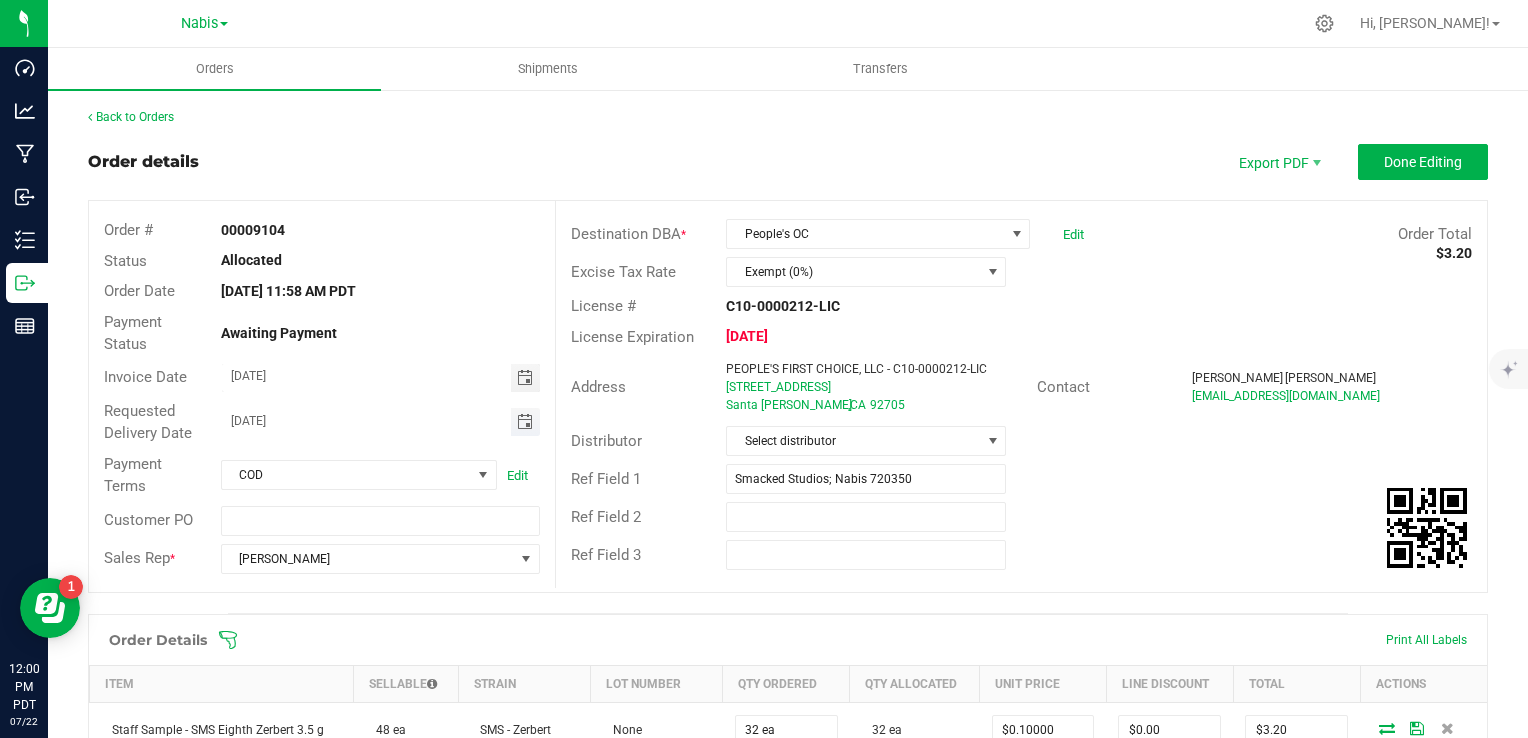 click at bounding box center (525, 422) 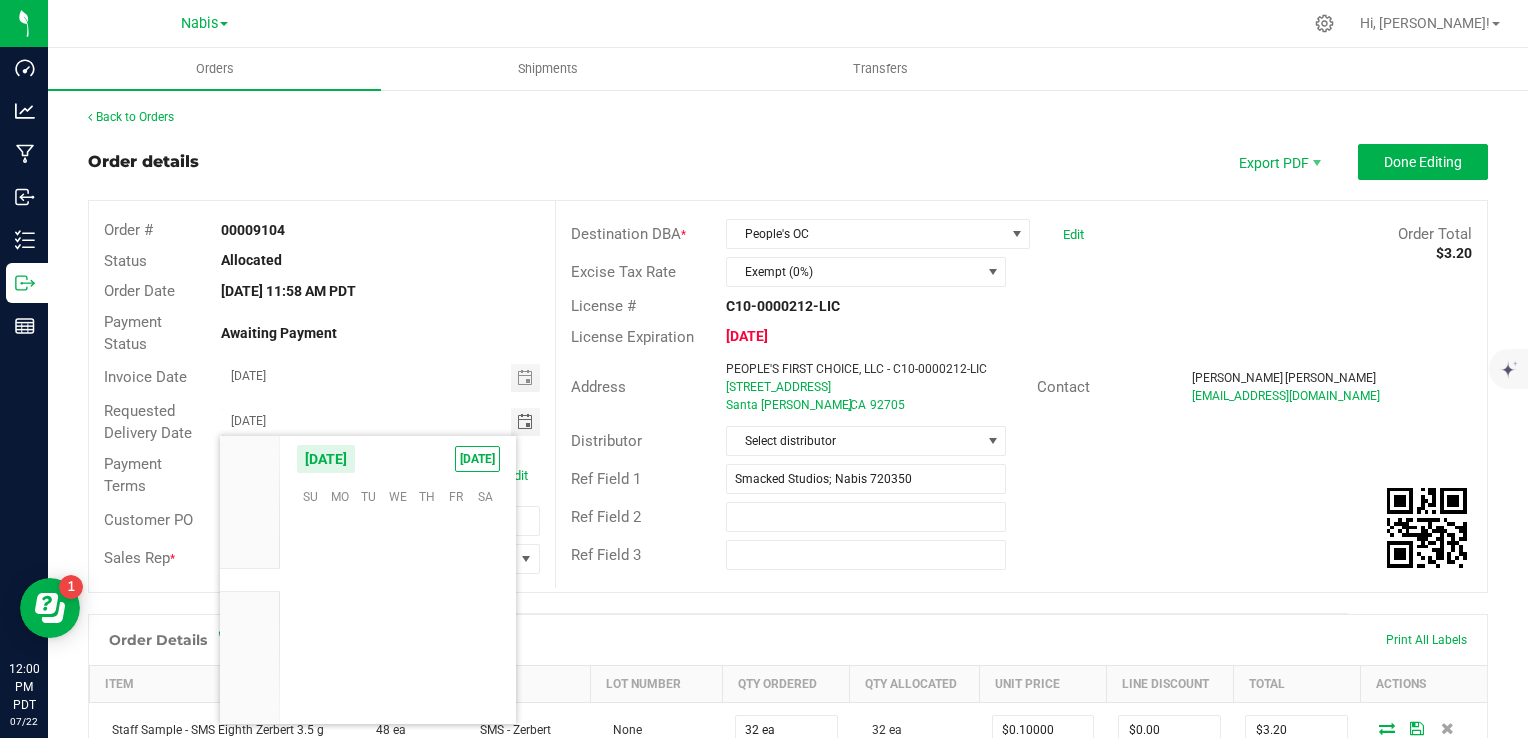 scroll, scrollTop: 36144, scrollLeft: 0, axis: vertical 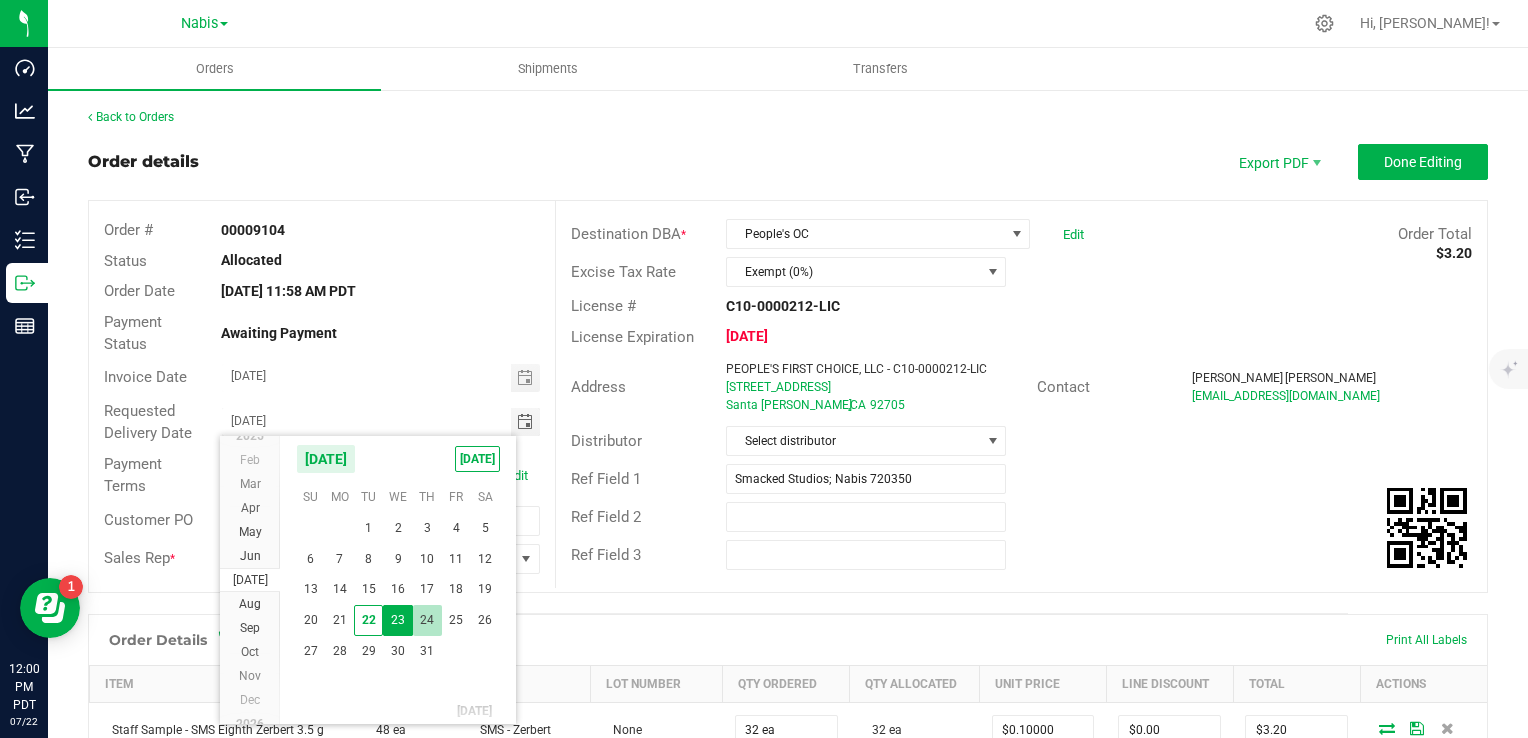 click on "24" at bounding box center (427, 620) 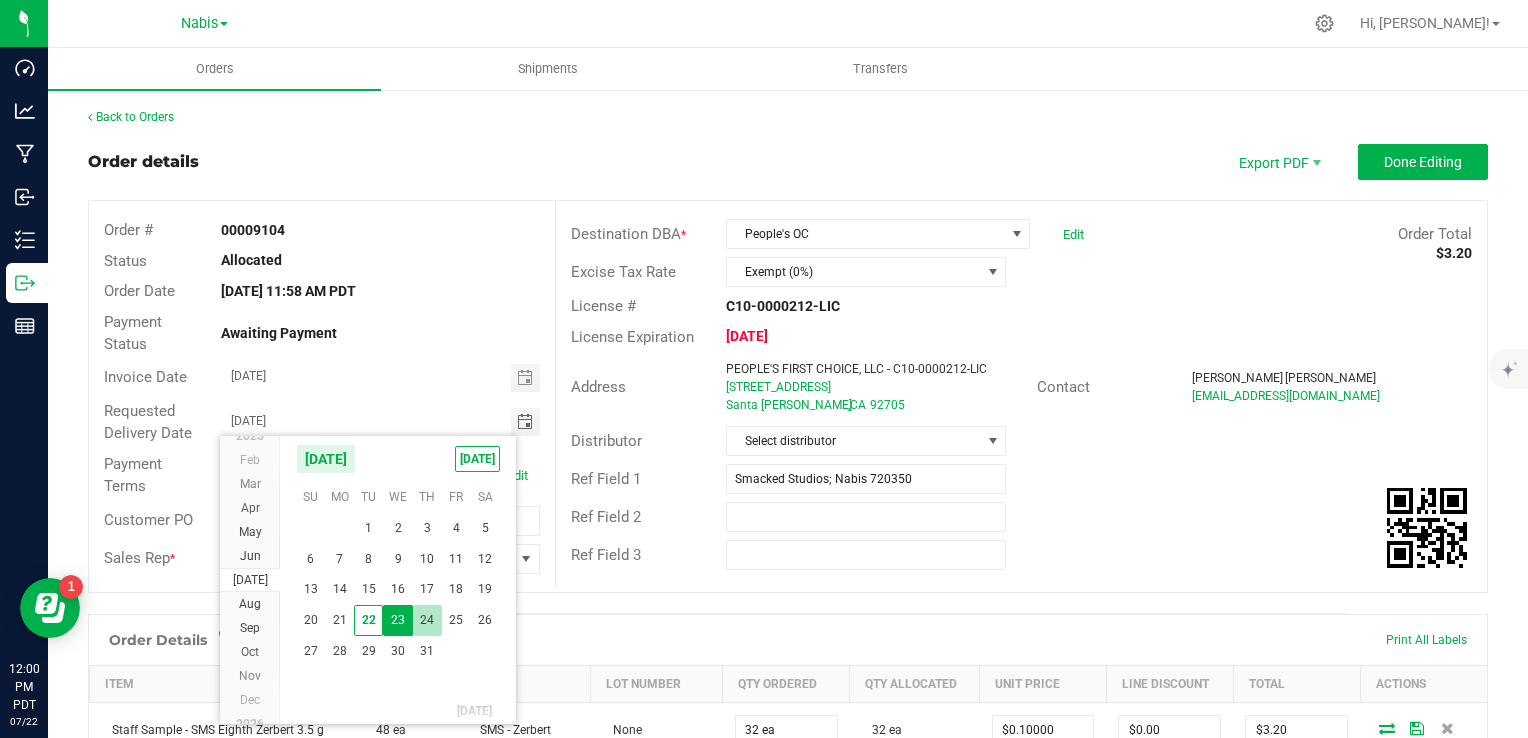 type on "07/24/2025" 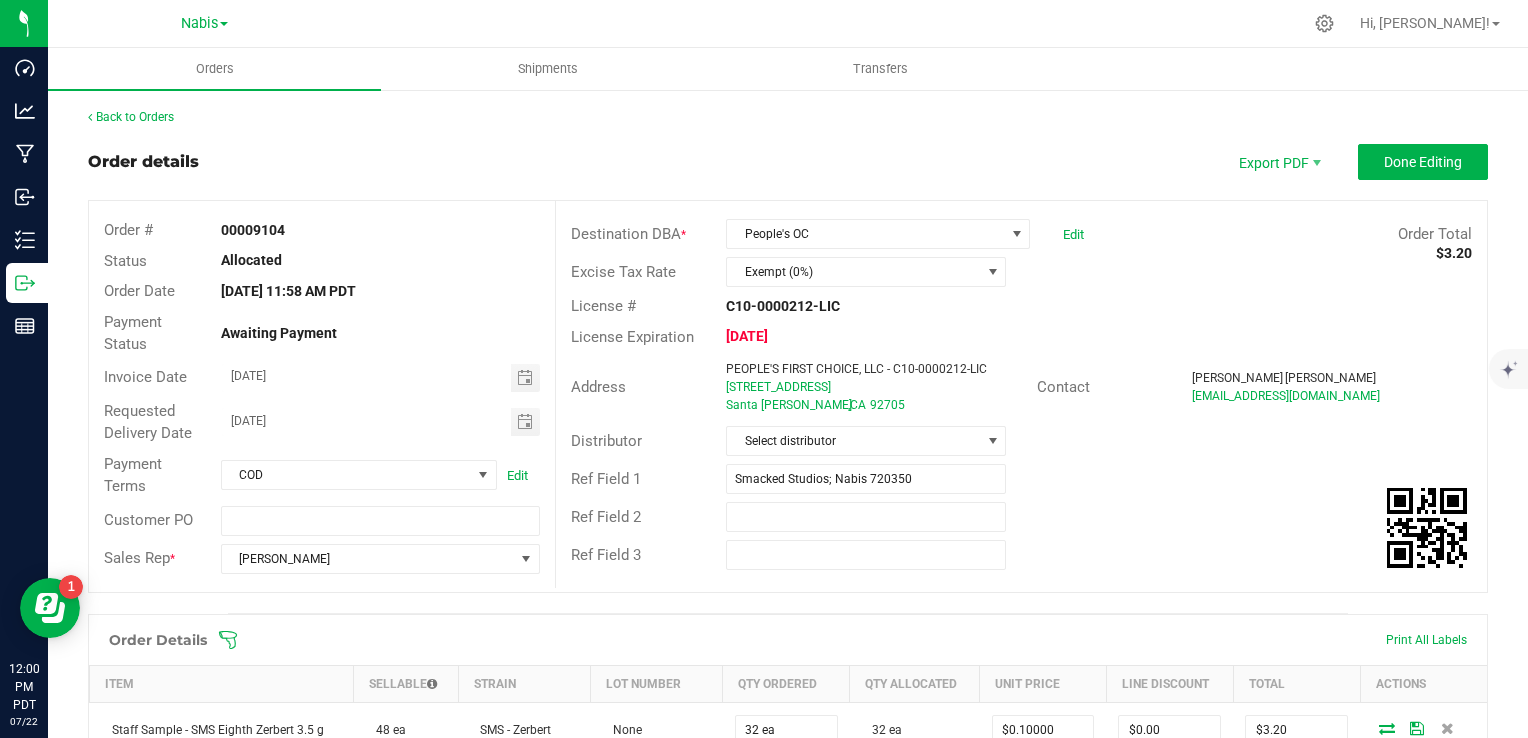 click on "Destination DBA  * People's OC  Edit   Order Total   $3.20   Excise Tax Rate  Exempt (0%)  License #   C10-0000212-LIC   License Expiration   Jun 13, 2025   Address  PEOPLE'S FIRST CHOICE, LLC - C10-0000212-LIC 2721 Grand Ave S Santa Ana  ,  CA 92705  Contact  James Stewart Jstewart@unrivaledretail.com  Distributor  Select distributor  Ref Field 1  Smacked Studios; Nabis 720350  Ref Field 2   Ref Field 3" at bounding box center [1021, 394] 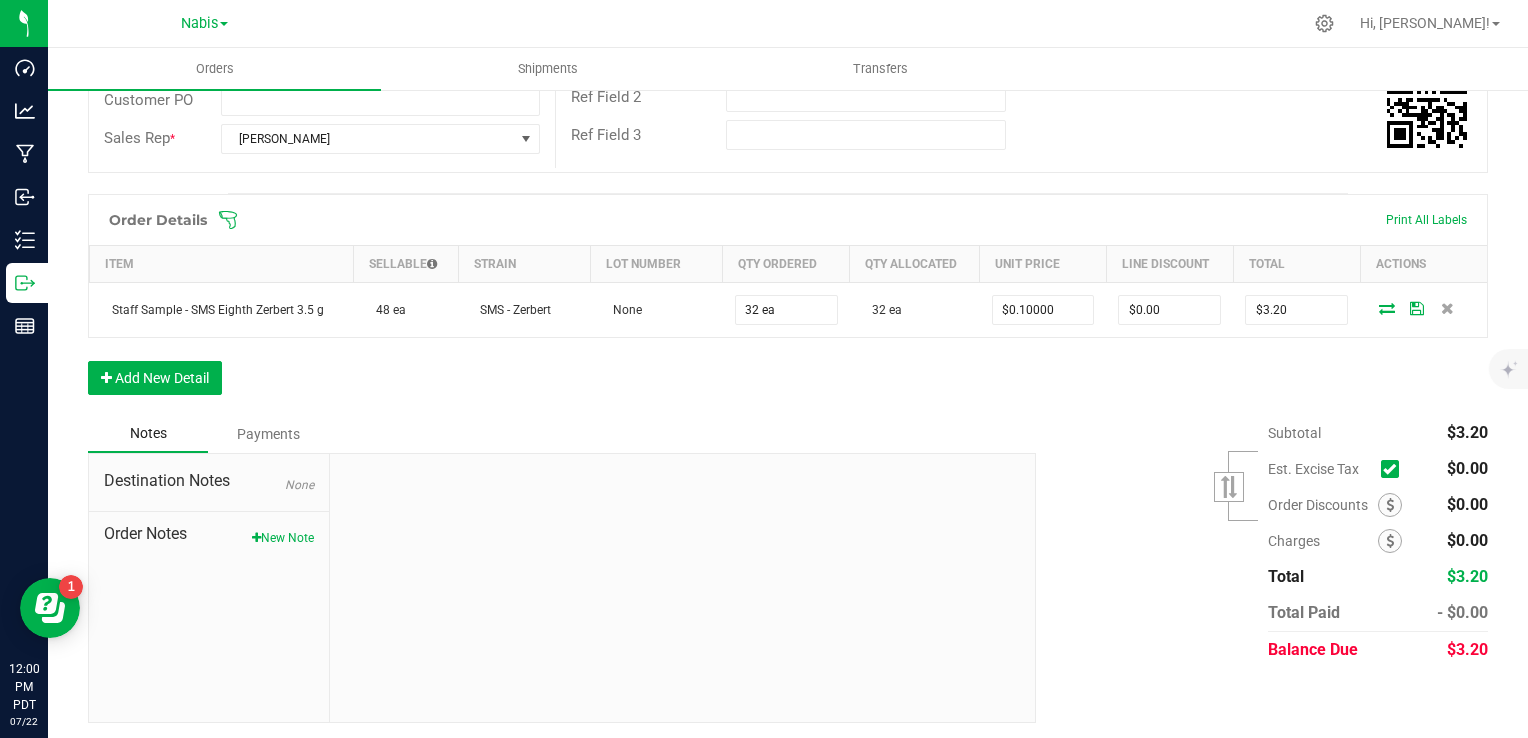 scroll, scrollTop: 0, scrollLeft: 0, axis: both 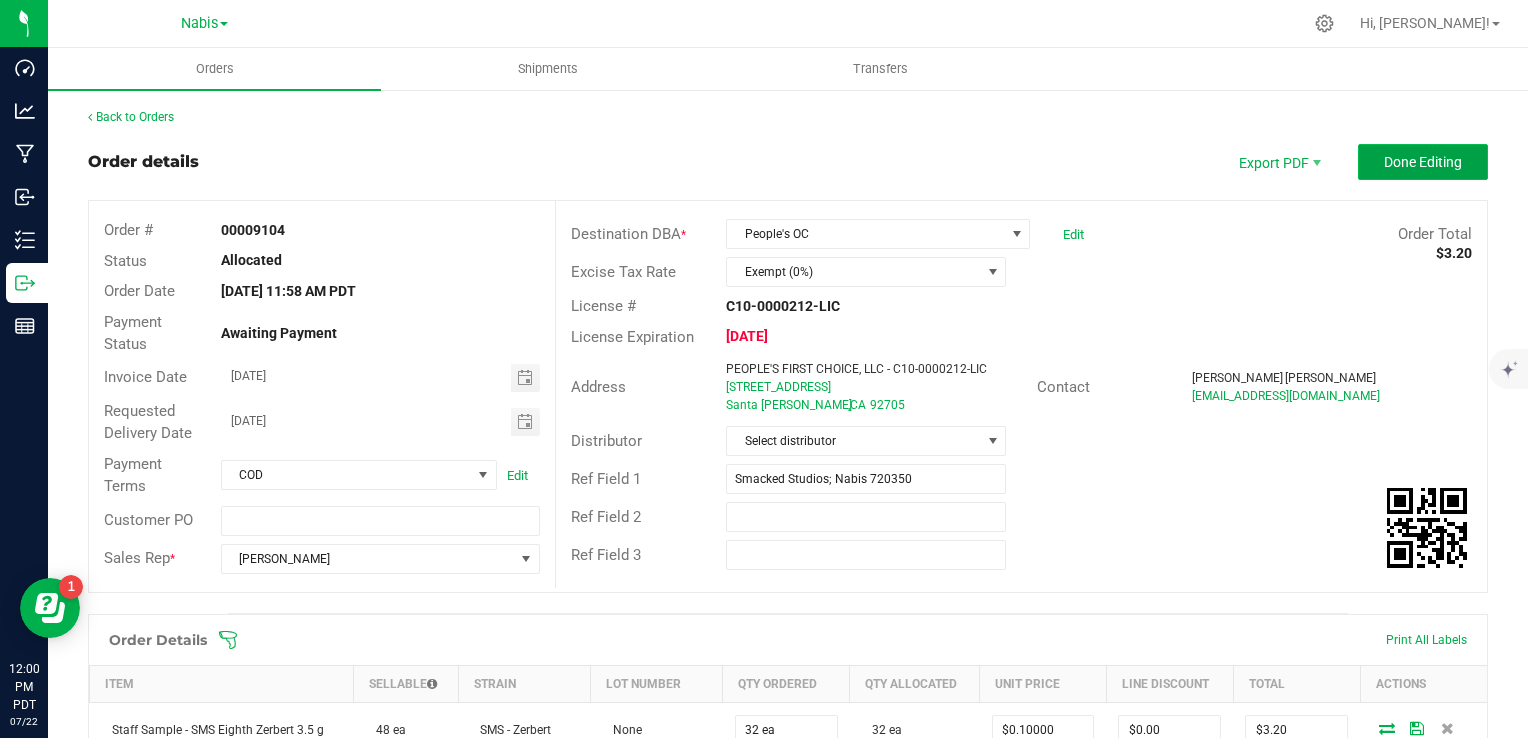 click on "Done Editing" at bounding box center [1423, 162] 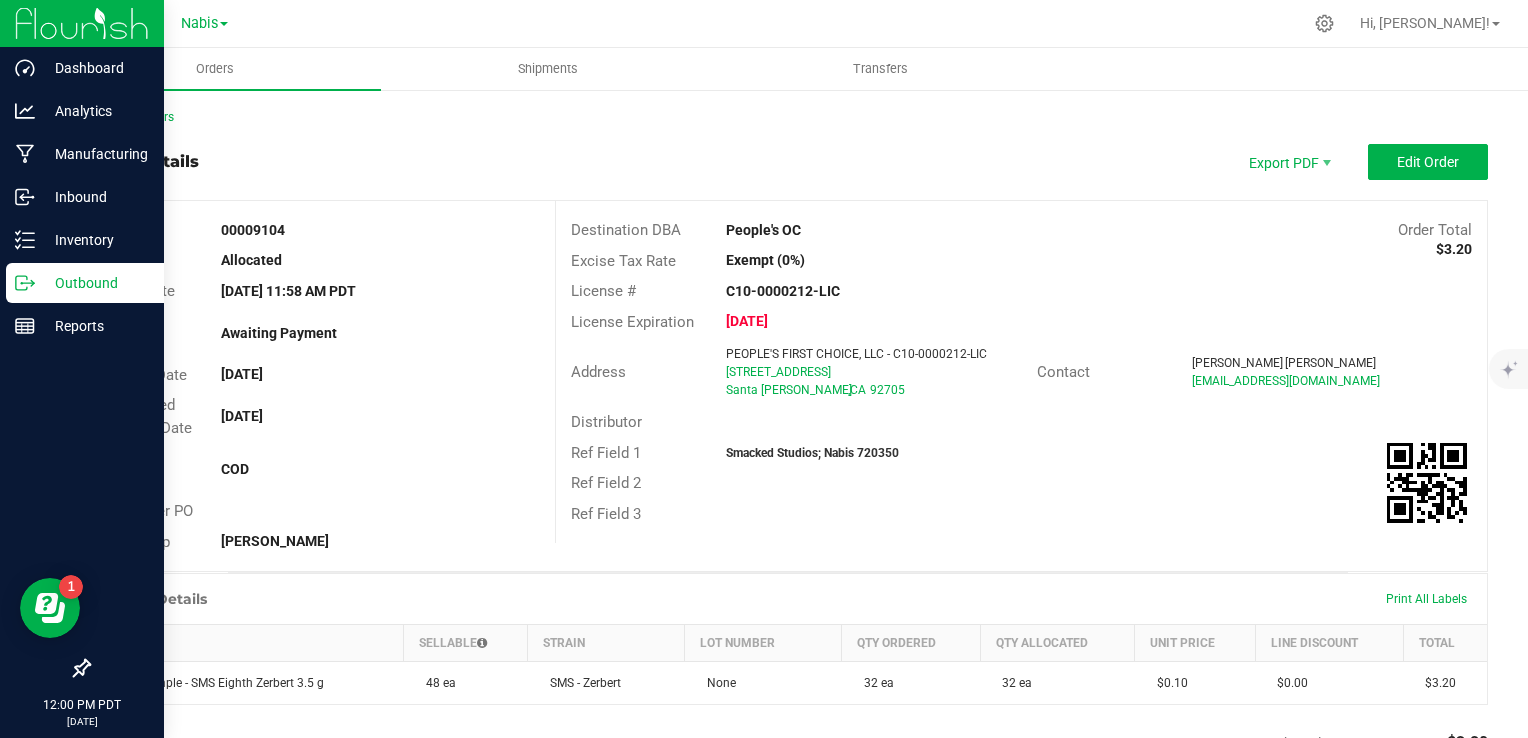 click 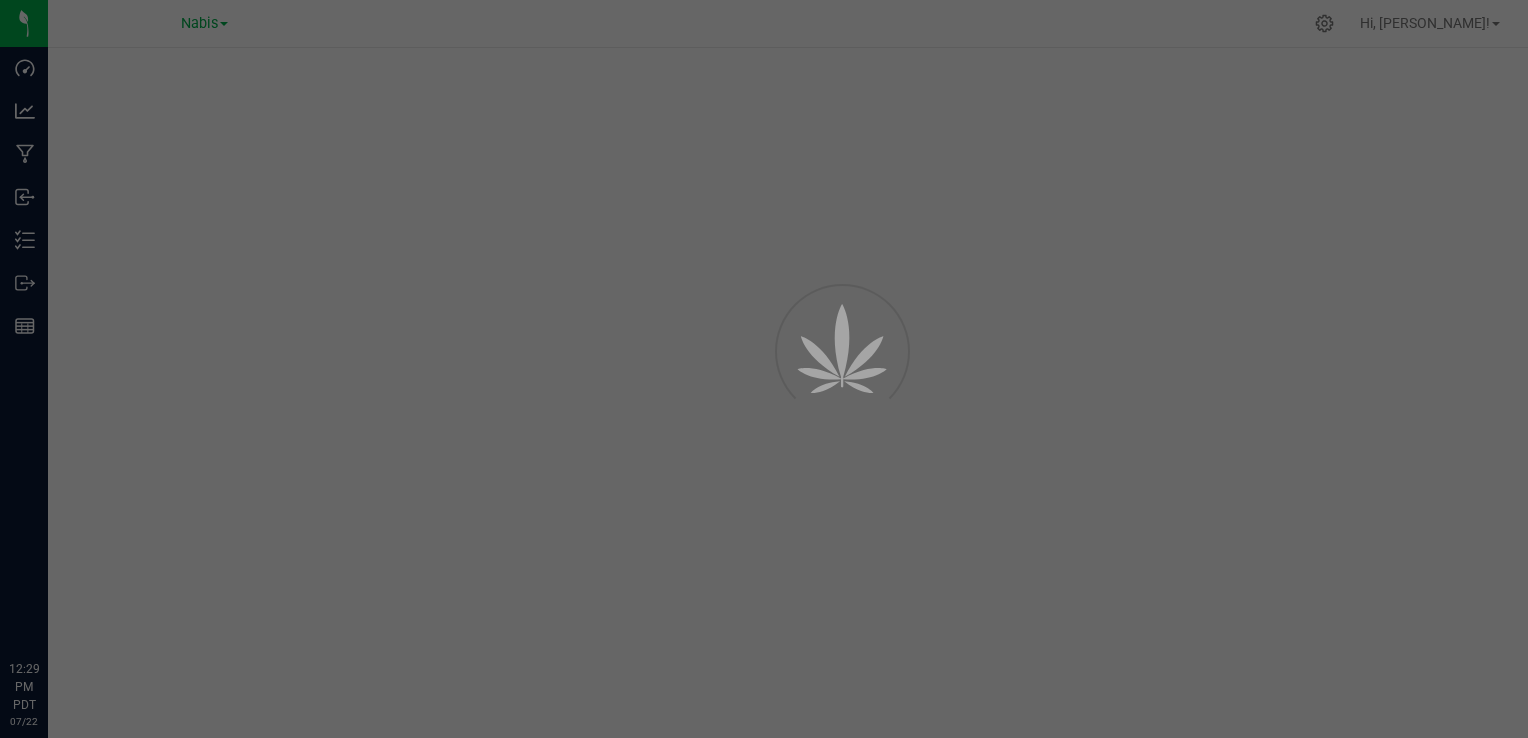 scroll, scrollTop: 0, scrollLeft: 0, axis: both 